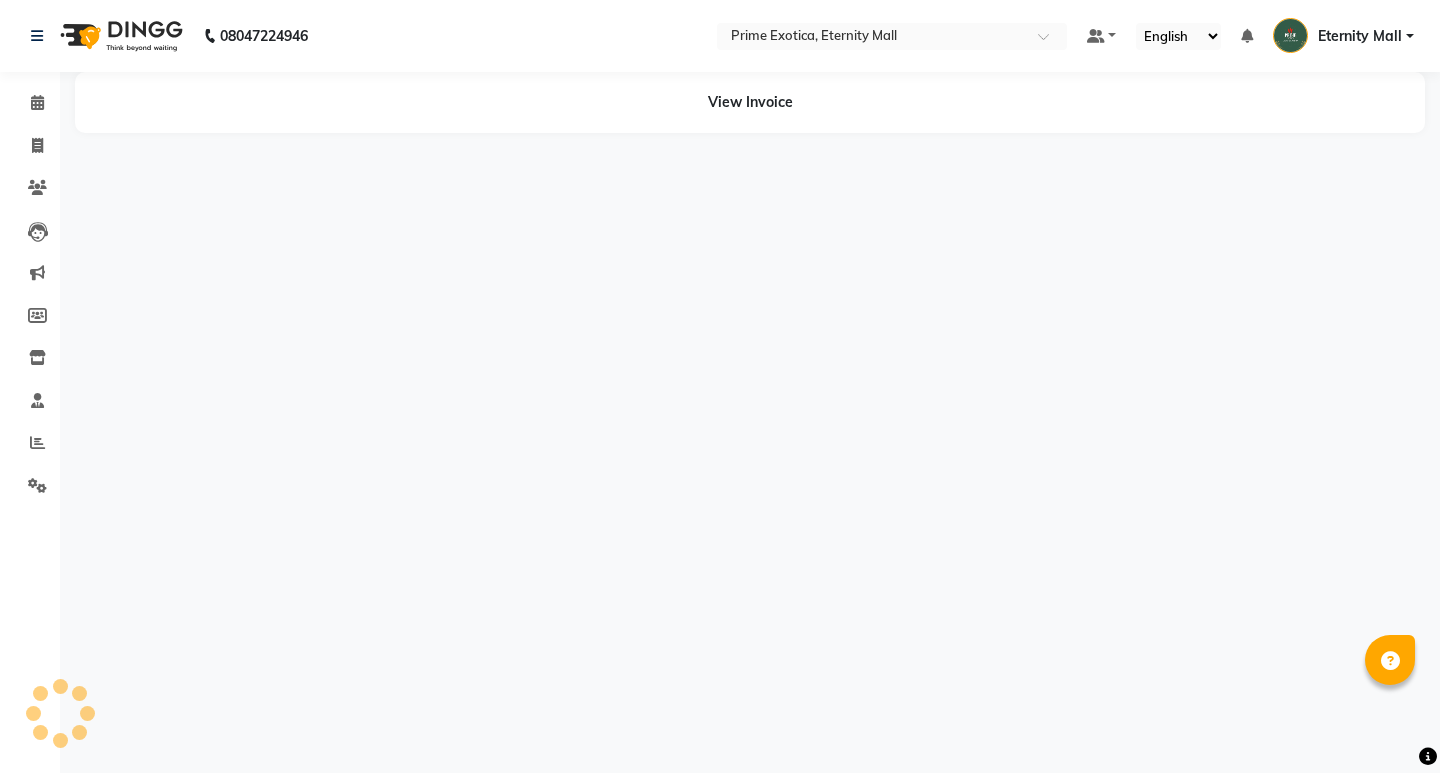 scroll, scrollTop: 0, scrollLeft: 0, axis: both 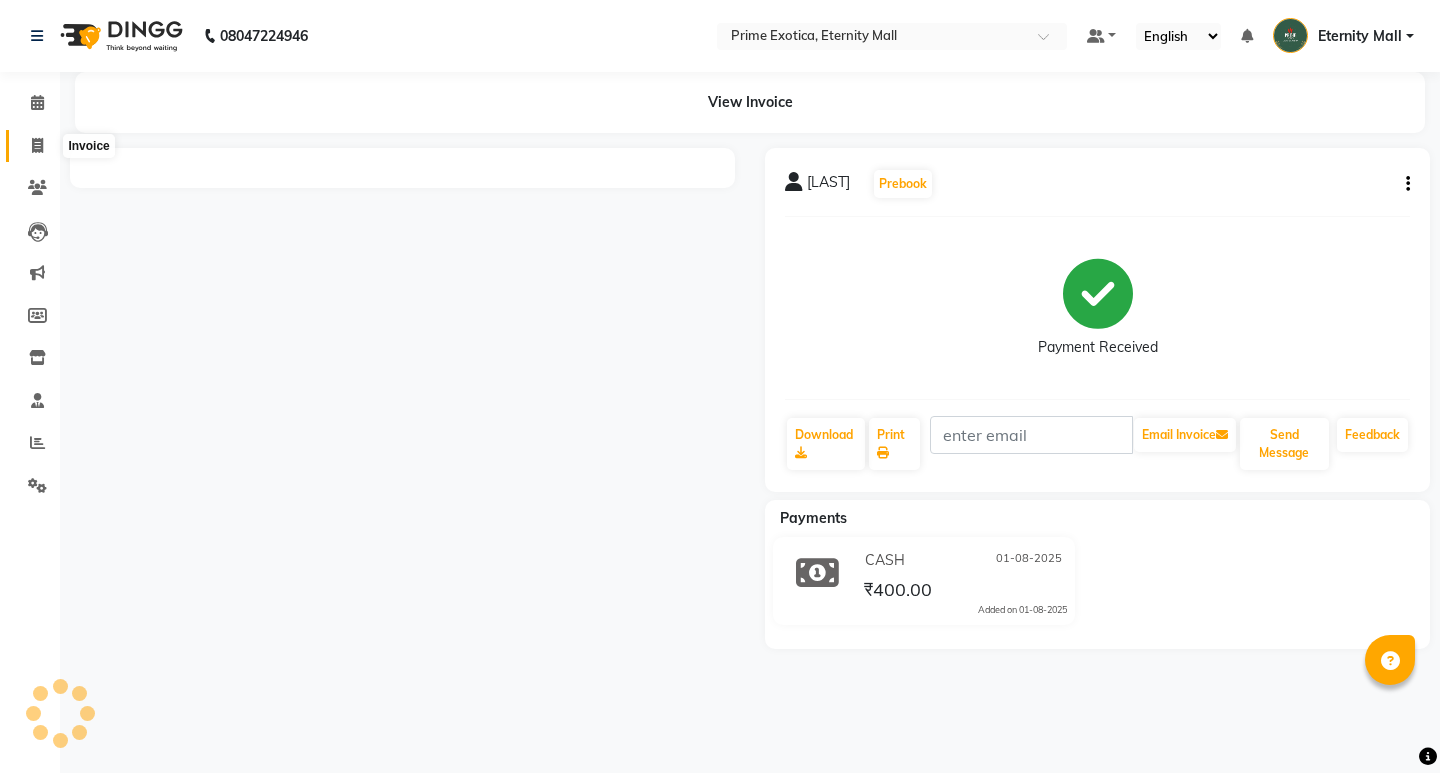 click 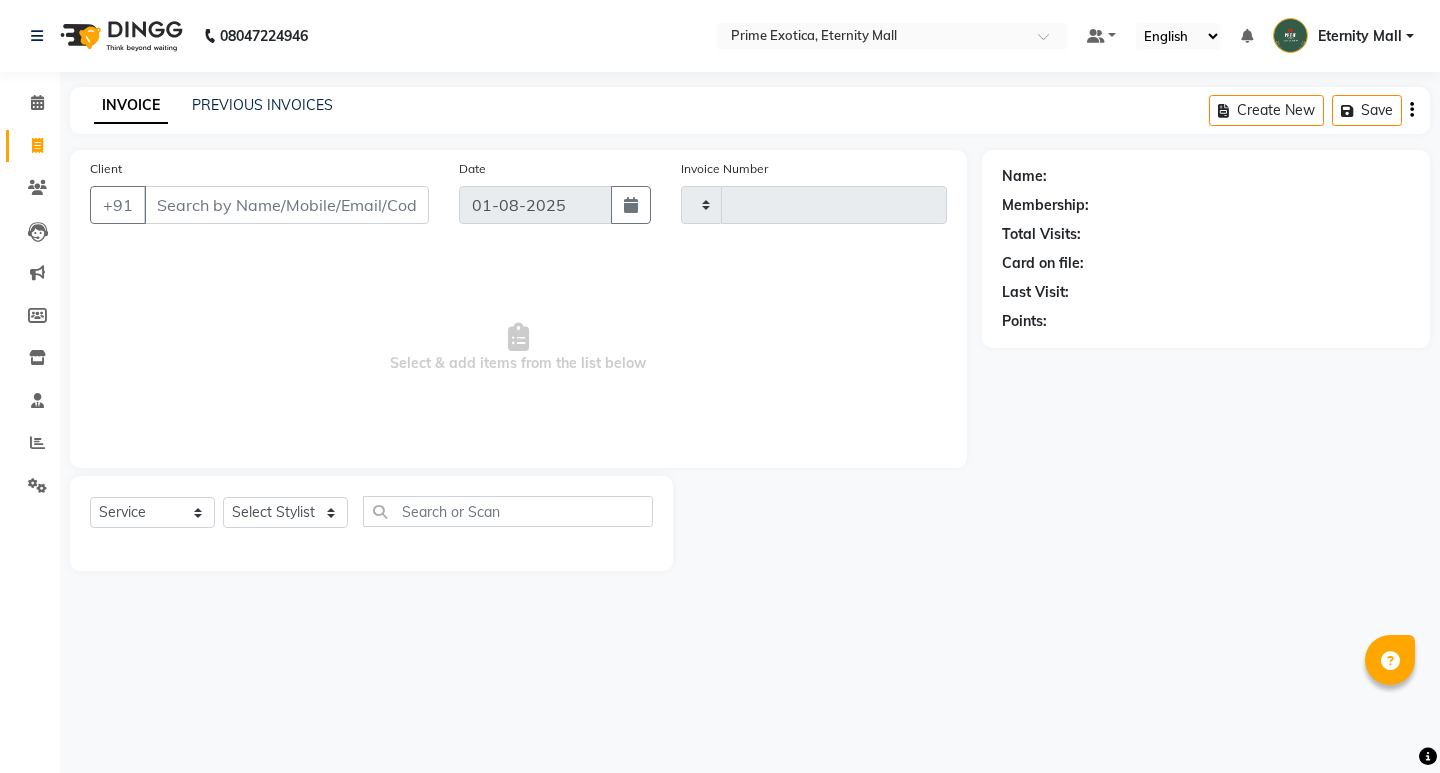 type on "2782" 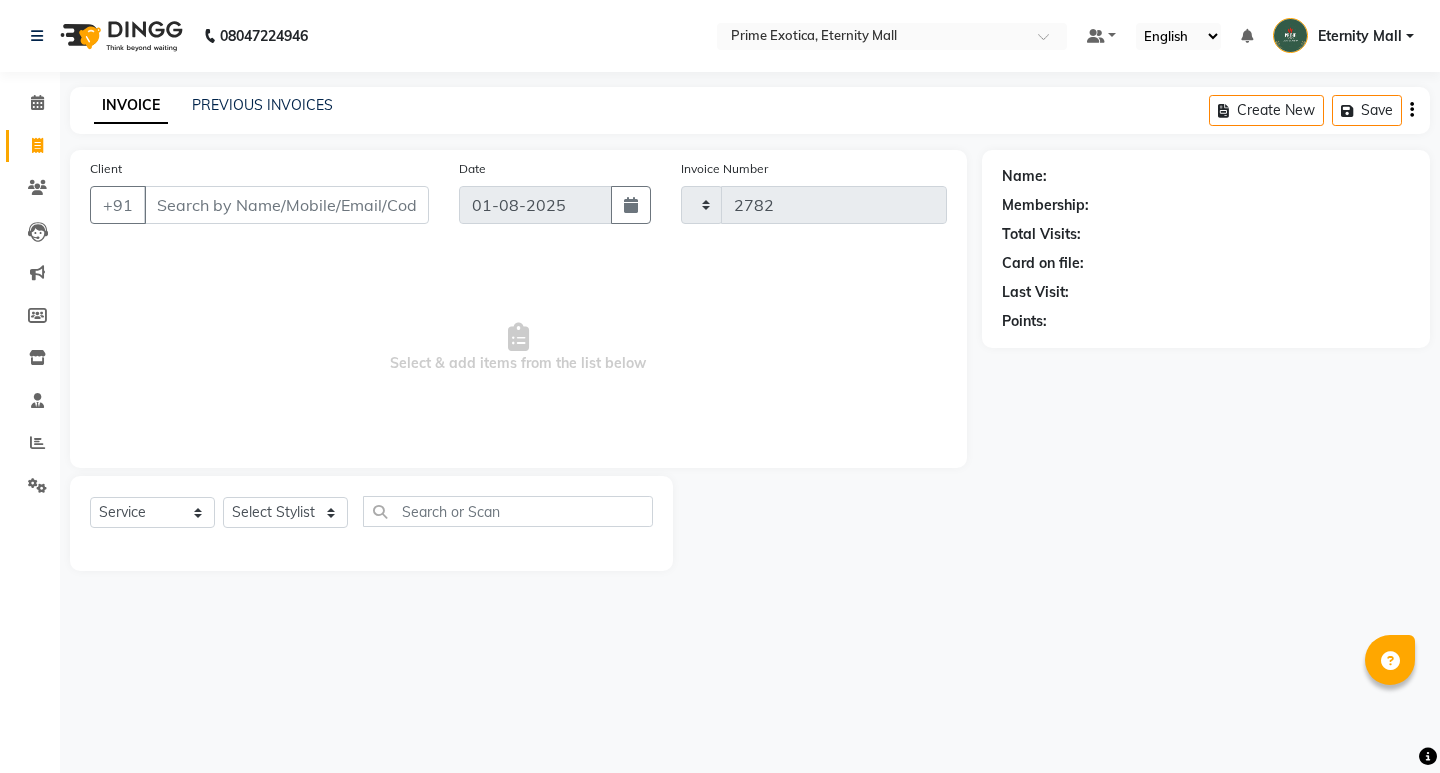 select on "5774" 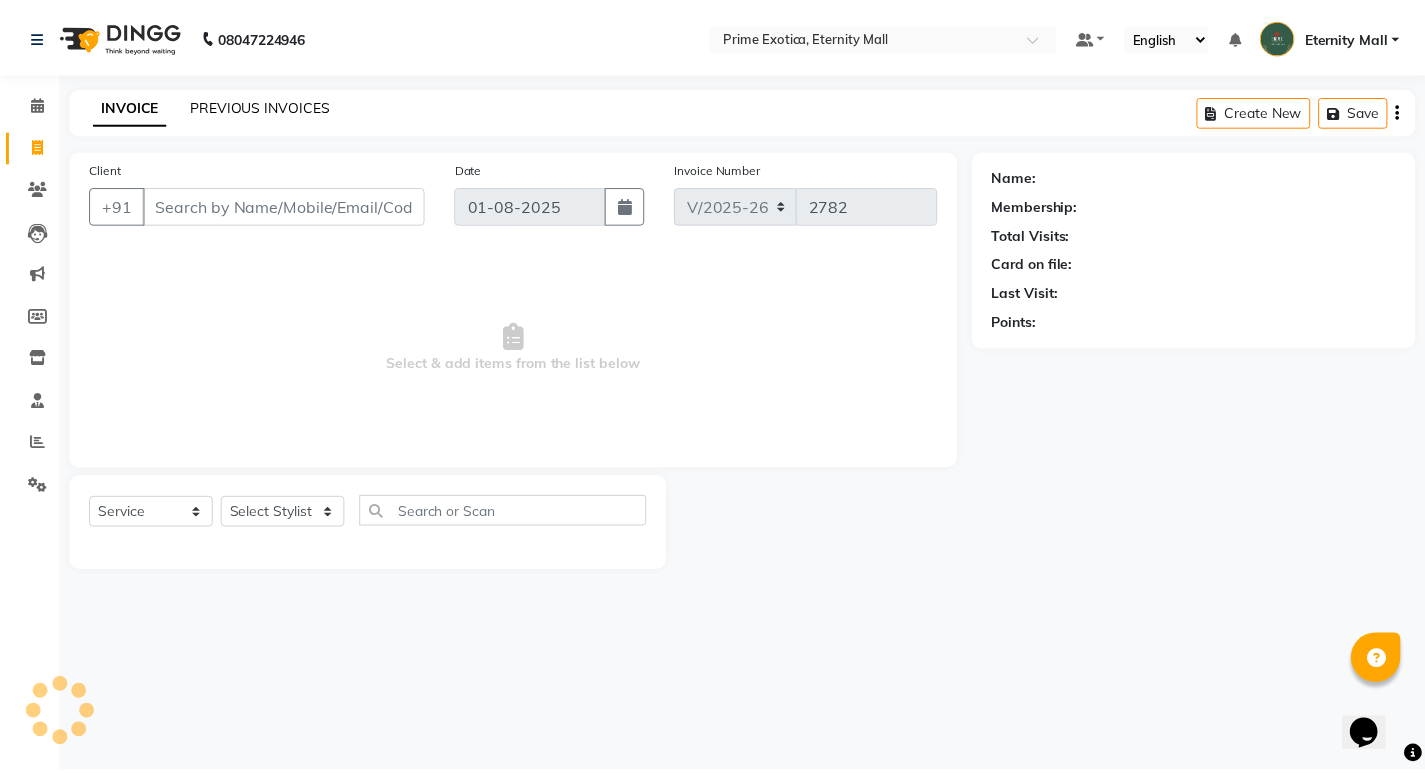 scroll, scrollTop: 0, scrollLeft: 0, axis: both 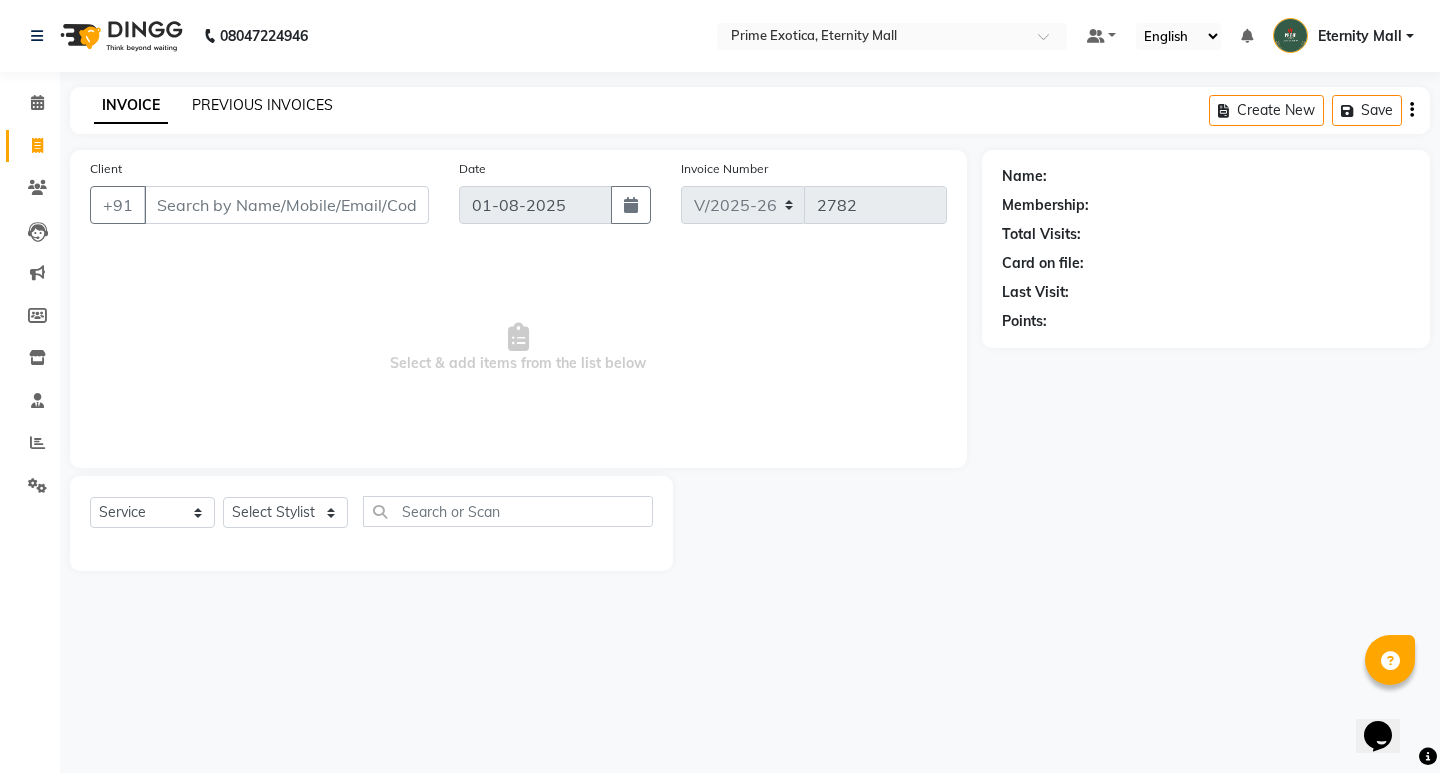 click on "PREVIOUS INVOICES" 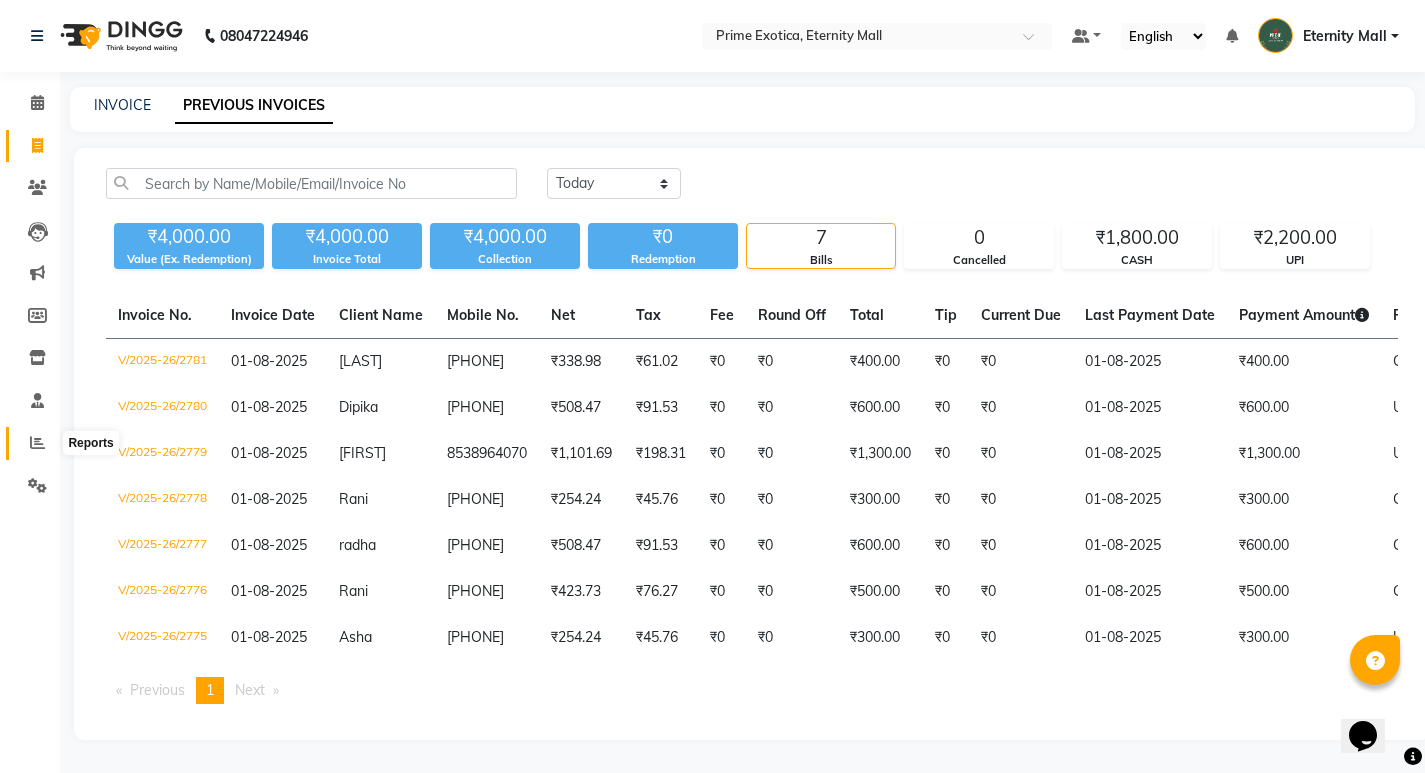 click 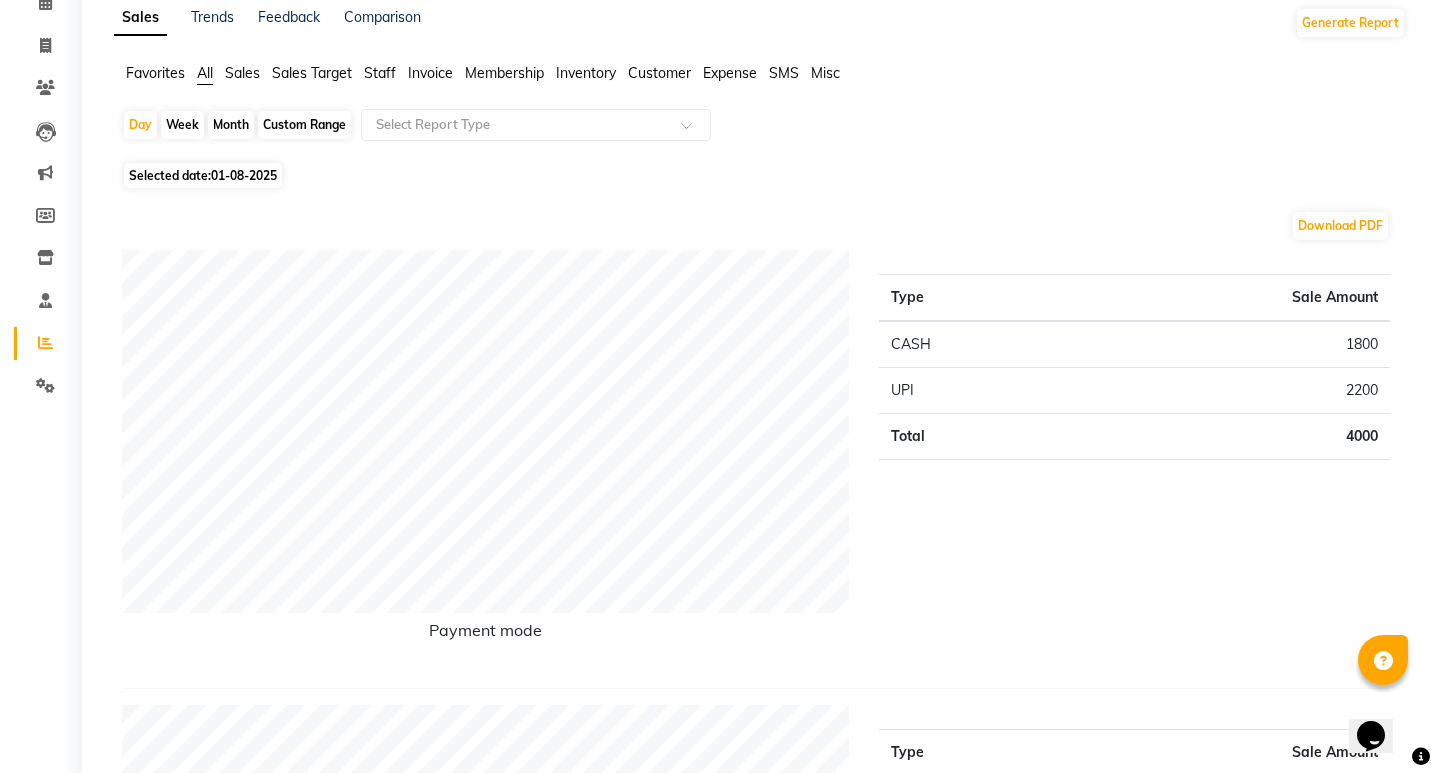 scroll, scrollTop: 0, scrollLeft: 0, axis: both 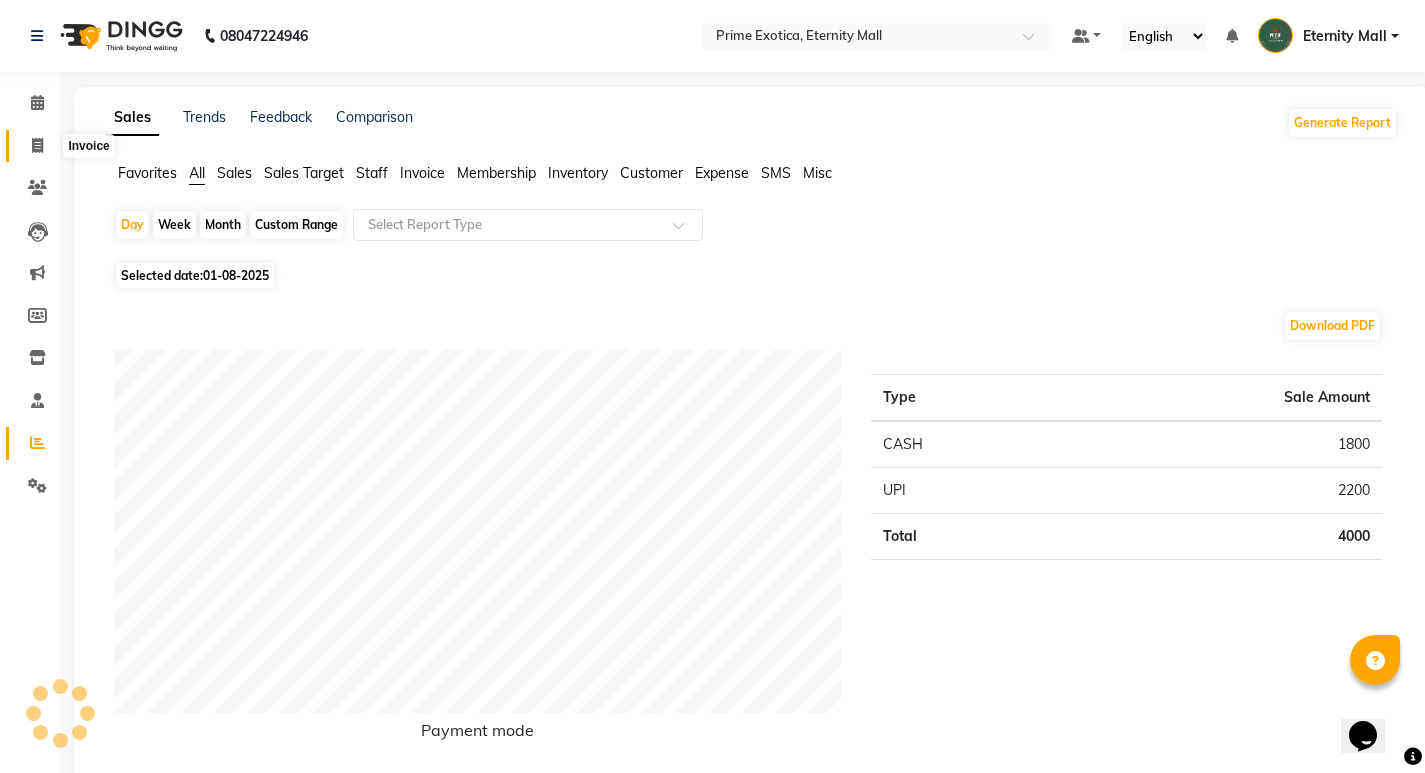 click 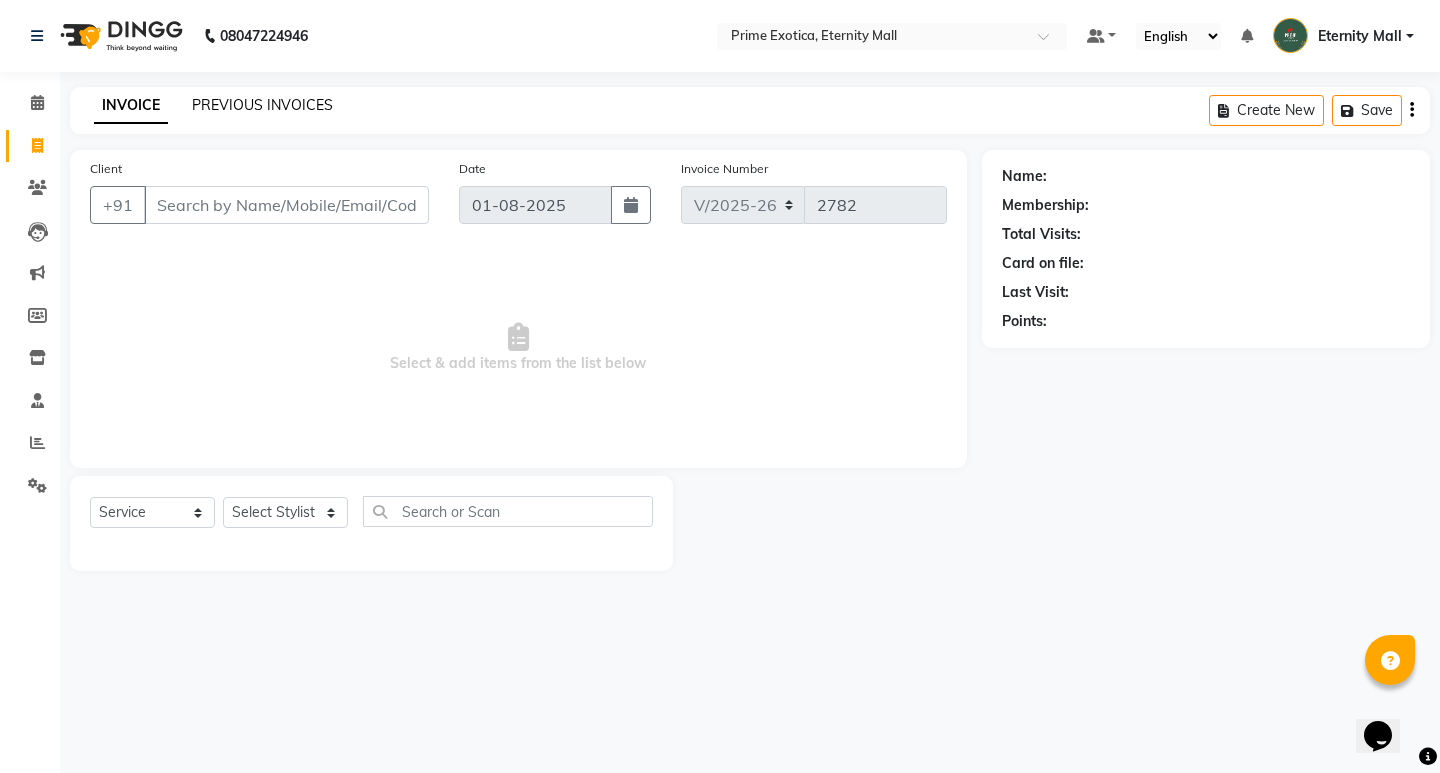 click on "PREVIOUS INVOICES" 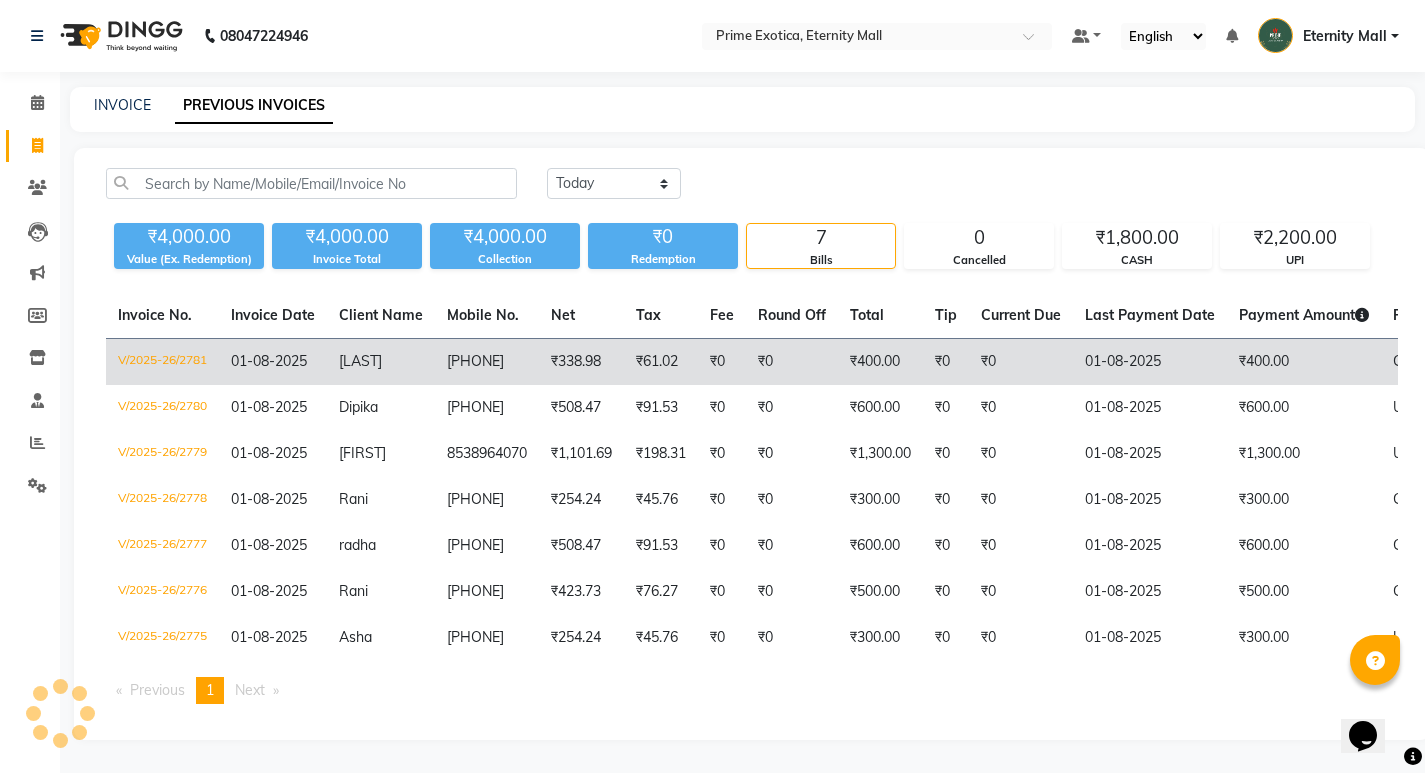 click on "V/2025-26/2781" 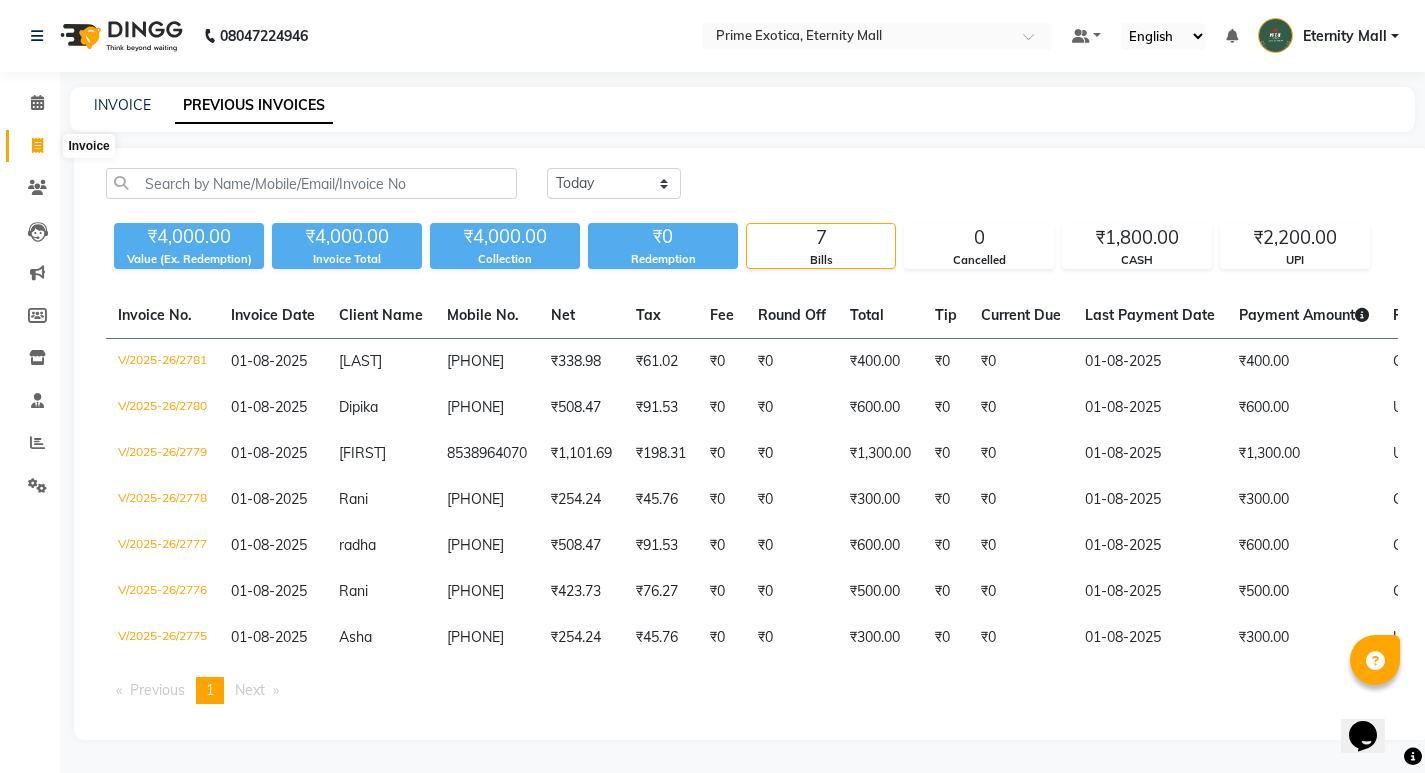 click 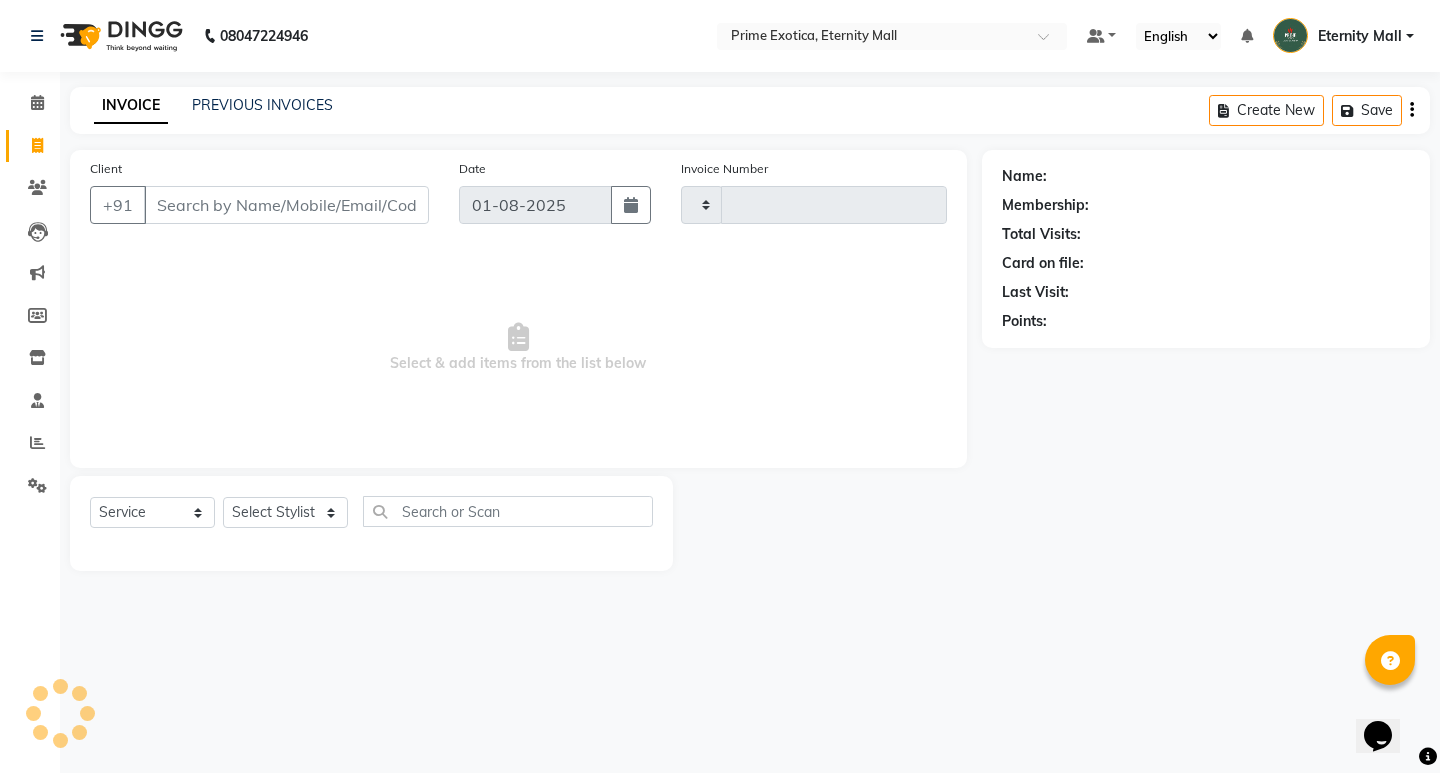 type on "2782" 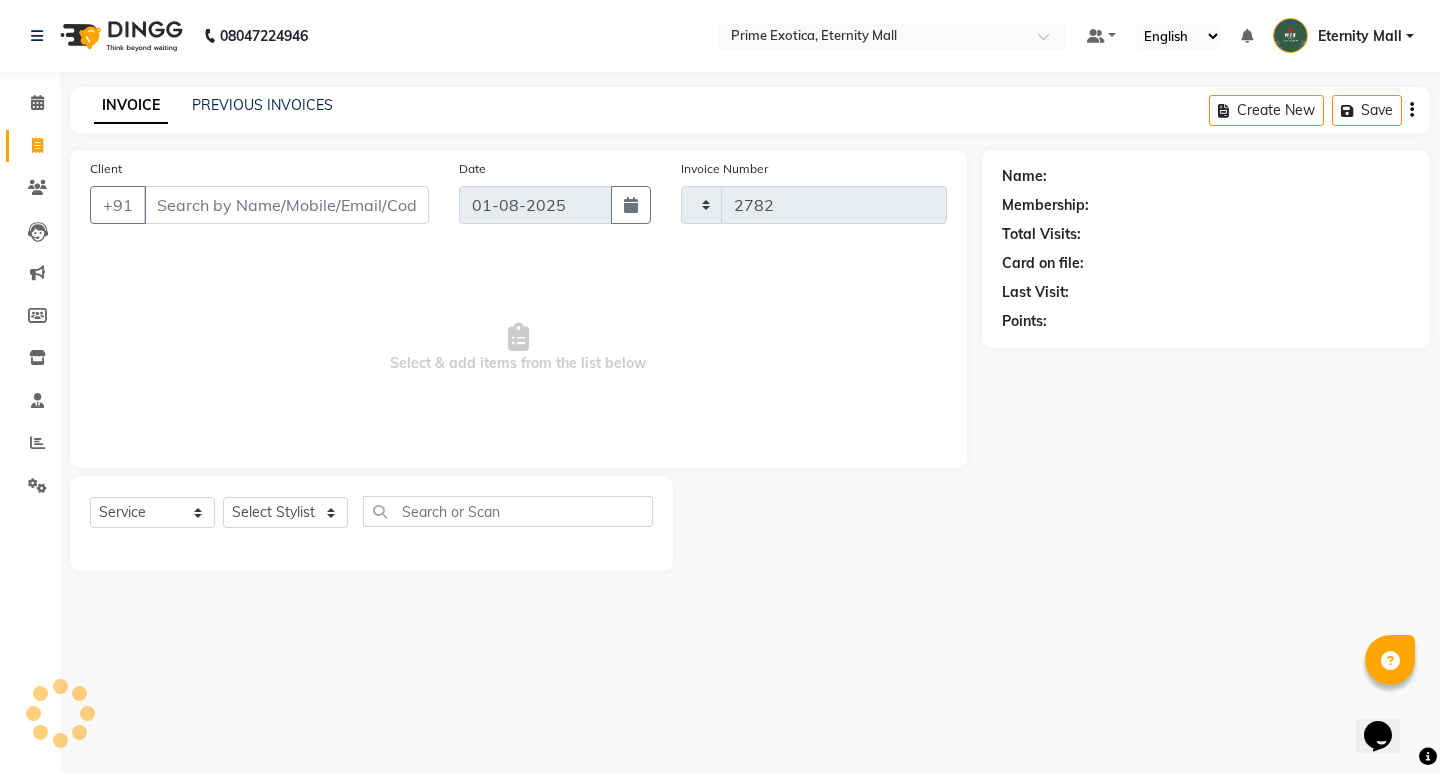select on "5774" 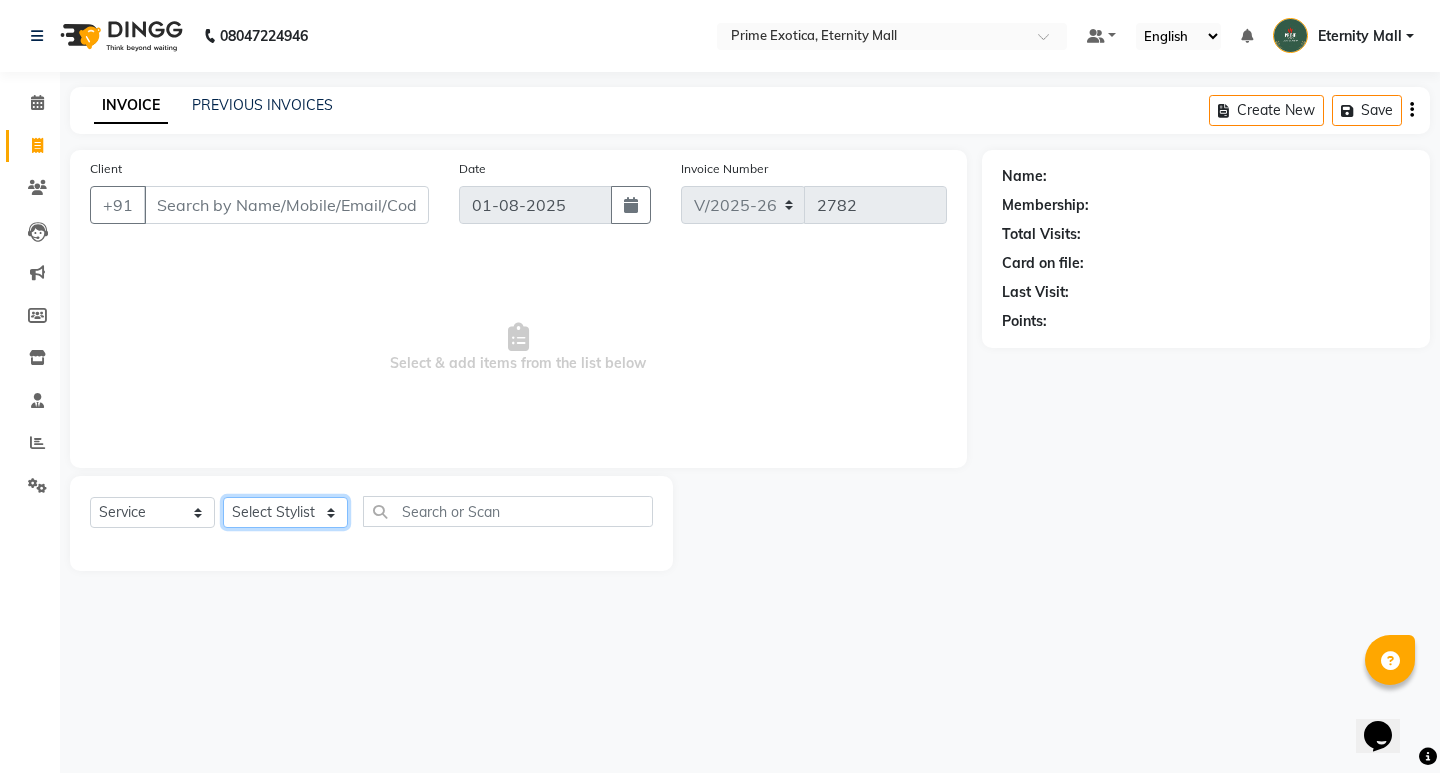 click on "Select Stylist AB ADMIN ajay vikram lakshane Dipak Narnaware Rajeshri shivani" 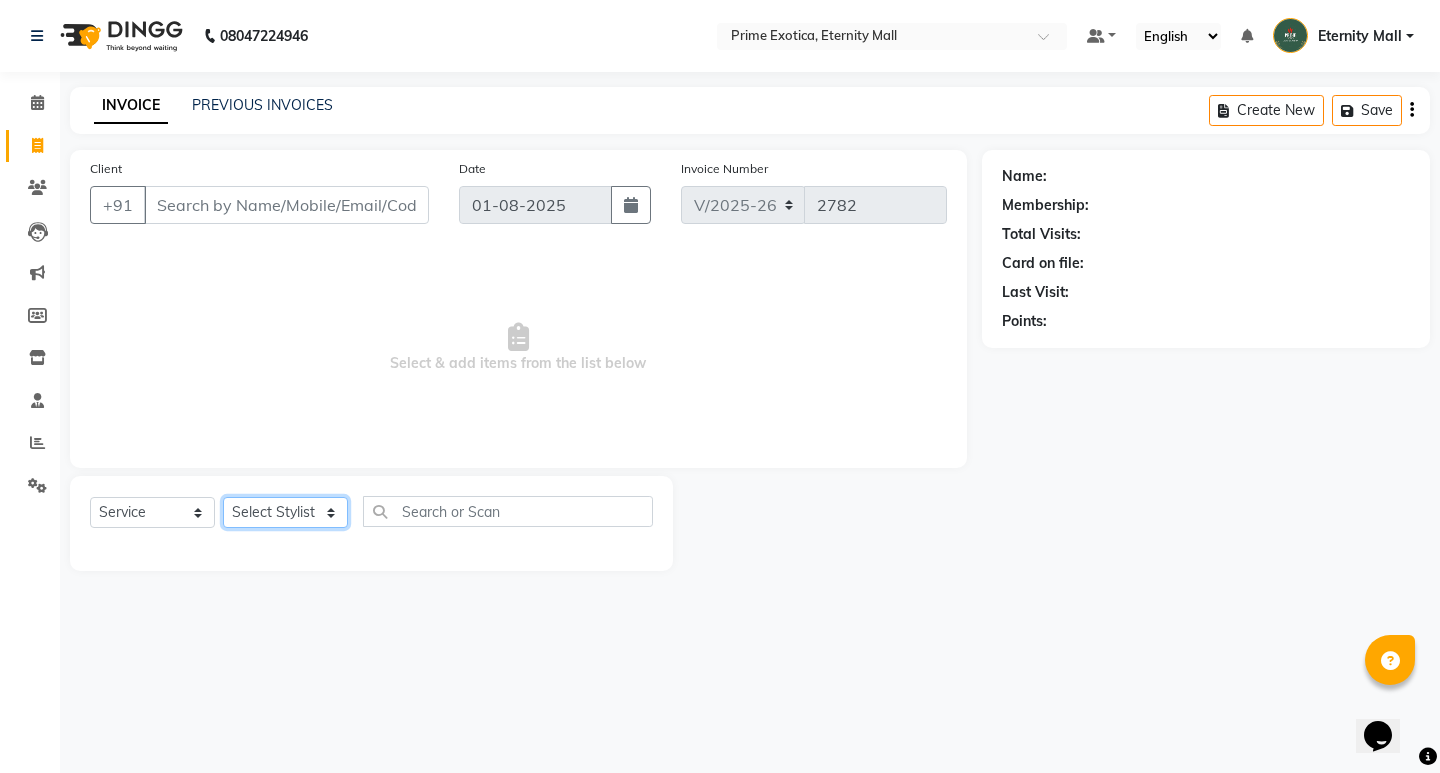 select on "67677" 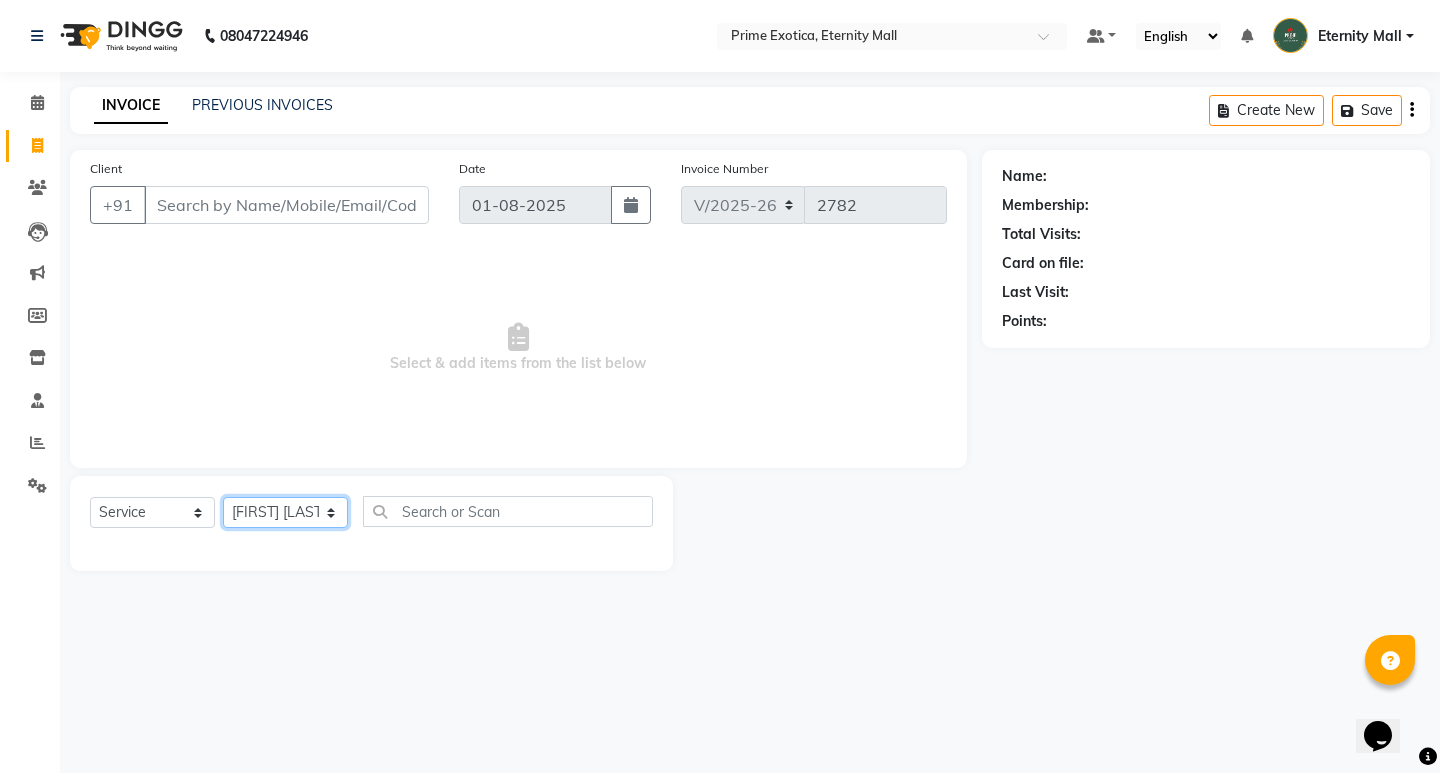 click on "Select Stylist AB ADMIN ajay vikram lakshane Dipak Narnaware Rajeshri shivani" 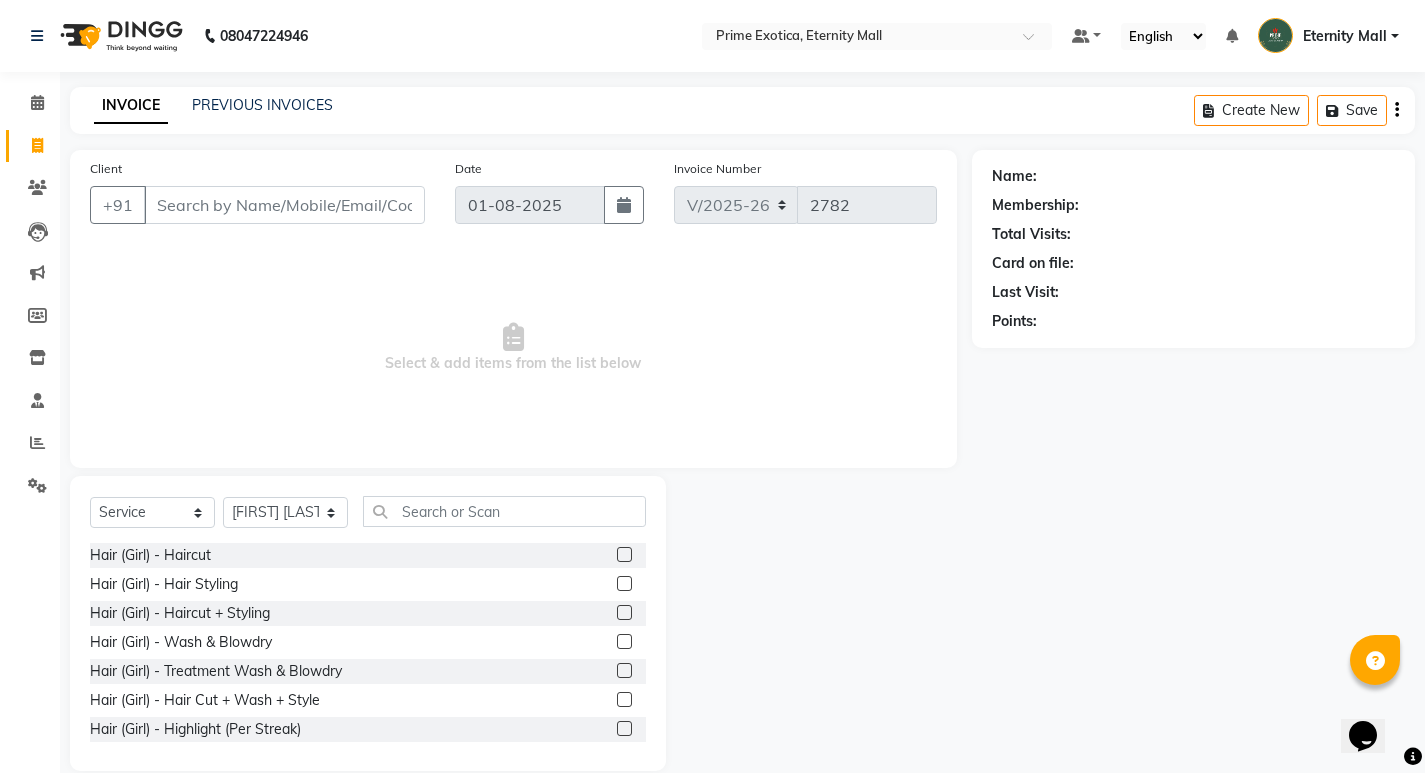 click 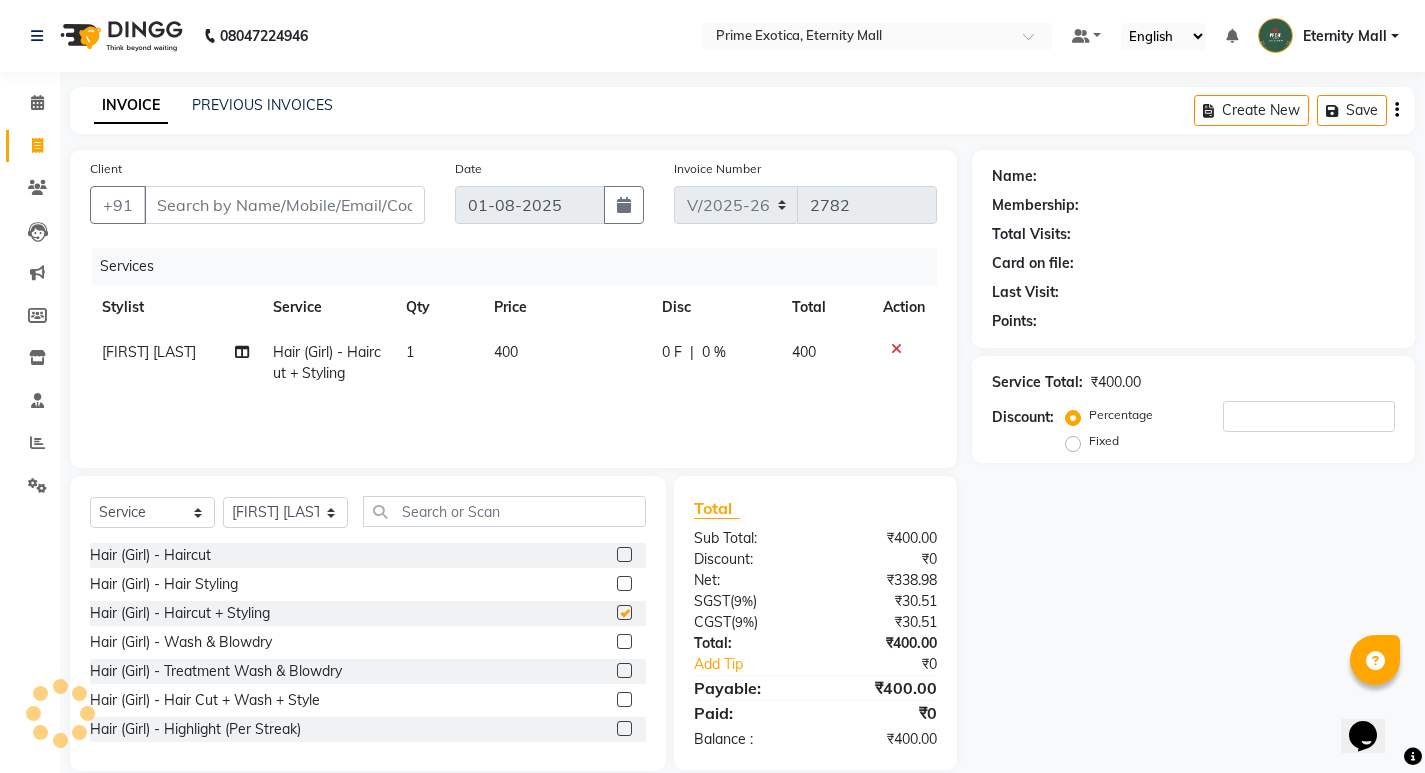 checkbox on "false" 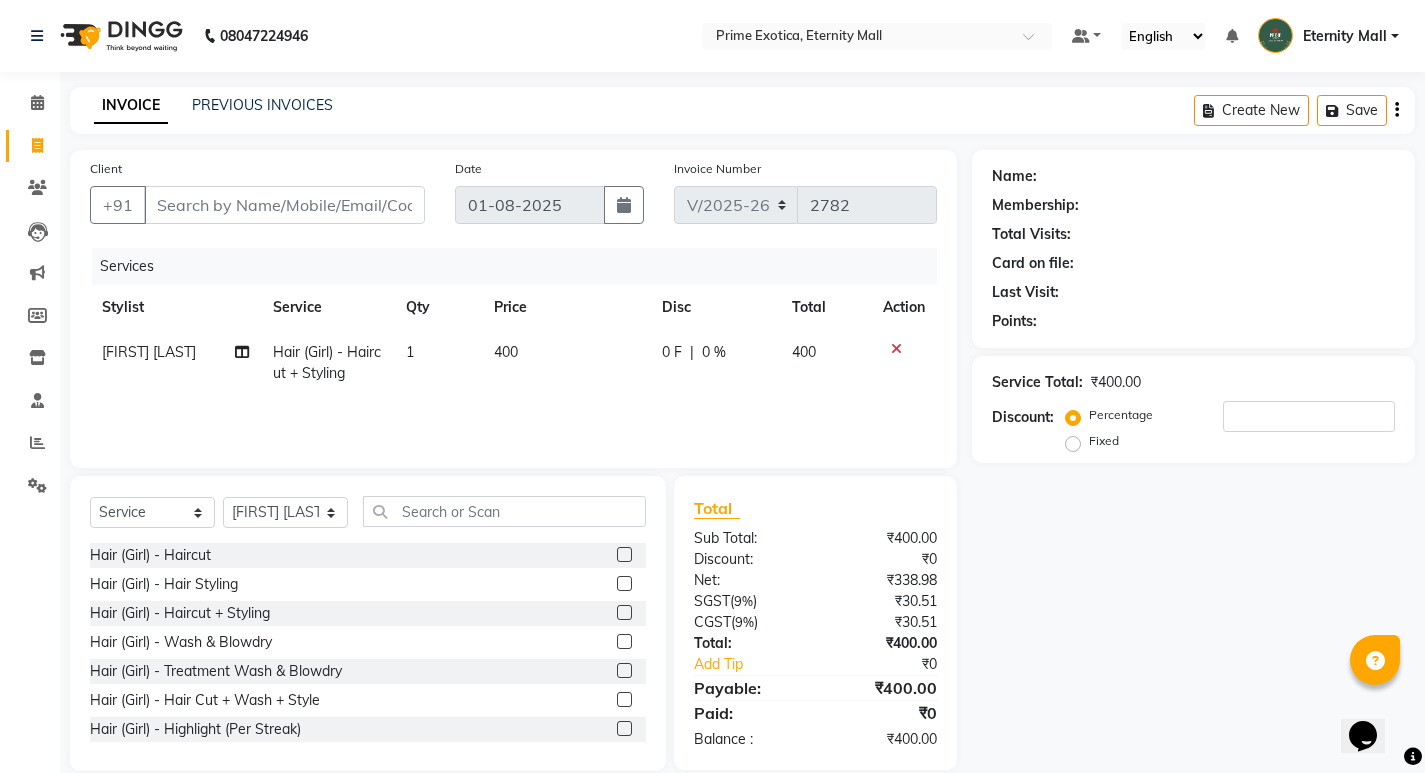 click on "400" 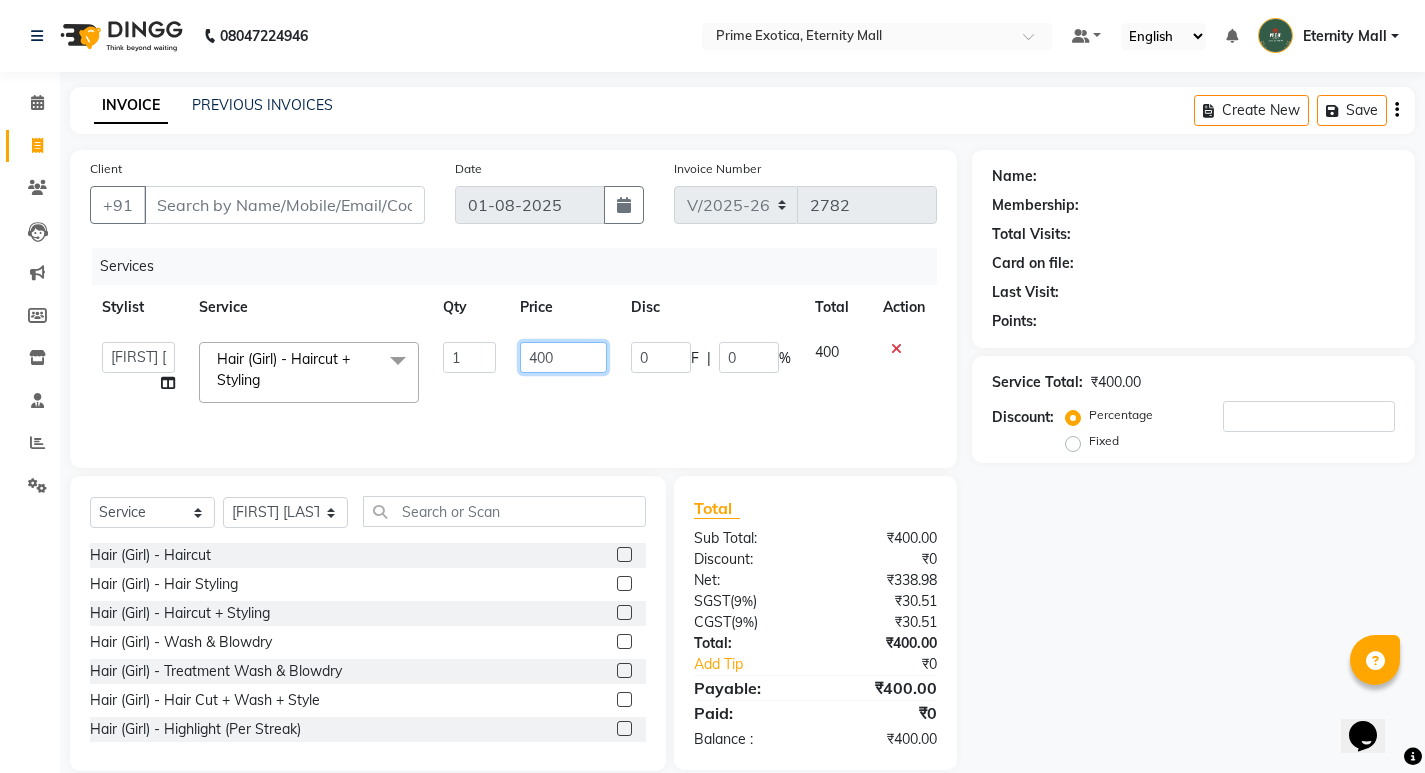 click on "400" 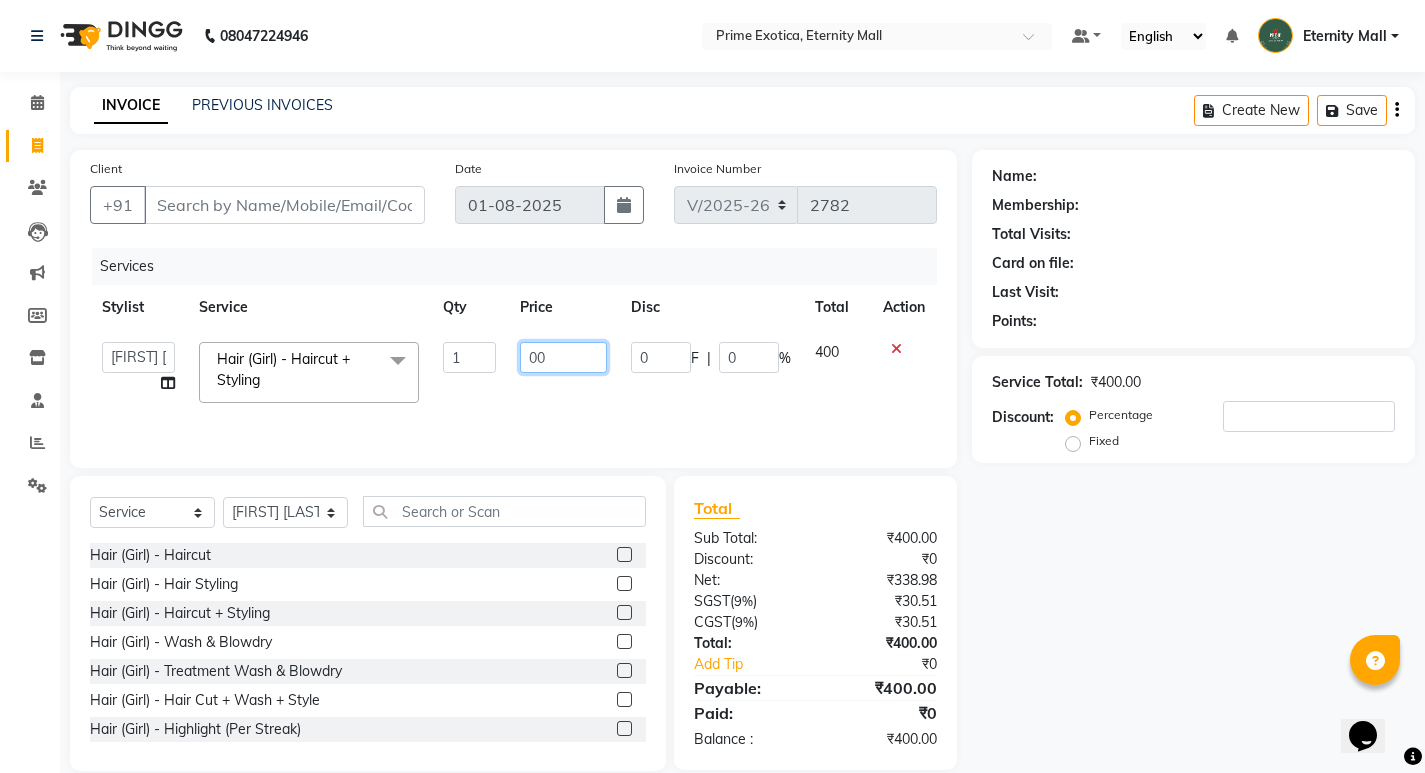 type on "500" 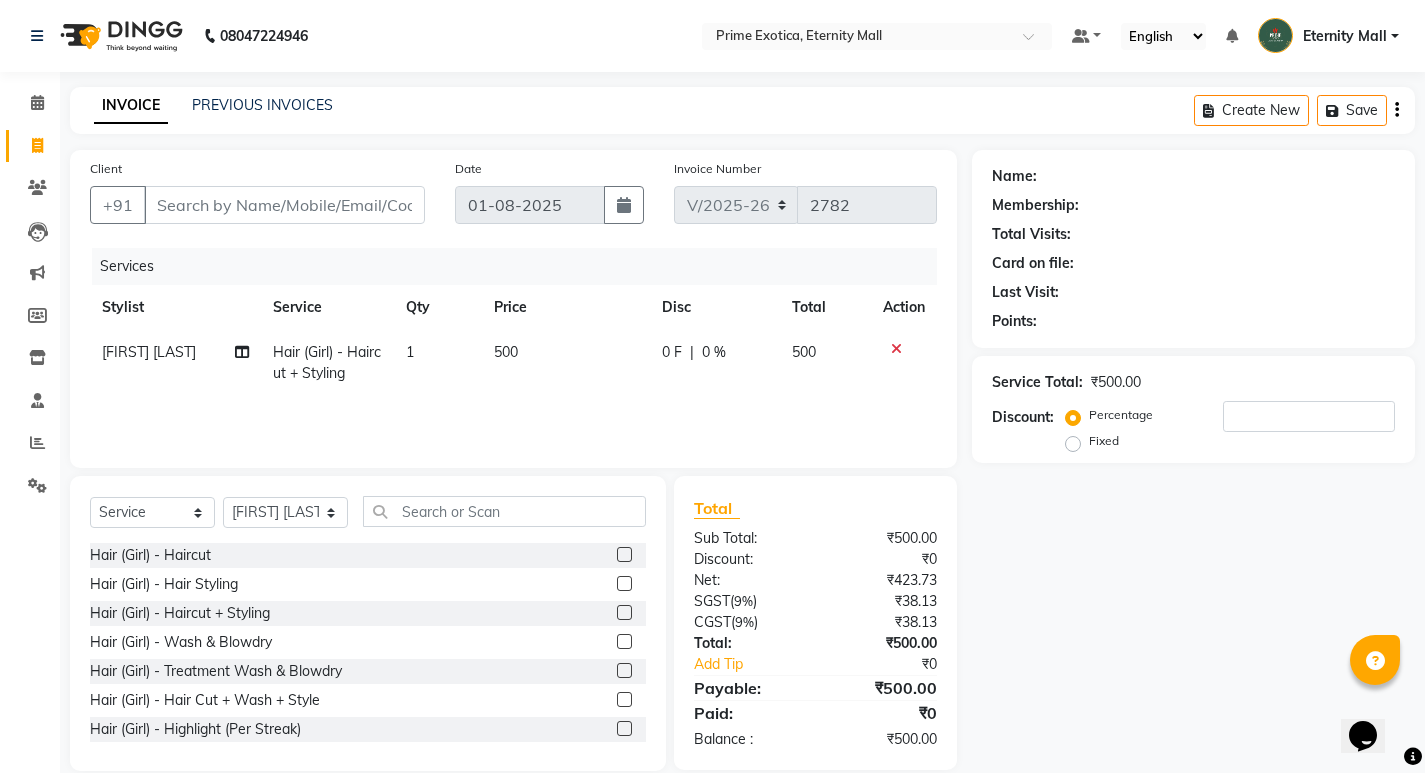 click on "500" 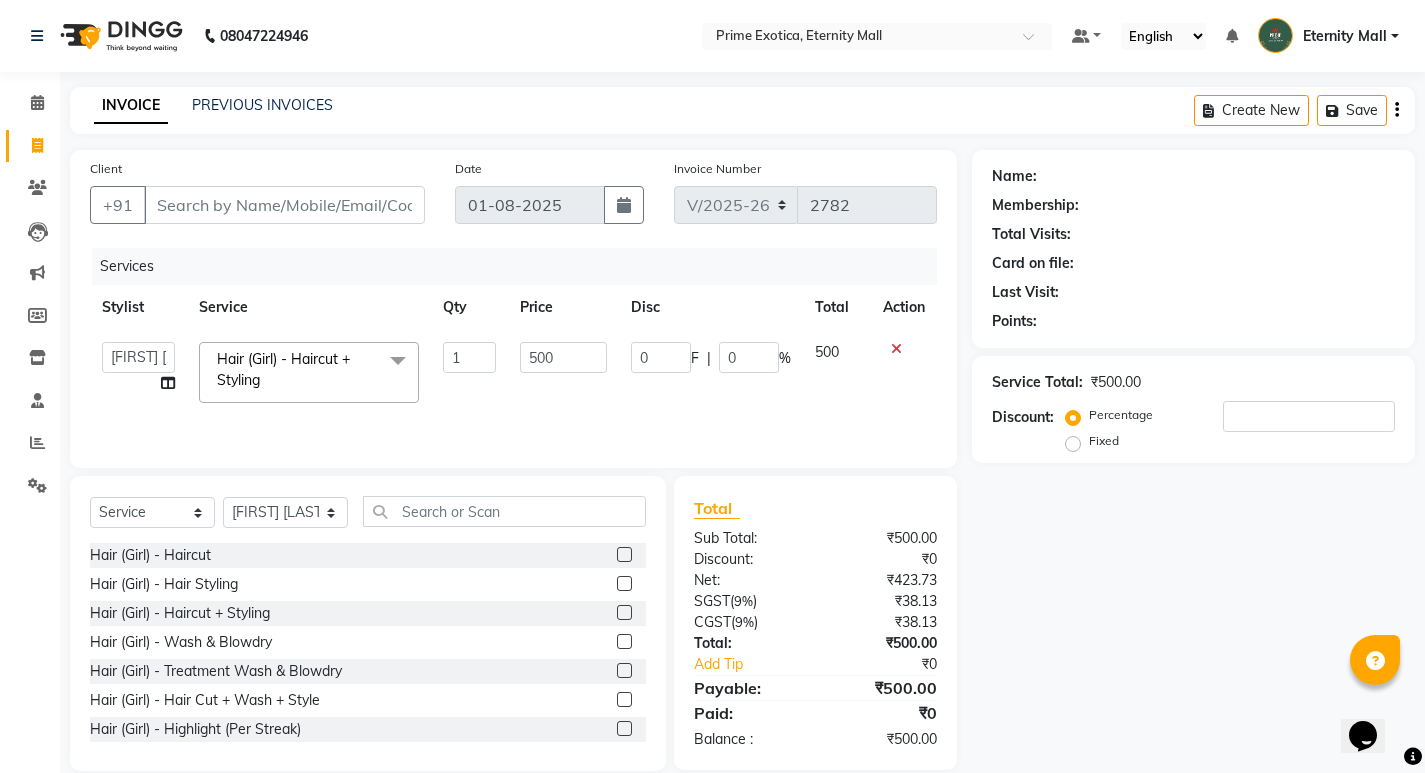 click on "Services Stylist Service Qty Price Disc Total Action AB ADMIN ajay vikram lakshane Dipak Narnaware Rajeshri shivani Hair (Girl) - Haircut + Styling x Hair (Girl) - Haircut Hair (Girl) - Hair Styling Hair (Girl) - Haircut + Styling Hair (Girl) - Wash & Blowdry Hair (Girl) - Treatment Wash & Blowdry Hair (Girl) - Hair Cut + Wash + Style Hair (Girl) - Highlight (Per Streak) Hair (Girl) - Deep Conditioning Hair (Girl) - Creative Styling ( Thermal ) Hair (Girl) - Splitend Removal Hair (Girl) - Touchup Hair (Girl) - Touchup (Amonia Free) Hair (Girl) - Touchup (Matrix) Hair (Girl) - Global Color Hair (Girl) - Global Highlights HAIR WASH CAP HIGHLIGHTS Hair (Boy) - Wash & Blowdry Hair (Boy) - Beard & Shave Hair (Boy) - Hair Cut + Wash + Style Hair (Boy) - Mustache Color Hair (Boy) - Beard Color Hair (Boy) - Global Color Hair (Boy) - Global Color (Amonia Free) Hair (Boy) - Global Highlights Massage (Oil) - Head Massage Hair Repair (Girl) - Hair Spa ( Loreal) keratin the one FACE WASH 1 0" 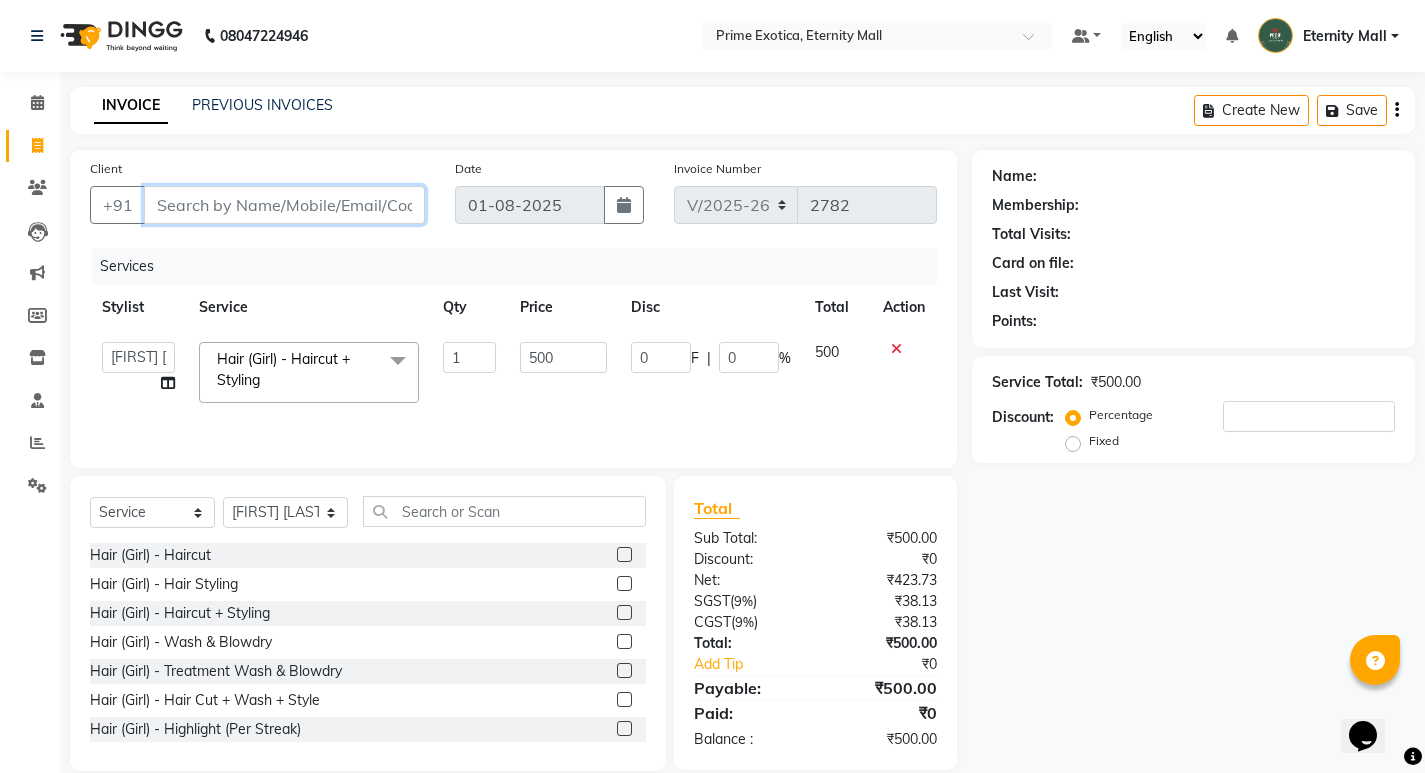 click on "Client" at bounding box center [284, 205] 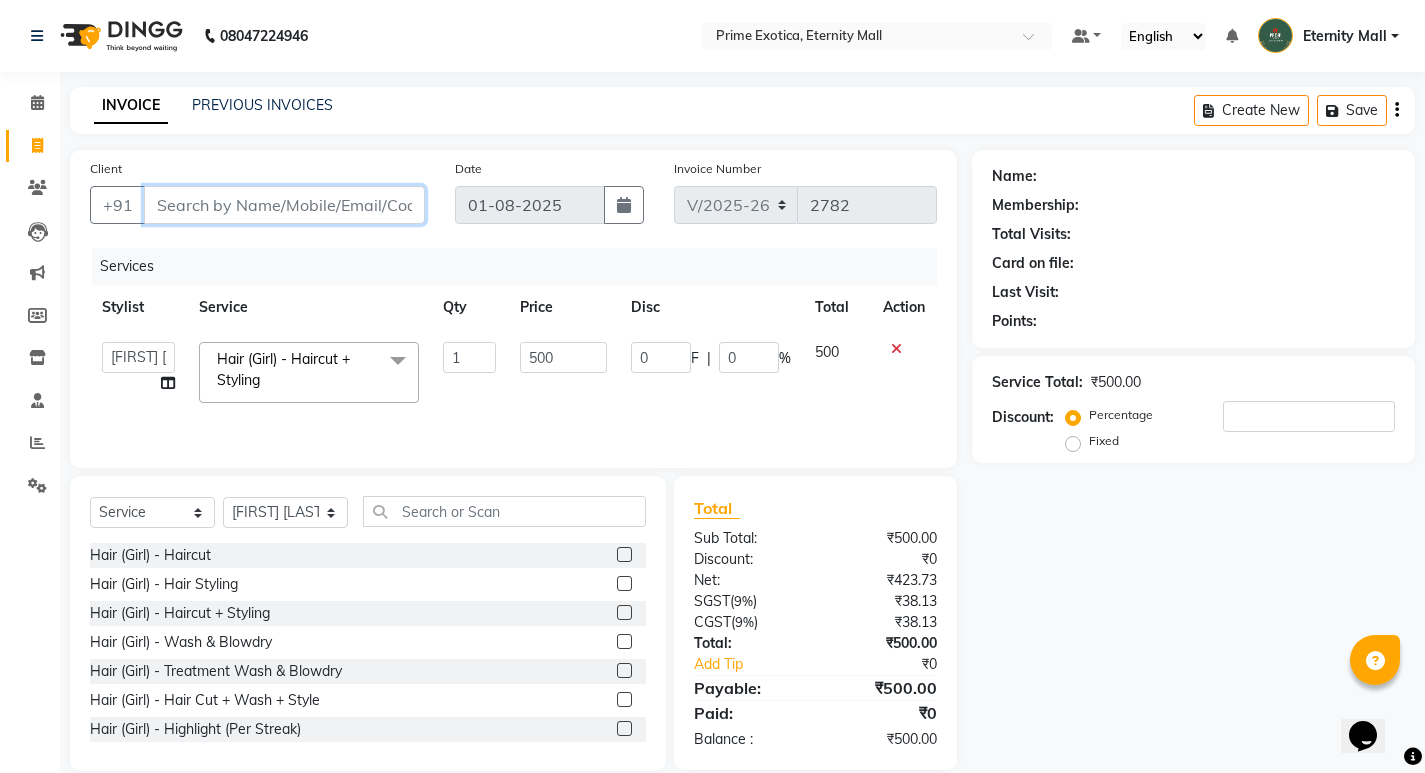 type on "9" 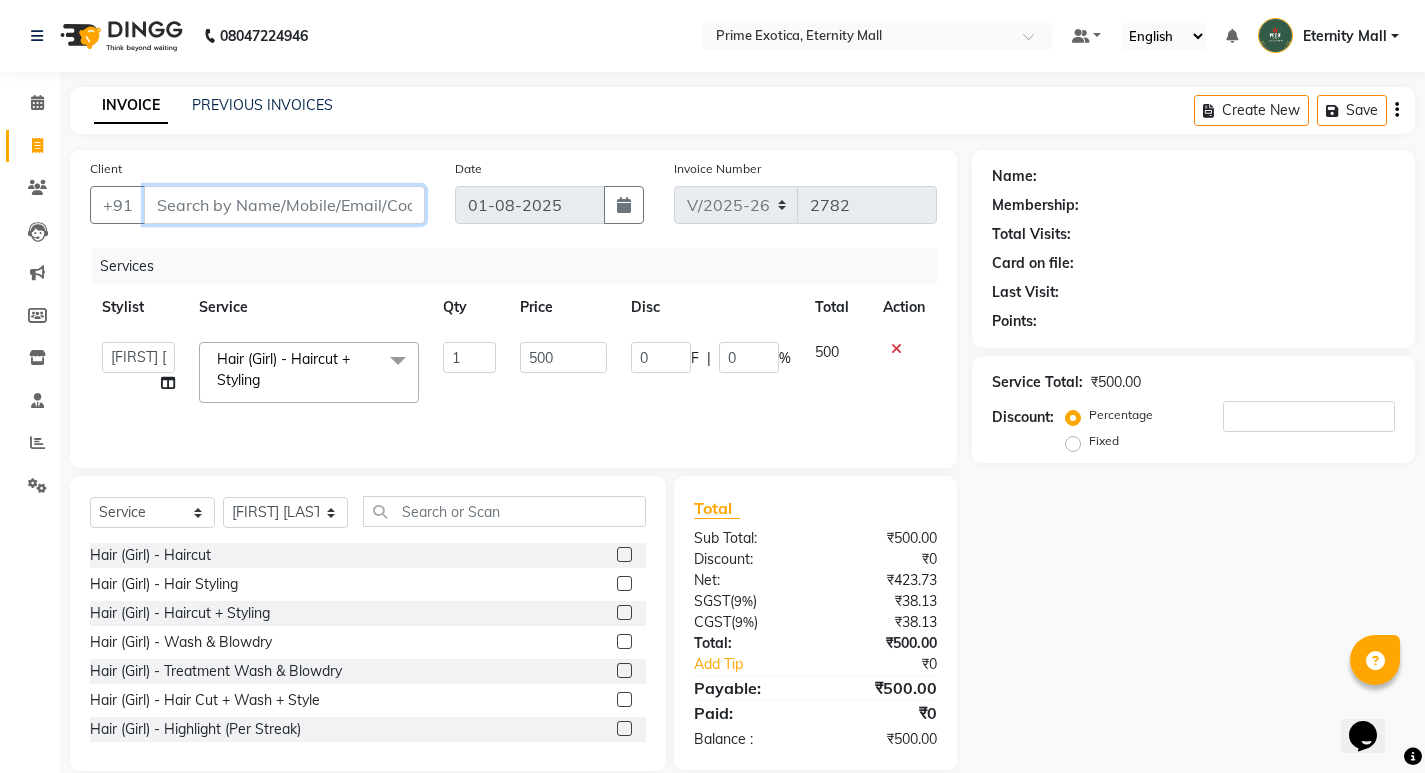 type on "0" 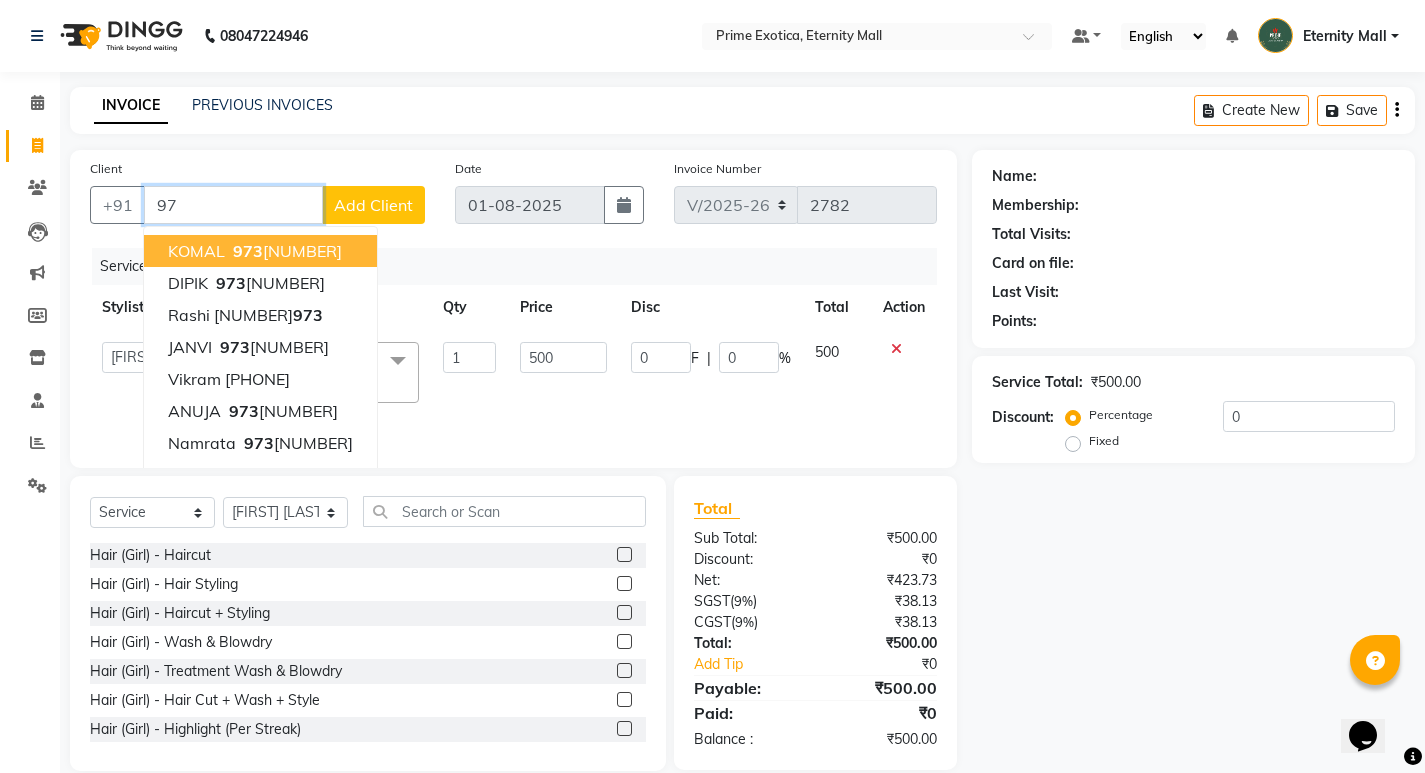 type on "9" 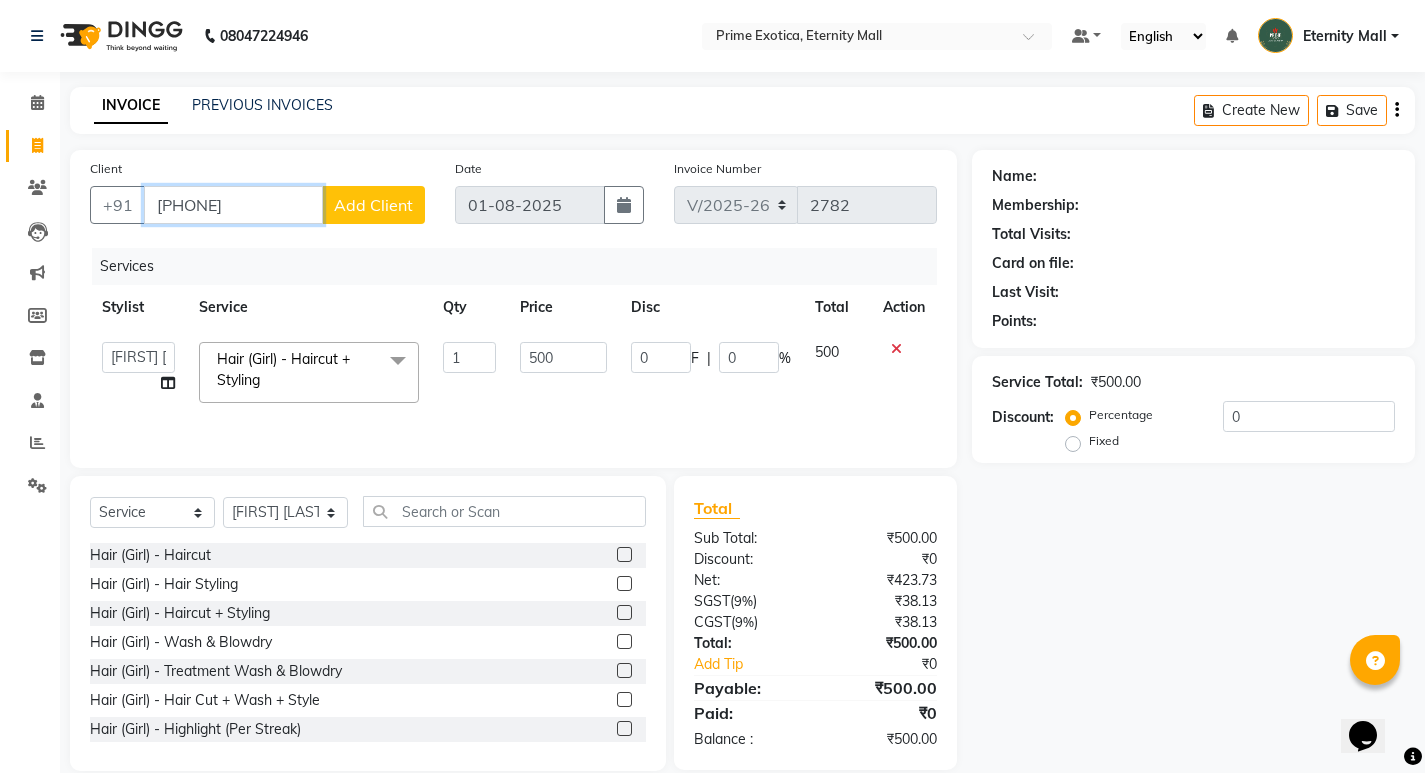 type on "[PHONE]" 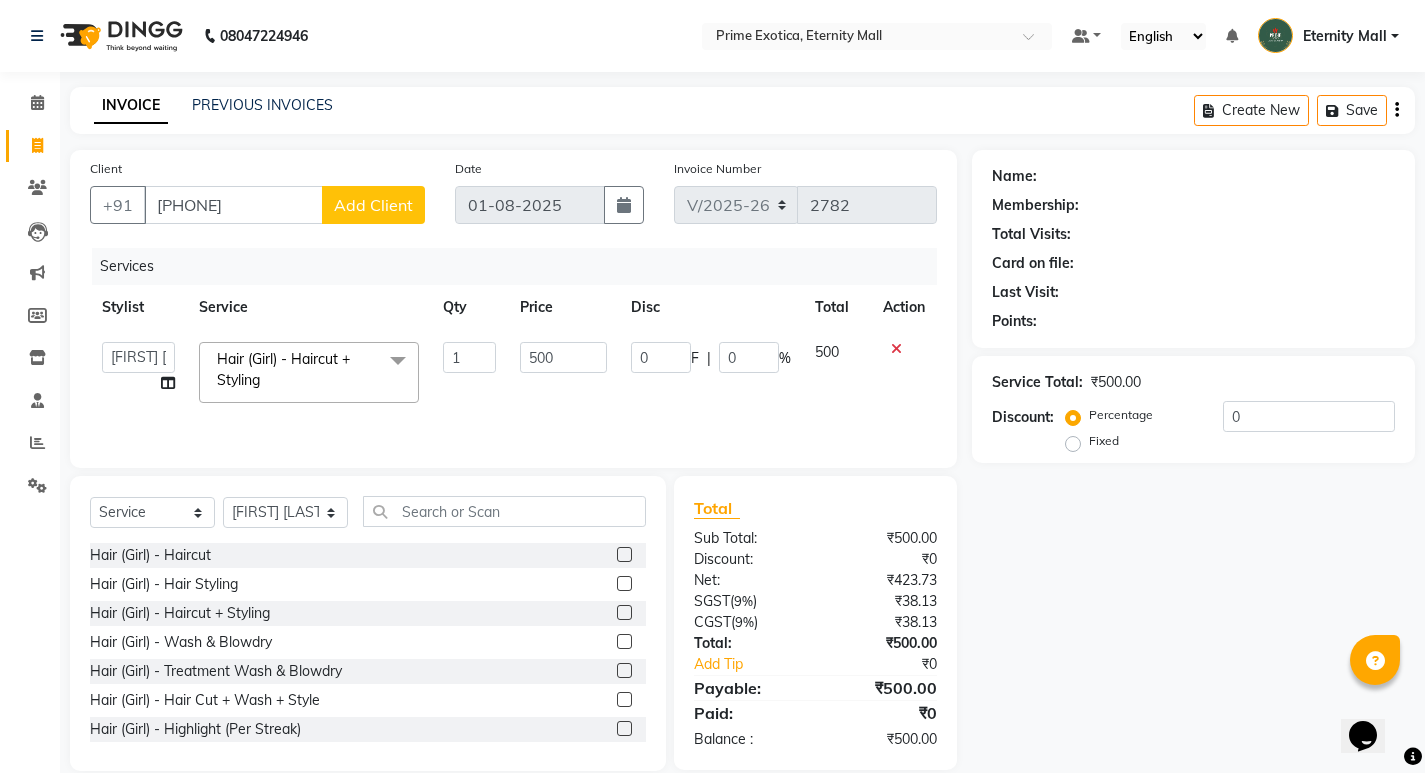 click on "Add Client" 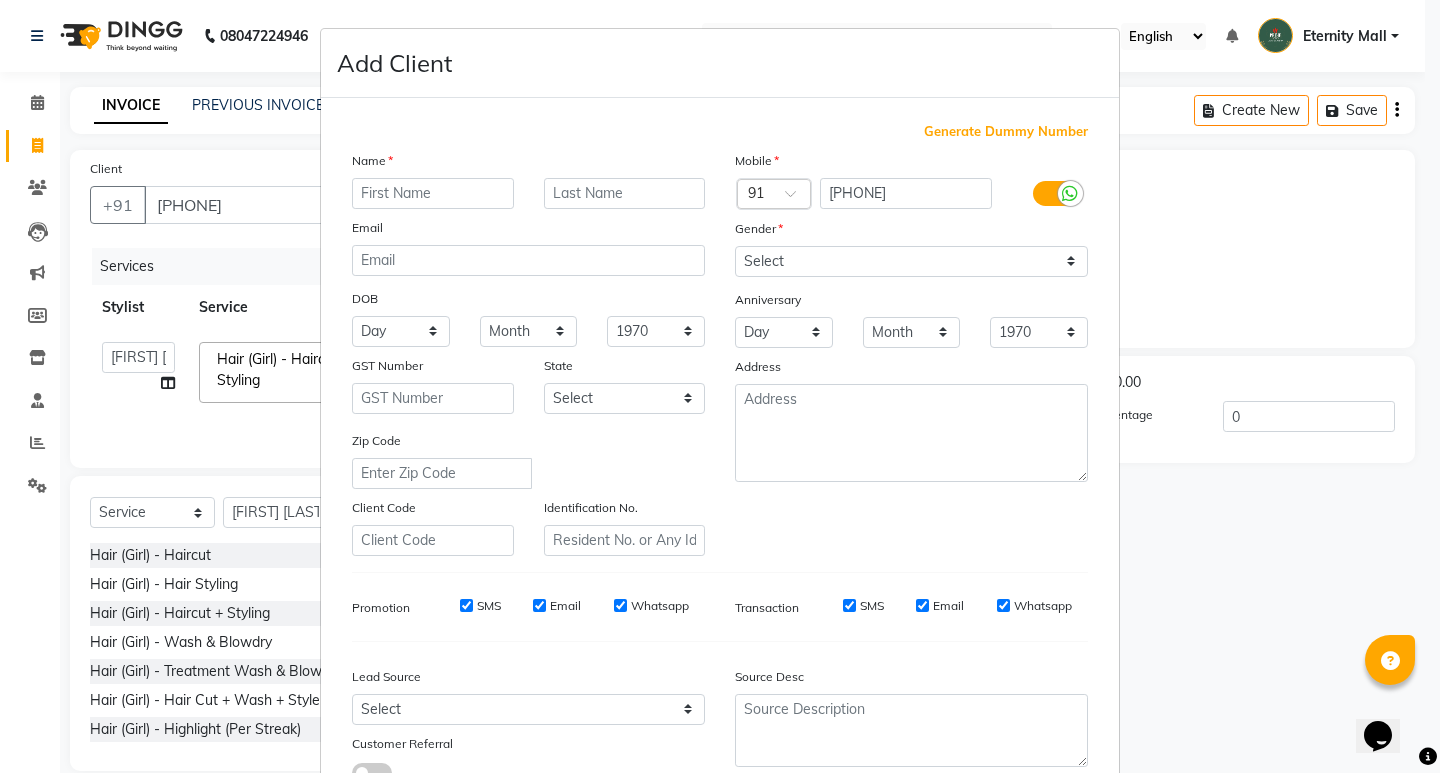 click at bounding box center (433, 193) 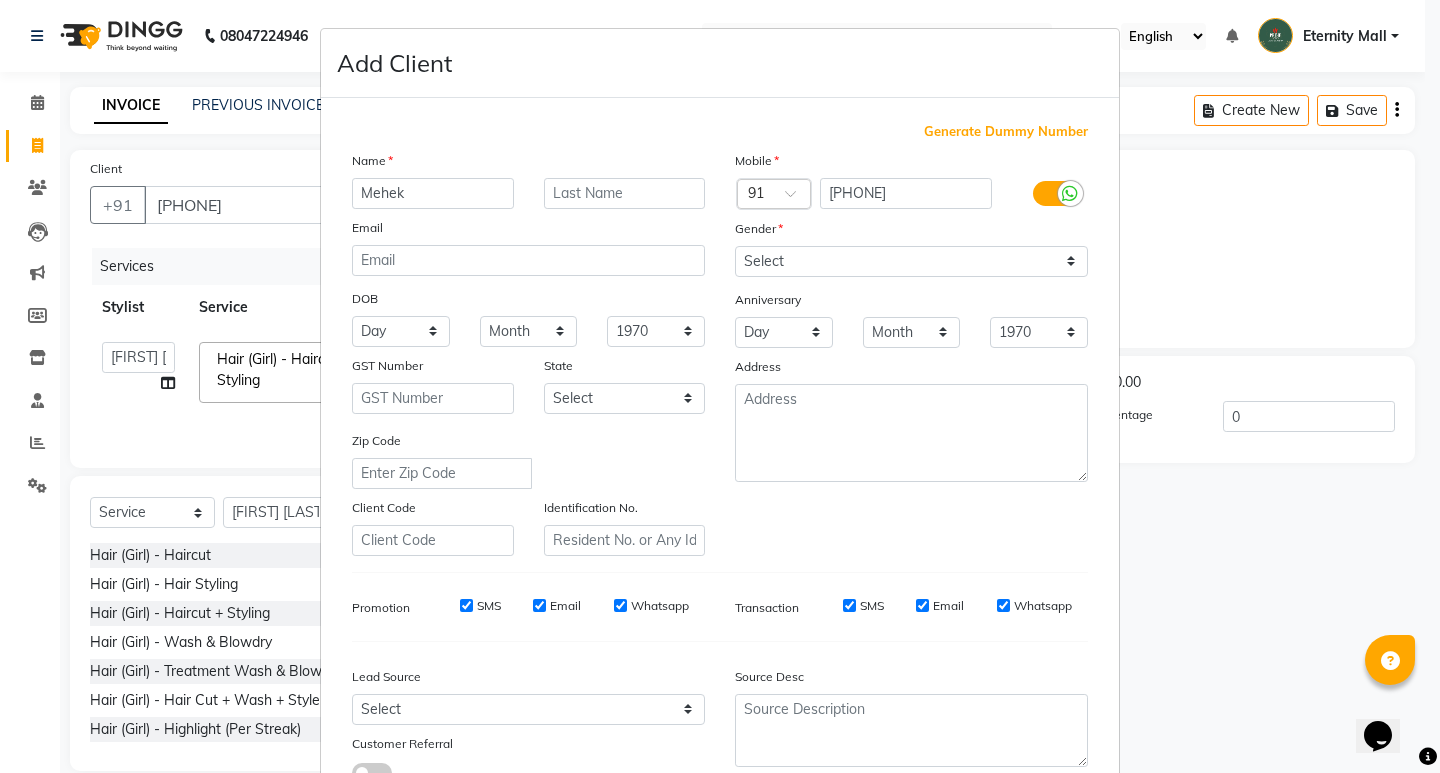 type on "Mehek" 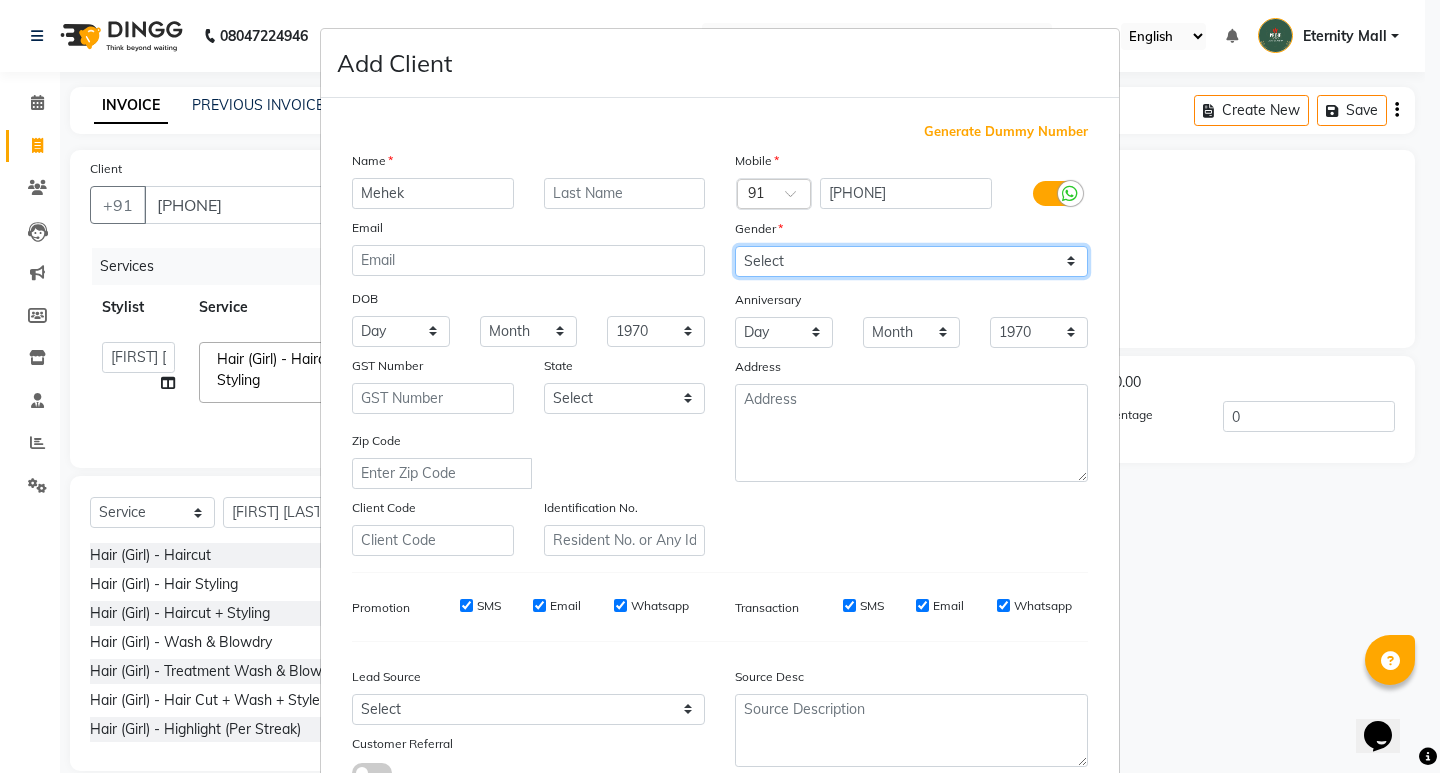 click on "Select Male Female Other Prefer Not To Say" at bounding box center [911, 261] 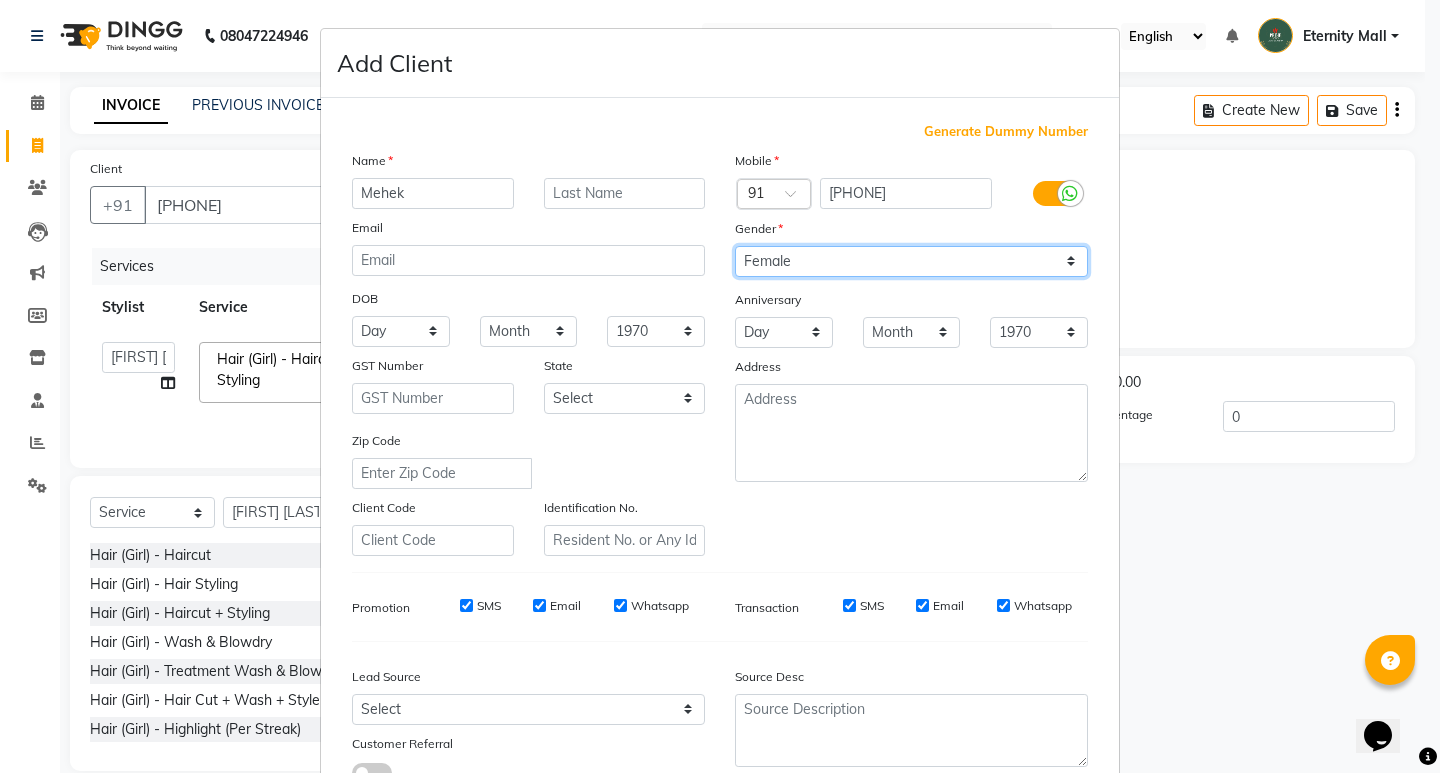 click on "Select Male Female Other Prefer Not To Say" at bounding box center [911, 261] 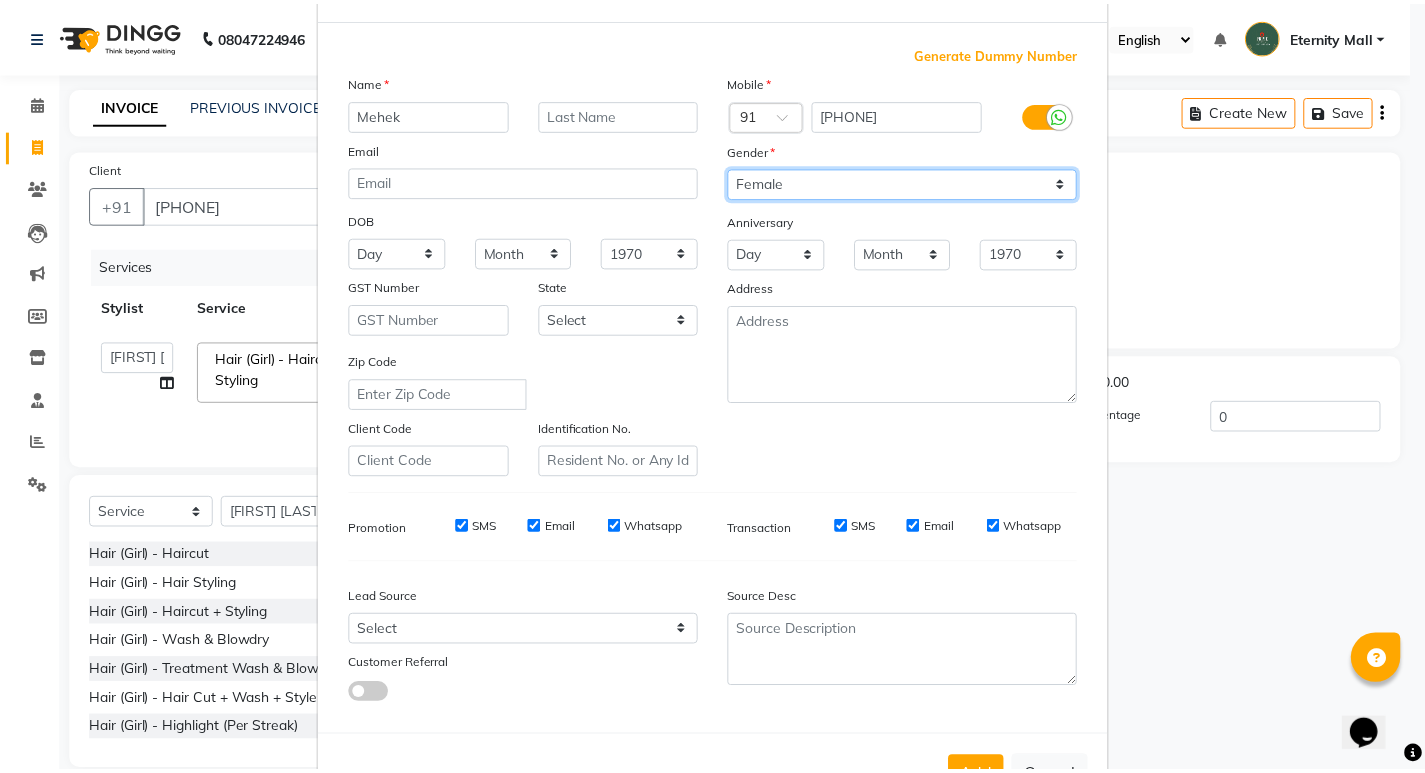 scroll, scrollTop: 150, scrollLeft: 0, axis: vertical 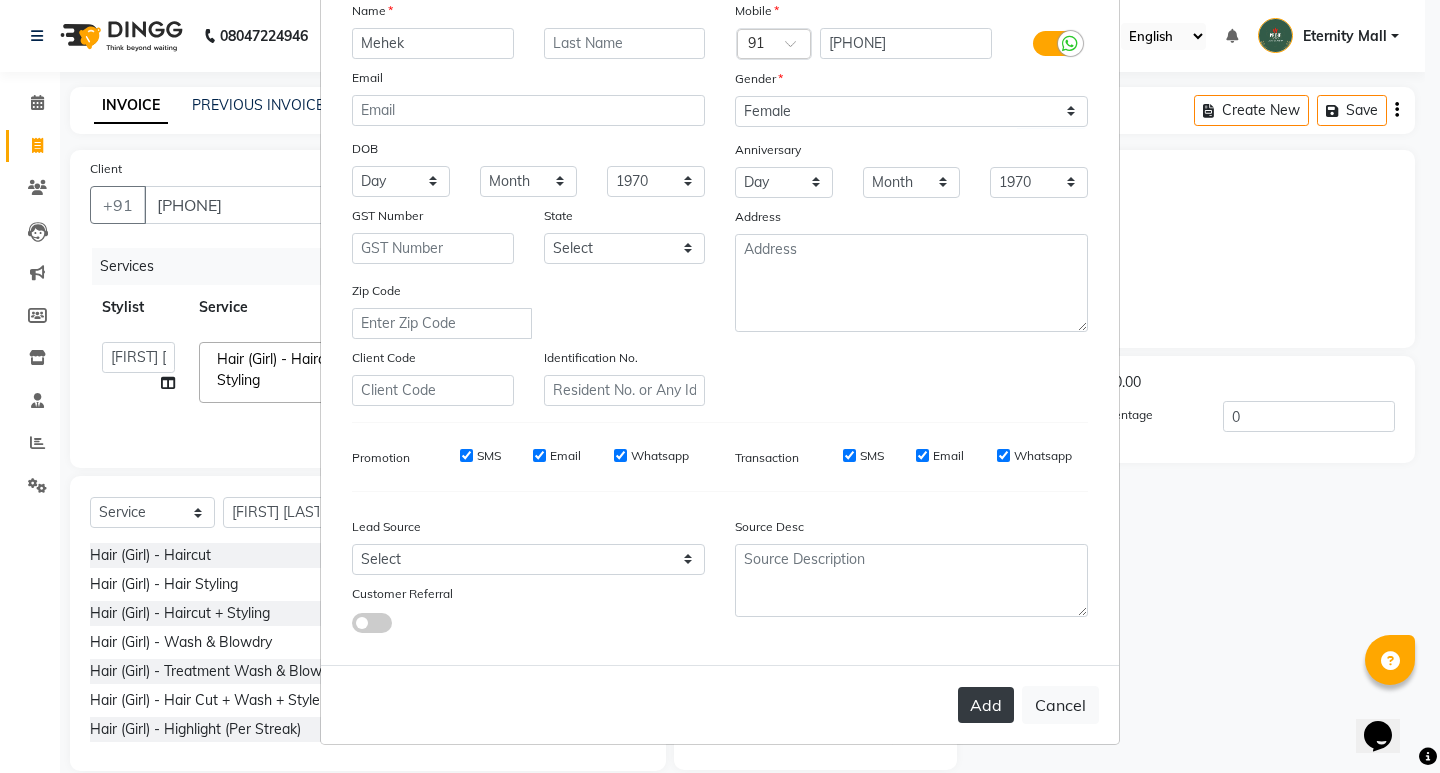 click on "Add" at bounding box center (986, 705) 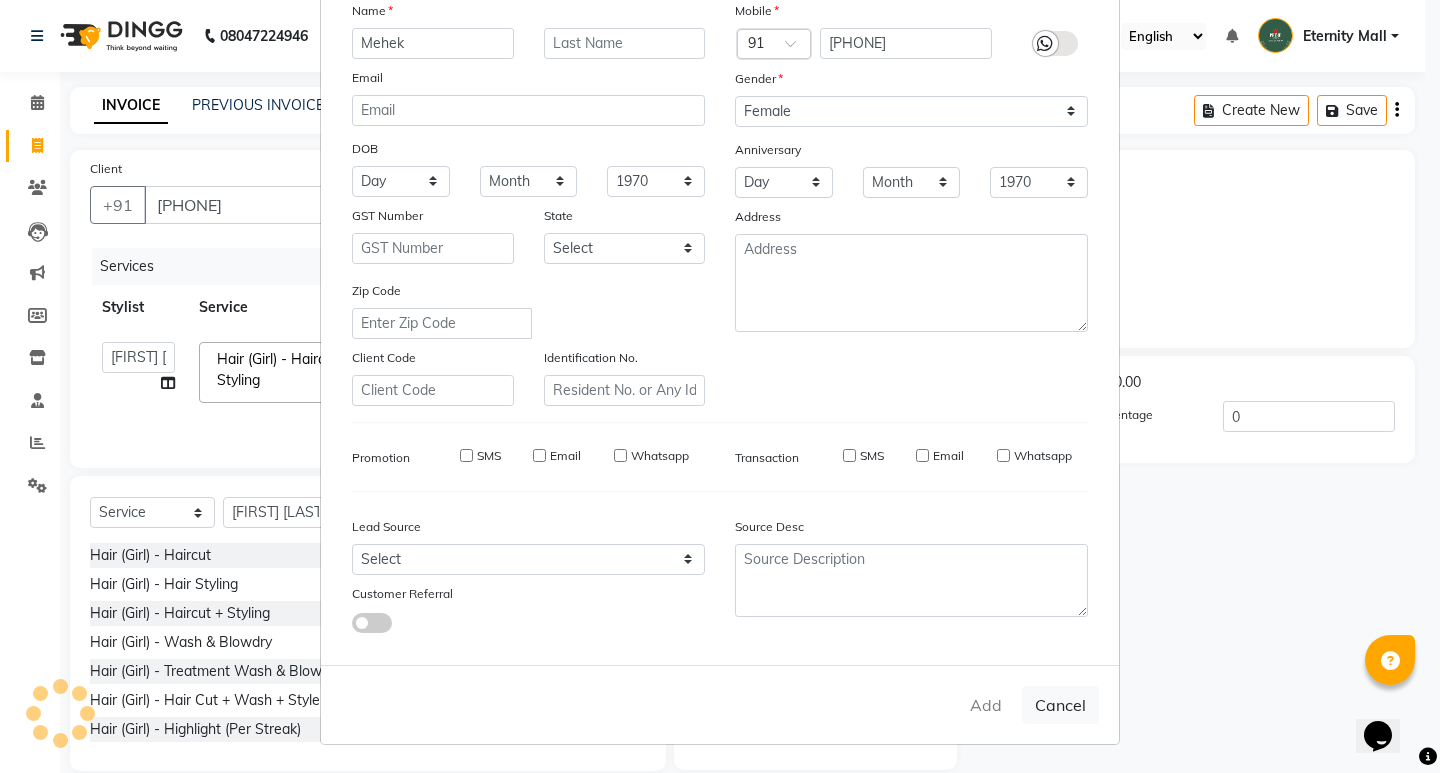 type 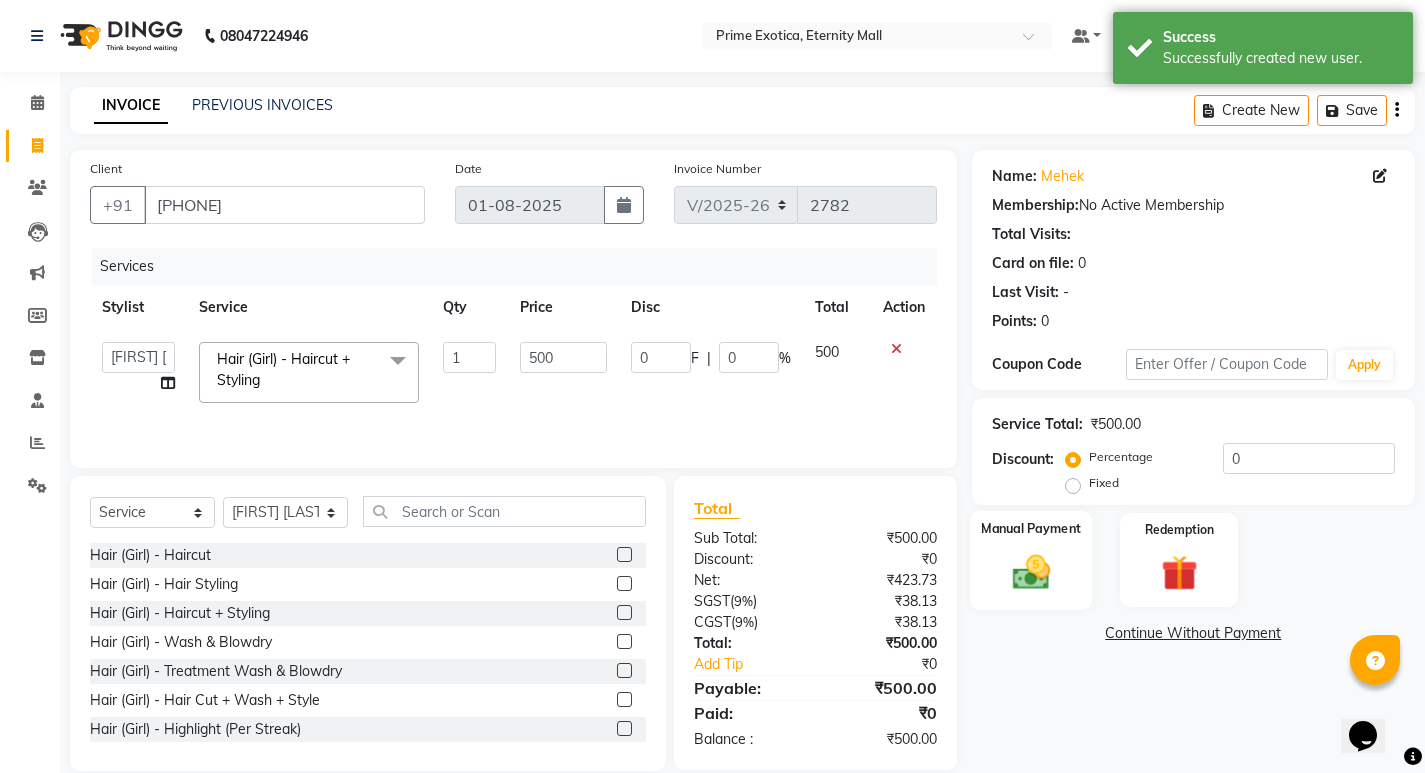 click 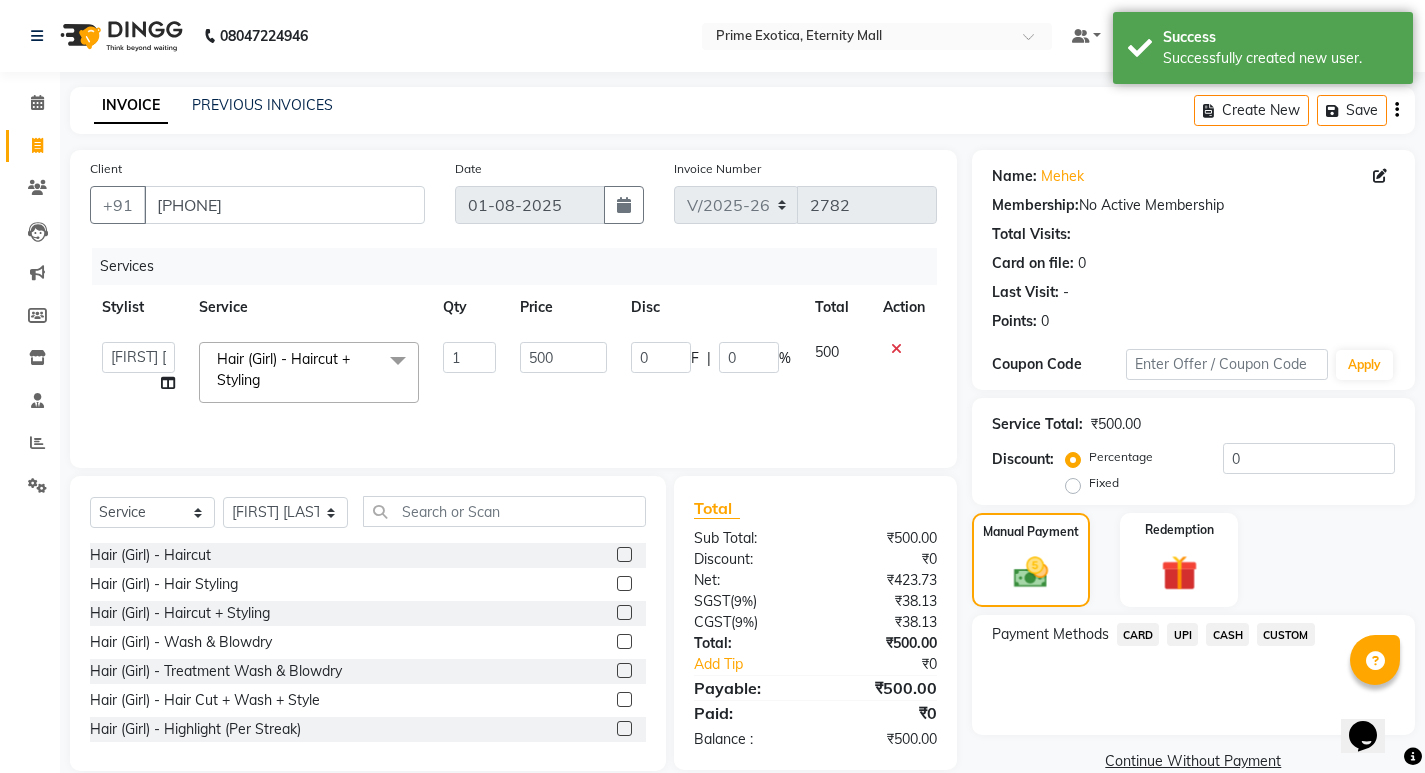 click on "UPI" 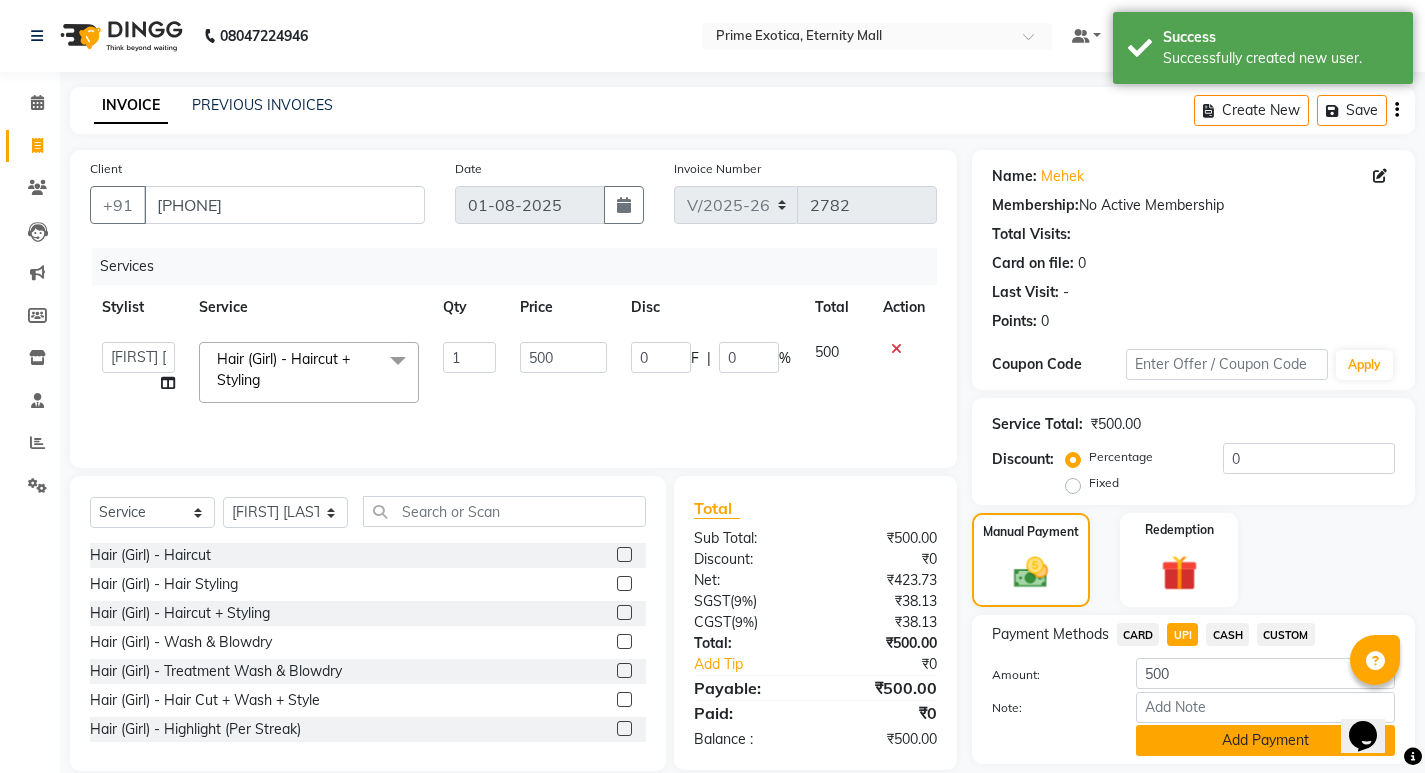 click on "Add Payment" 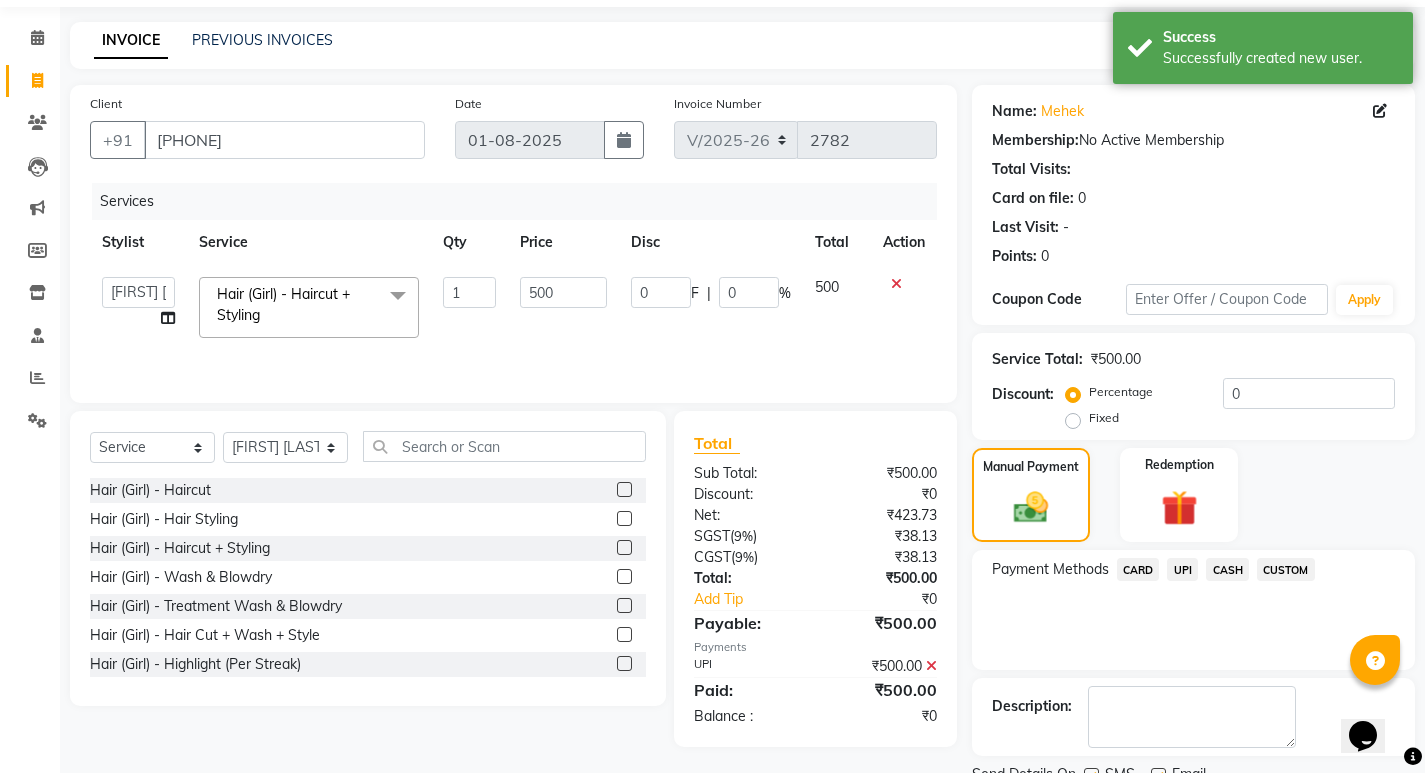 scroll, scrollTop: 100, scrollLeft: 0, axis: vertical 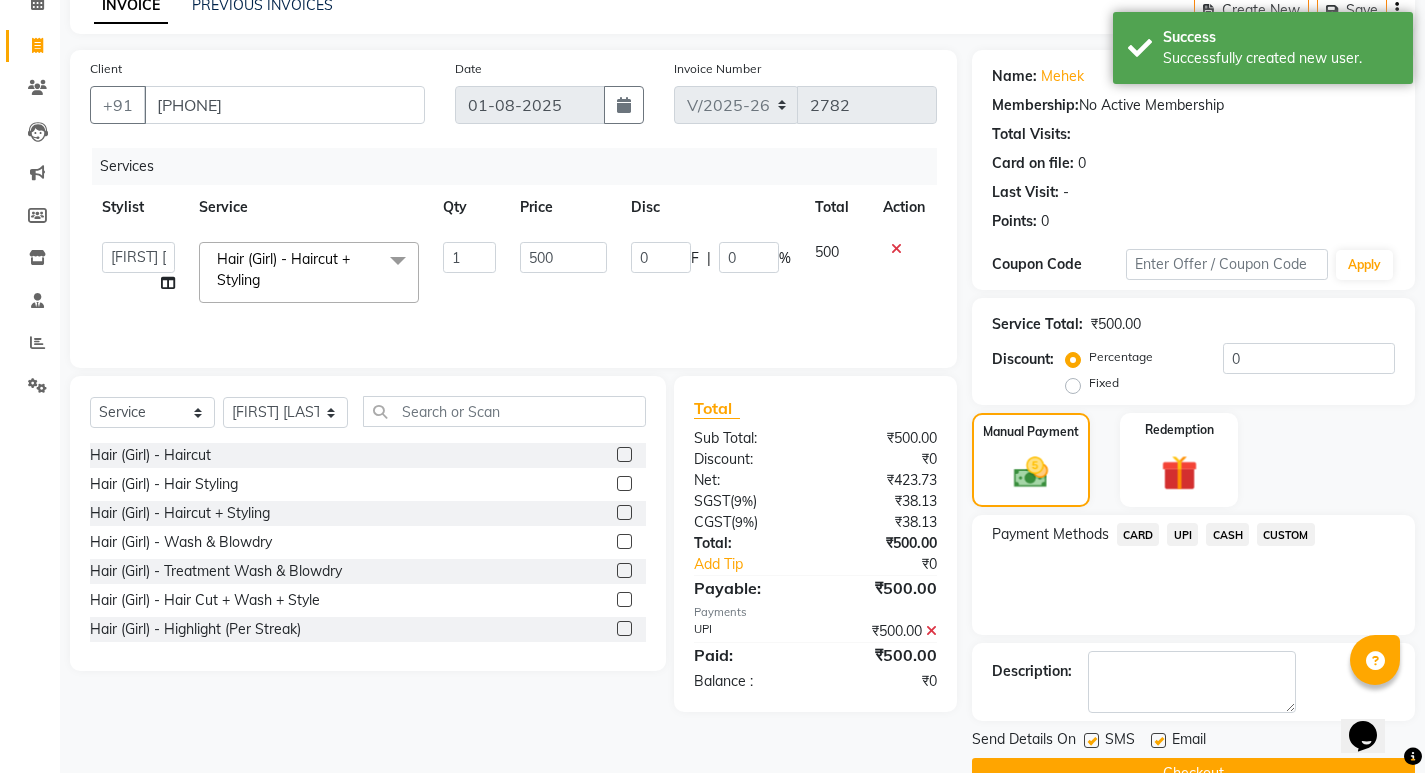 click on "Checkout" 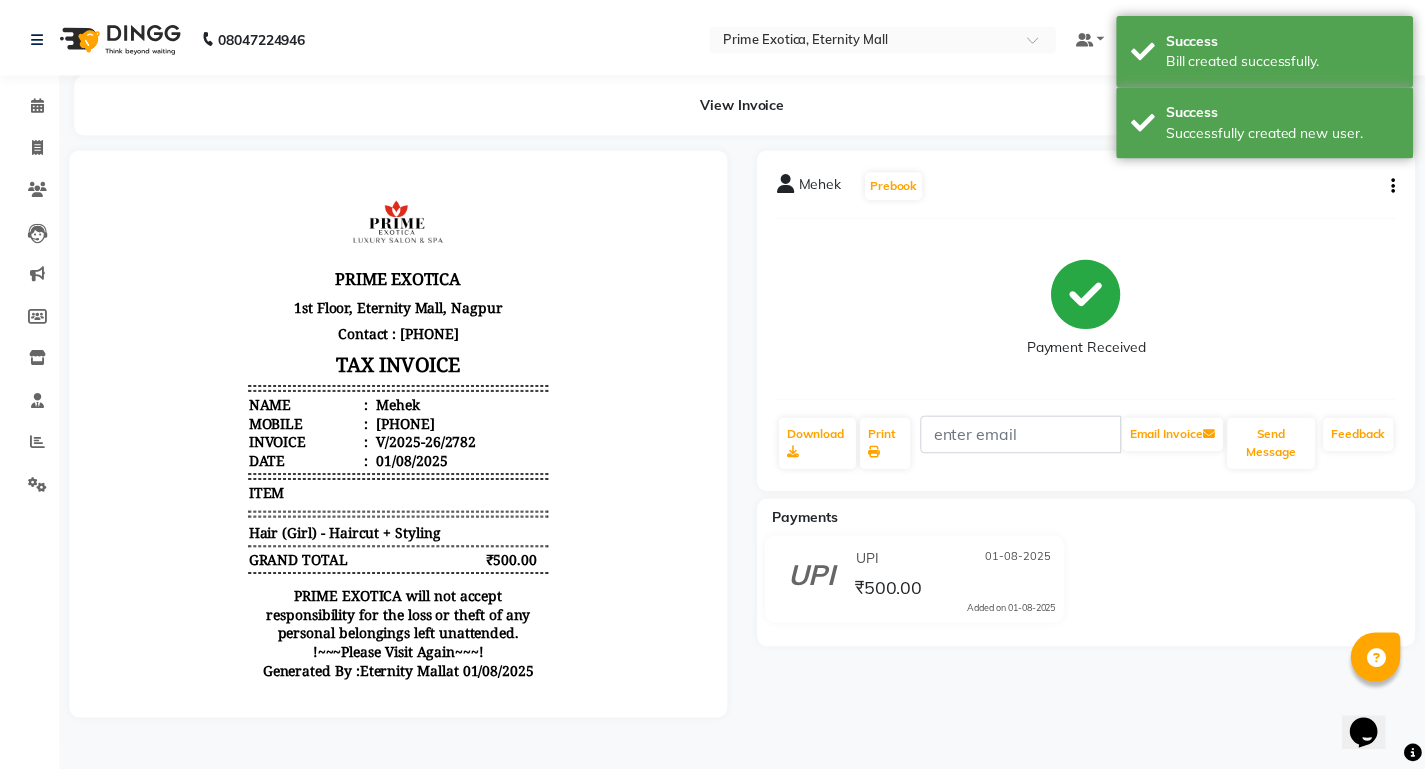 scroll, scrollTop: 0, scrollLeft: 0, axis: both 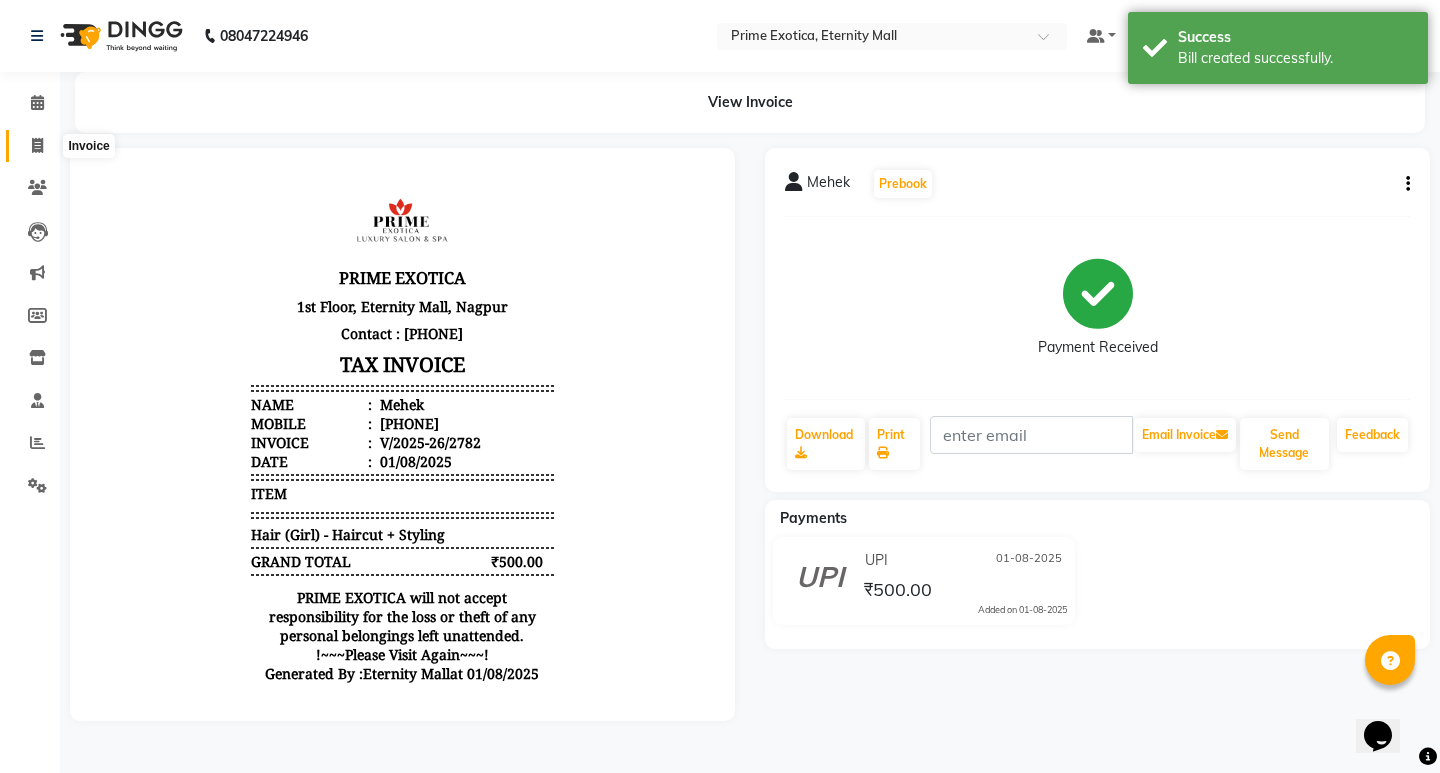 click 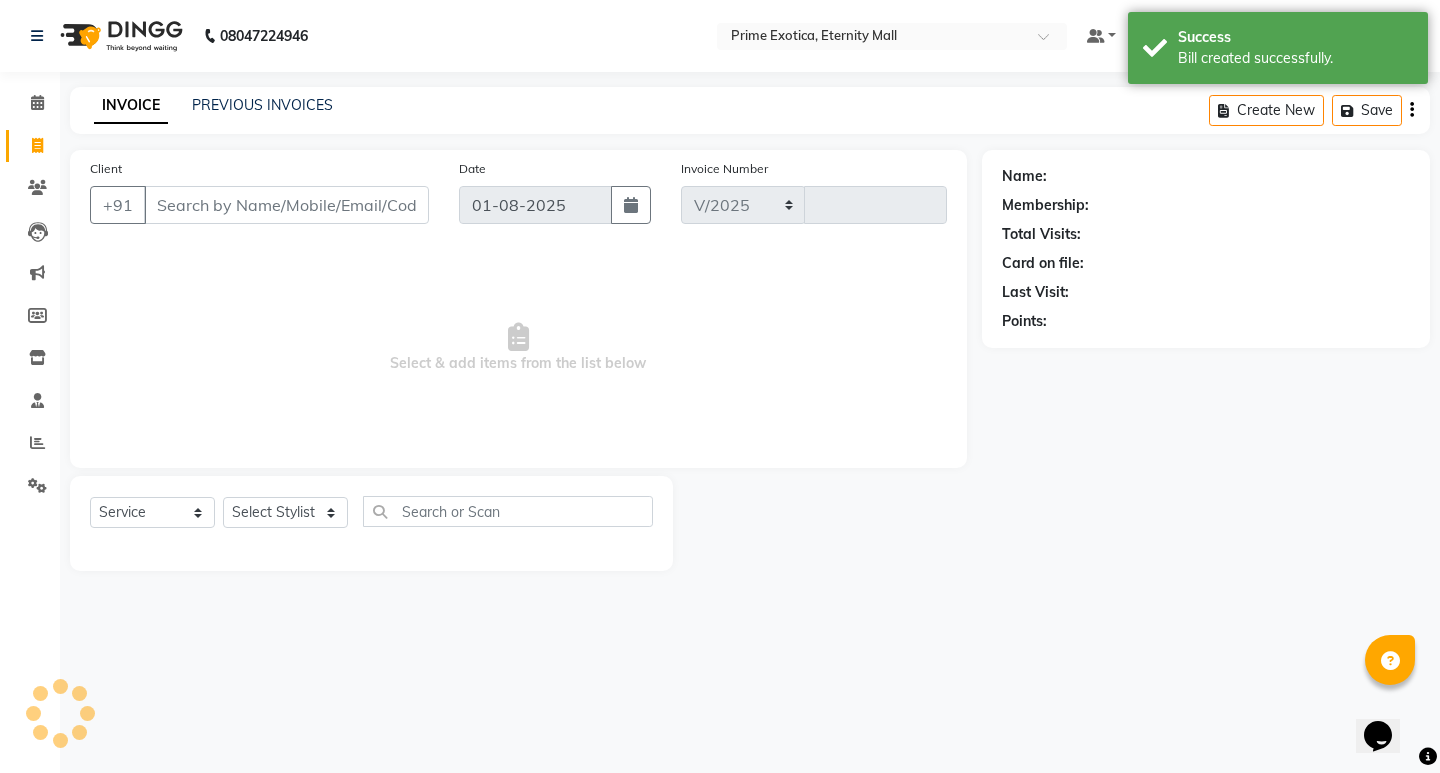 select on "5774" 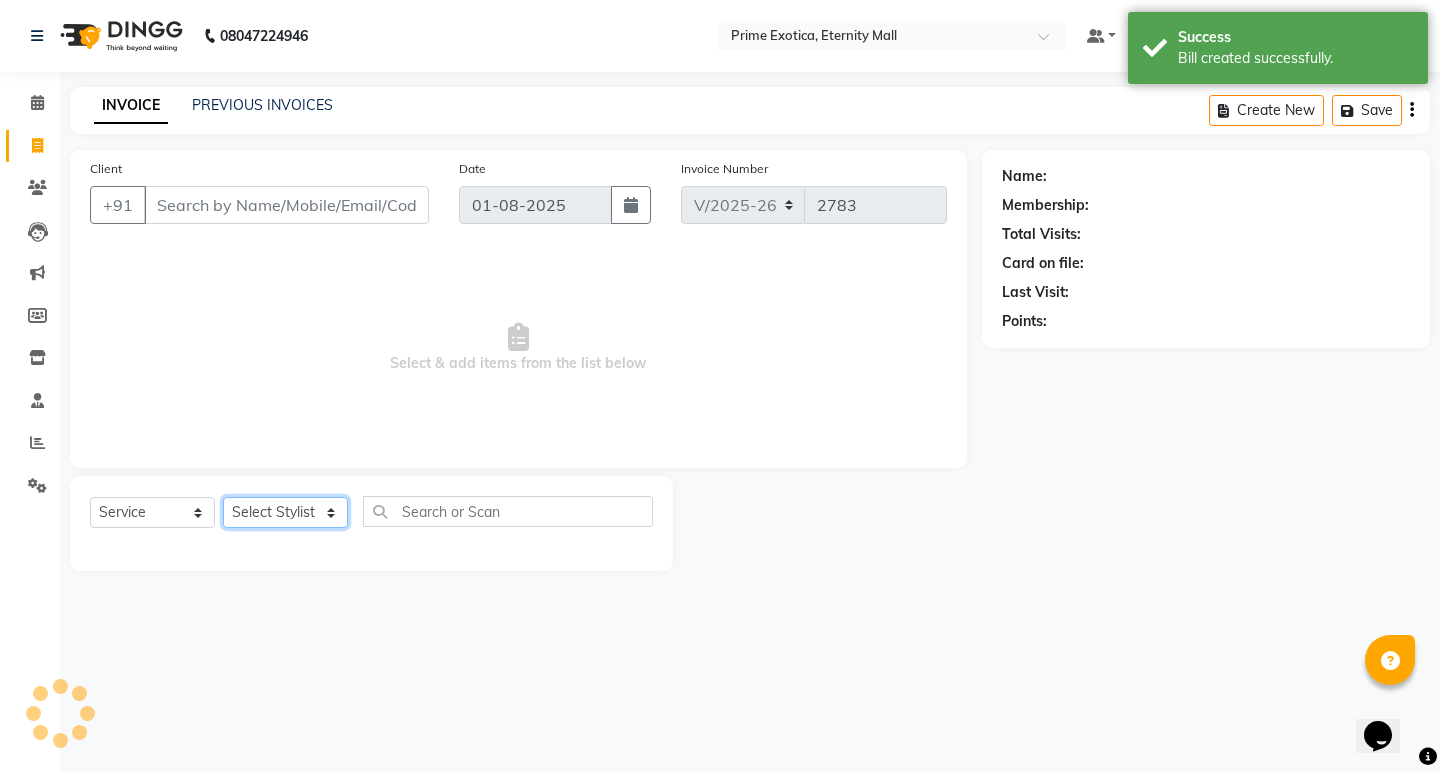 click on "Select Stylist" 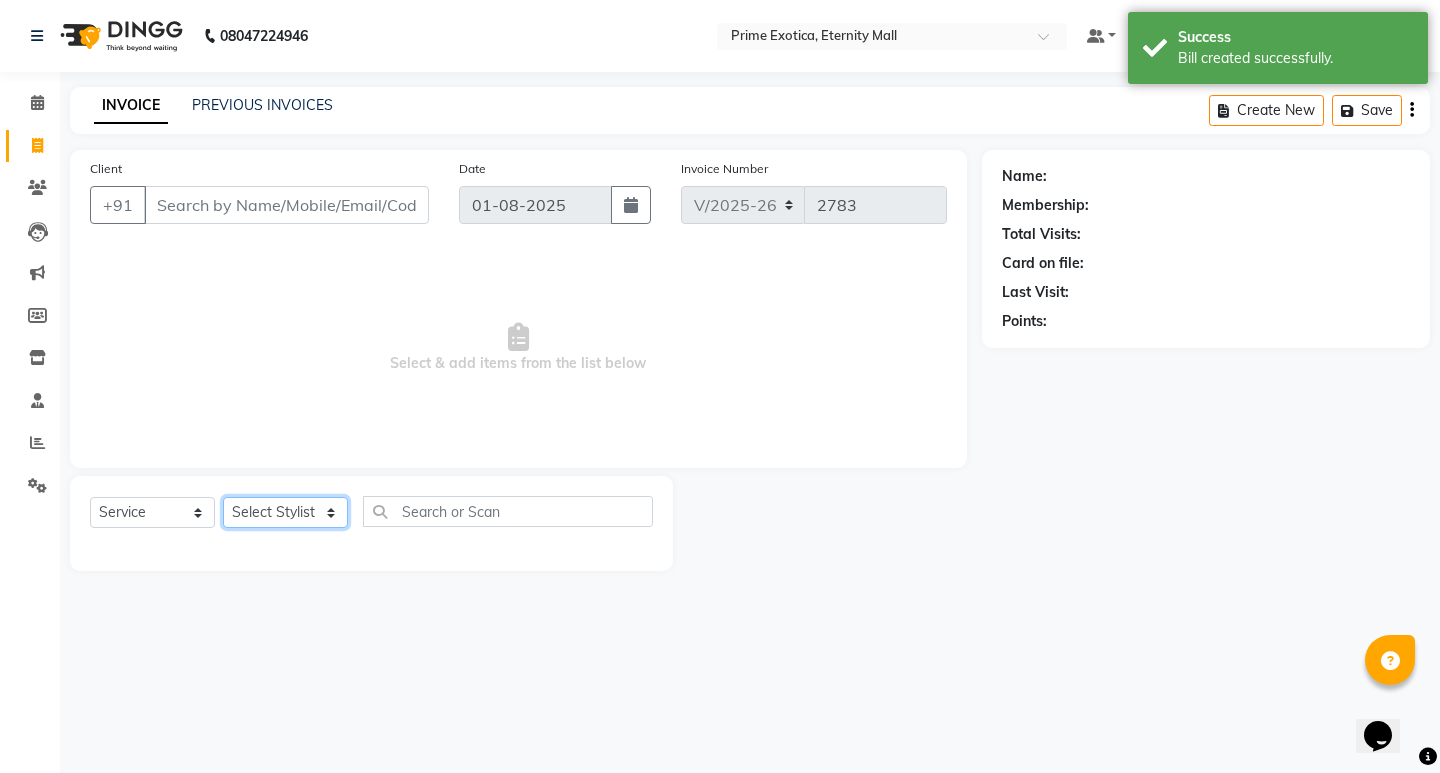 select on "66509" 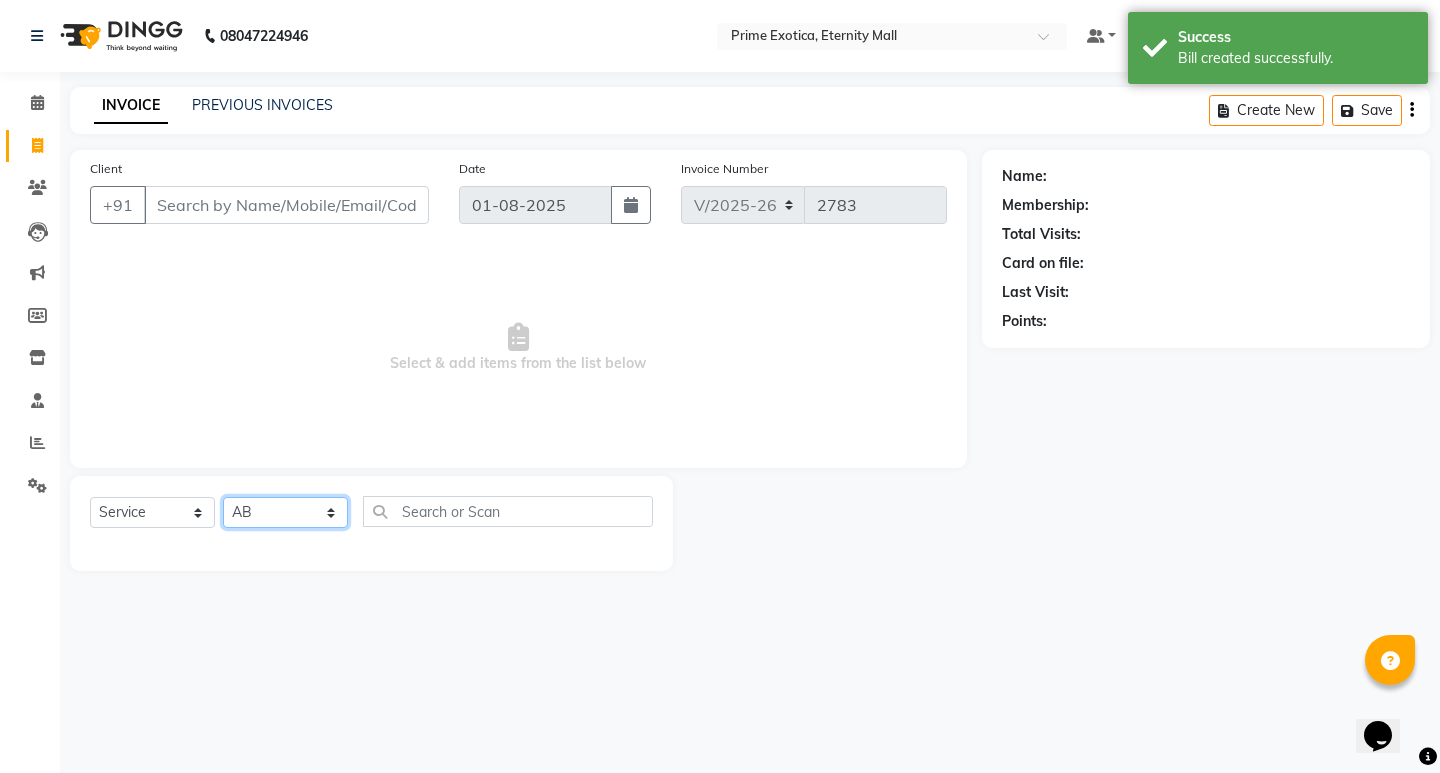 click on "Select Stylist AB ADMIN ajay vikram lakshane Dipak Narnaware Rajeshri shivani" 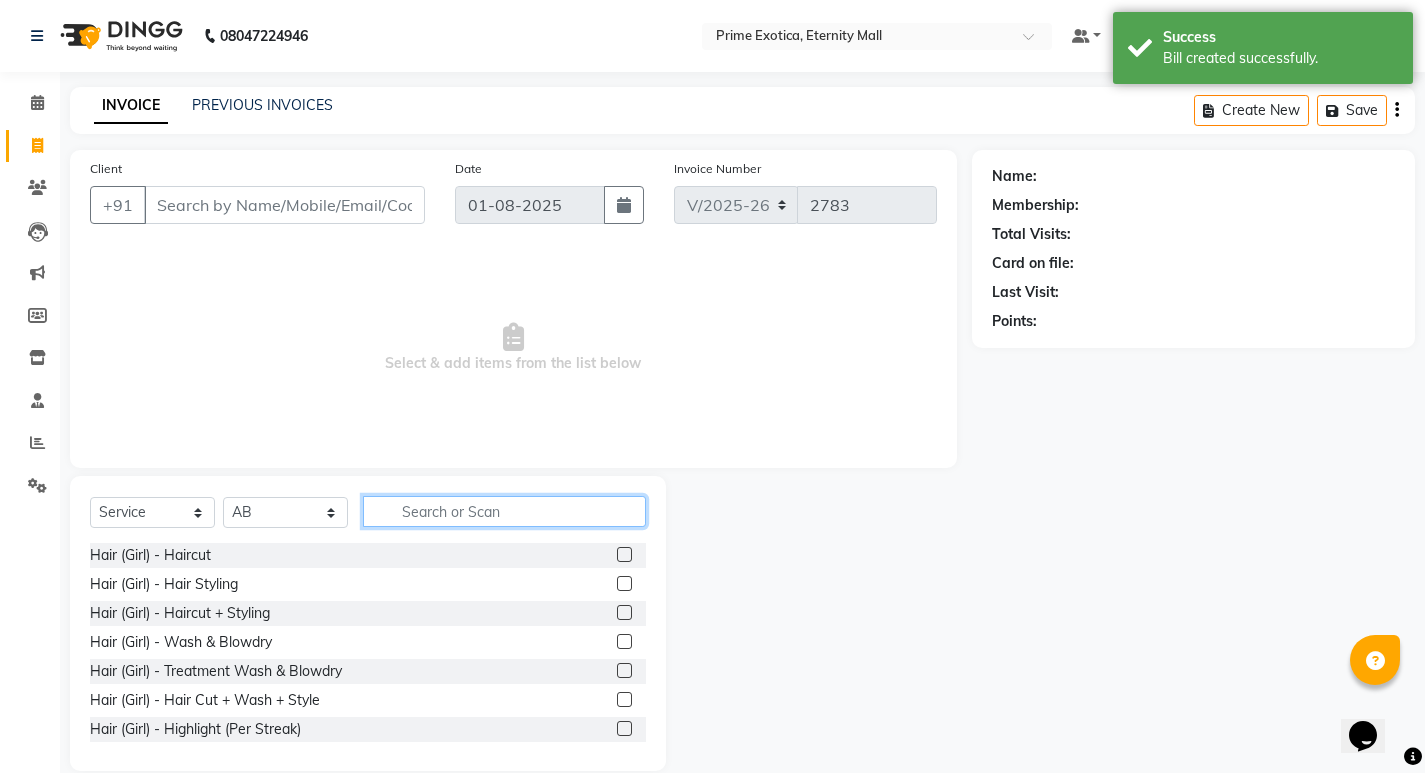 click 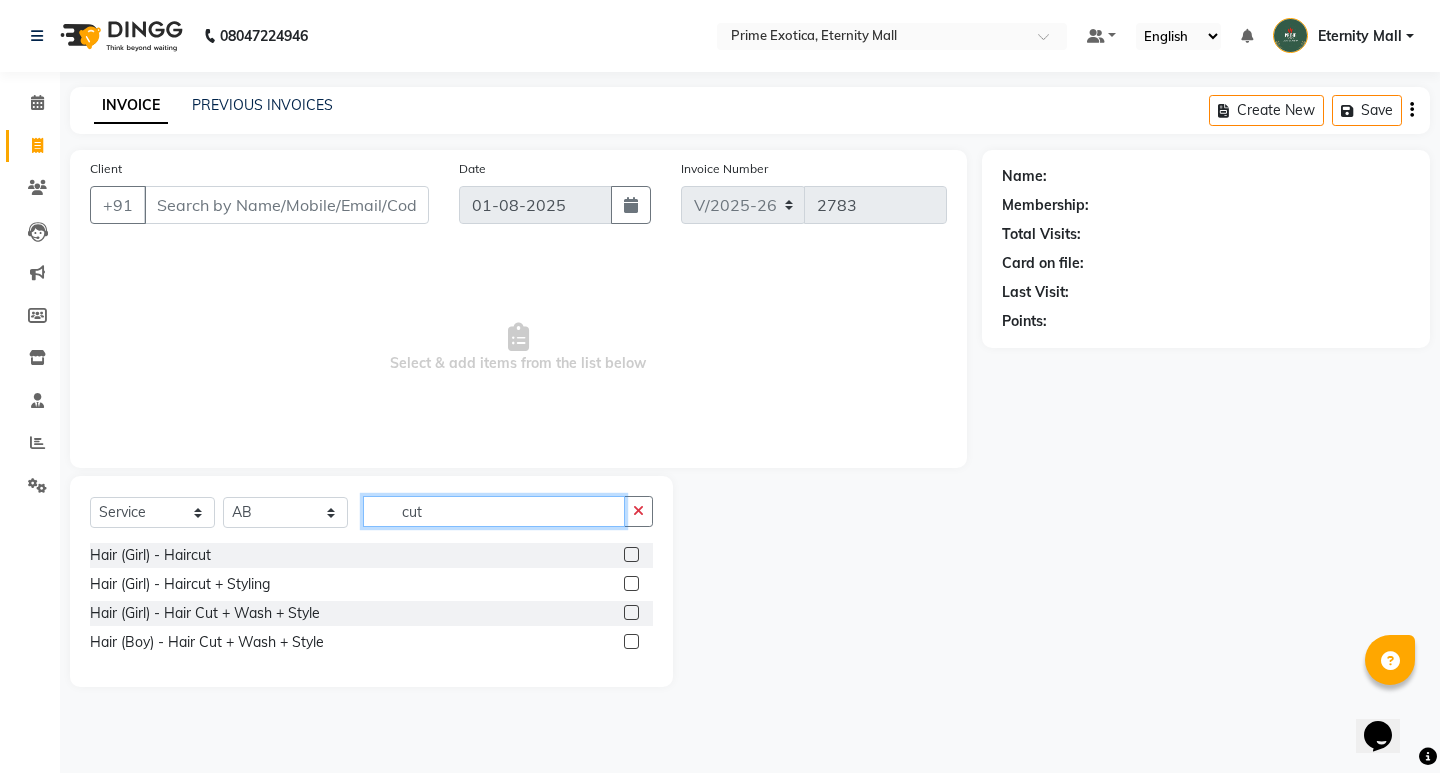 type on "cut" 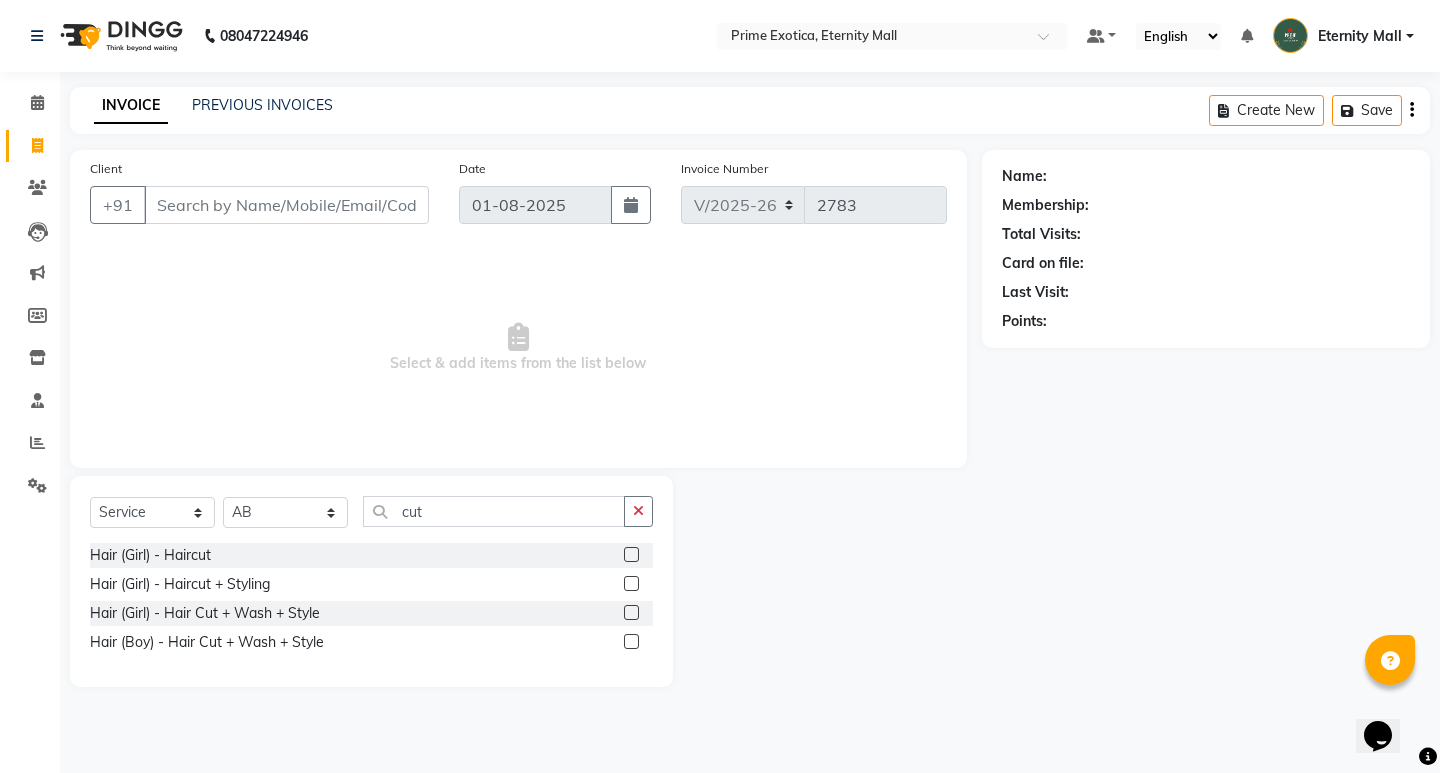 click 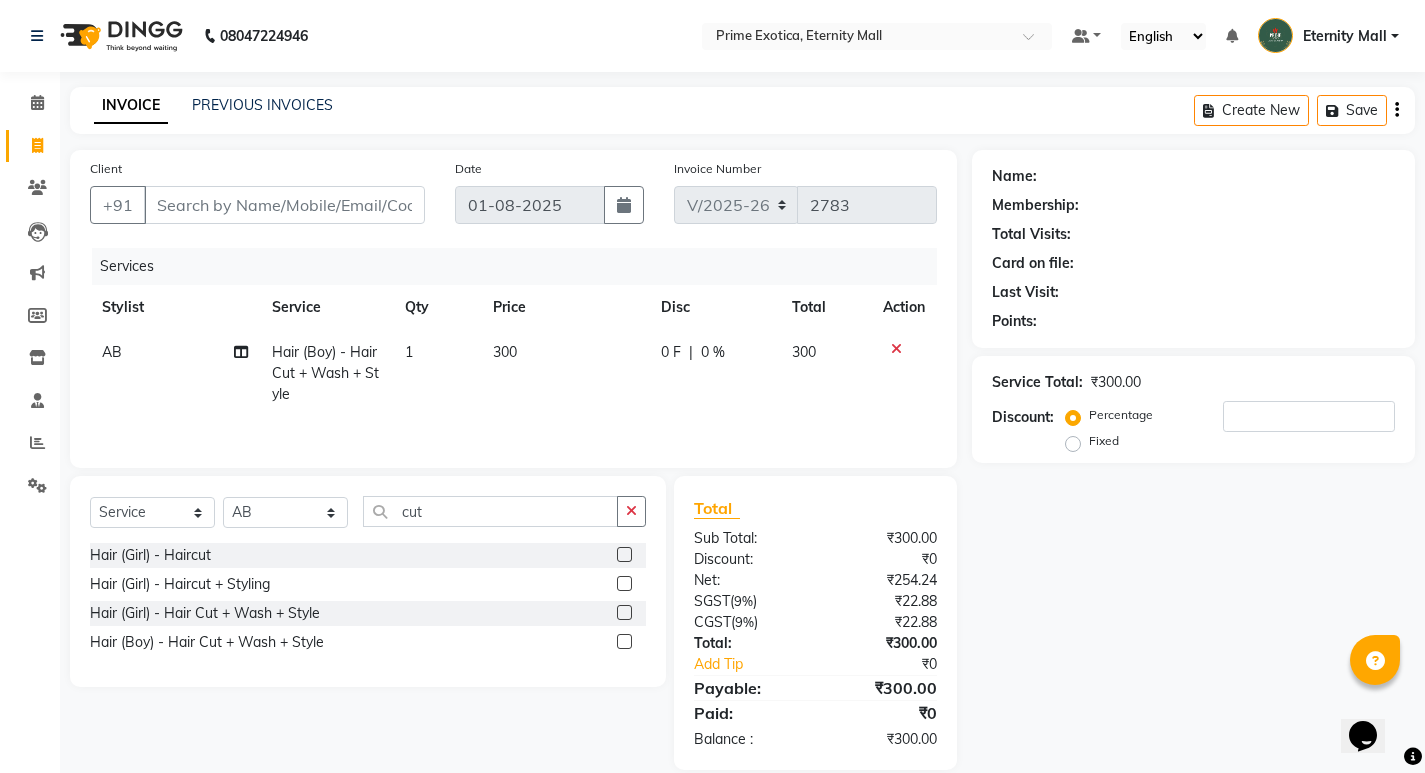click 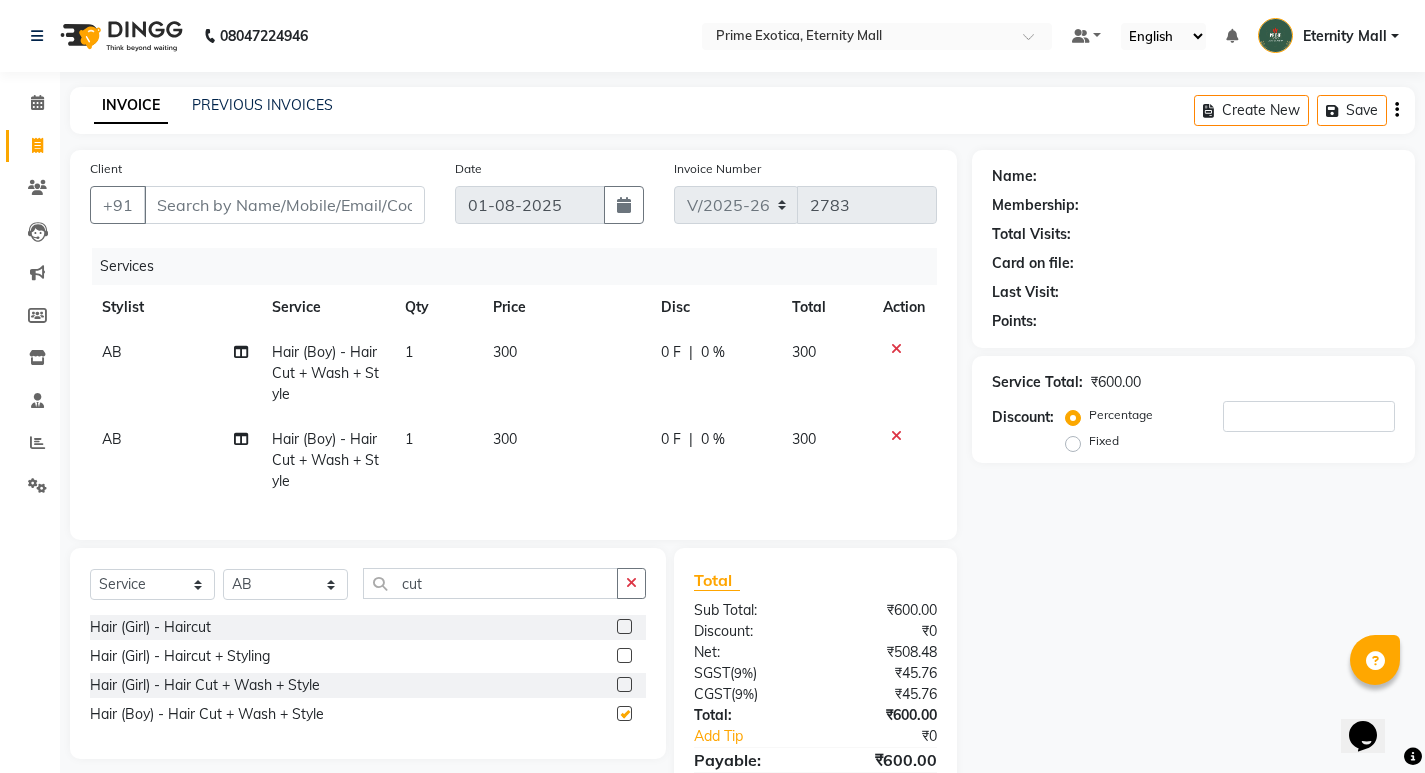 checkbox on "false" 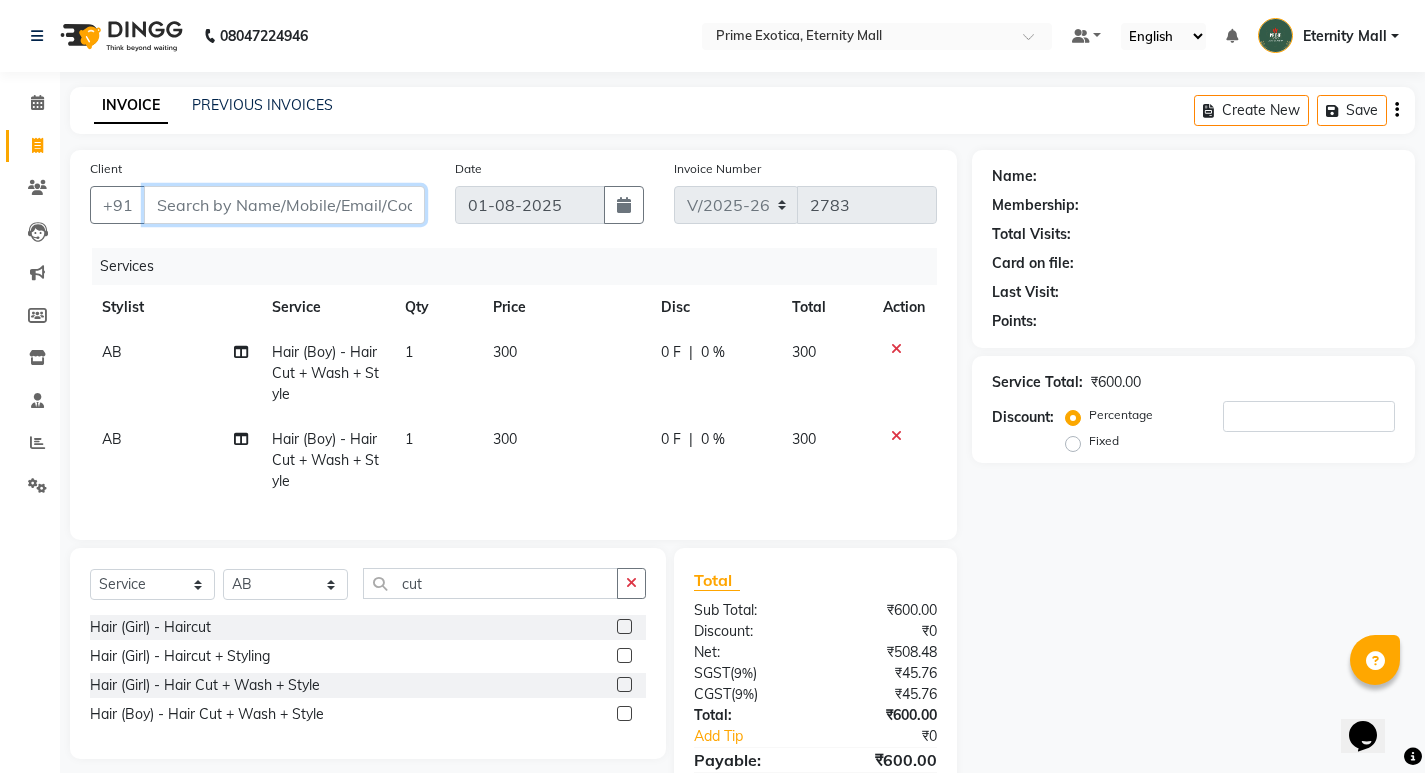 click on "Client" at bounding box center [284, 205] 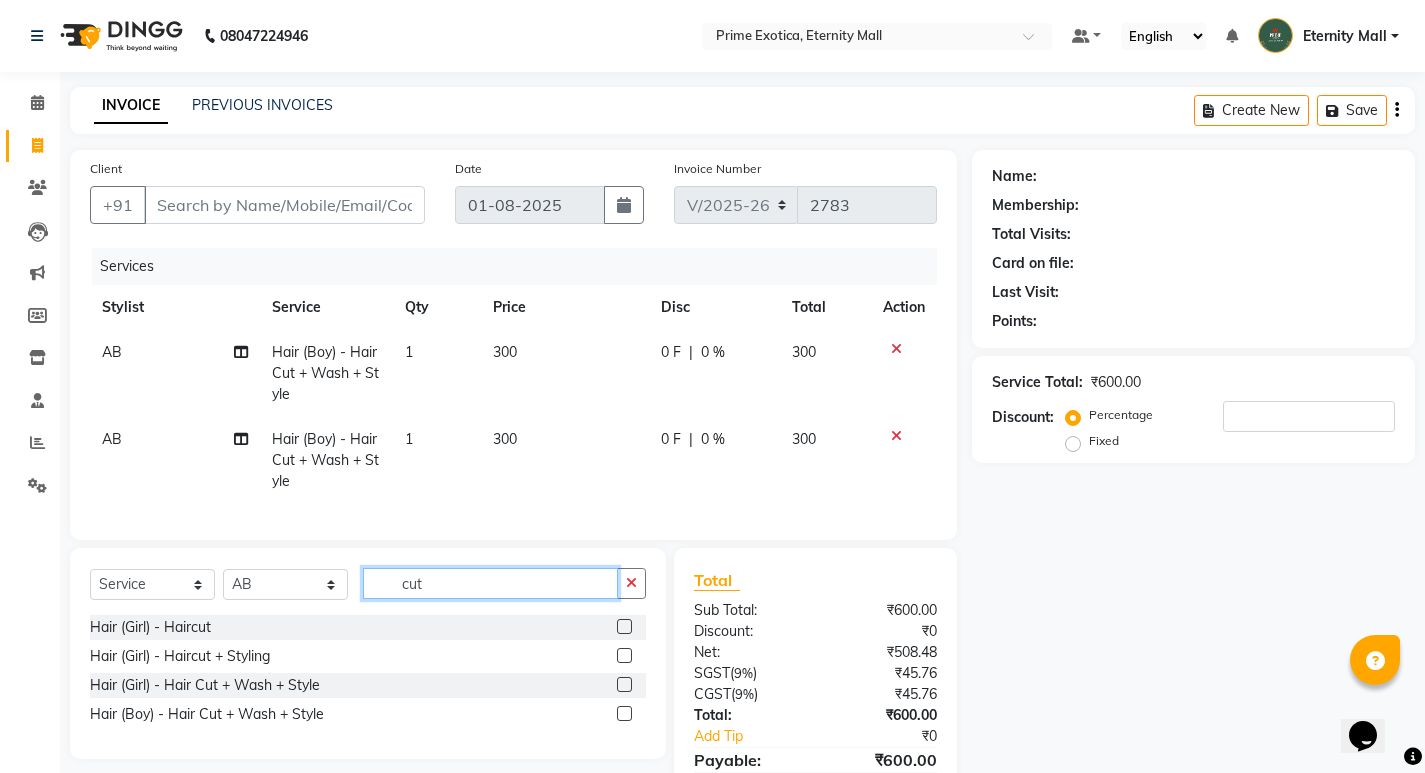 click on "cut" 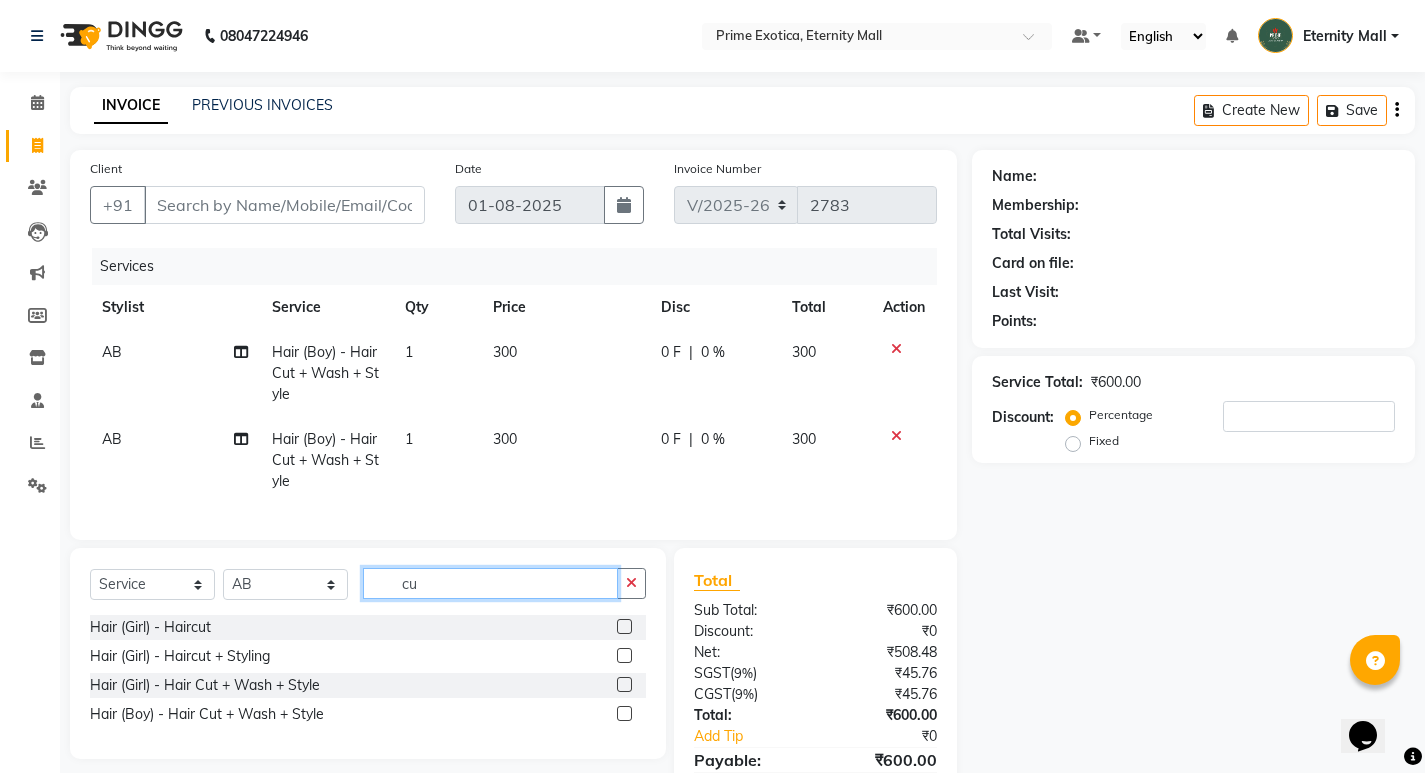 type on "c" 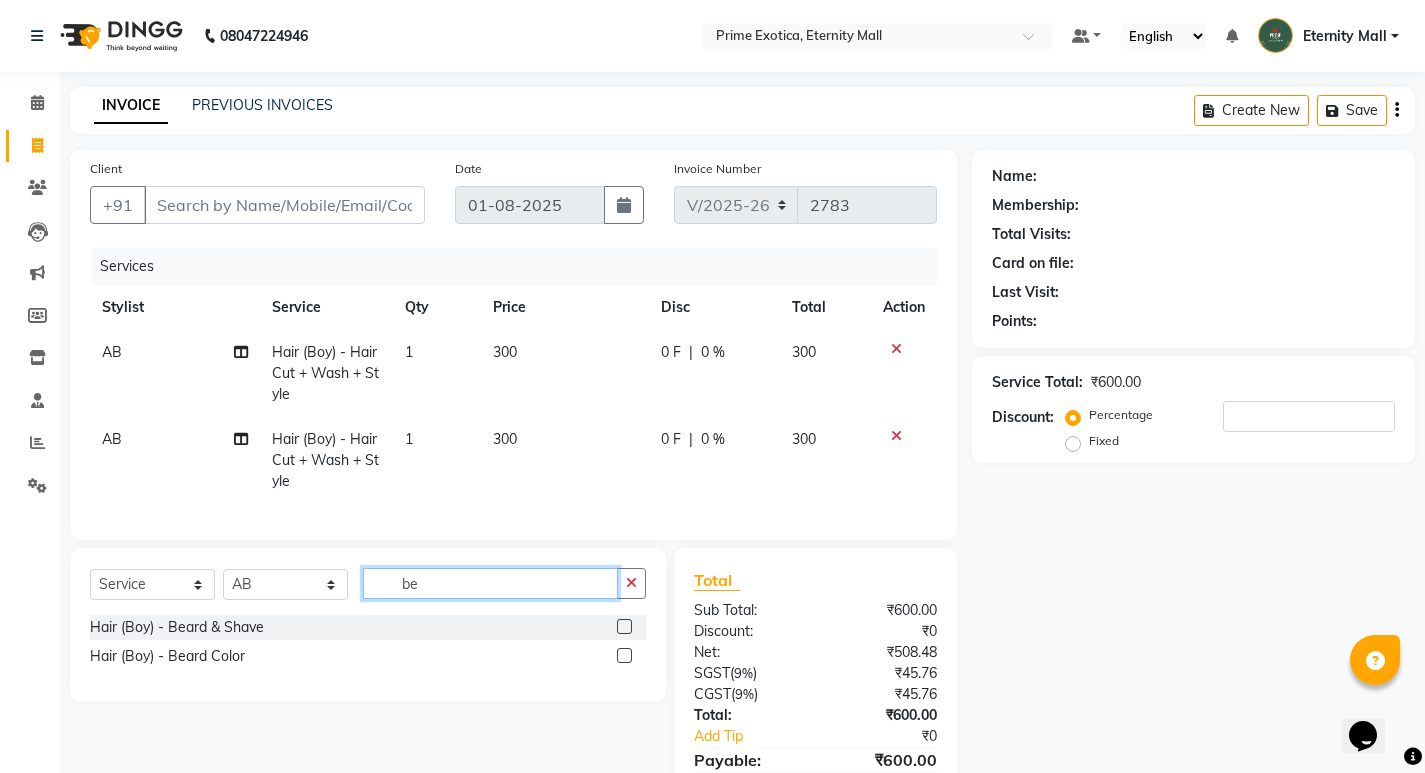 type on "be" 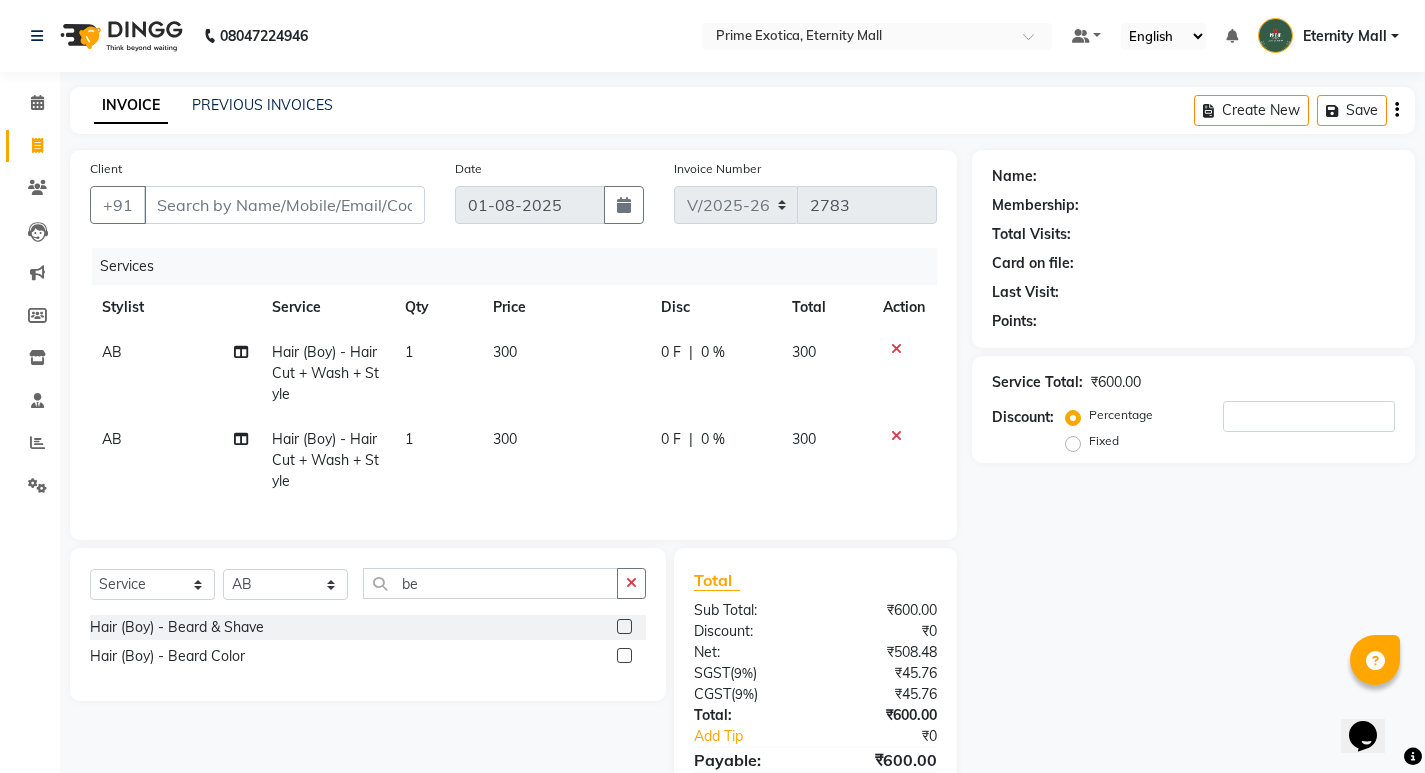click 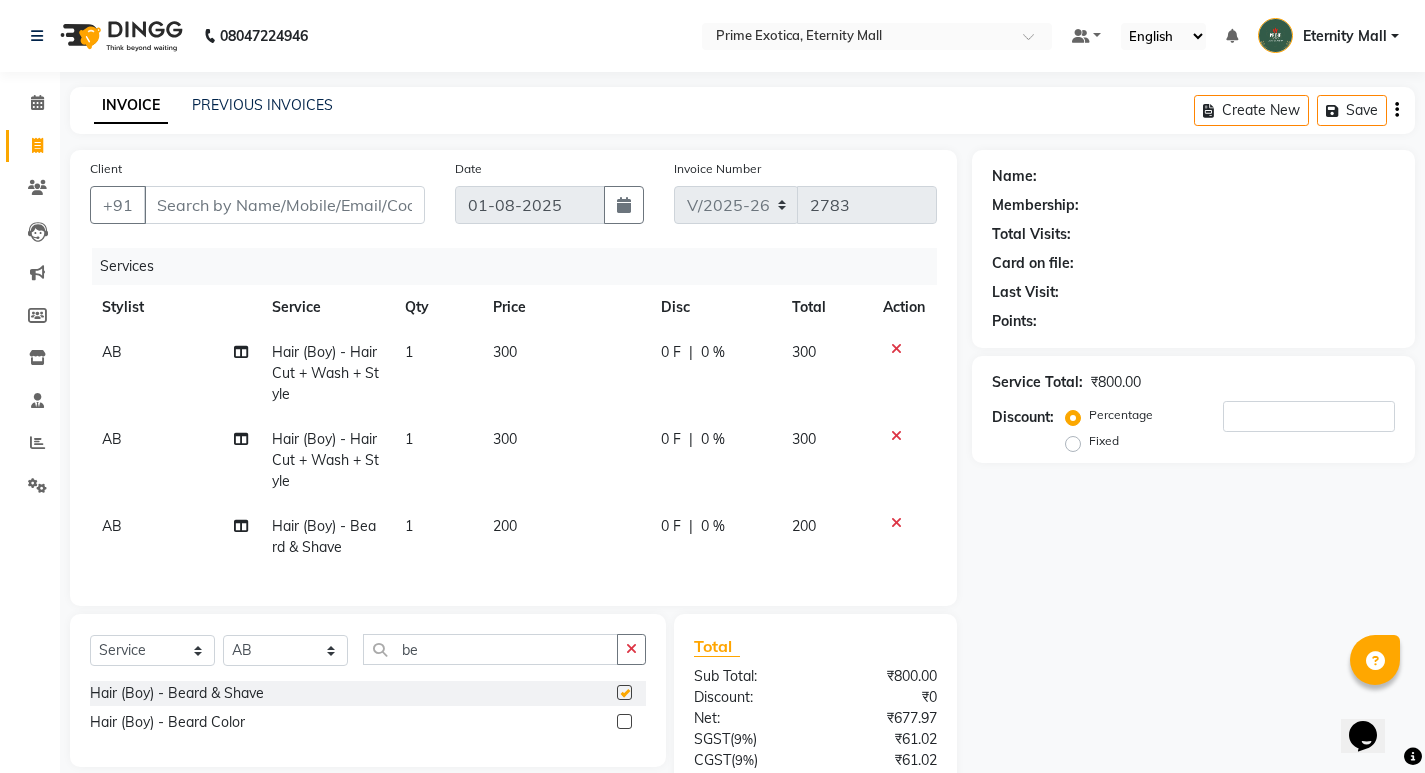 checkbox on "false" 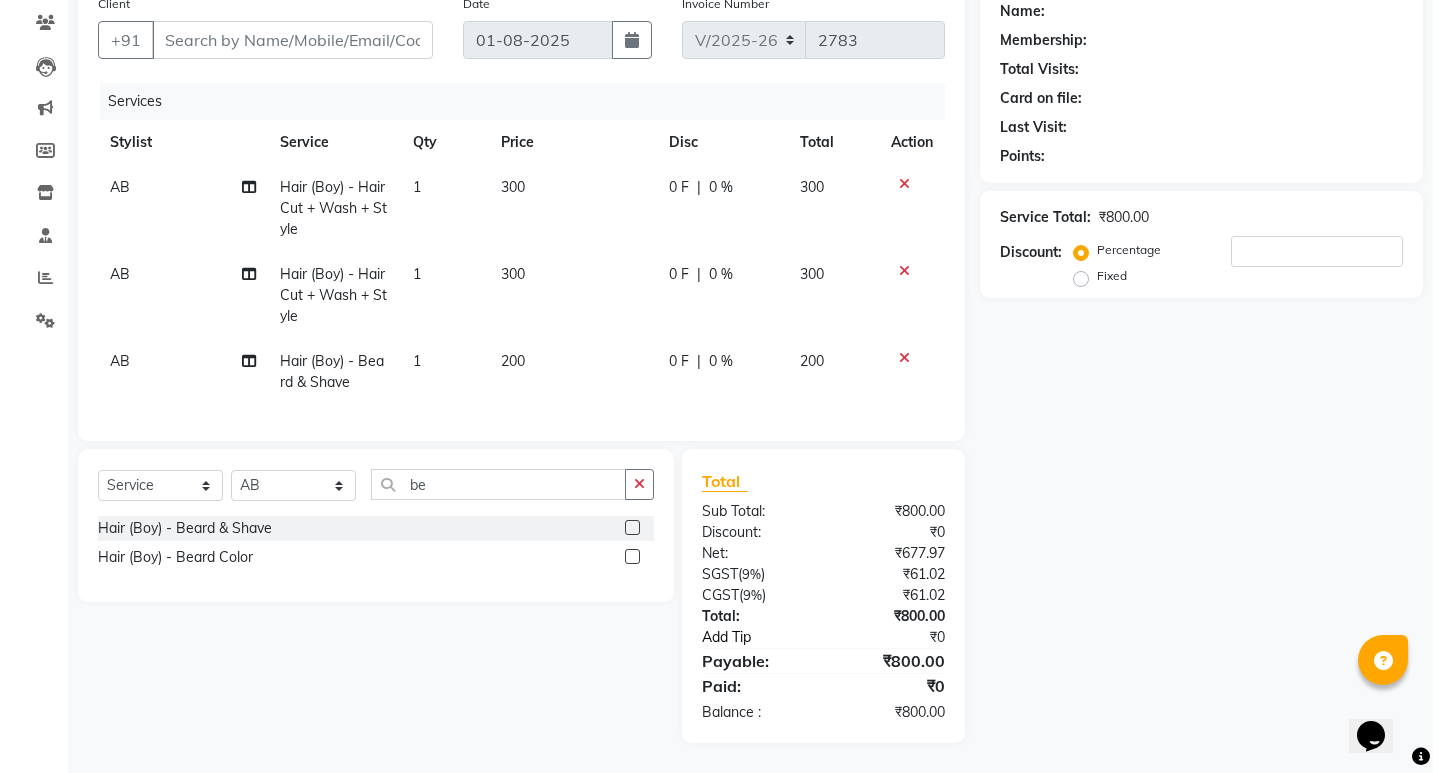 scroll, scrollTop: 180, scrollLeft: 0, axis: vertical 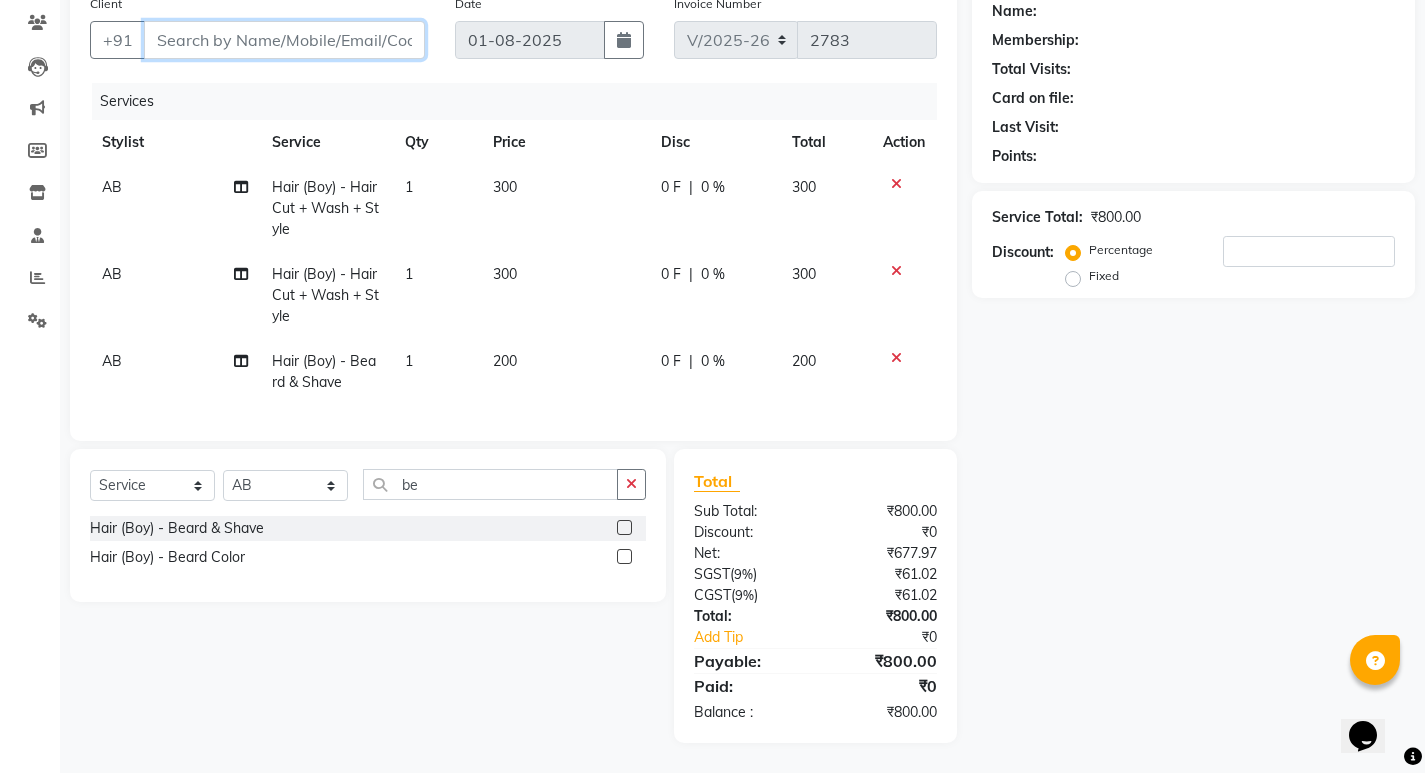 click on "Client" at bounding box center [284, 40] 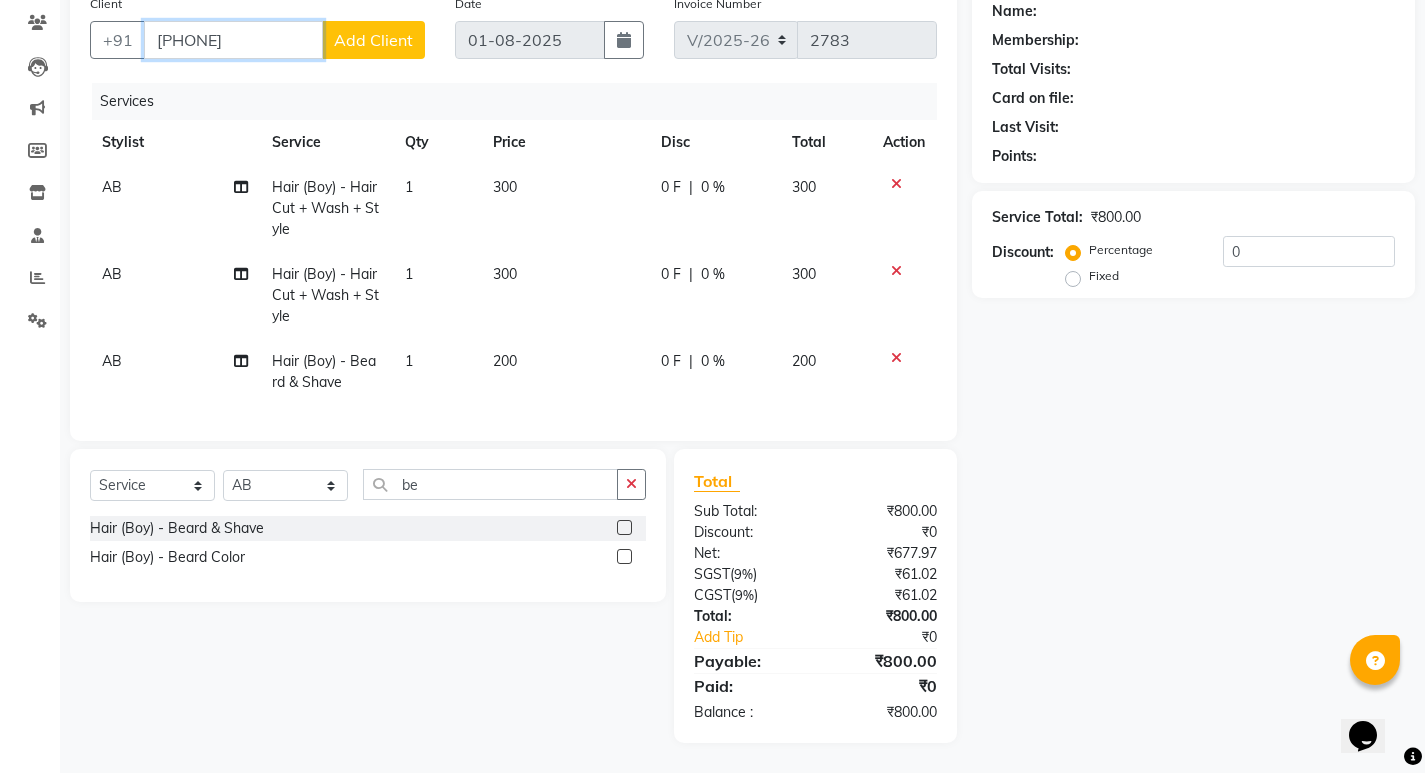 type on "[PHONE]" 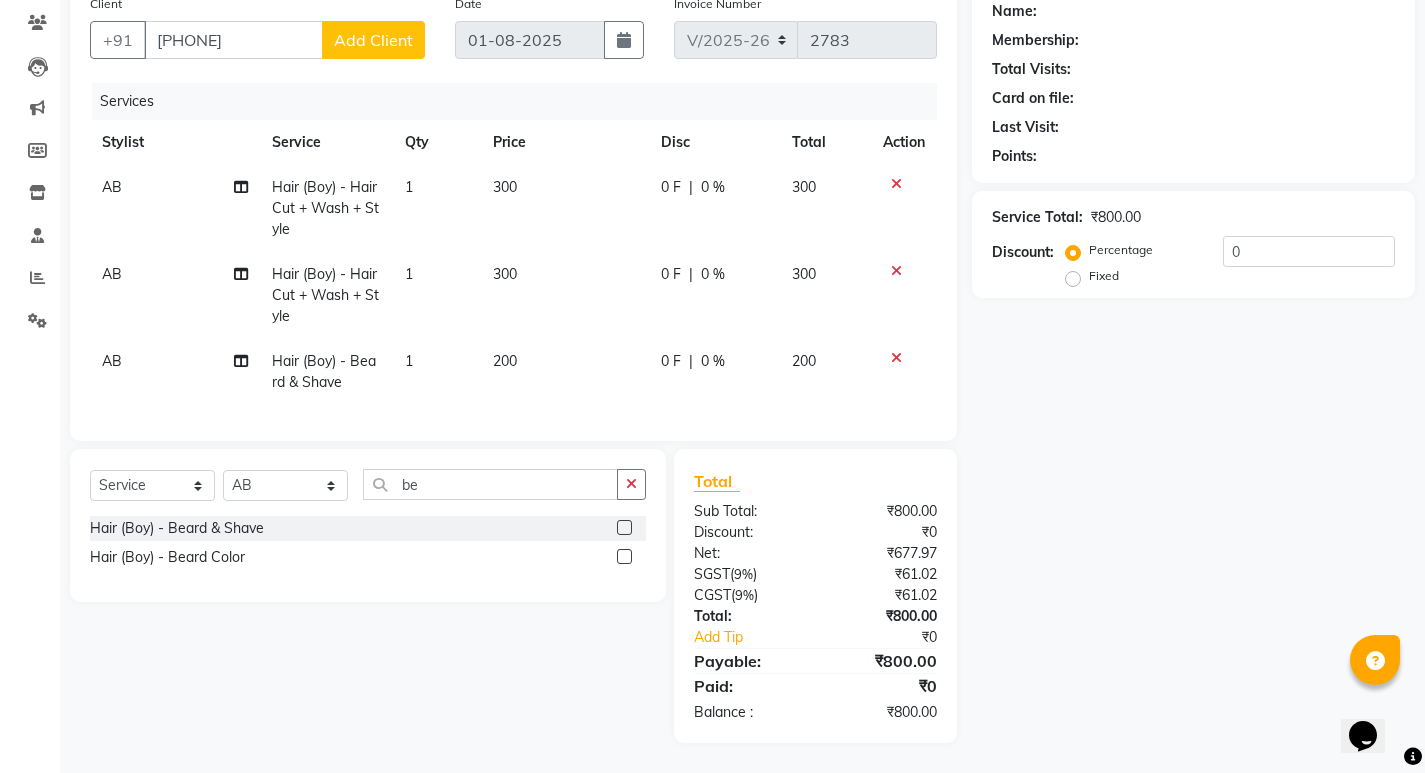 click on "Add Client" 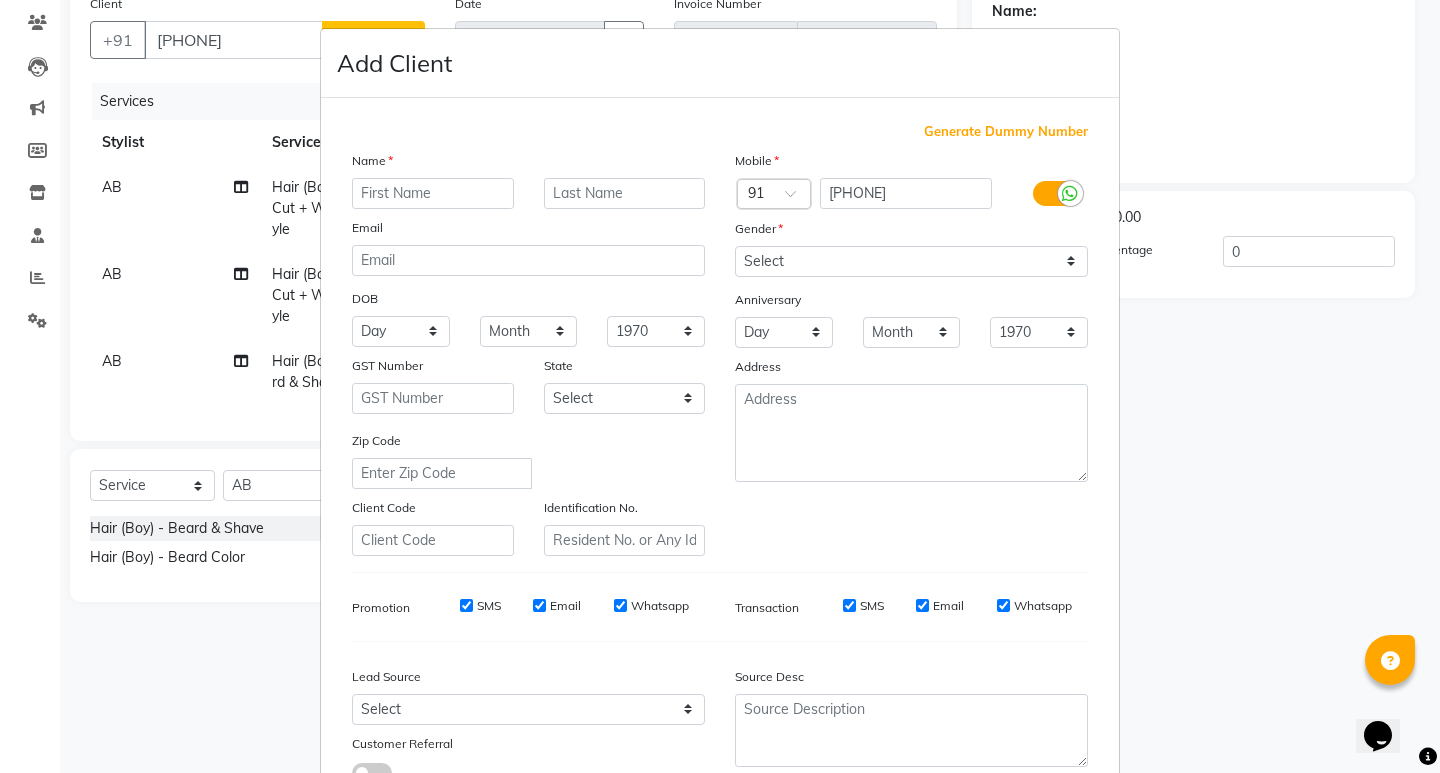 click at bounding box center [433, 193] 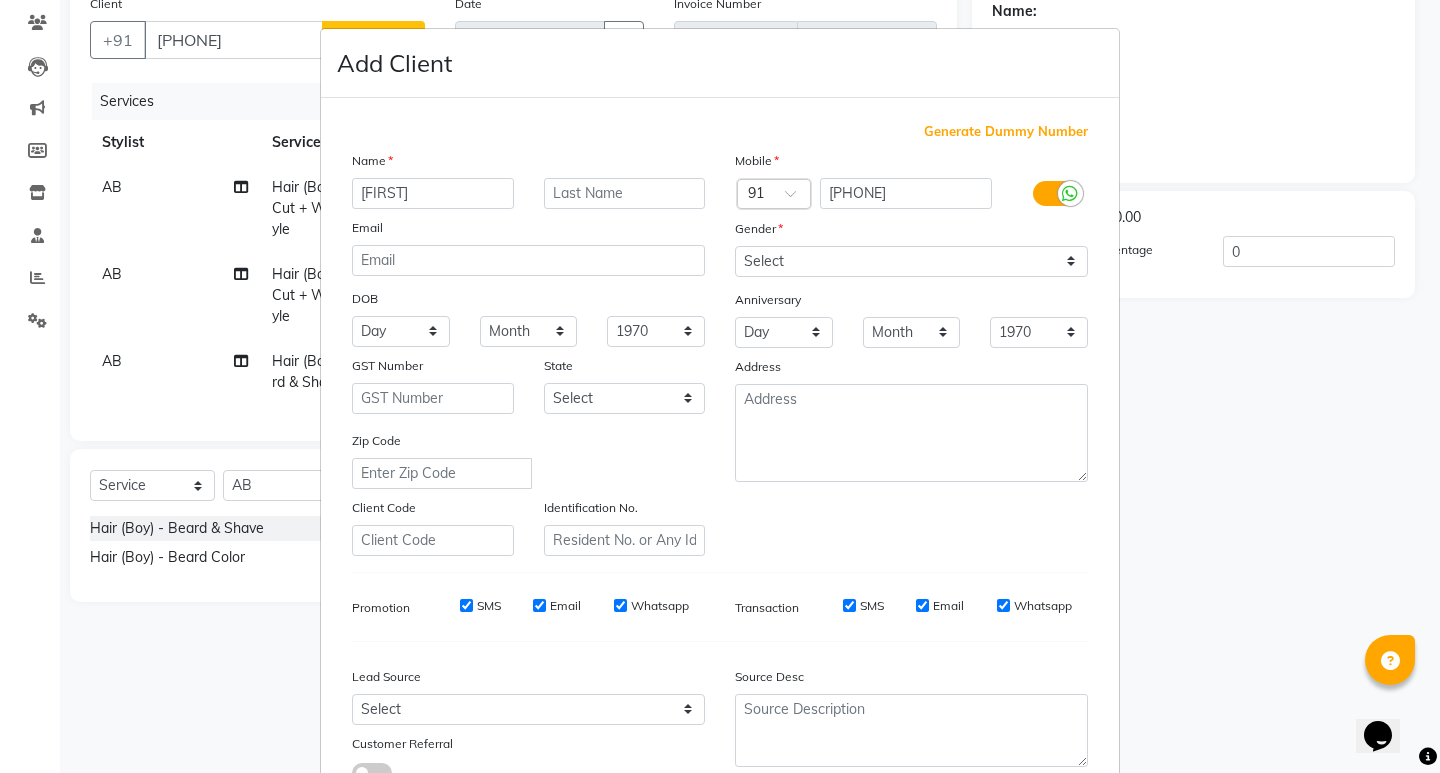 type on "[FIRST]" 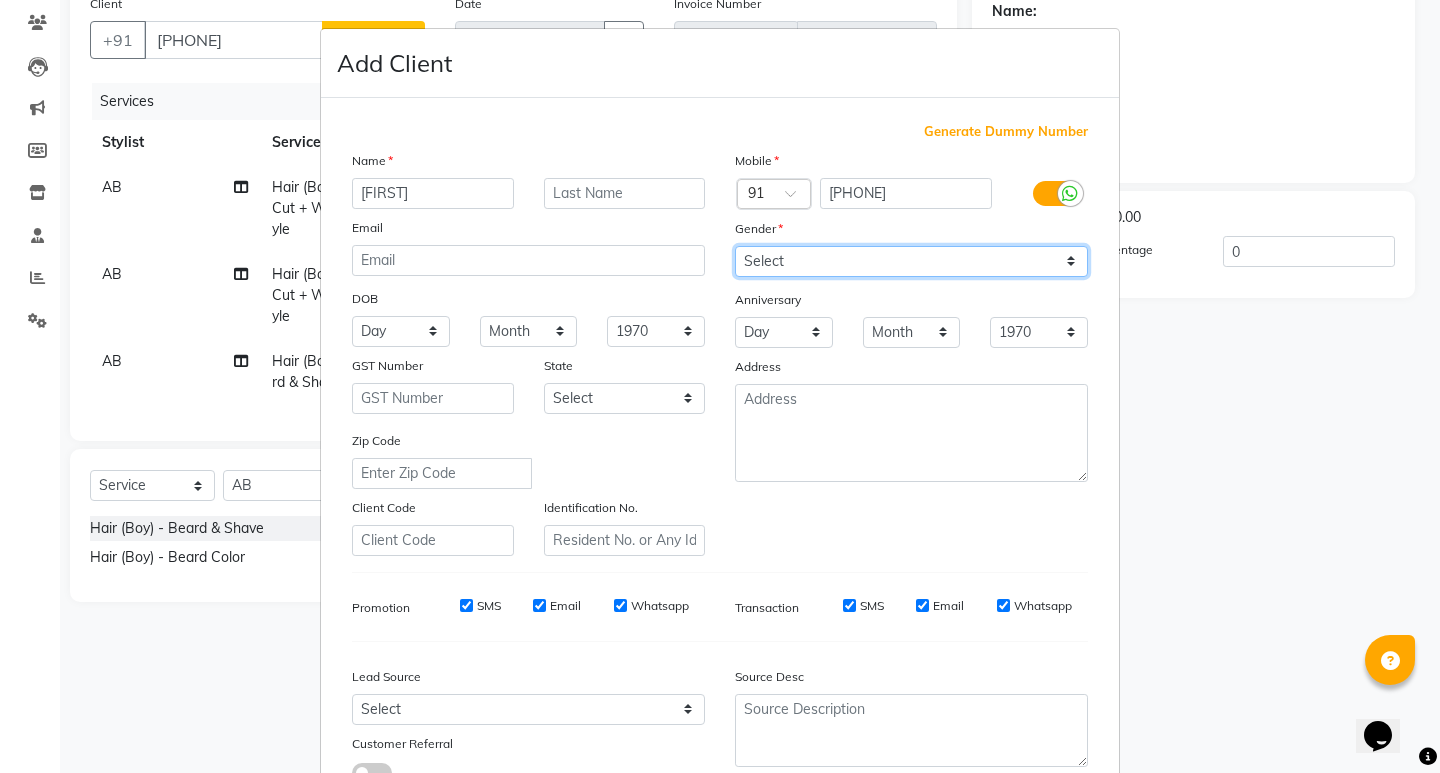 click on "Select Male Female Other Prefer Not To Say" at bounding box center [911, 261] 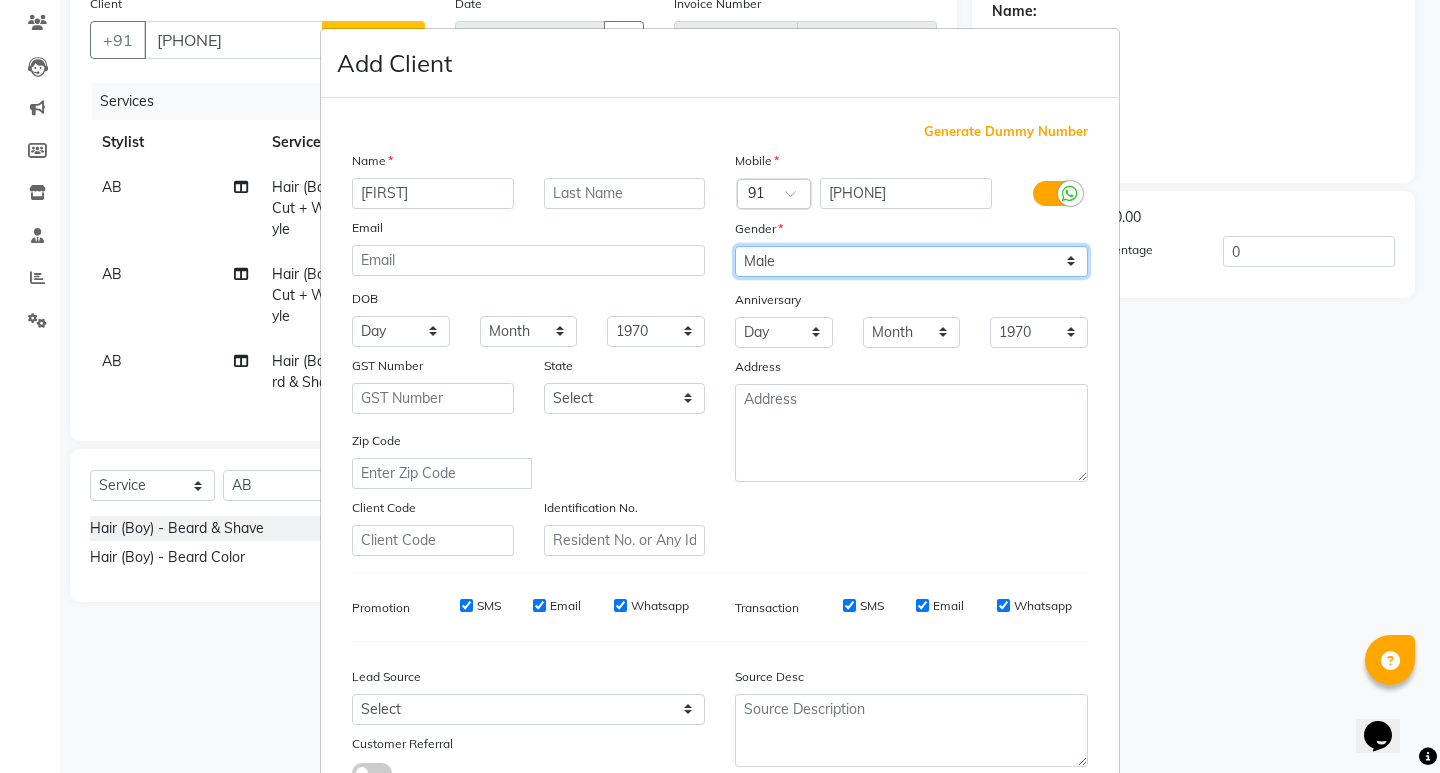 click on "Select Male Female Other Prefer Not To Say" at bounding box center [911, 261] 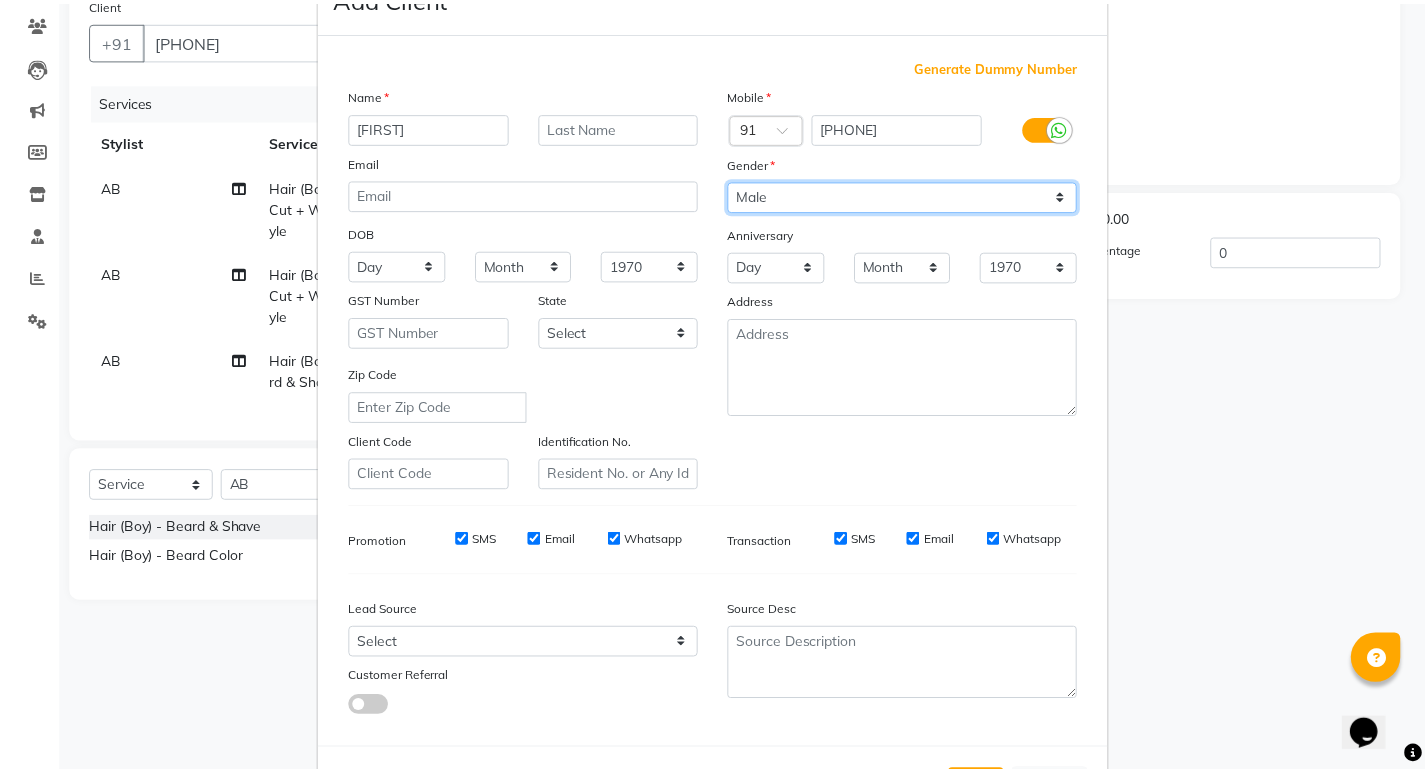 scroll, scrollTop: 150, scrollLeft: 0, axis: vertical 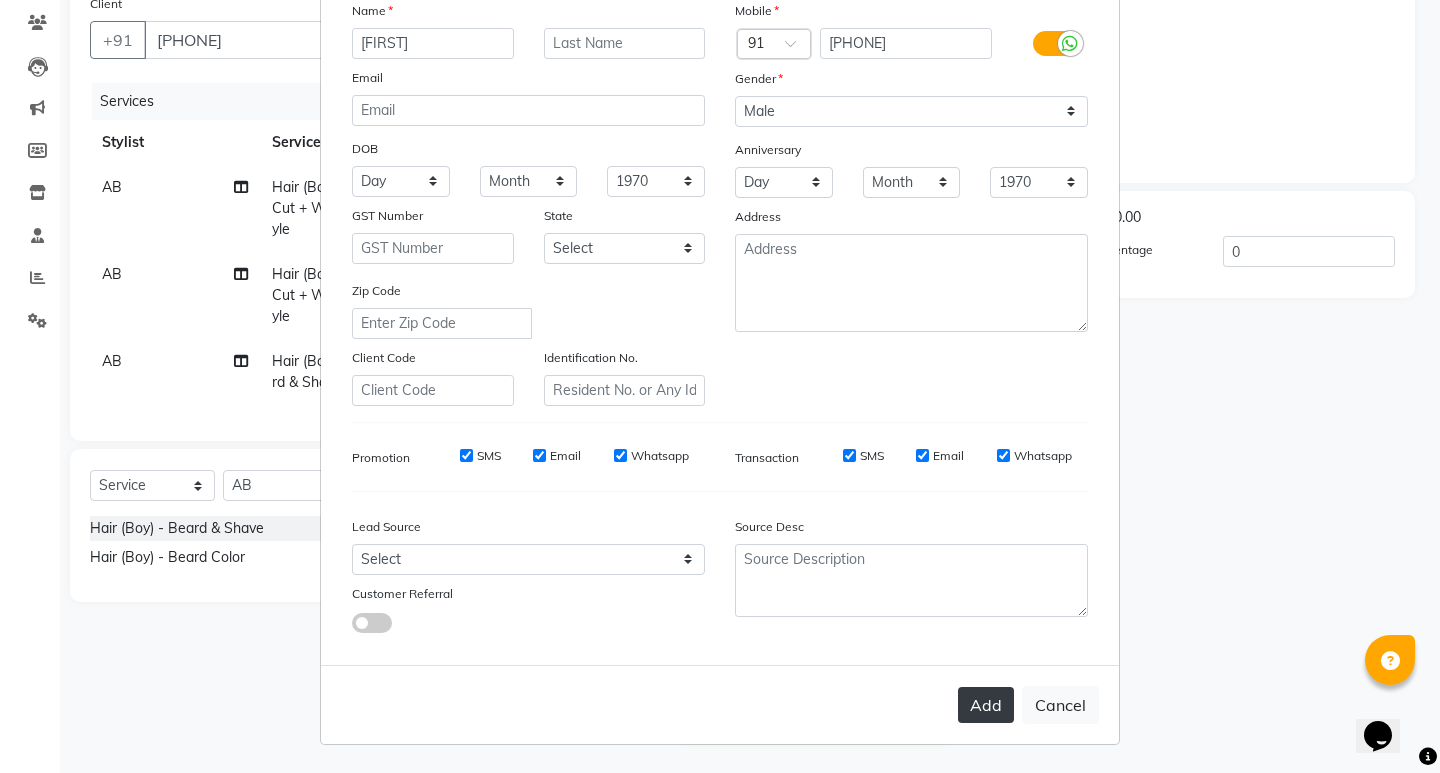 click on "Add" at bounding box center [986, 705] 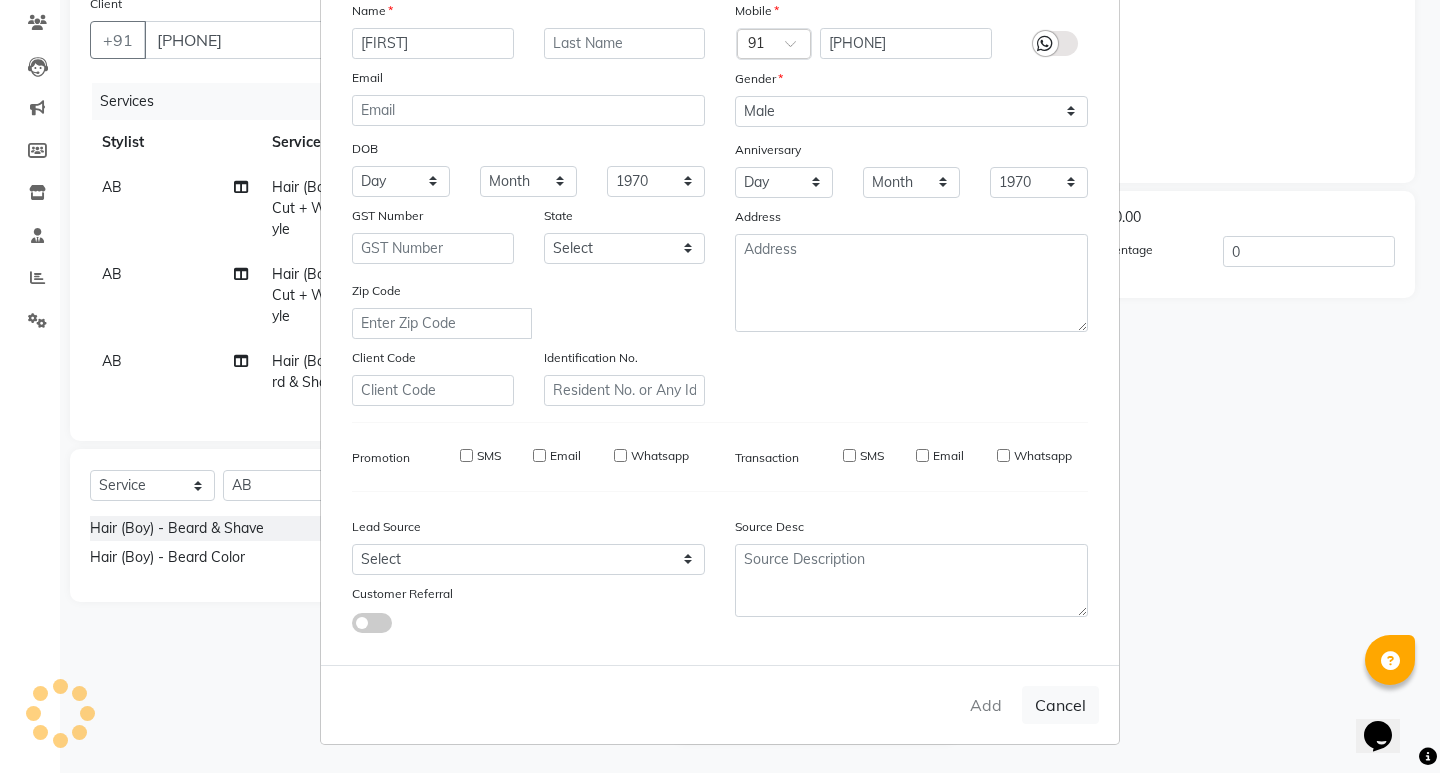type 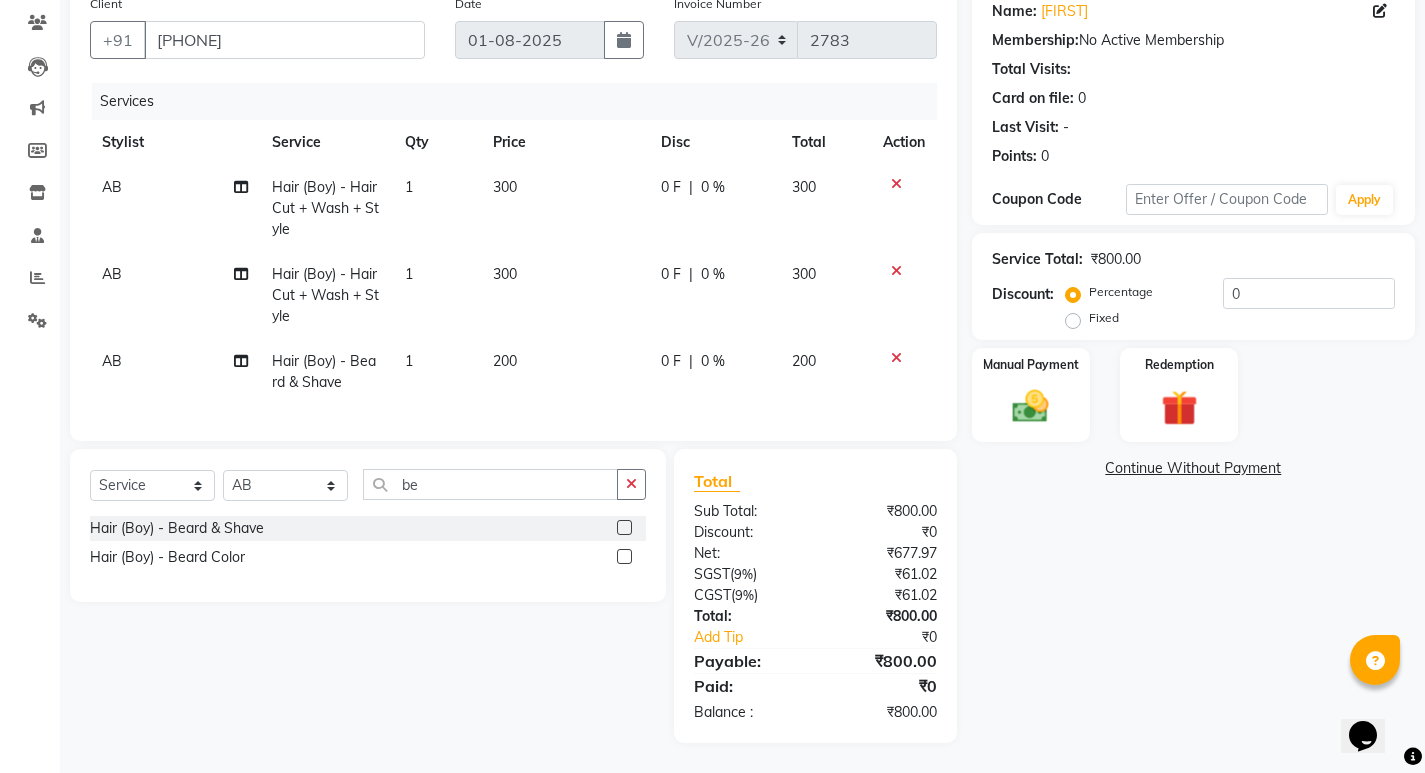 click on "Manual Payment Redemption" 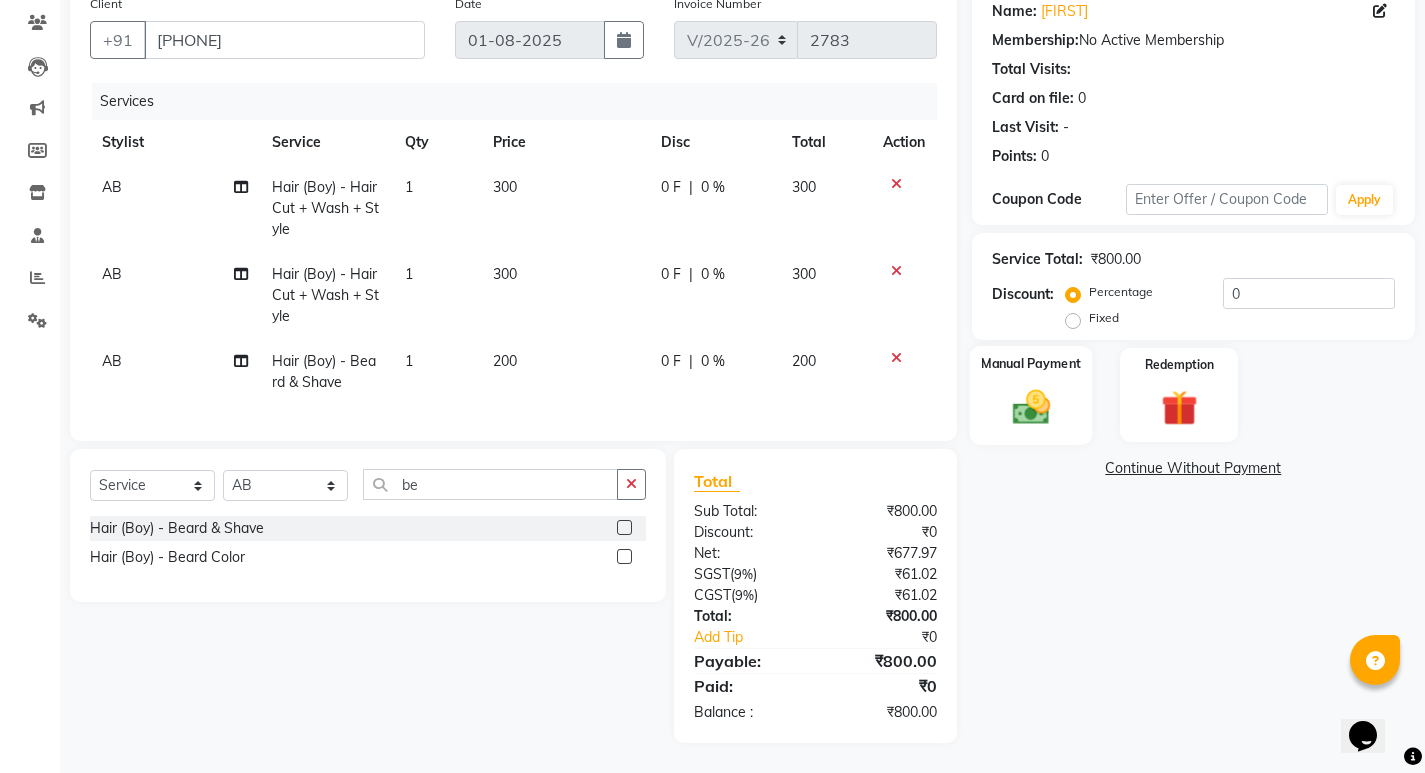 click 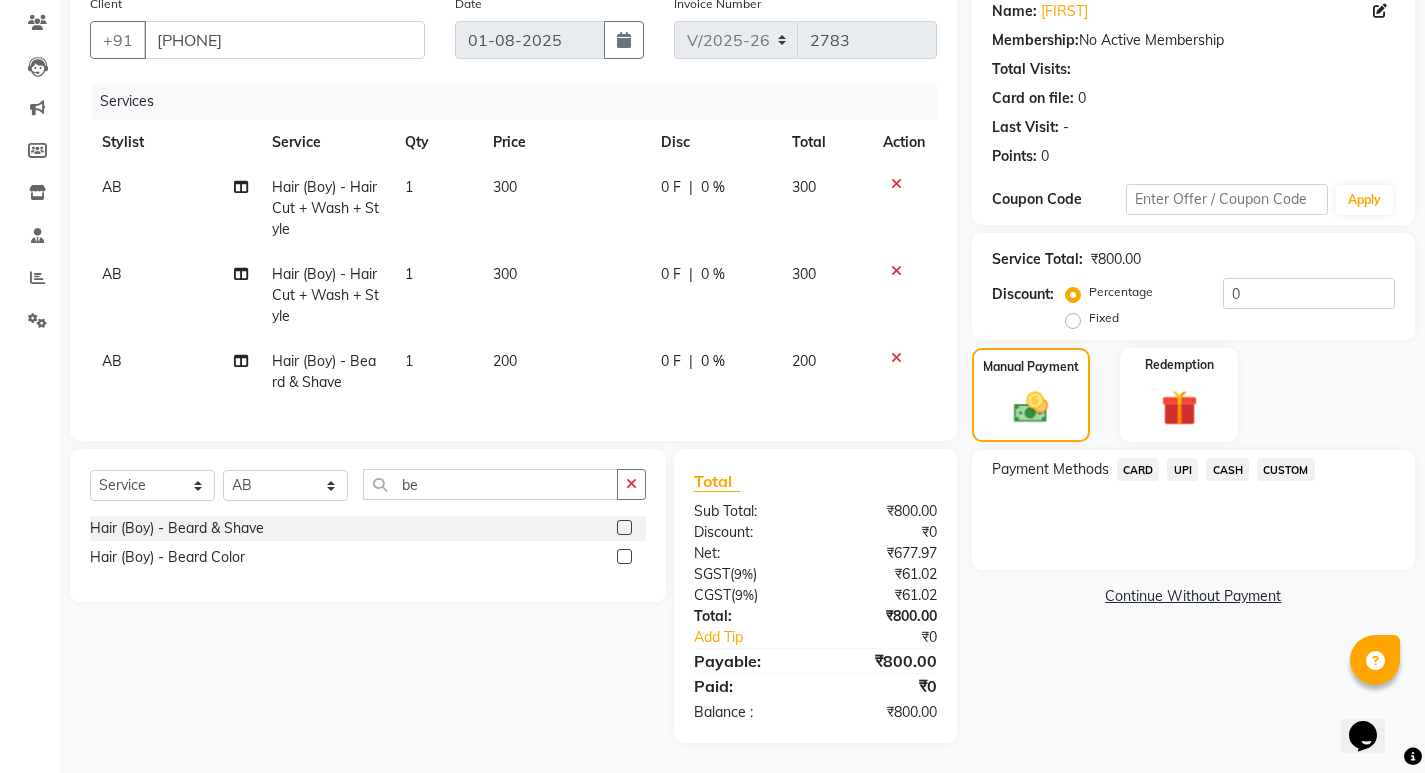 click on "UPI" 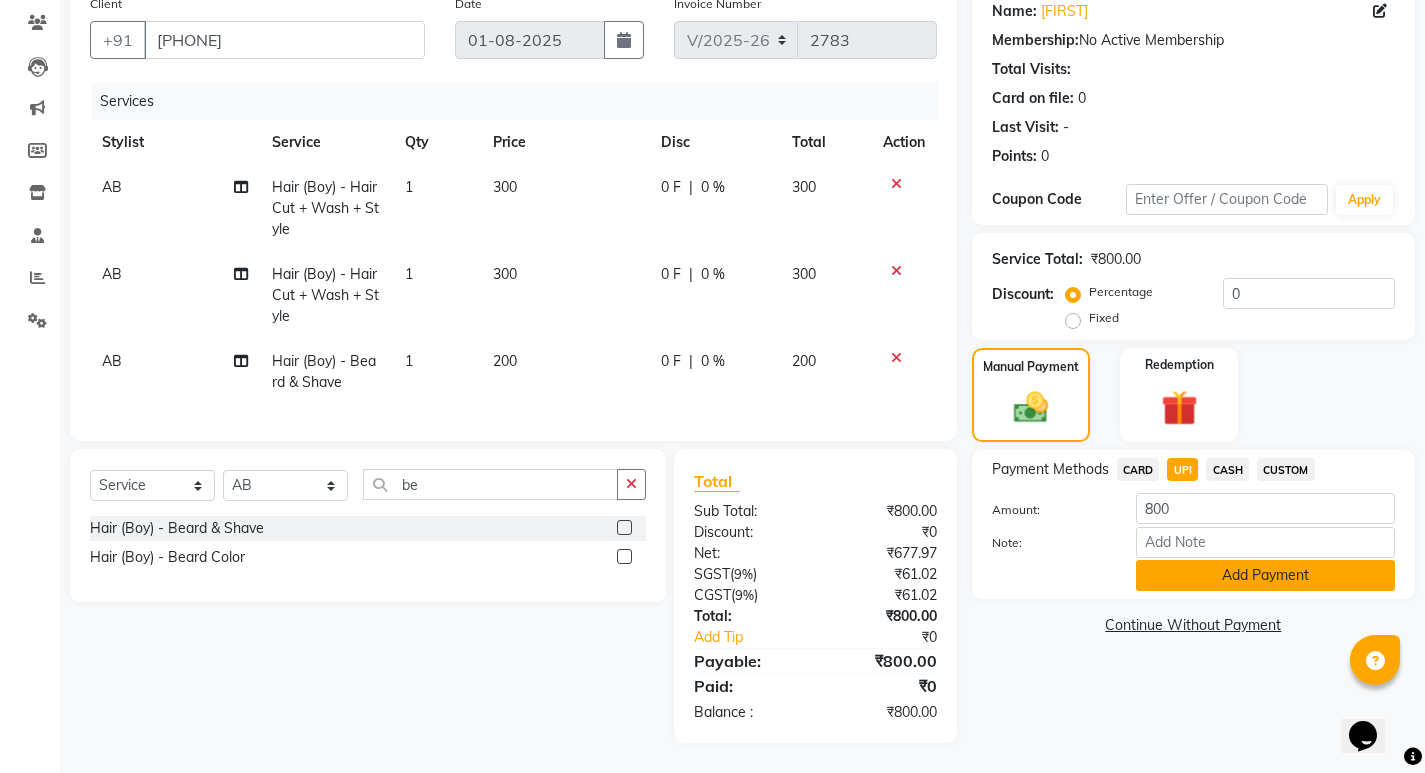 click on "Add Payment" 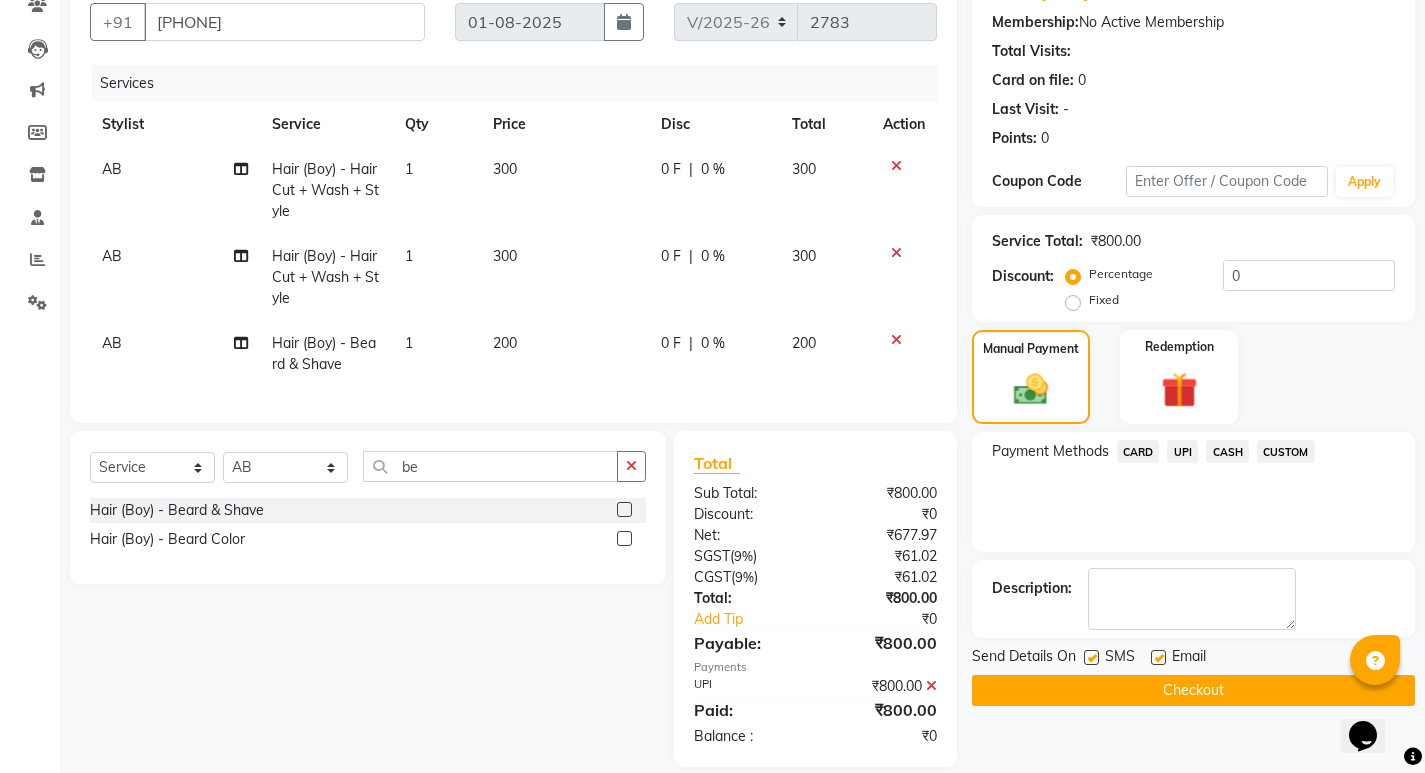 scroll, scrollTop: 122, scrollLeft: 0, axis: vertical 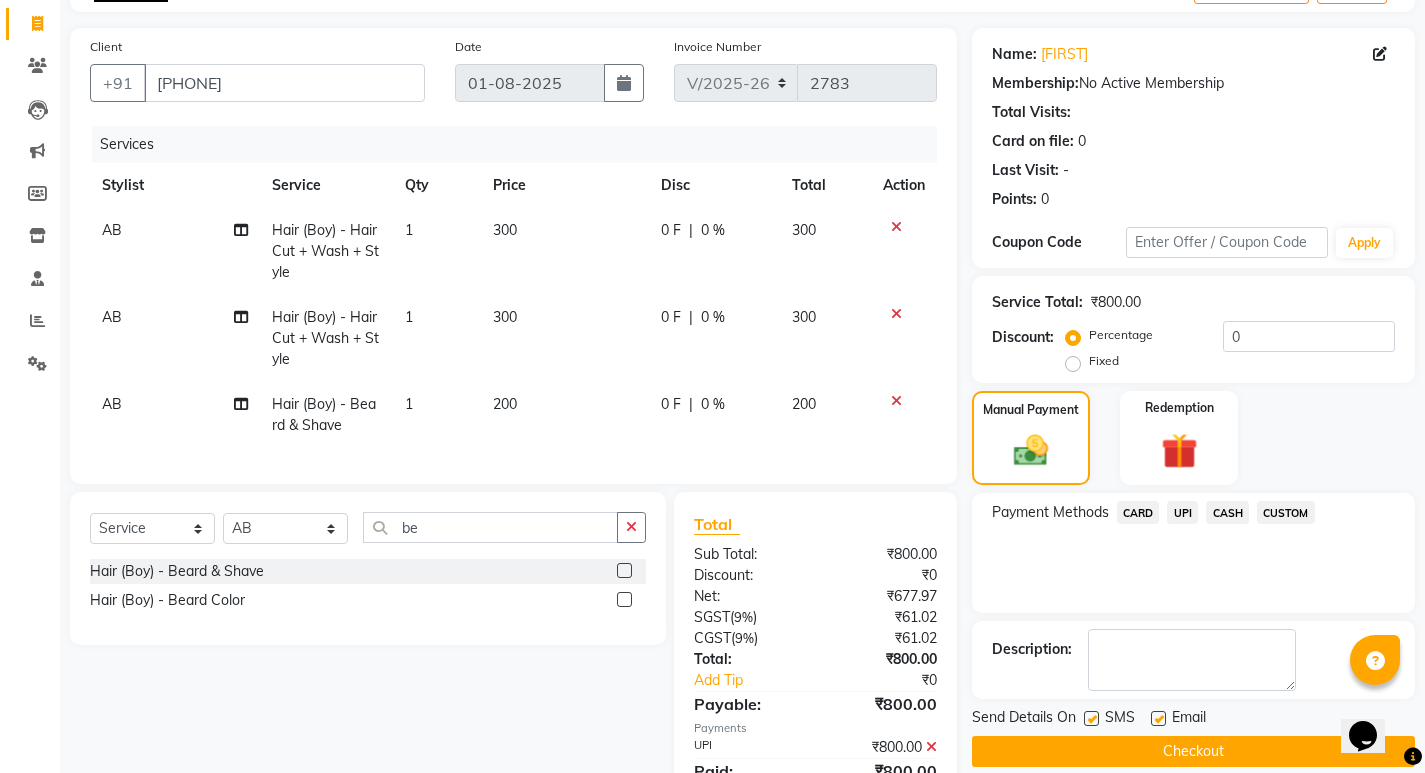click on "Checkout" 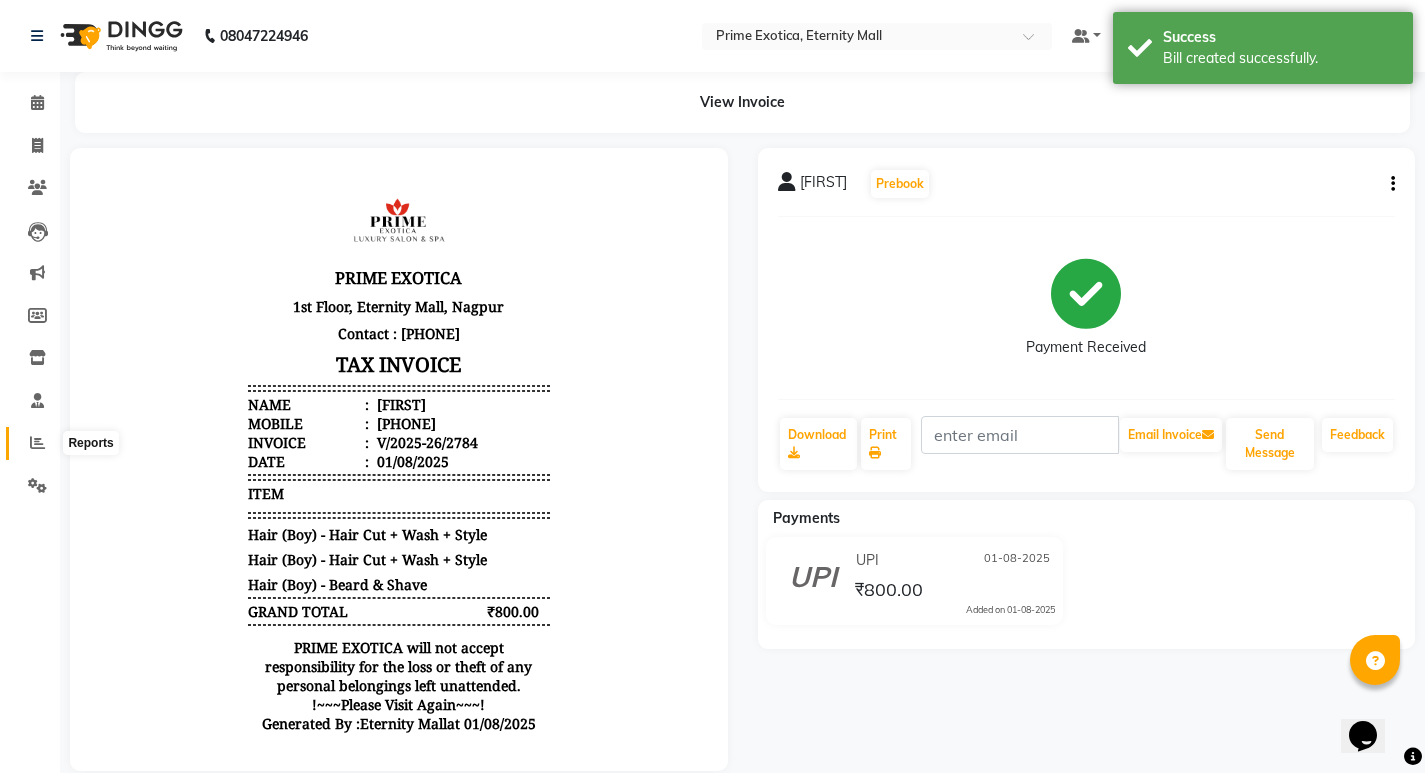 scroll, scrollTop: 0, scrollLeft: 0, axis: both 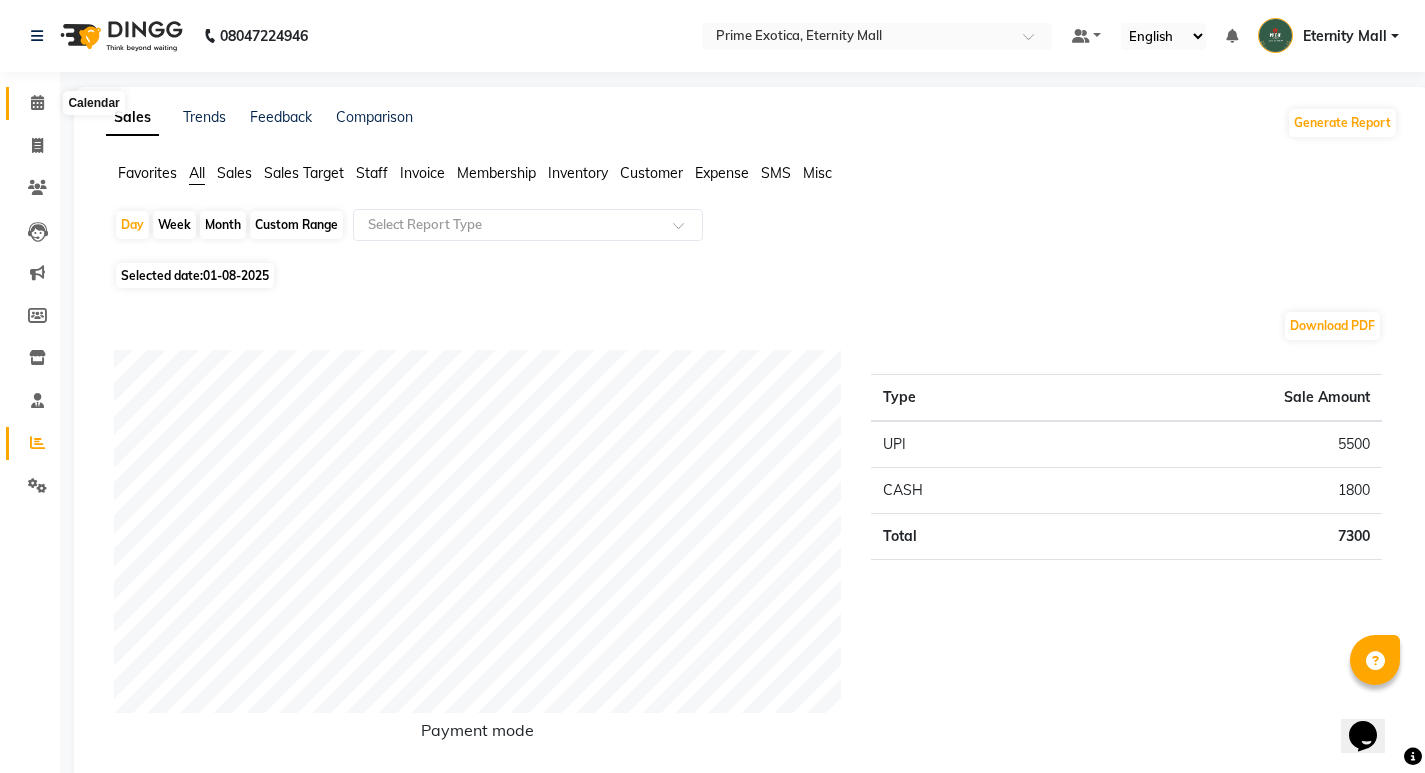 click 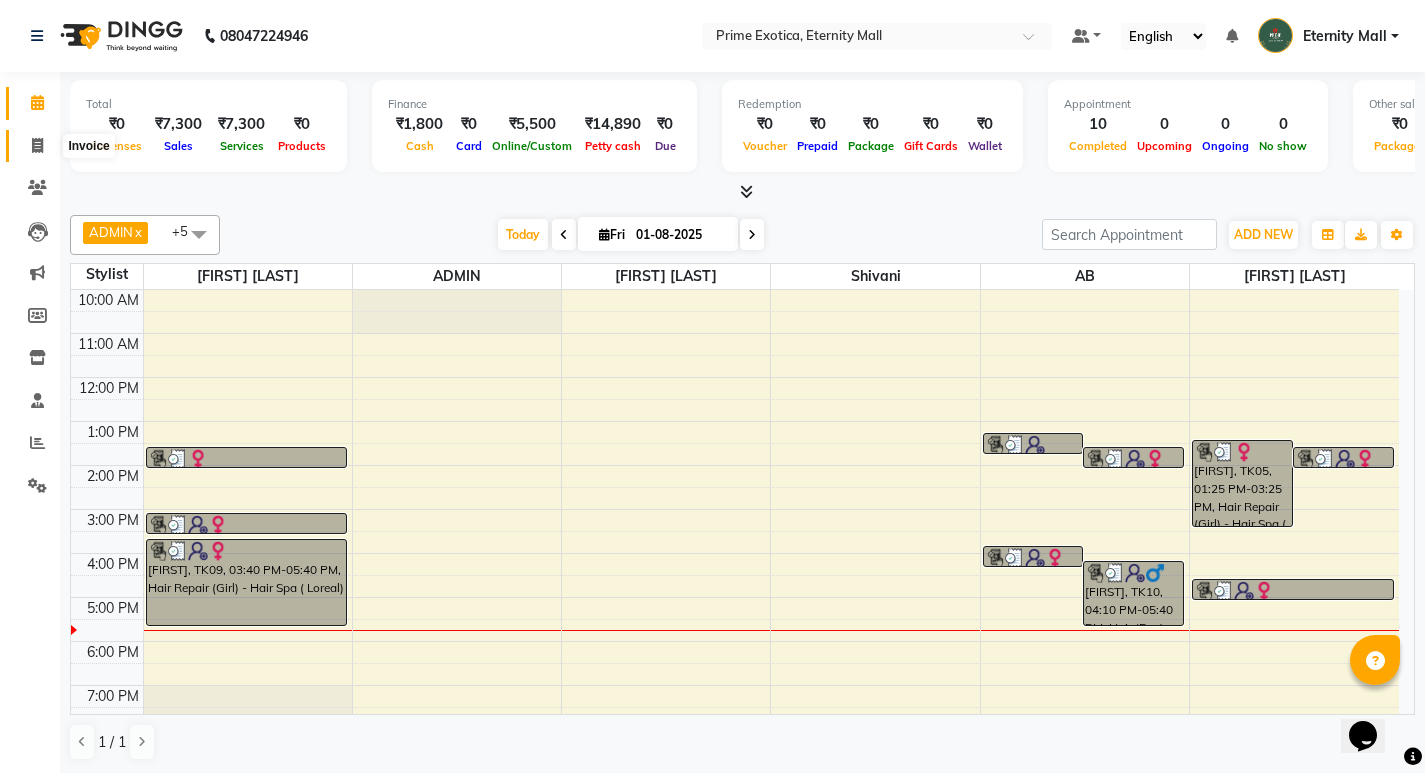 click 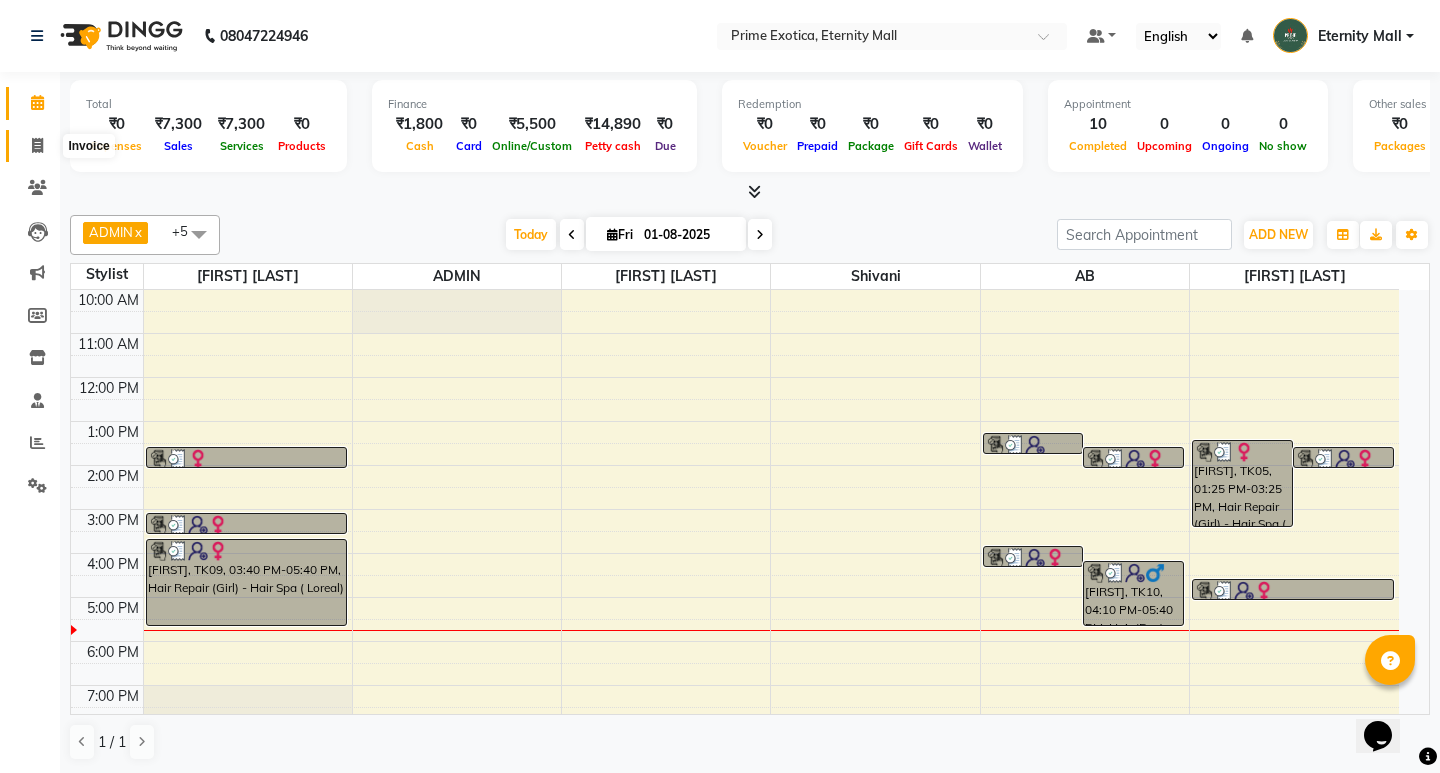 select on "5774" 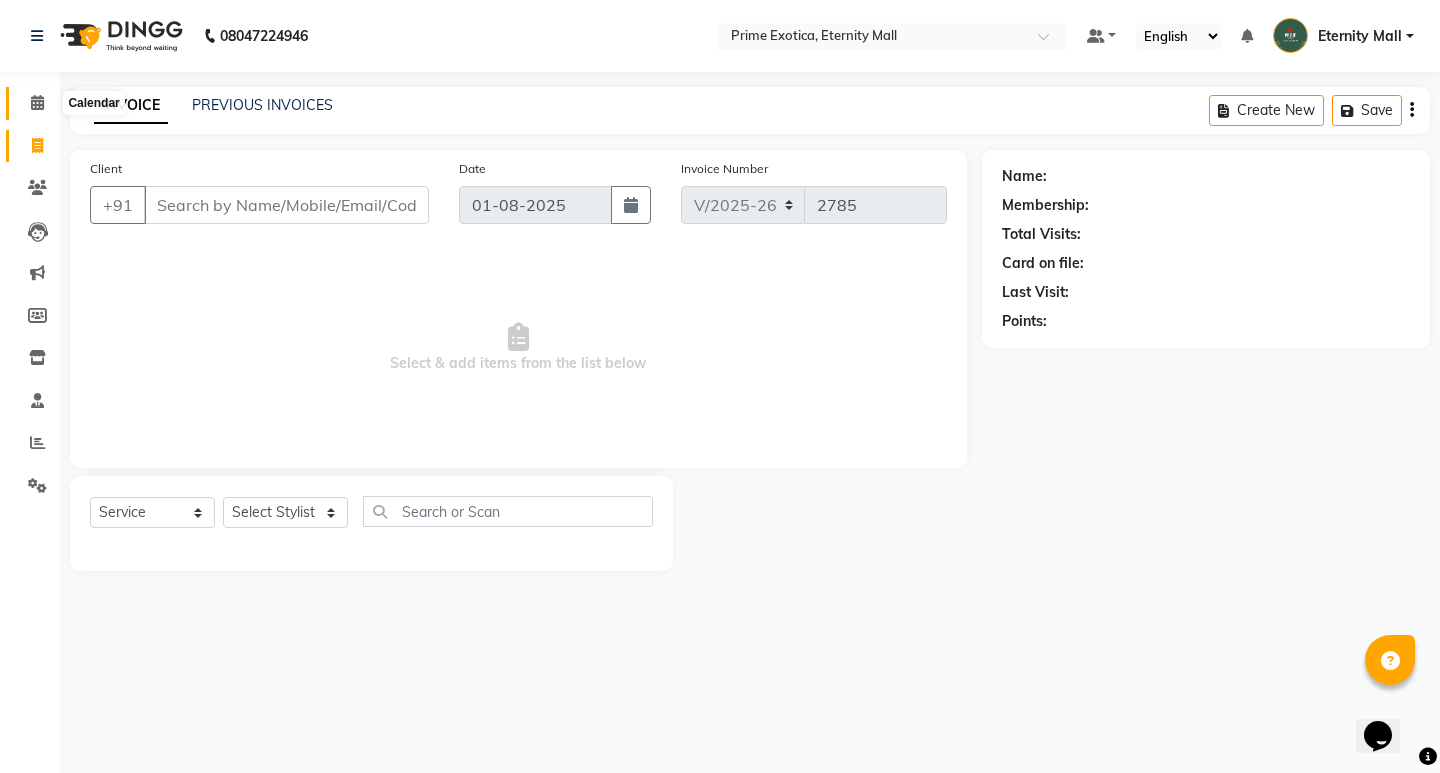 click 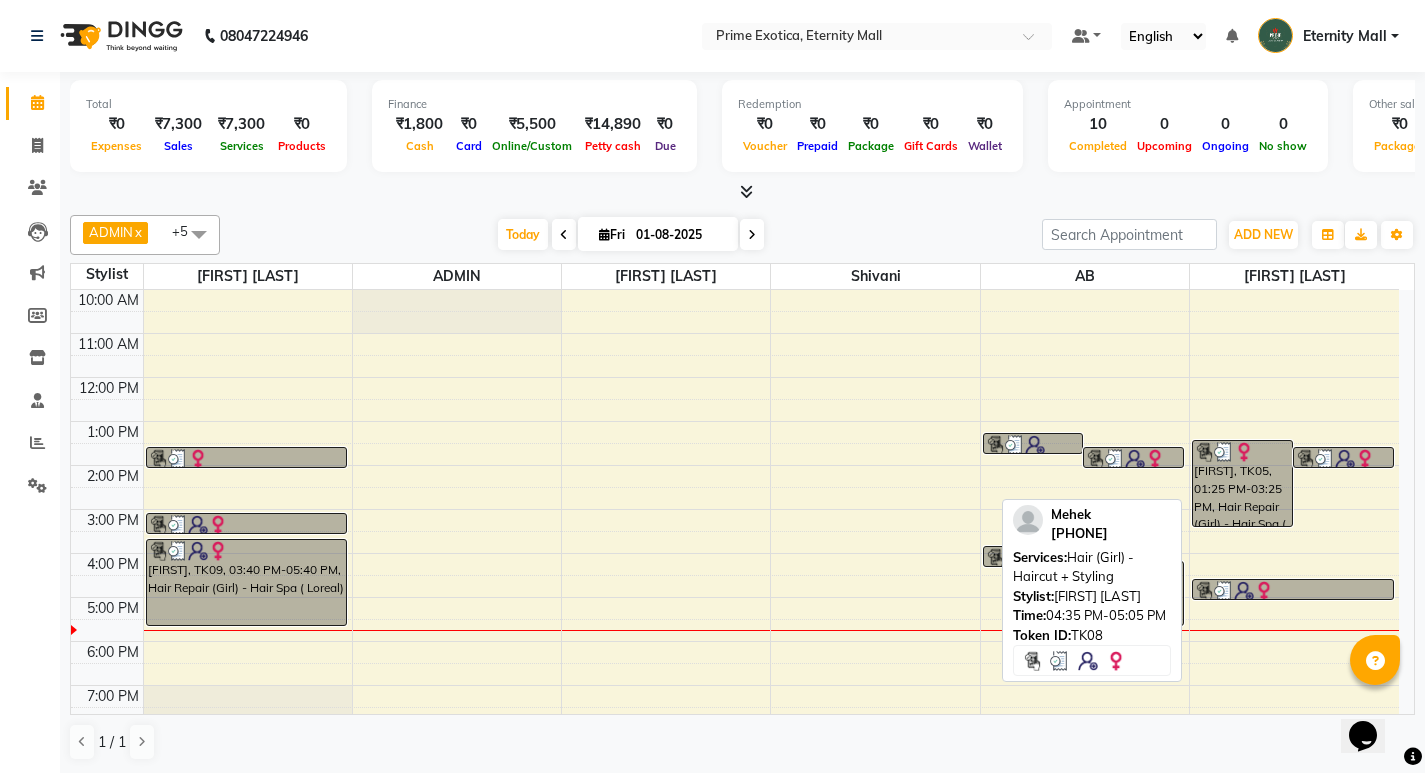 click at bounding box center [1224, 591] 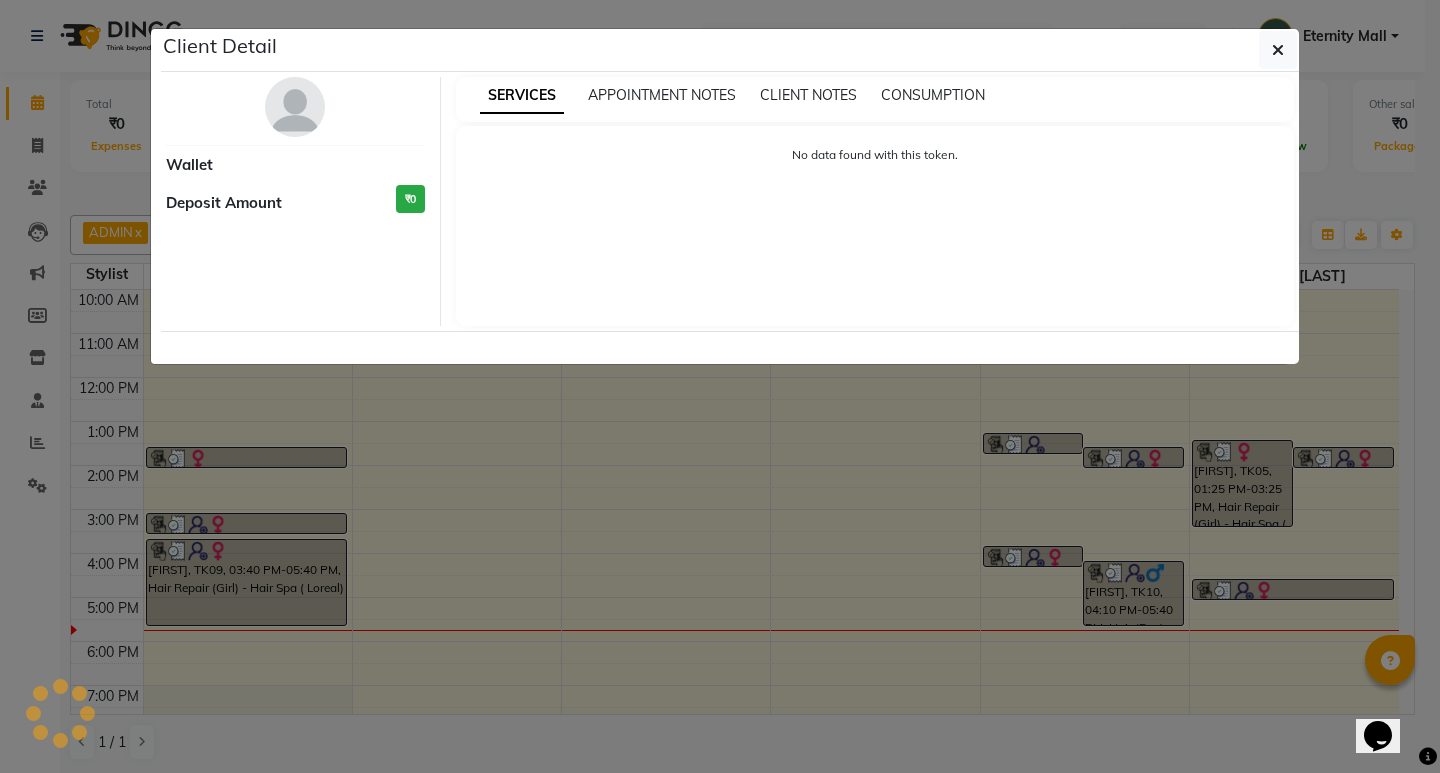 select on "3" 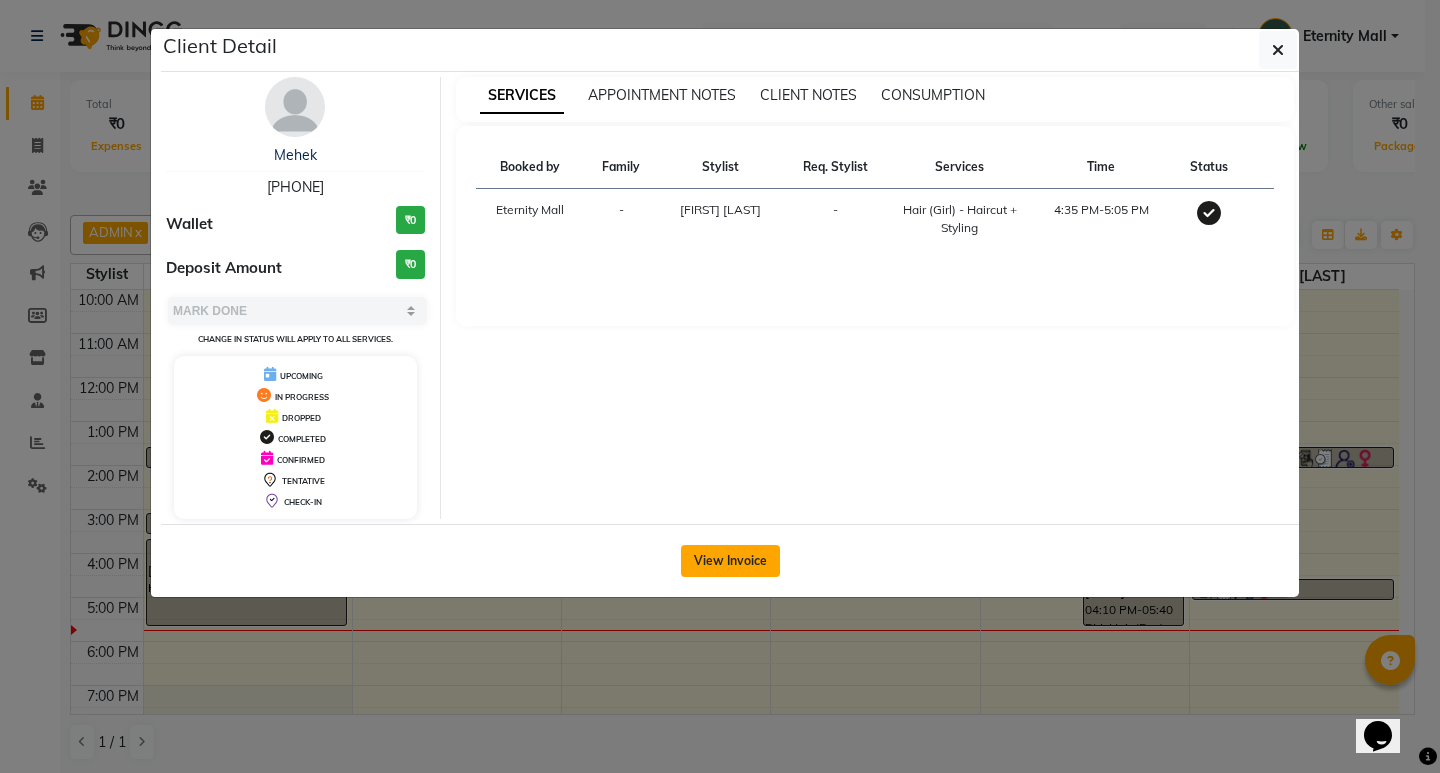 click on "View Invoice" 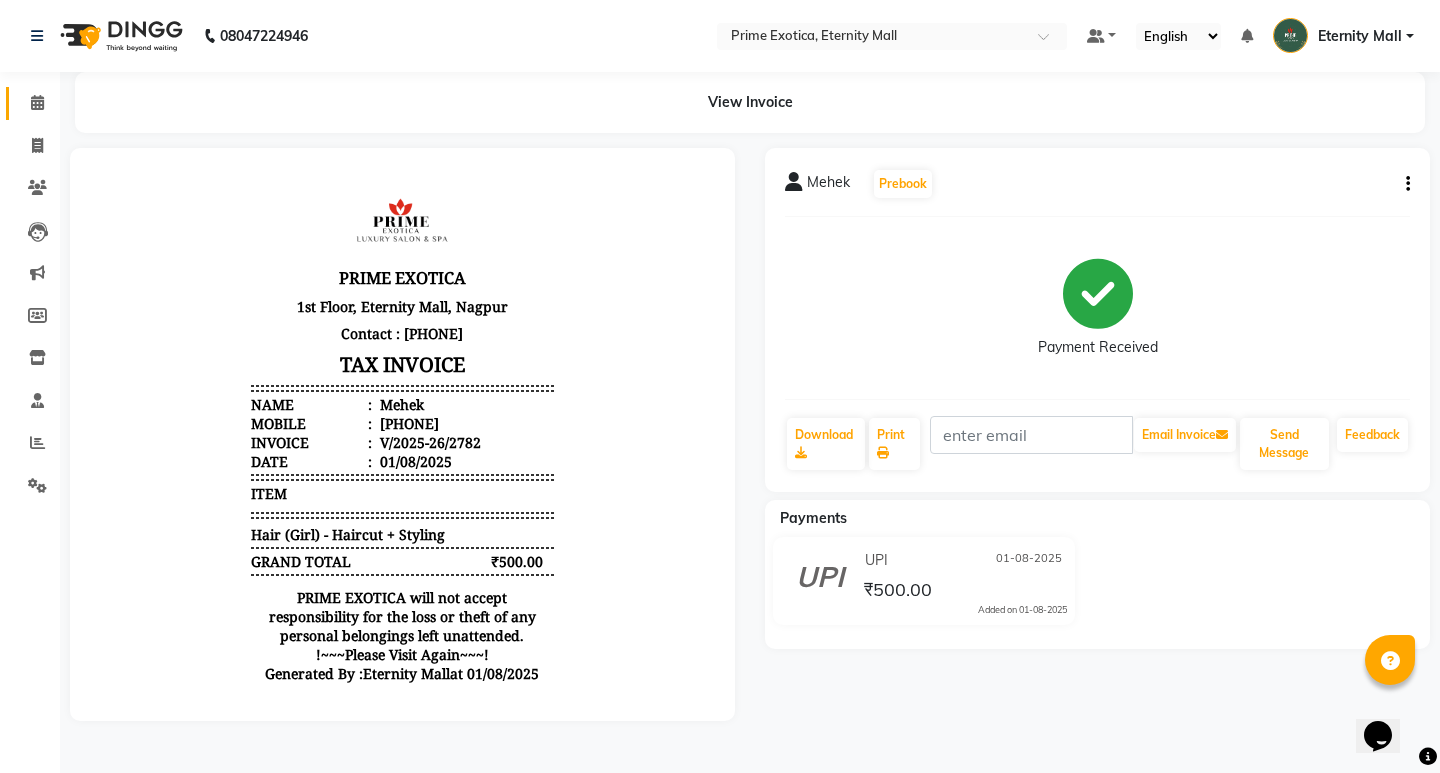 scroll, scrollTop: 0, scrollLeft: 0, axis: both 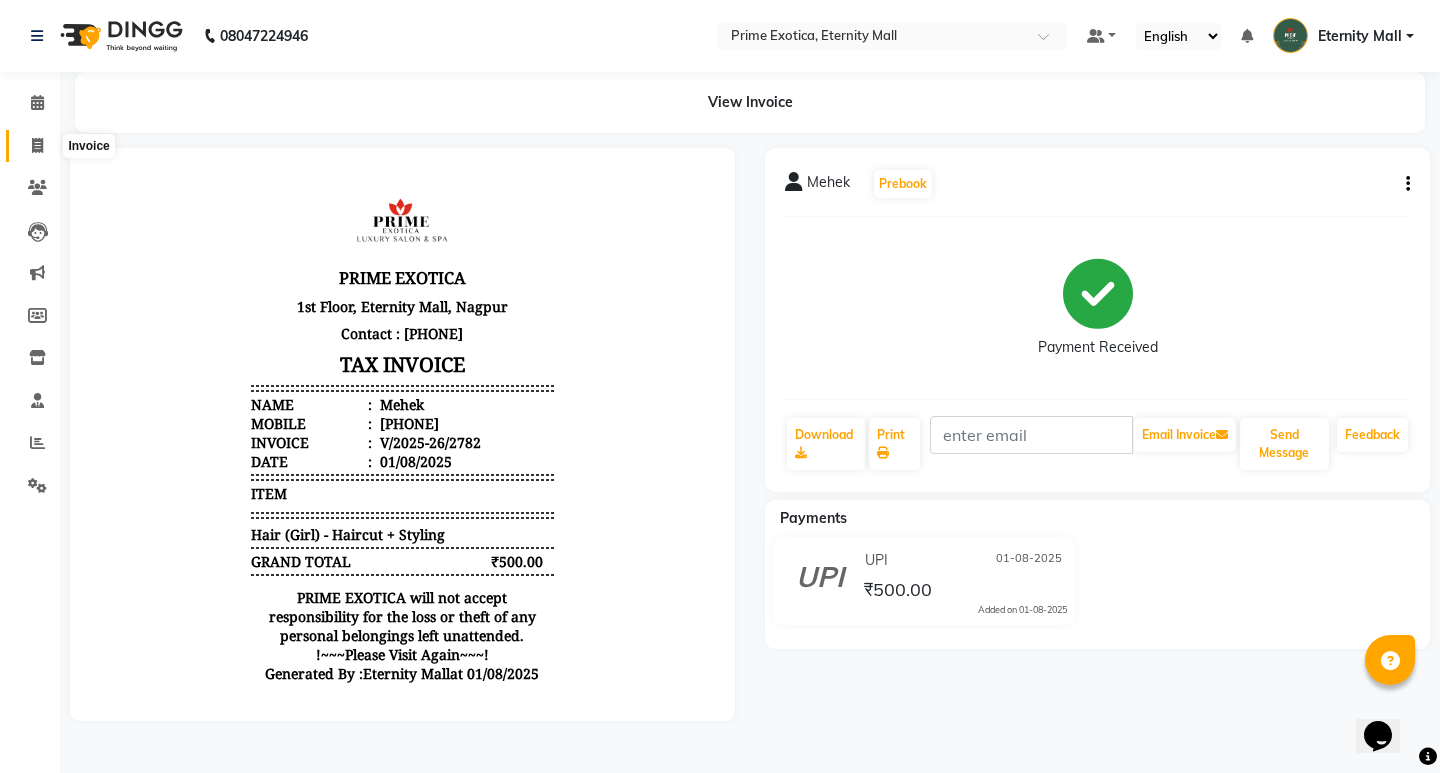 click 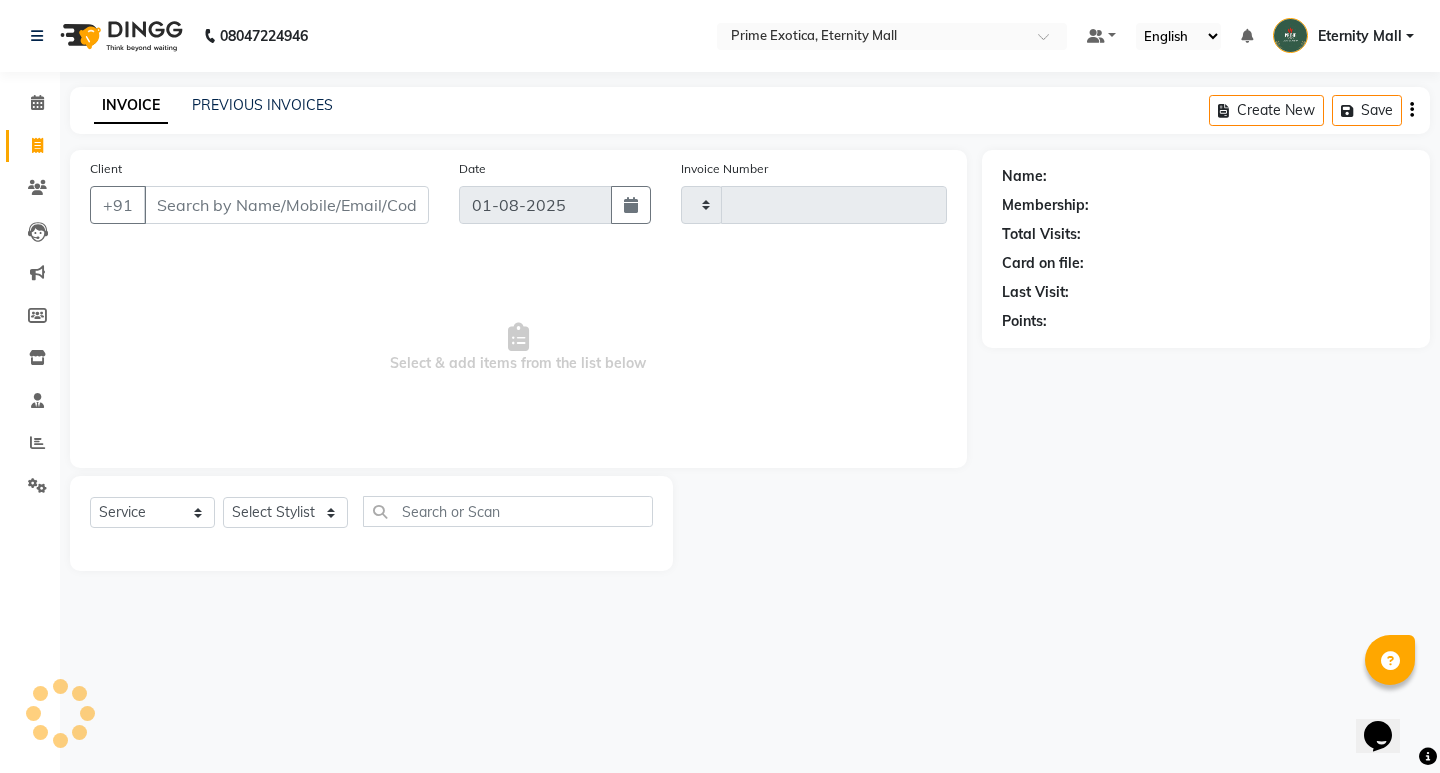 type on "2785" 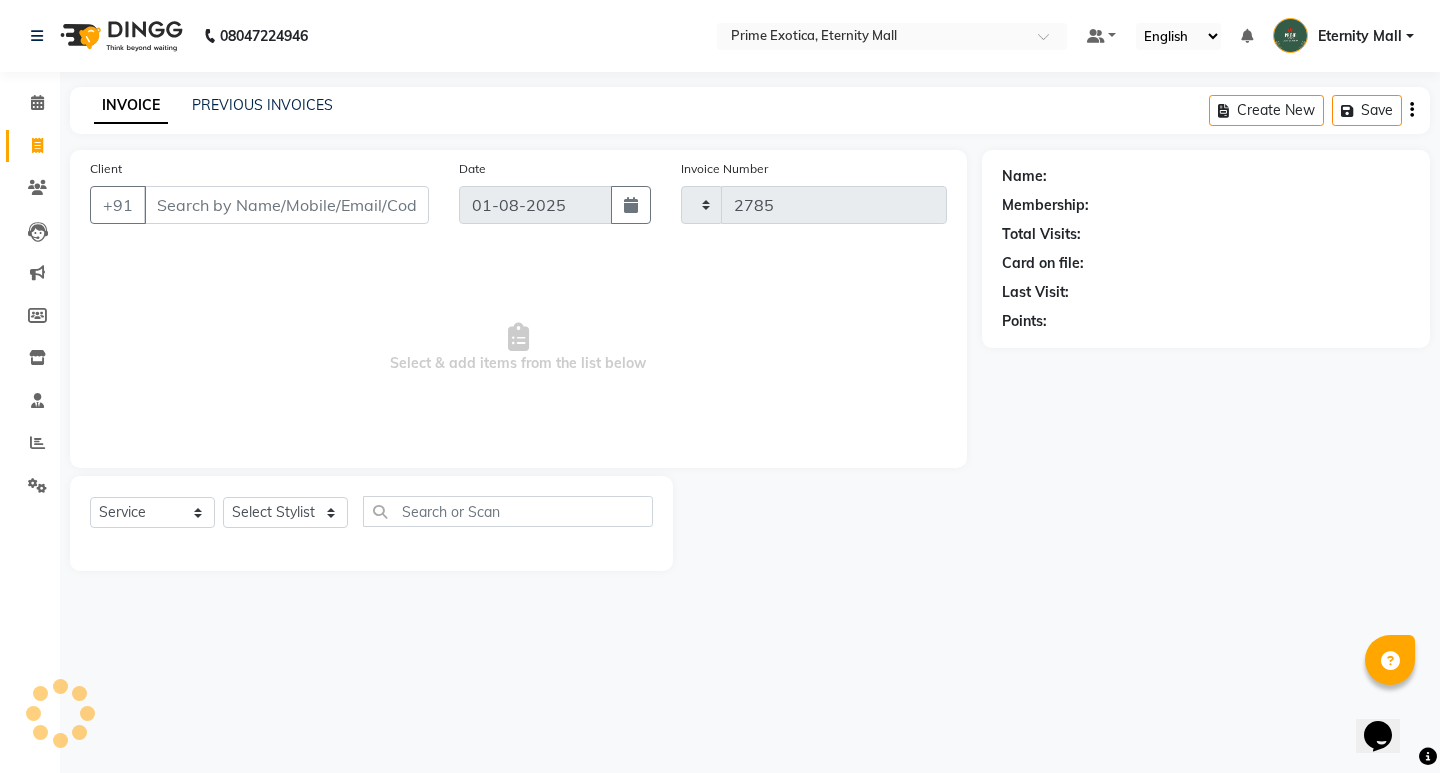 select on "5774" 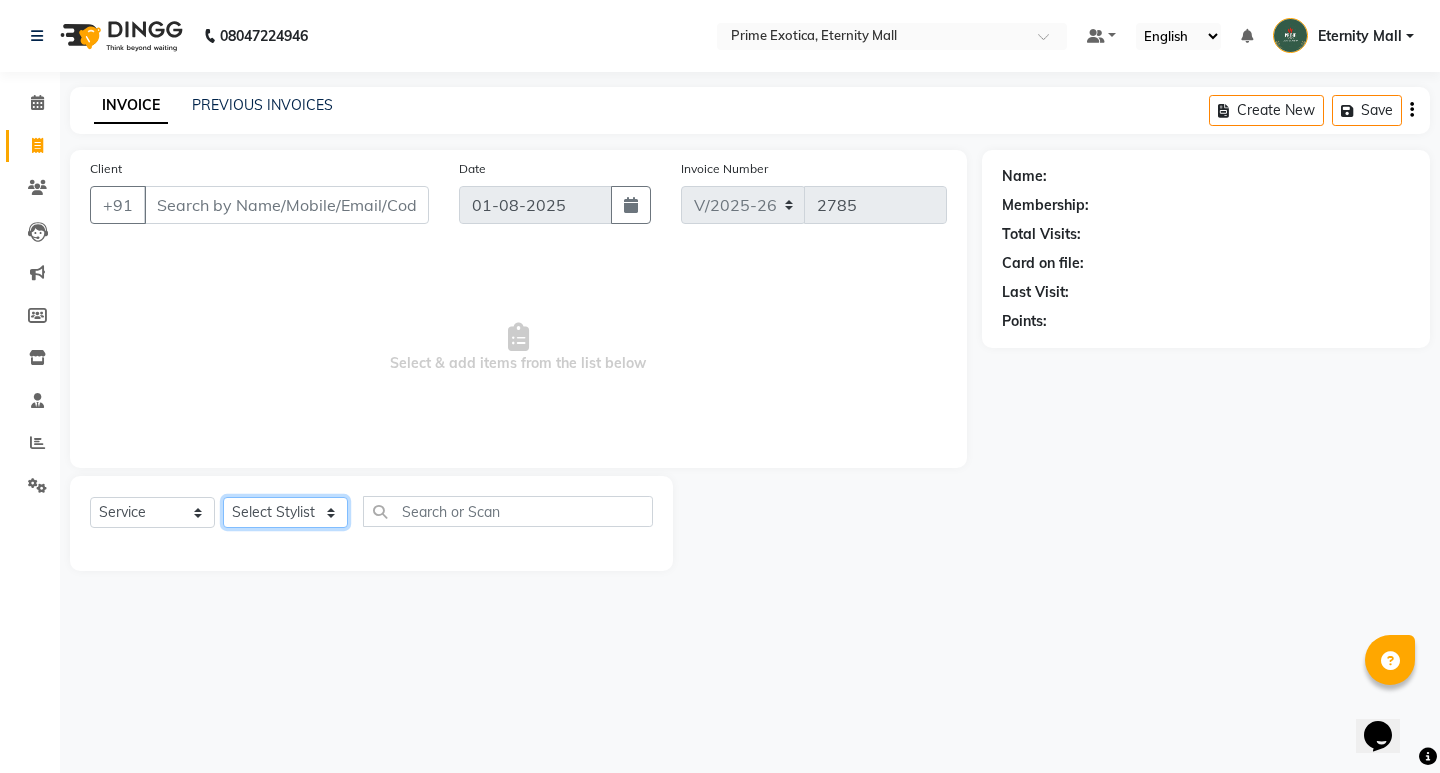 click on "Select Stylist AB ADMIN ajay vikram lakshane Dipak Narnaware Rajeshri shivani" 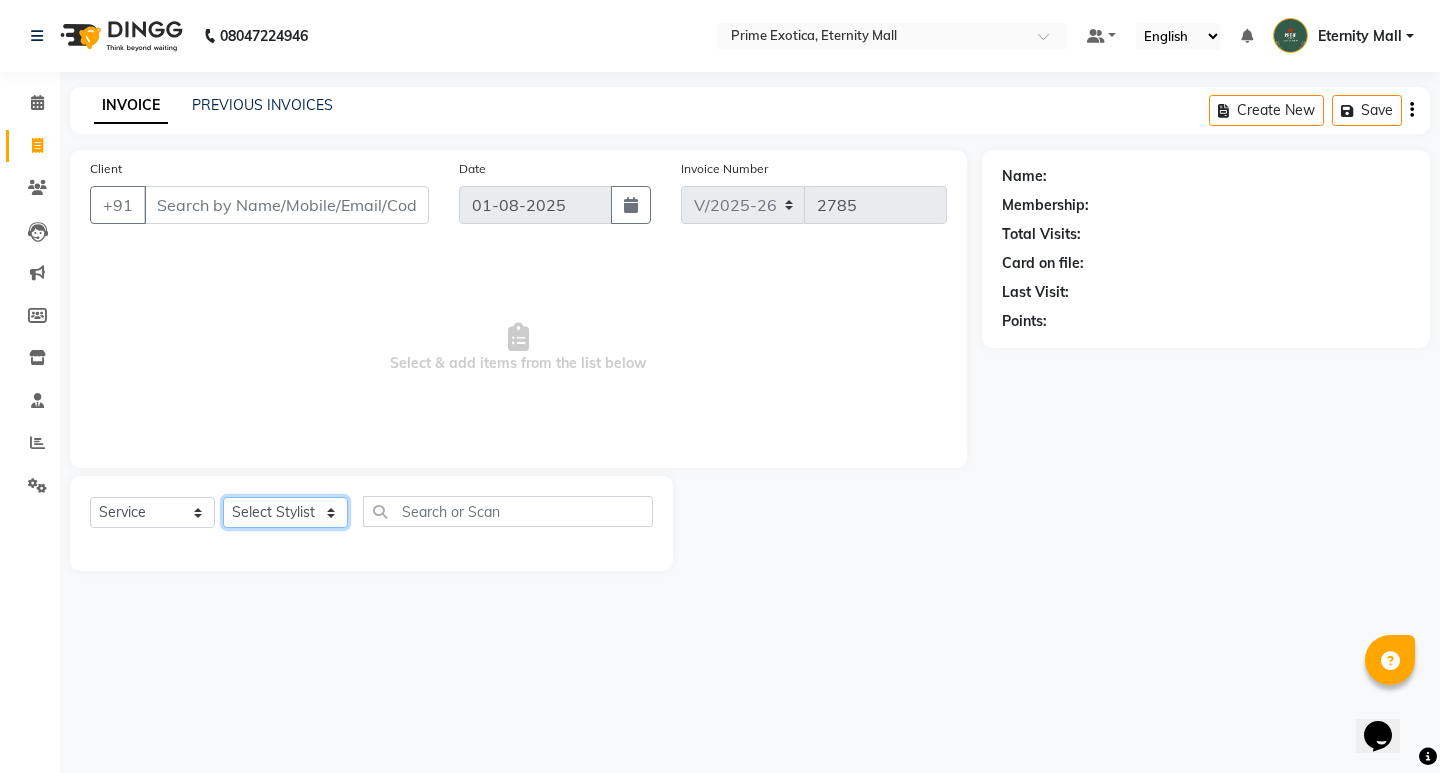 select on "67677" 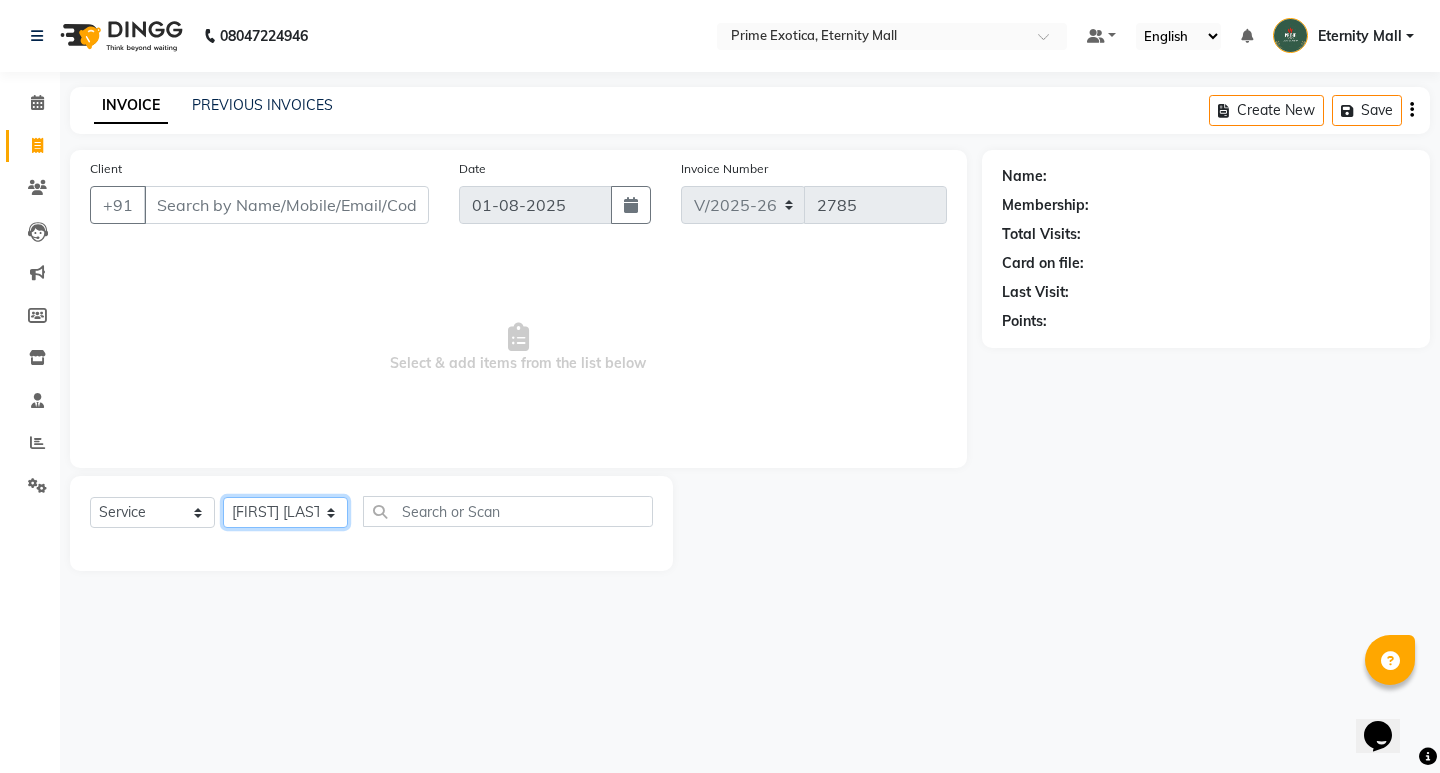 click on "Select Stylist AB ADMIN ajay vikram lakshane Dipak Narnaware Rajeshri shivani" 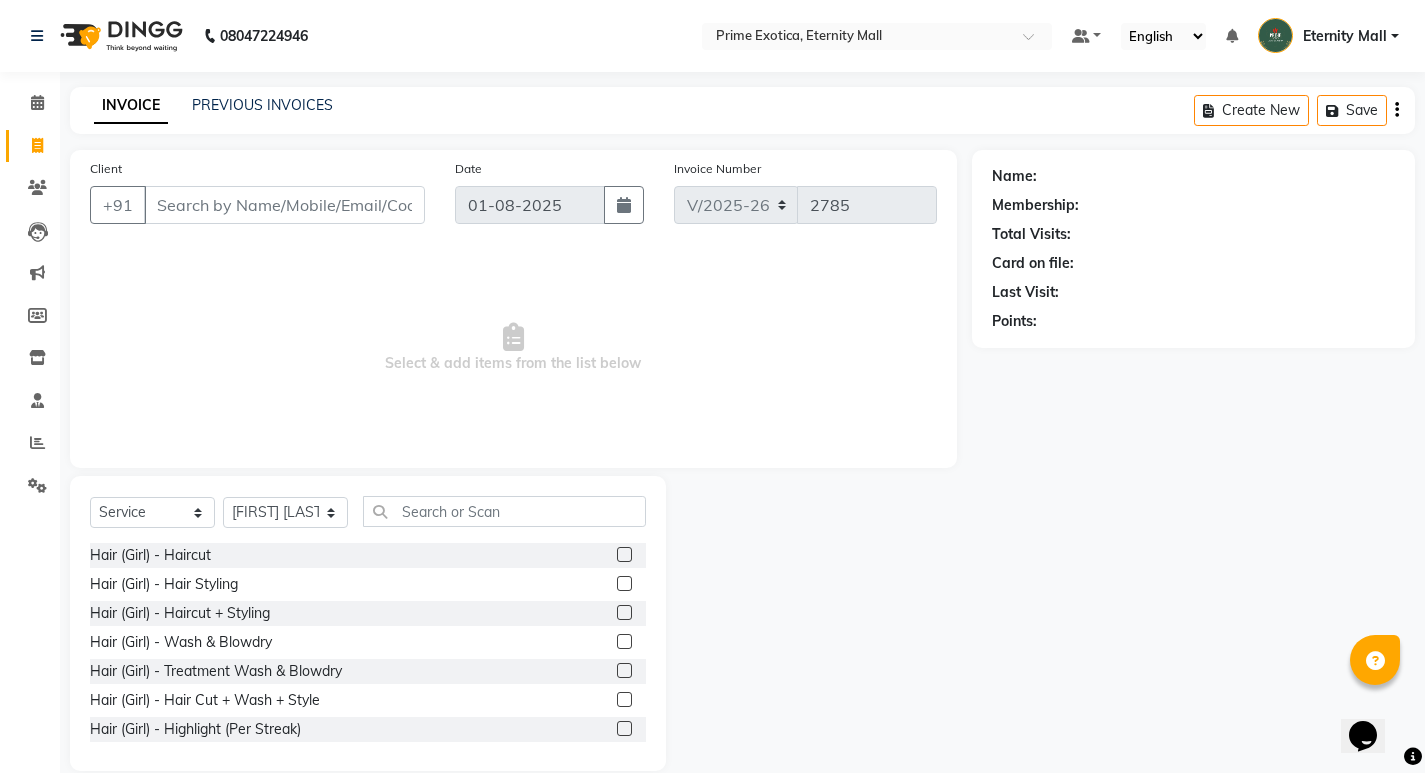 click 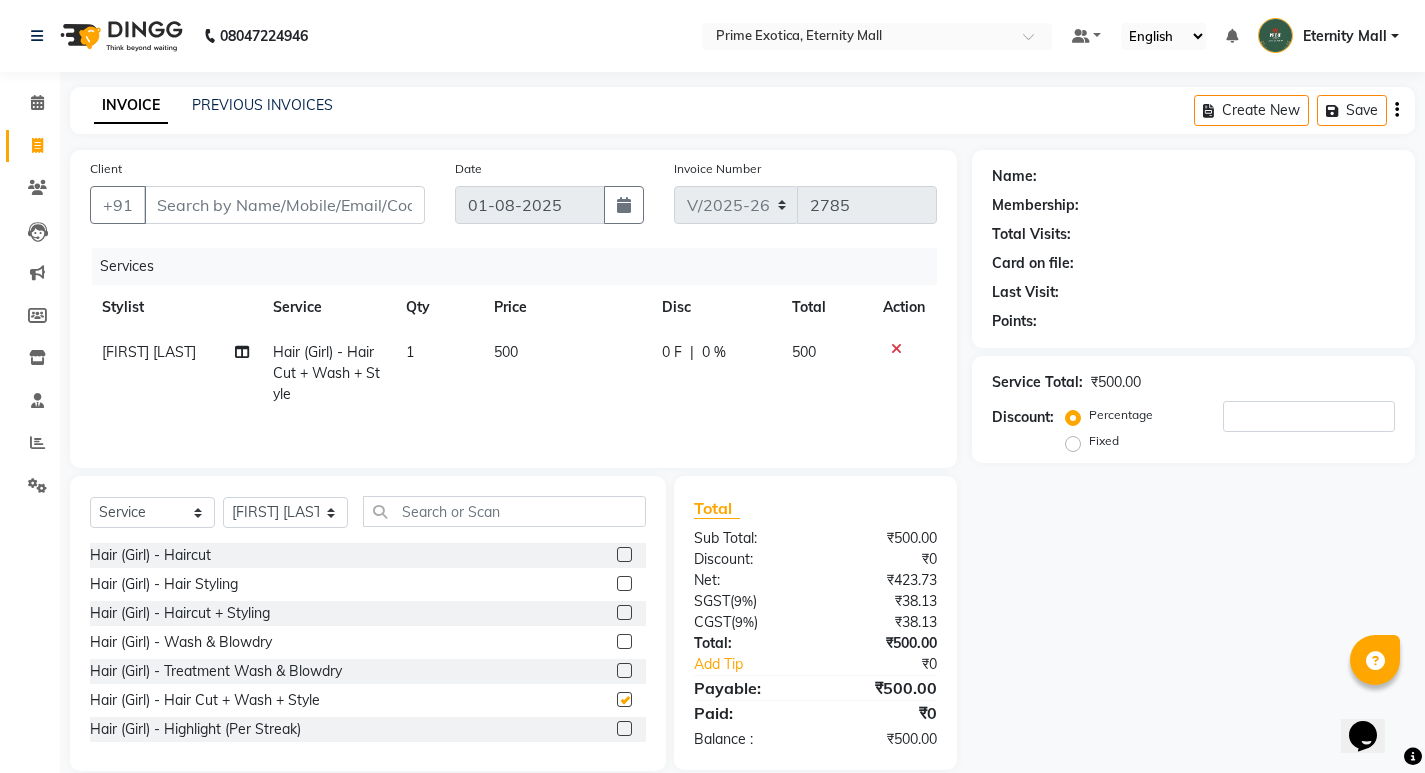 checkbox on "false" 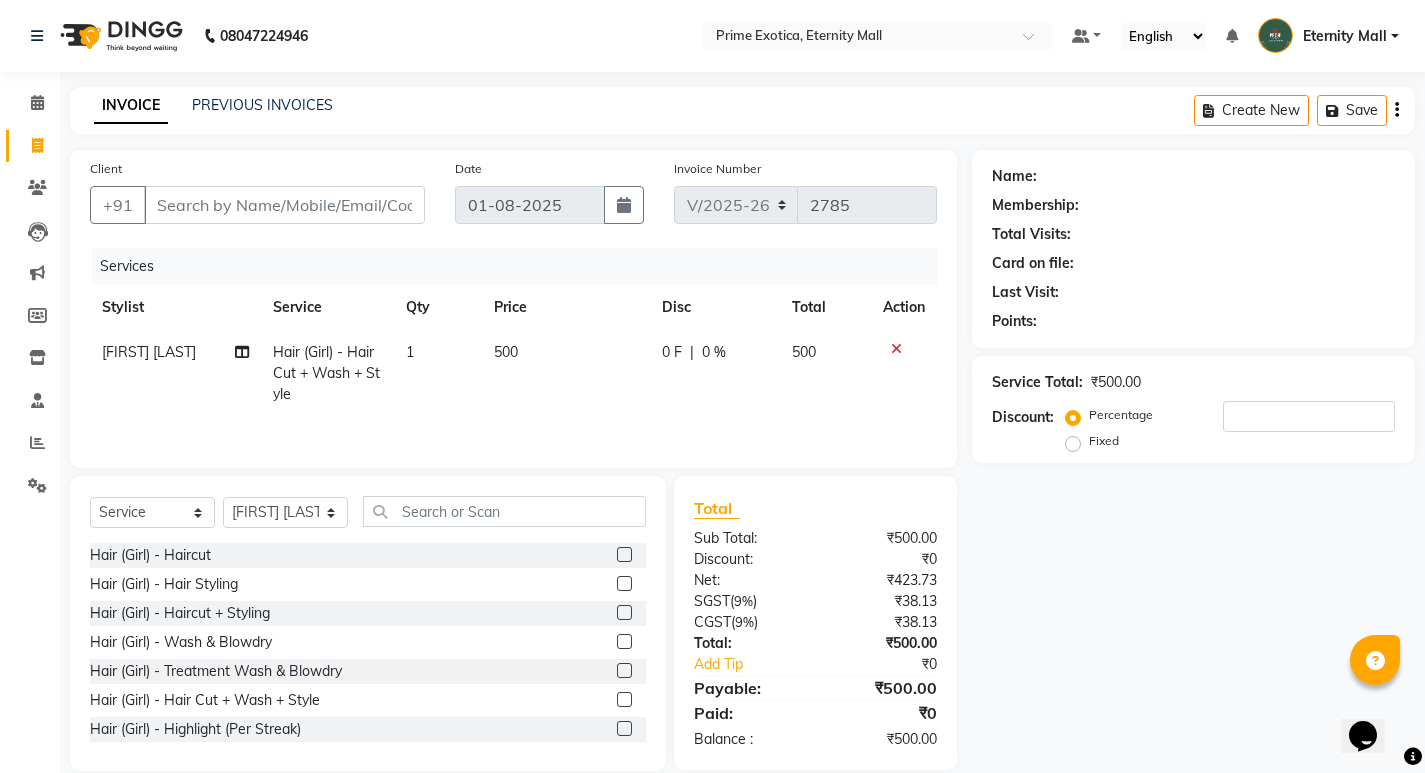 click on "500" 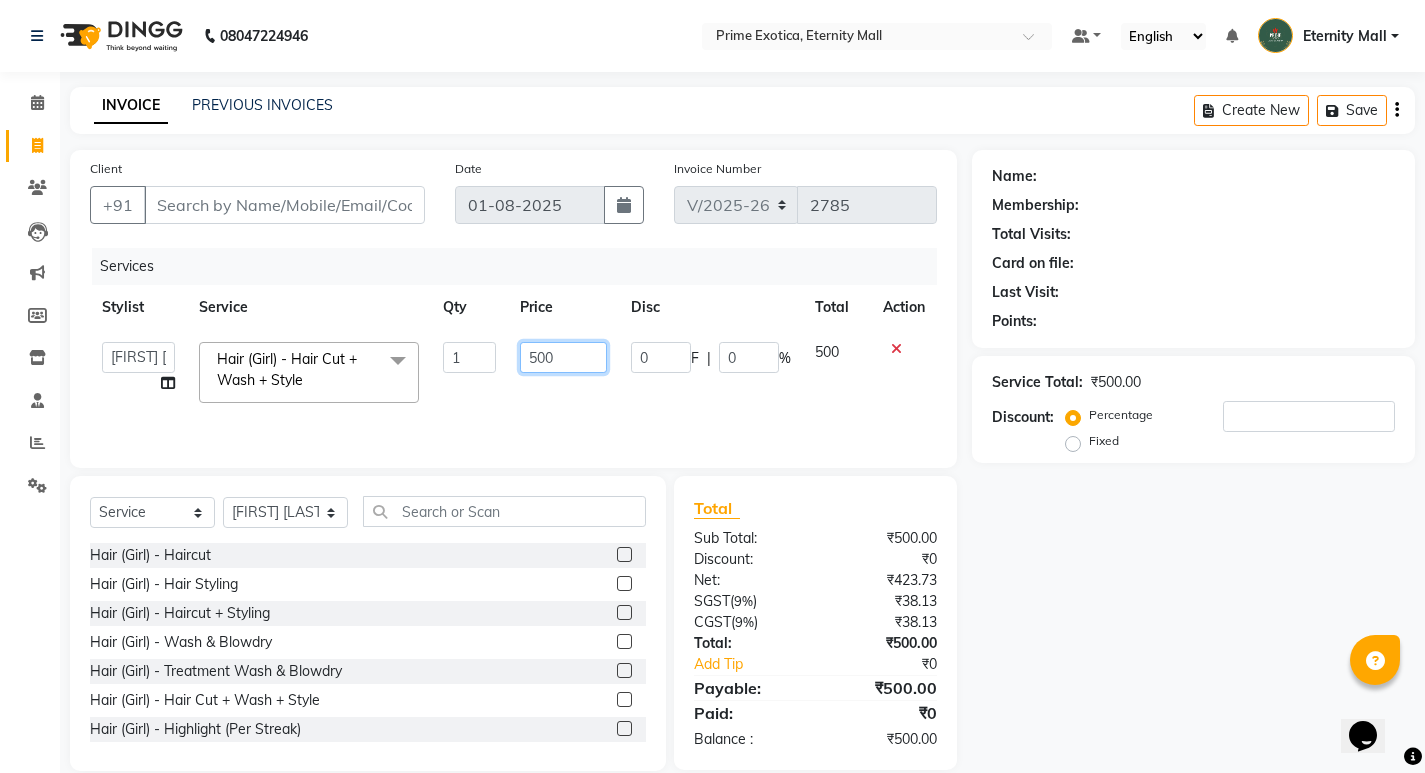 click on "500" 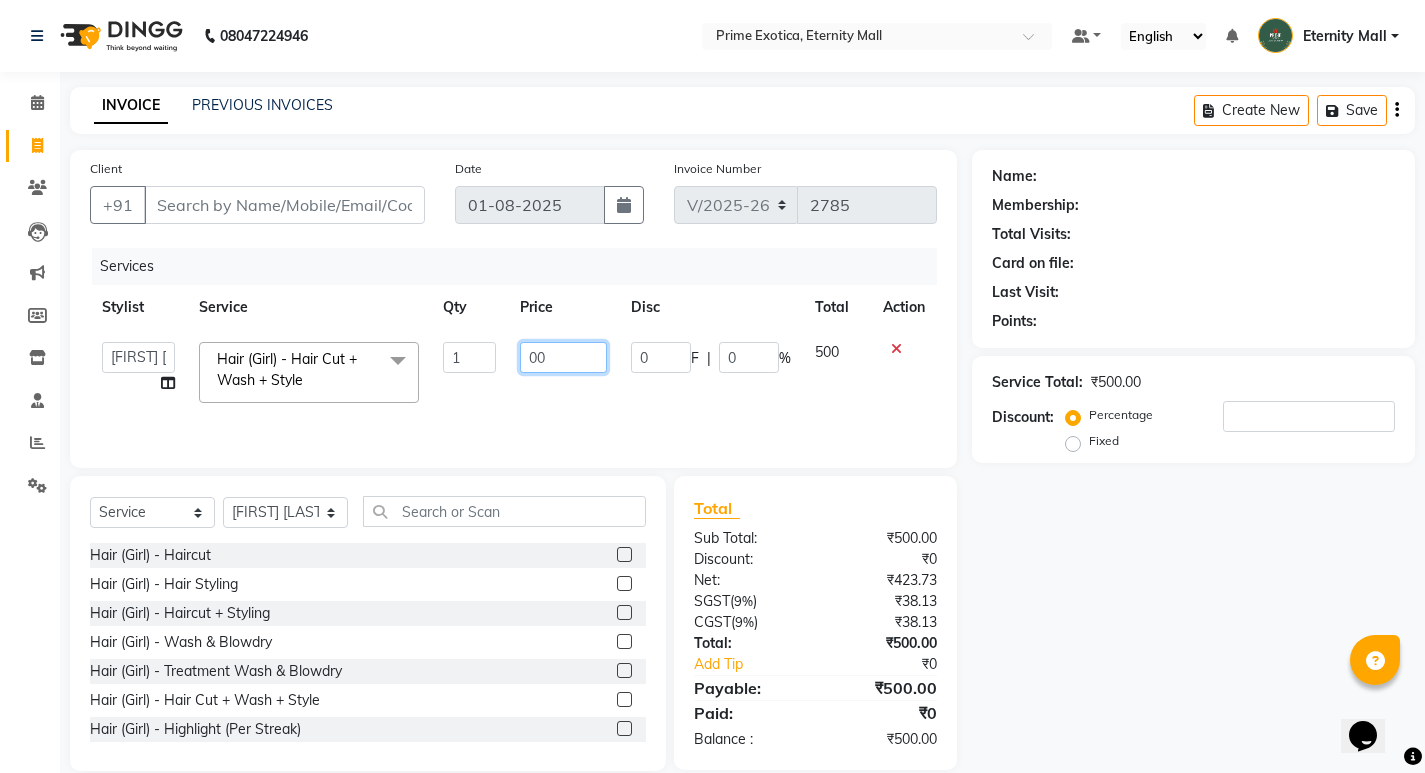 type on "600" 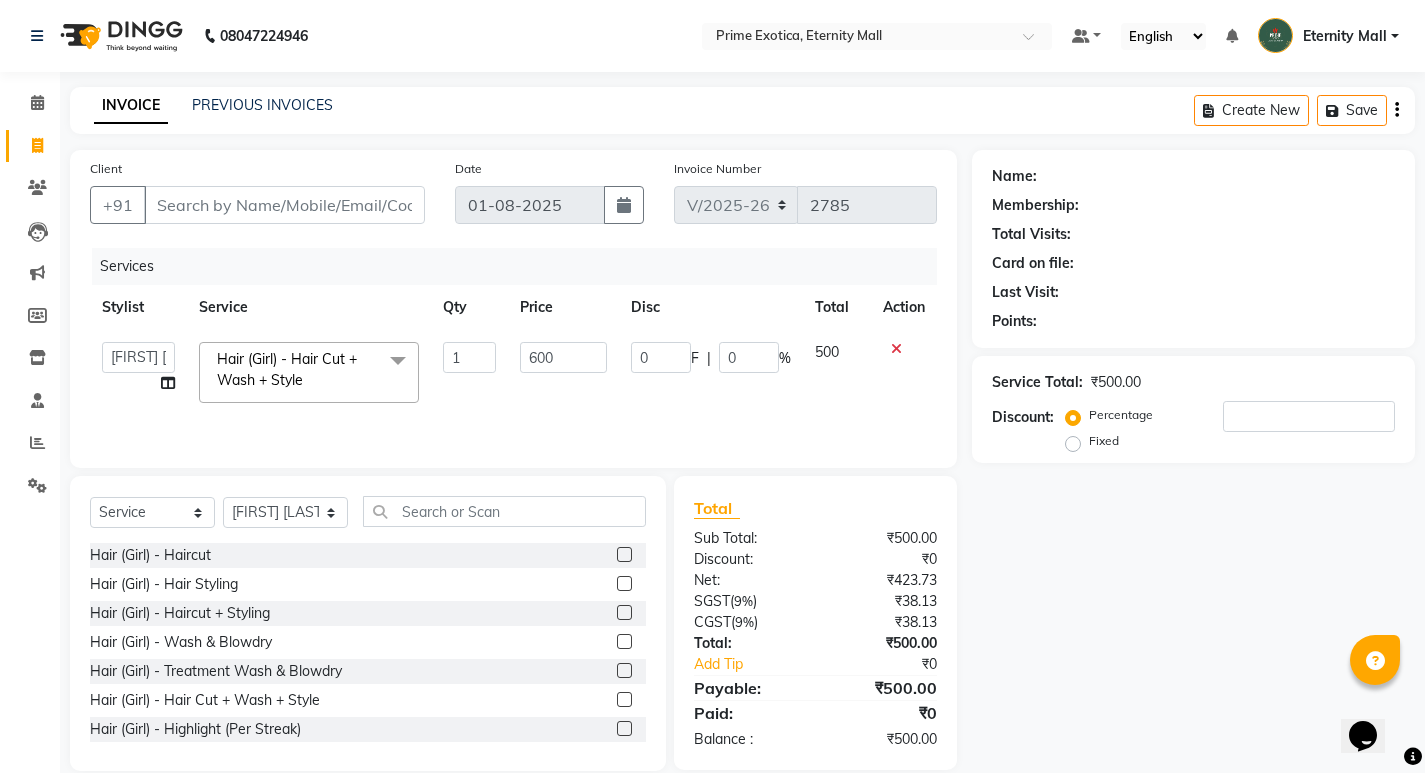 click on "Services Stylist Service Qty Price Disc Total Action AB ADMIN ajay vikram lakshane Dipak Narnaware Rajeshri shivani Hair (Girl) - Hair Cut + Wash + Style x Hair (Girl) - Haircut Hair (Girl) - Hair Styling Hair (Girl) - Haircut + Styling Hair (Girl) - Wash & Blowdry Hair (Girl) - Treatment Wash & Blowdry Hair (Girl) - Hair Cut + Wash + Style Hair (Girl) - Highlight (Per Streak) Hair (Girl) - Deep Conditioning Hair (Girl) - Creative Styling ( Thermal ) Hair (Girl) - Splitend Removal Hair (Girl) - Touchup Hair (Girl) - Touchup (Amonia Free) Hair (Girl) - Touchup (Matrix) Hair (Girl) - Global Color Hair (Girl) - Global Highlights HAIR WASH CAP HIGHLIGHTS Hair (Boy) - Wash & Blowdry Hair (Boy) - Beard & Shave Hair (Boy) - Hair Cut + Wash + Style Hair (Boy) - Mustache Color Hair (Boy) - Beard Color Hair (Boy) - Global Color Hair (Boy) - Global Color (Amonia Free) Hair (Boy) - Global Highlights Massage (Oil) - Head Massage Hair Repair (Girl) - Hair Spa ( Loreal) keratin the one Clean Up" 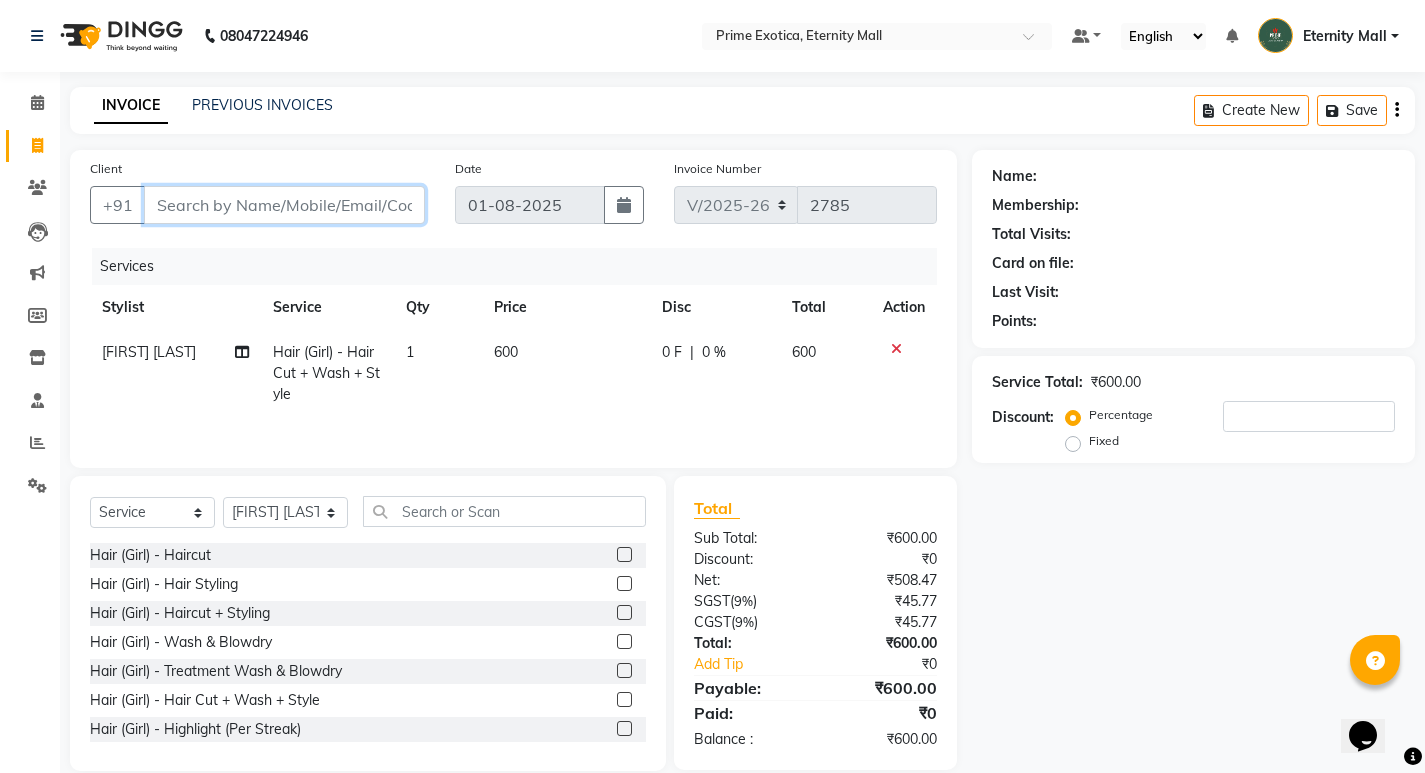 click on "Client" at bounding box center (284, 205) 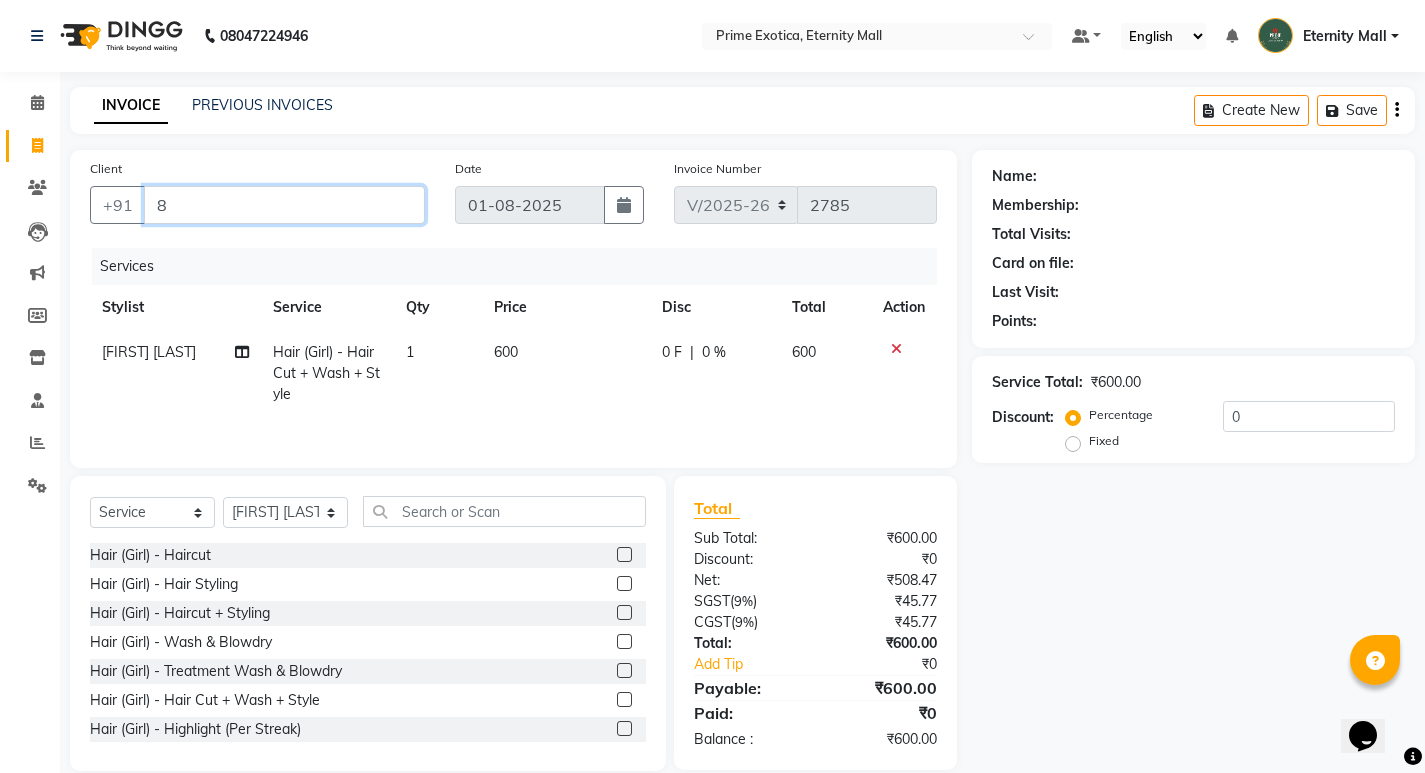 click on "Client +91 [PHONE] Date [DATE] Invoice Number V/2025 V/2025-26 2785 Services Stylist Service Qty Price Disc Total Action [FIRST] [LAST] Hair (Girl) - Hair Cut + Wash + Style 1 600 0 F | 0 % 600 Select Service Product Membership Package Voucher Prepaid Gift Card Select Stylist AB ADMIN ajay vikram lakshane Dipak Narnaware Rajeshri shivani Hair (Girl) - Haircut Hair (Girl) - Hair Styling Hair (Girl) - Haircut + Styling Hair (Girl) - Wash & Blowdry Hair (Girl) - Treatment Wash & Blowdry Hair (Girl) - Hair Cut + Wash + Style Hair (Girl) - Highlight (Per Streak) Hair (Girl) - Deep Conditioning Hair (Girl) - Creative Styling ( Thermal ) Hair (Girl) - Splitend Removal Hair (Girl) - Touchup Hair (Girl) - Touchup (Amonia Free) Hair (Girl) - Touchup (Matrix) Hair (Girl) - Global Color Hair (Girl) - Global Highlights HAIR WASH CAP HIGHLIGHTS Hair (Boy) - Wash & Blowdry Hair (Boy) - Beard & Shave Hair (Boy) - Hair Cut + Wash + Style Hair (Boy) - Mustache Color Hair (Boy) - Beard Color Hair (Boy) - Global Color Hair (Boy) - Global Color (Amonia Free) Hair (Boy) - Global Highlights Massage (Oil) - Head Massage Hair Repair (Girl) - Hair Spa ( Loreal) keratin the one Total" 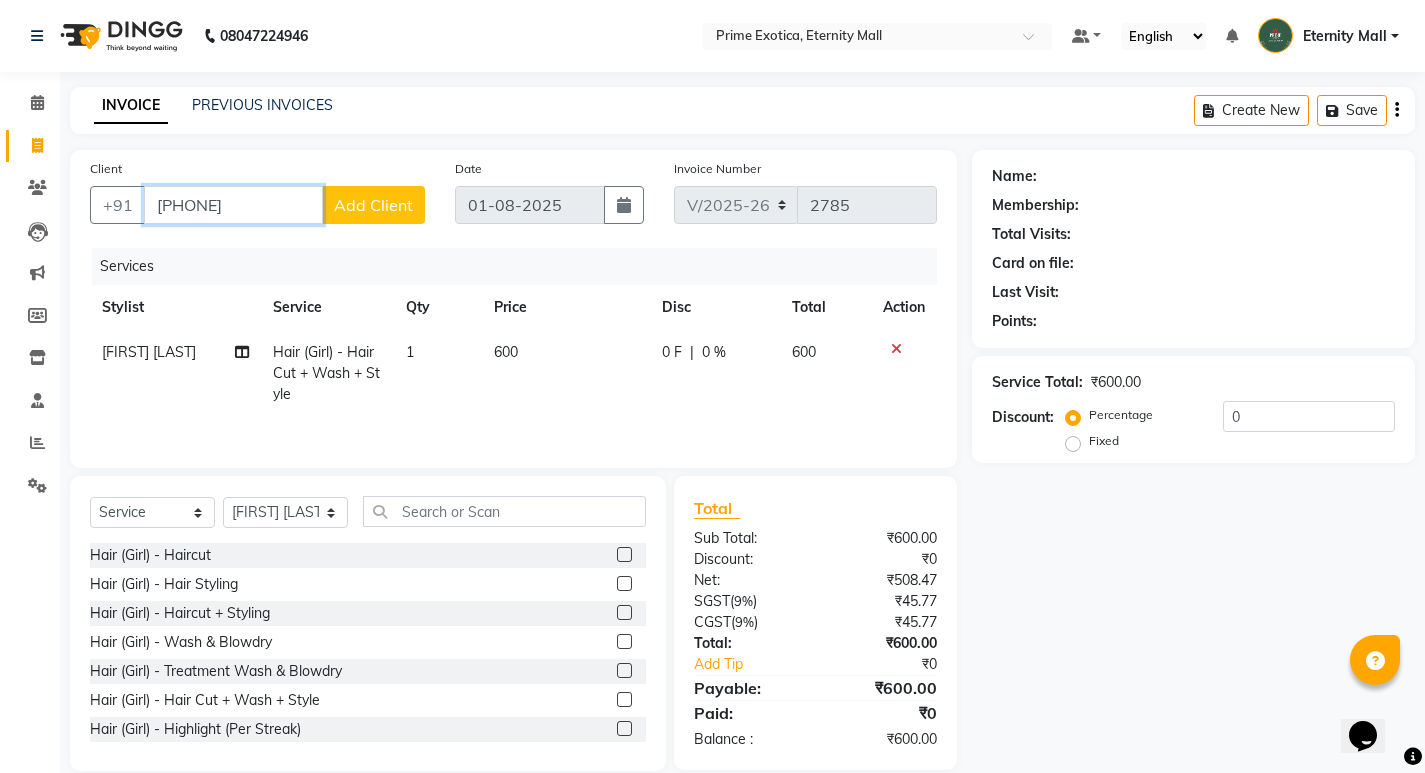 type on "[PHONE]" 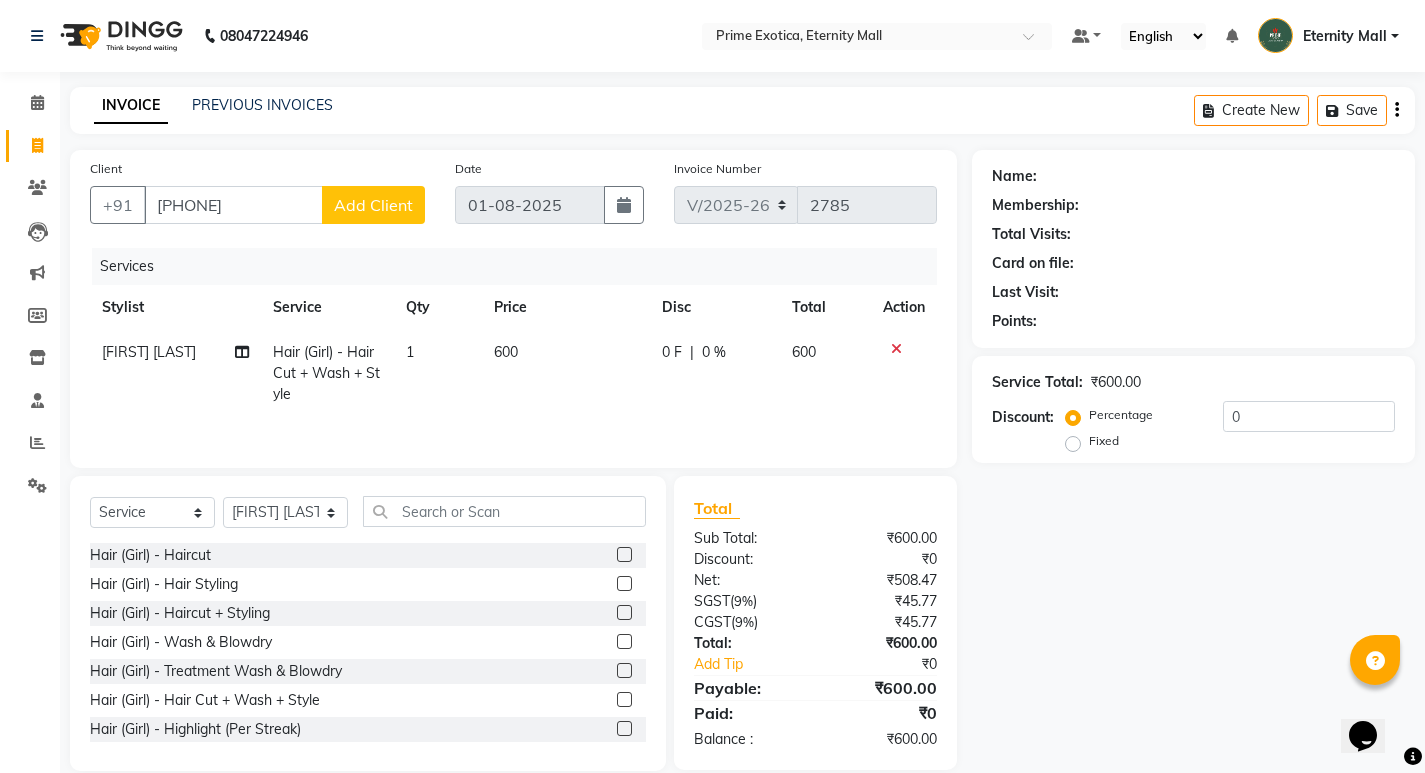 click on "Add Client" 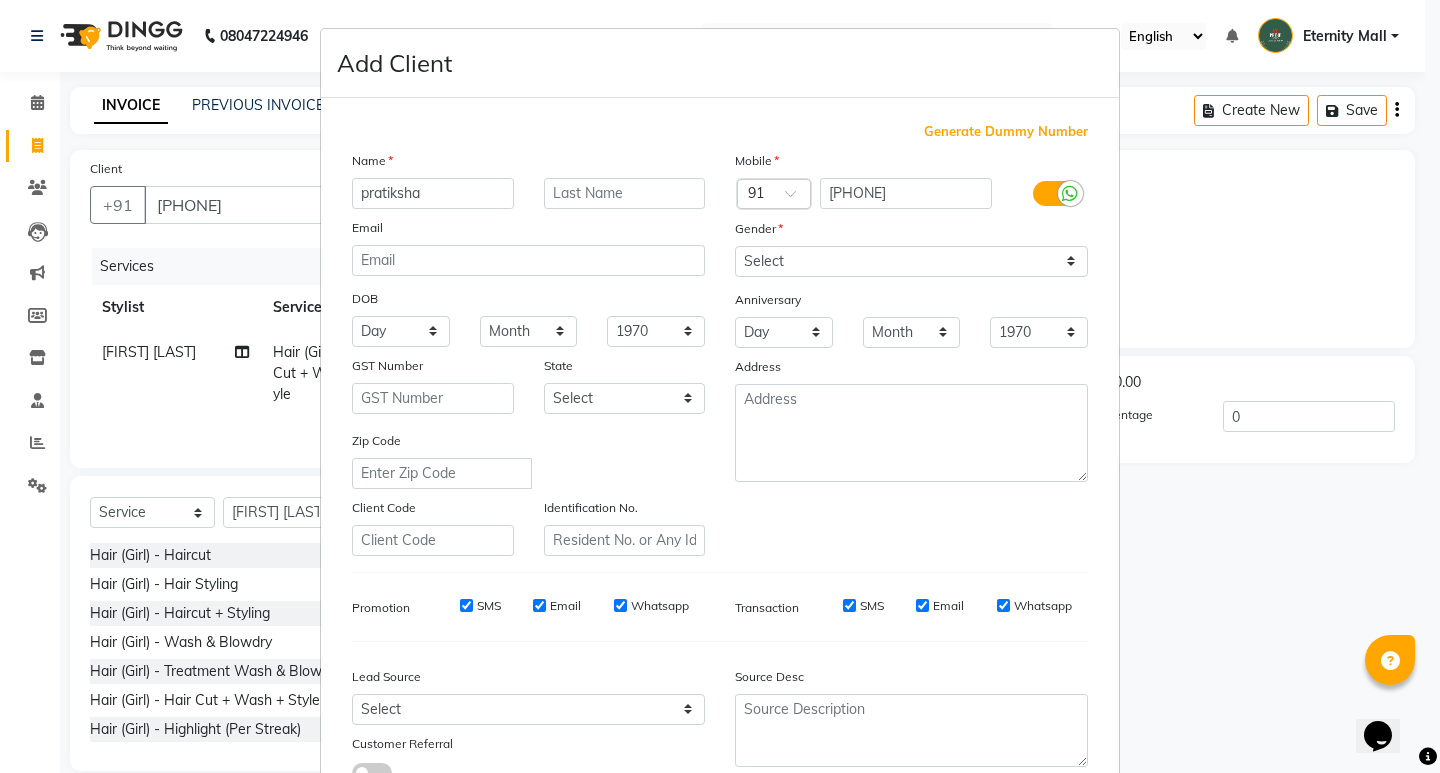 type on "pratiksha" 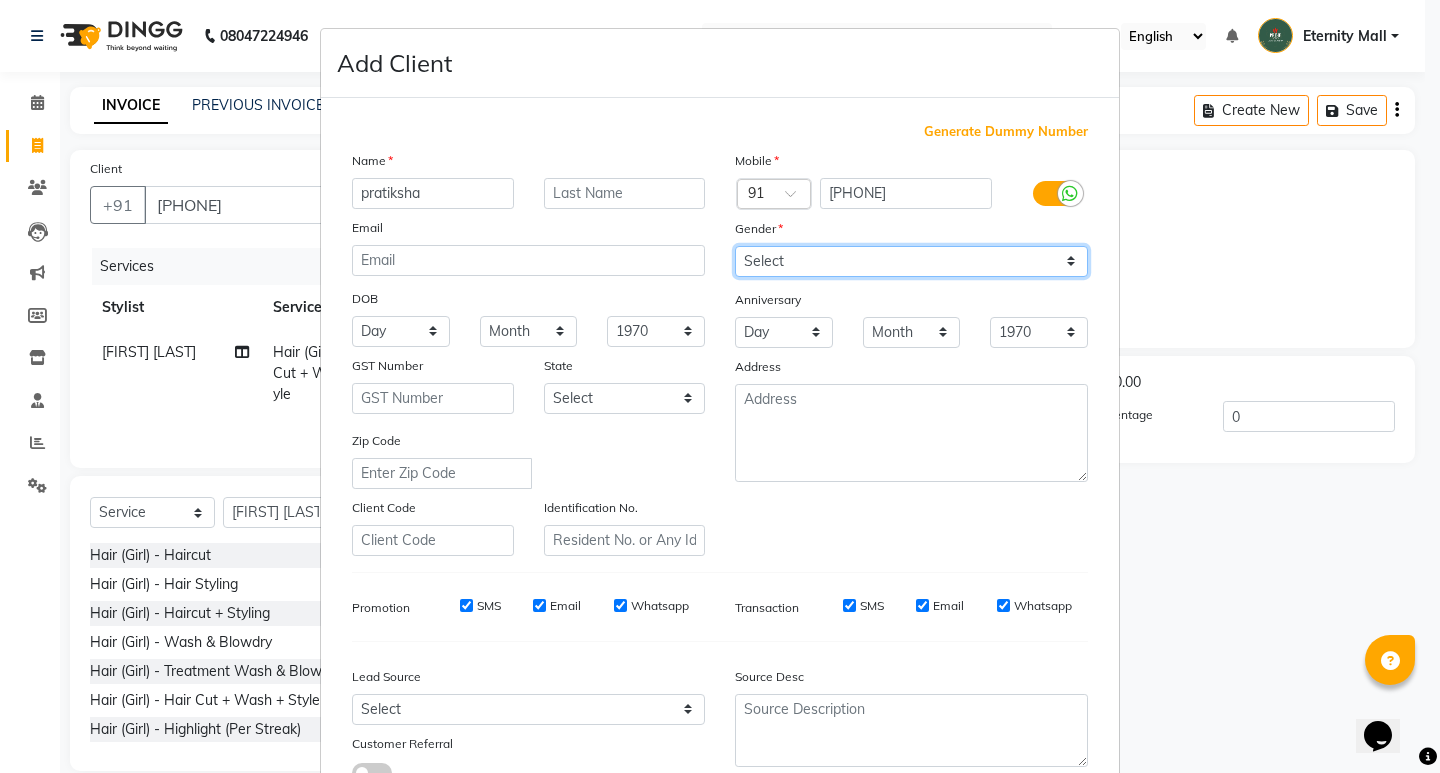 click on "Select Male Female Other Prefer Not To Say" at bounding box center [911, 261] 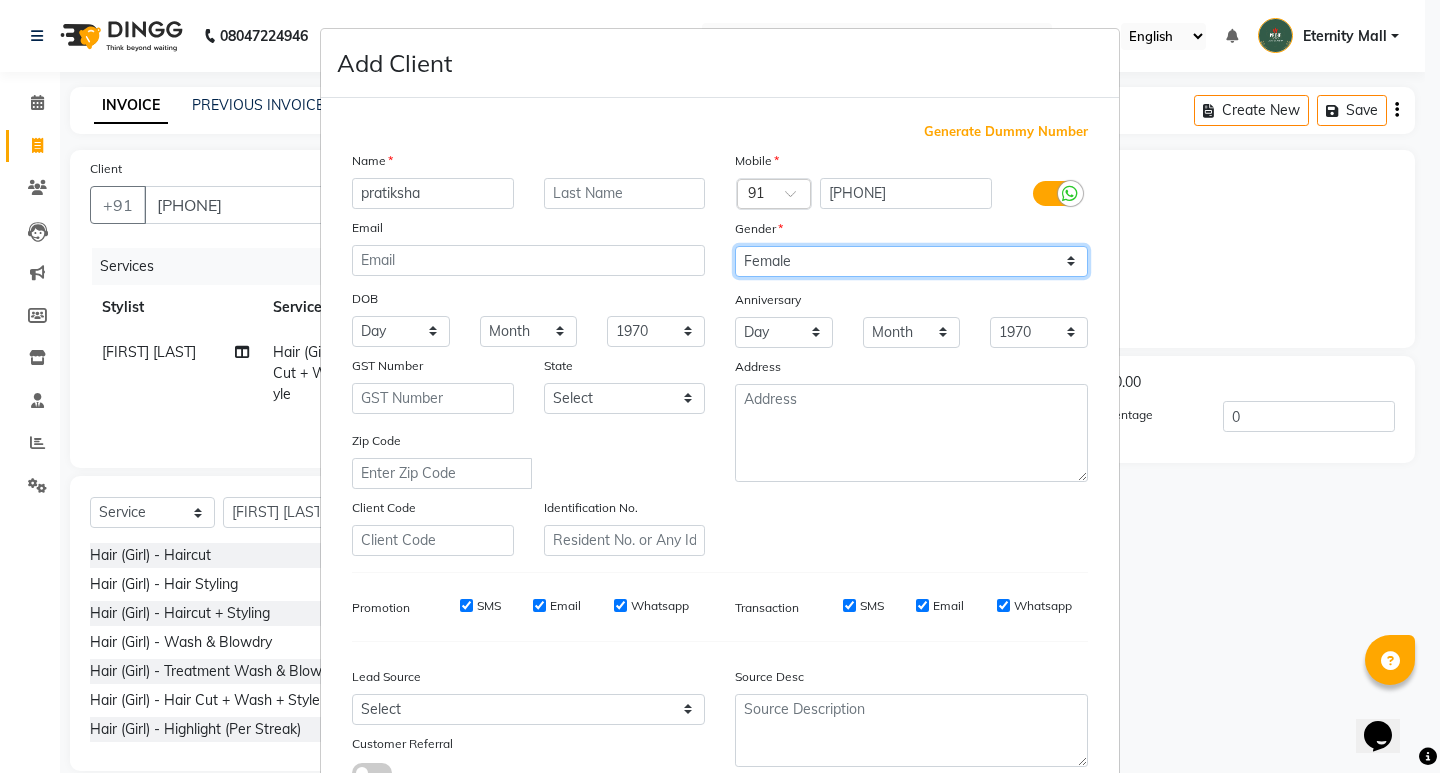 click on "Select Male Female Other Prefer Not To Say" at bounding box center (911, 261) 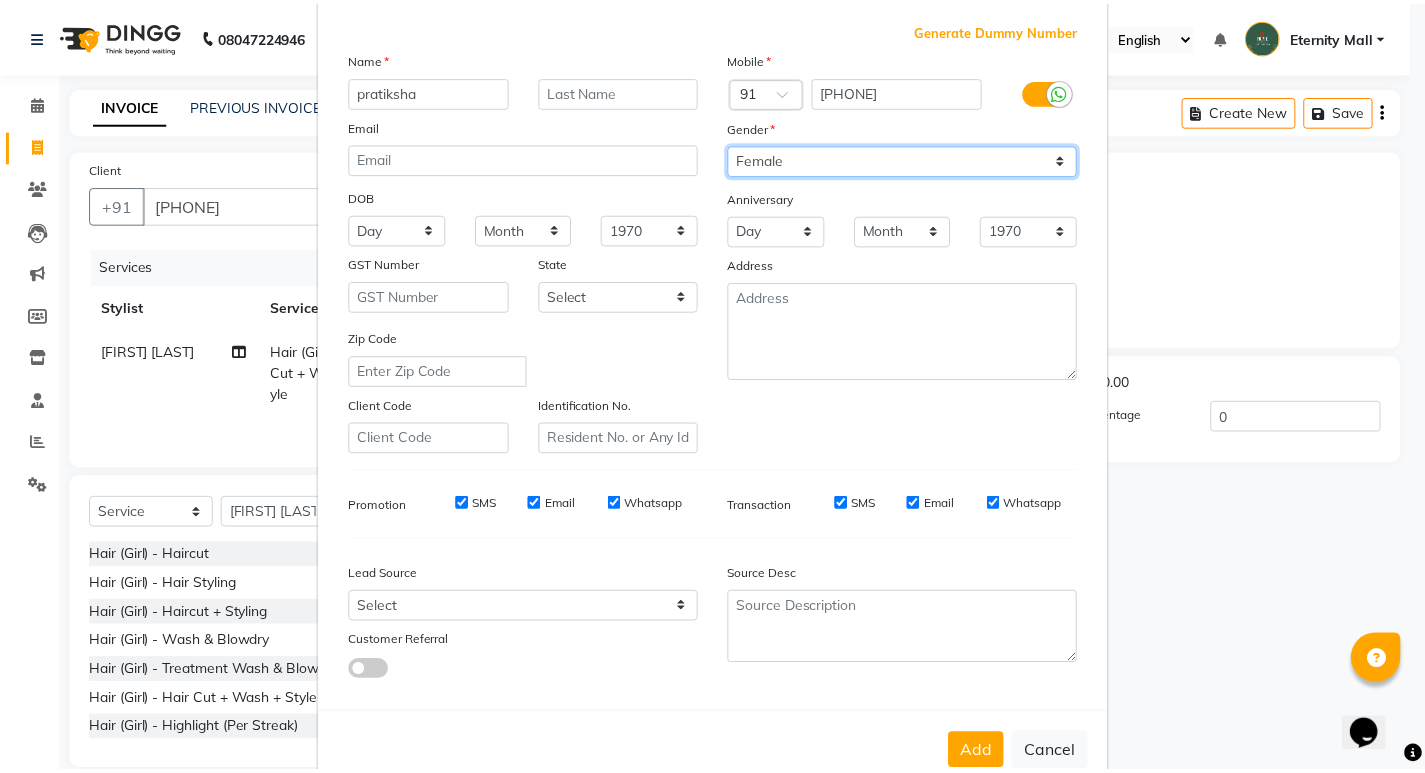 scroll, scrollTop: 150, scrollLeft: 0, axis: vertical 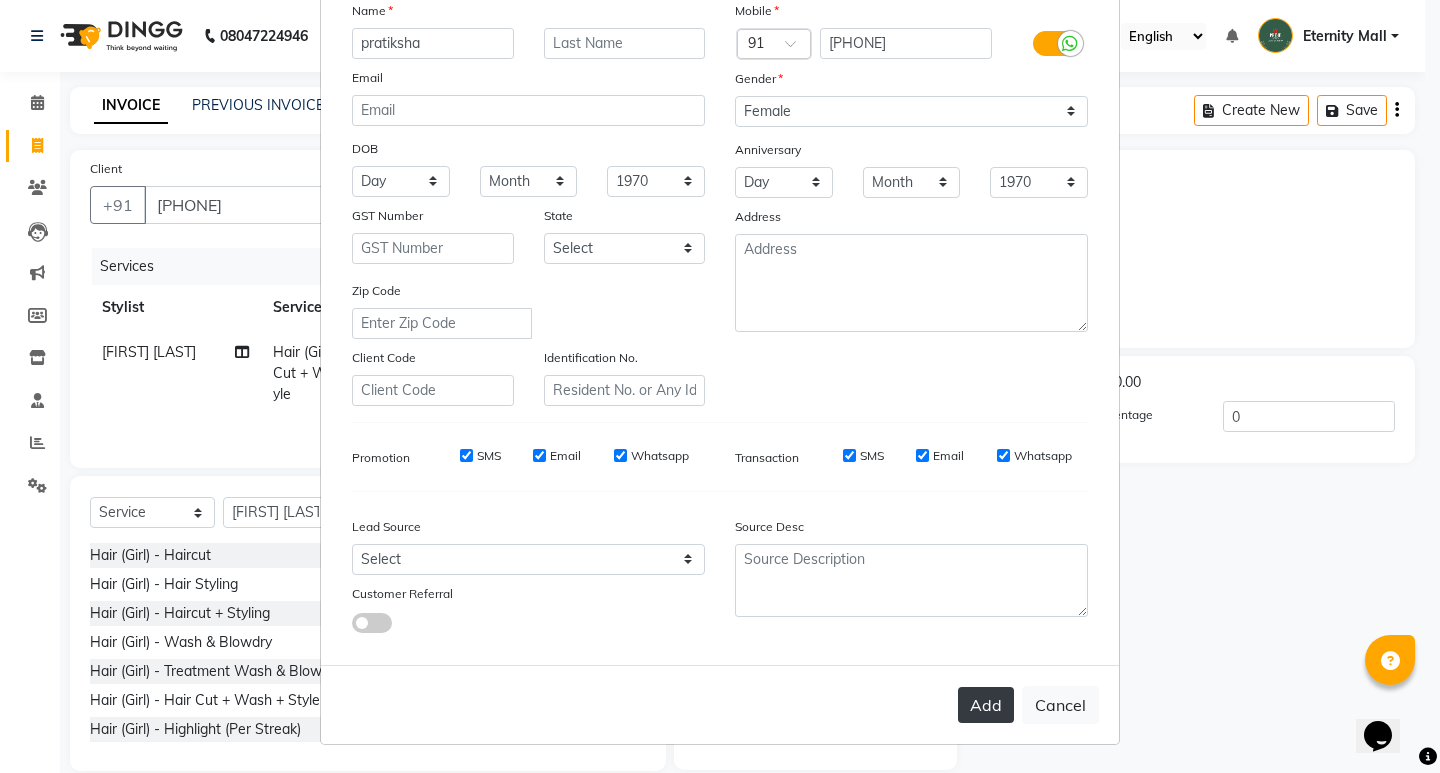 click on "Add" at bounding box center (986, 705) 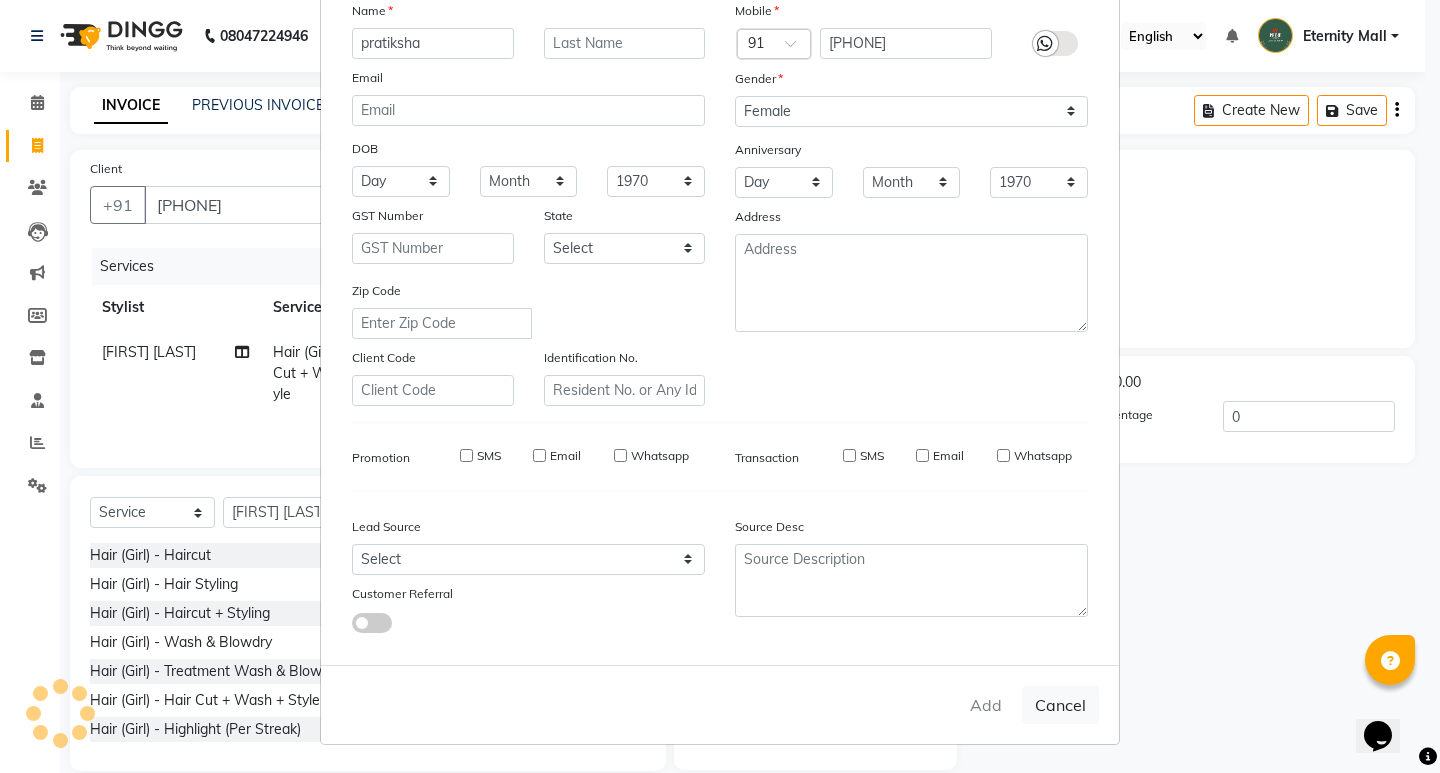 type 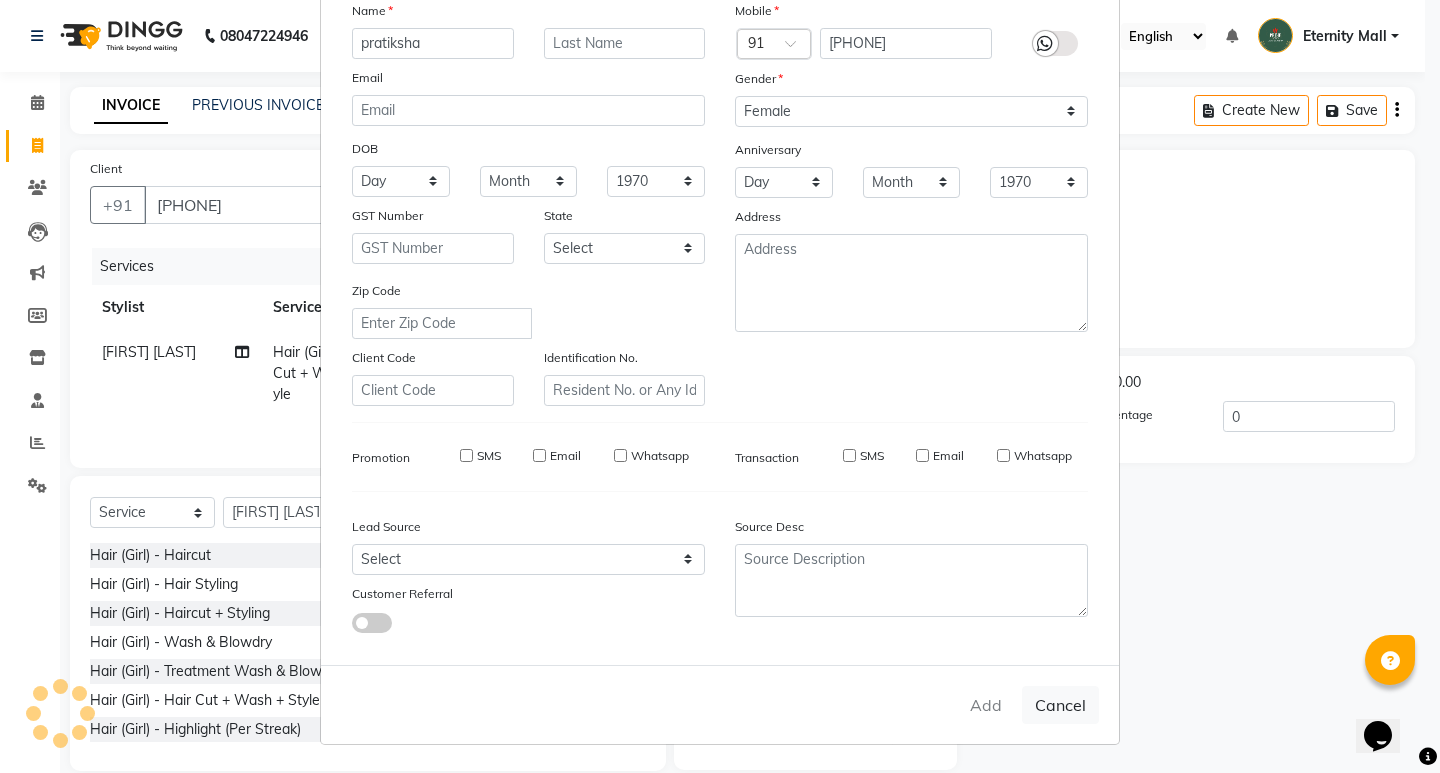 checkbox on "false" 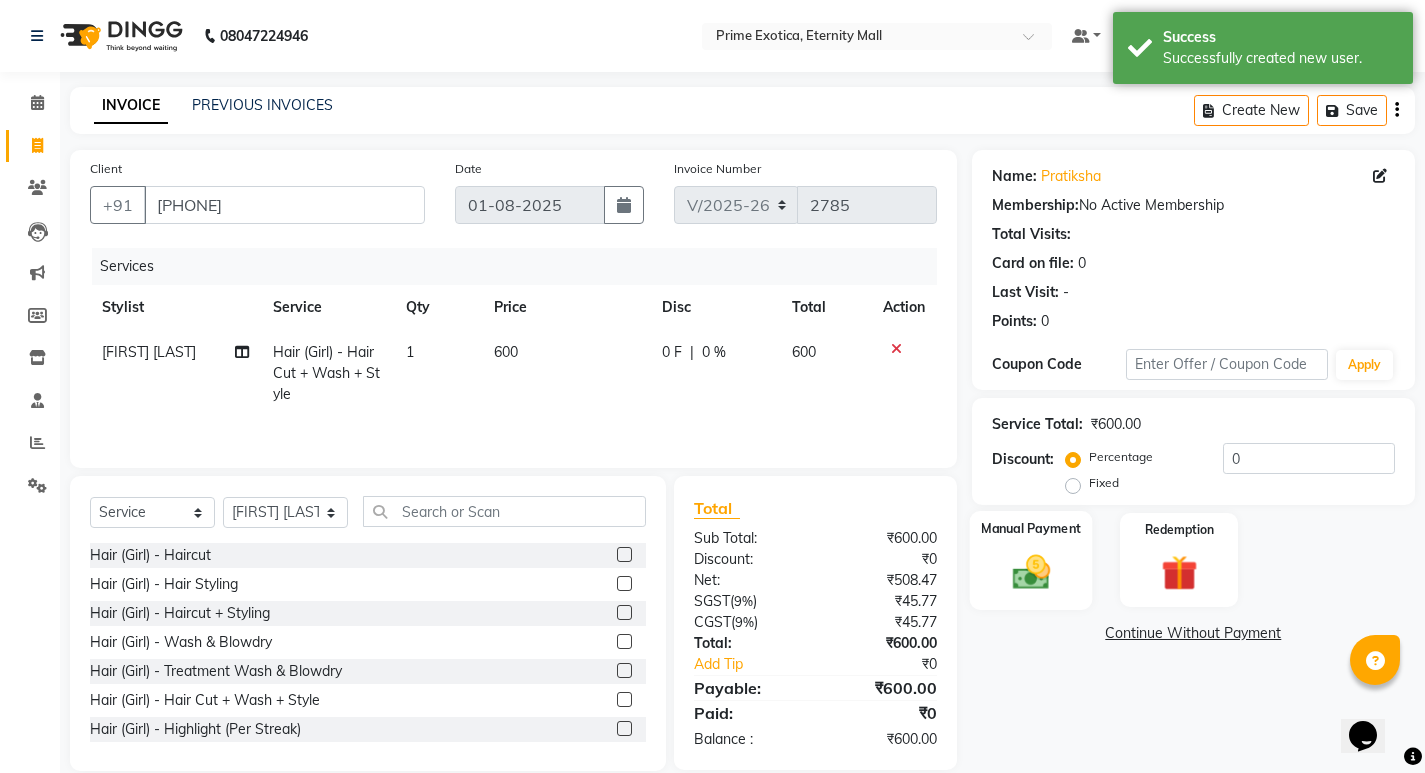 click 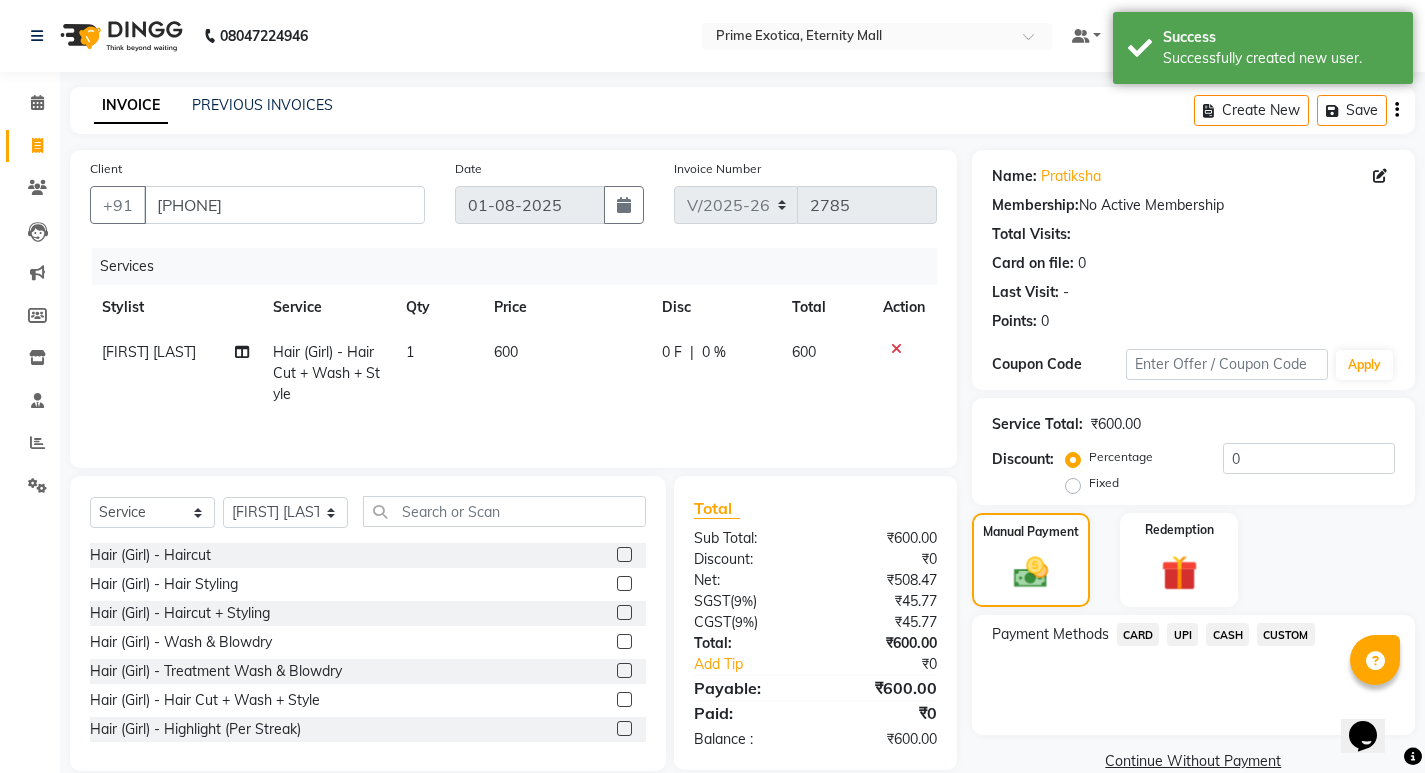 click on "600" 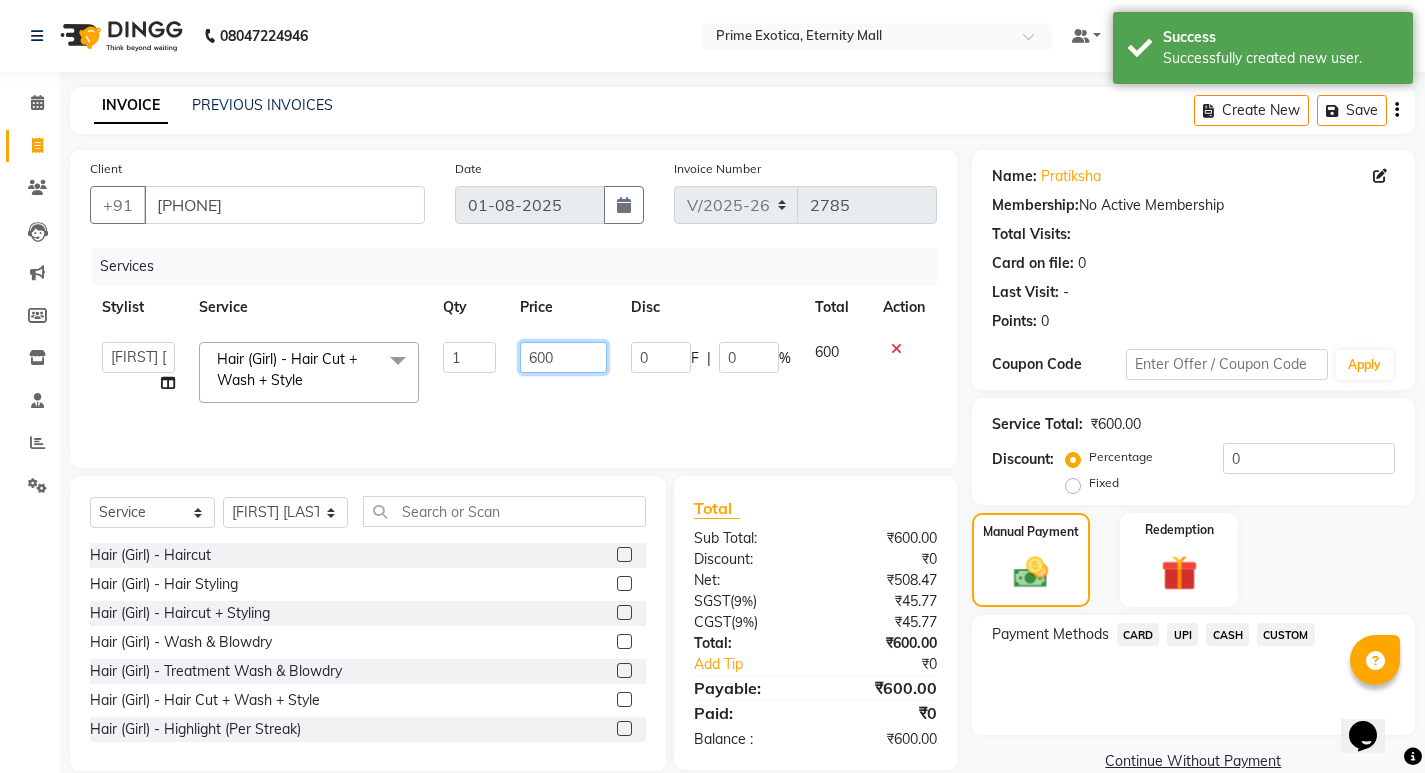 click on "600" 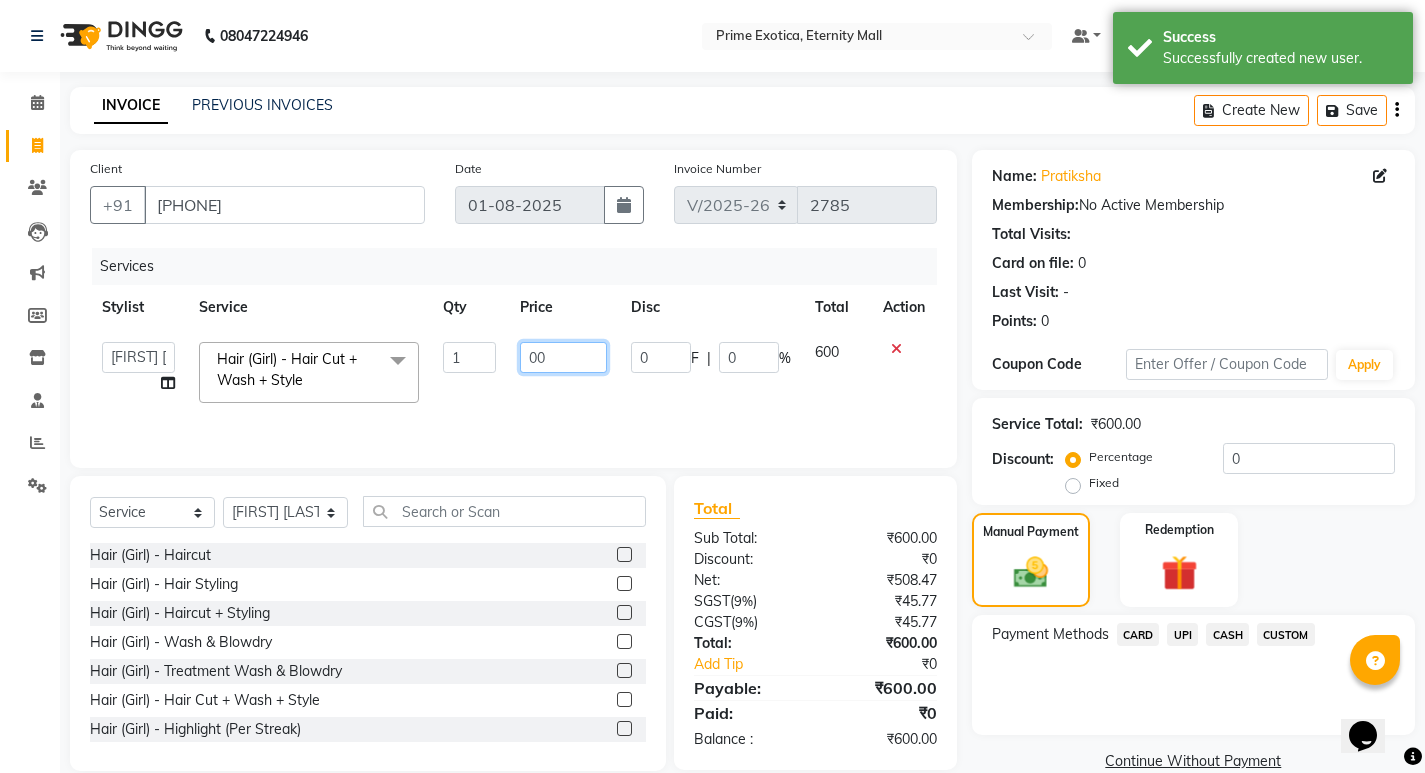 type on "200" 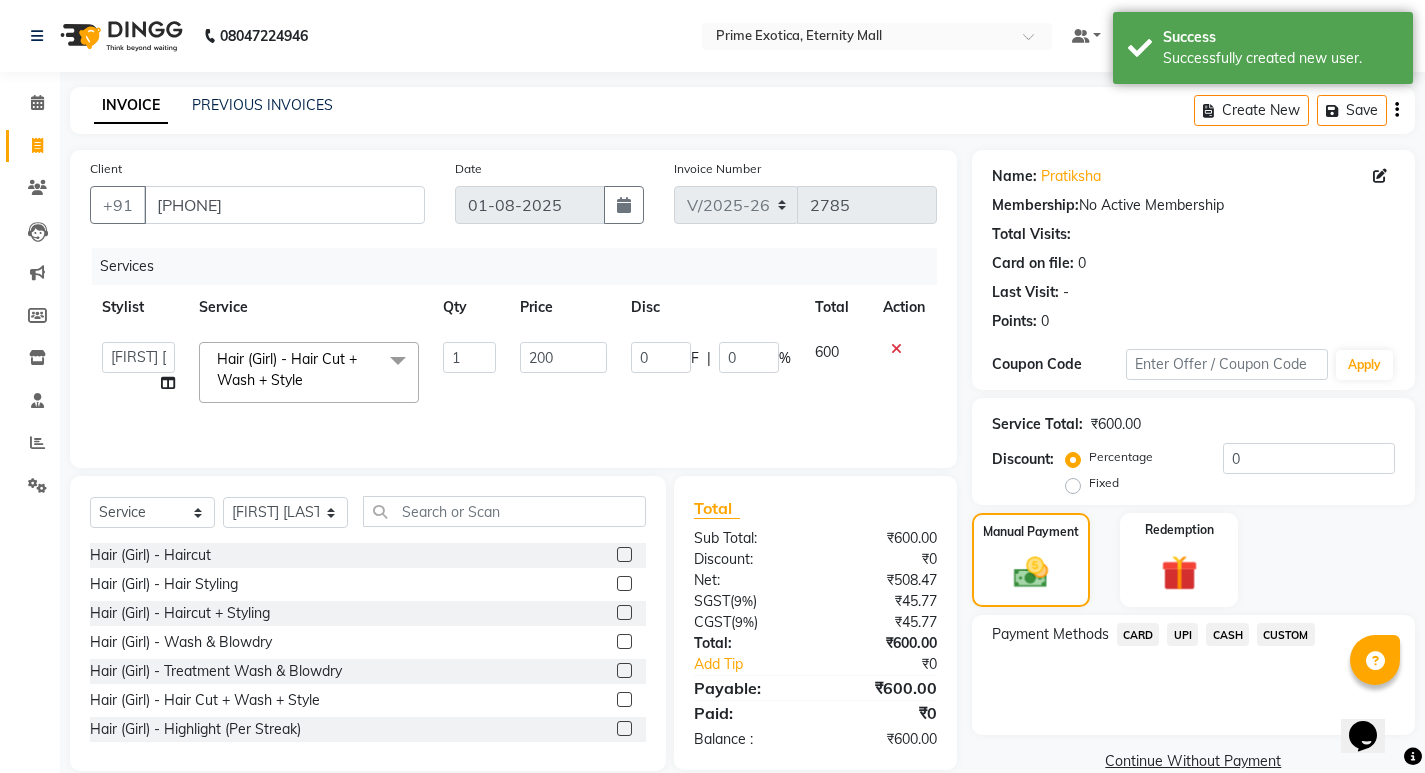 click on "0 F | 0 %" 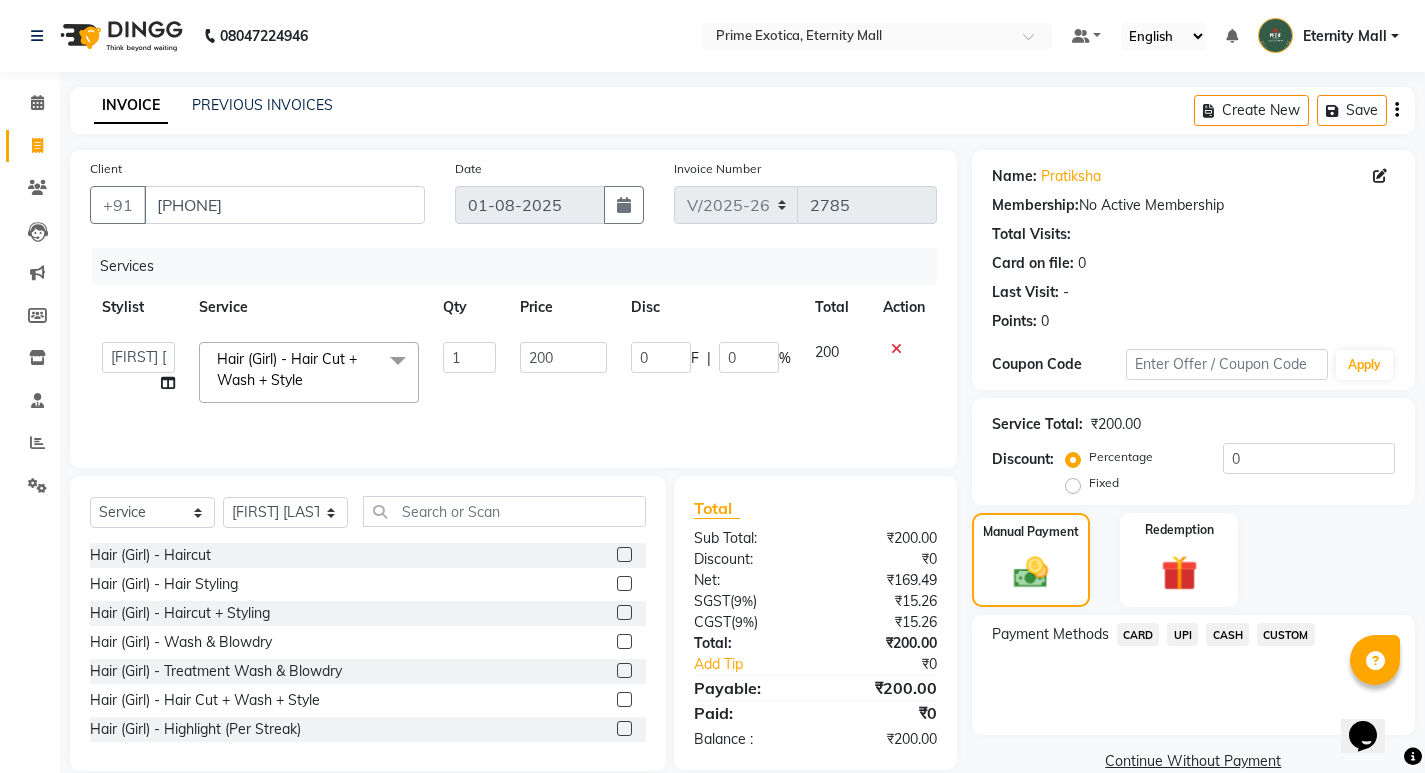 click on "CASH" 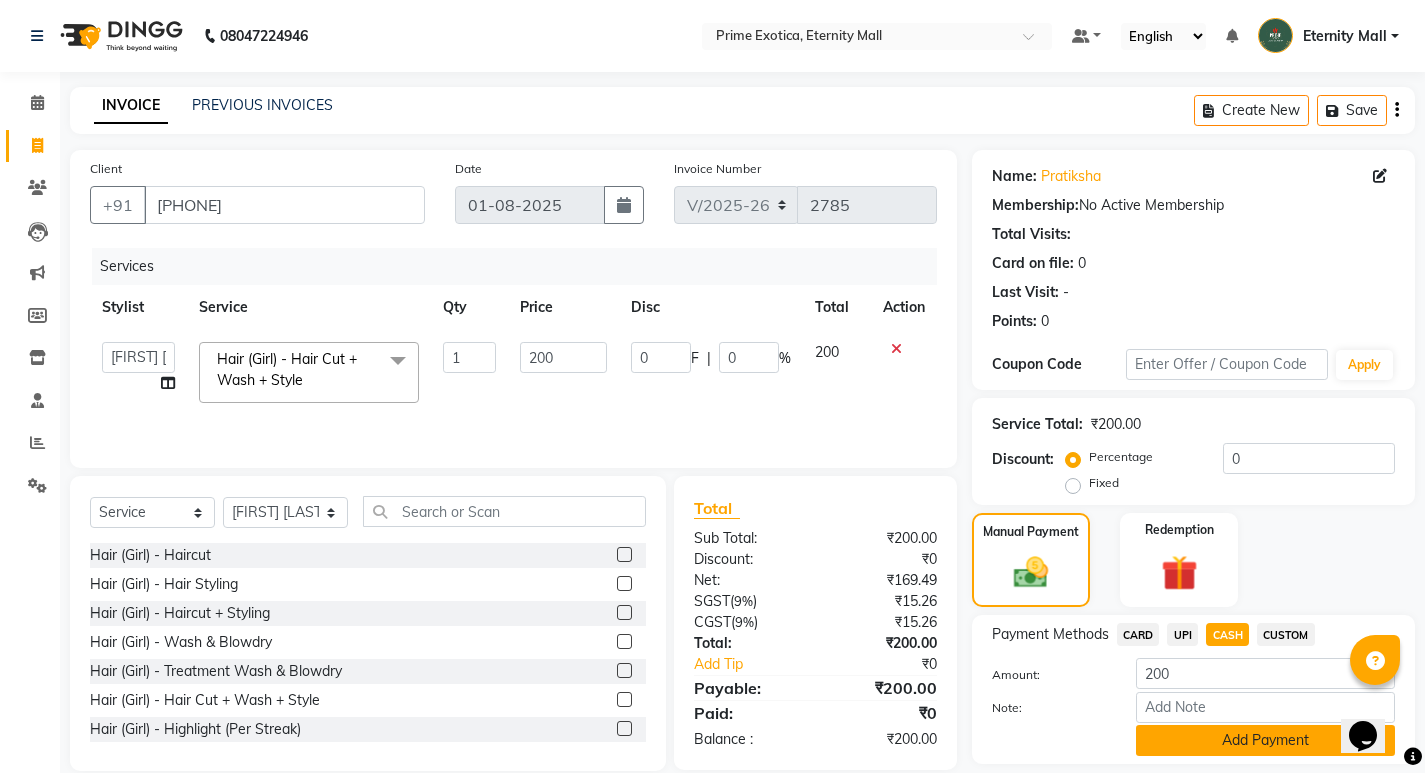 click on "Add Payment" 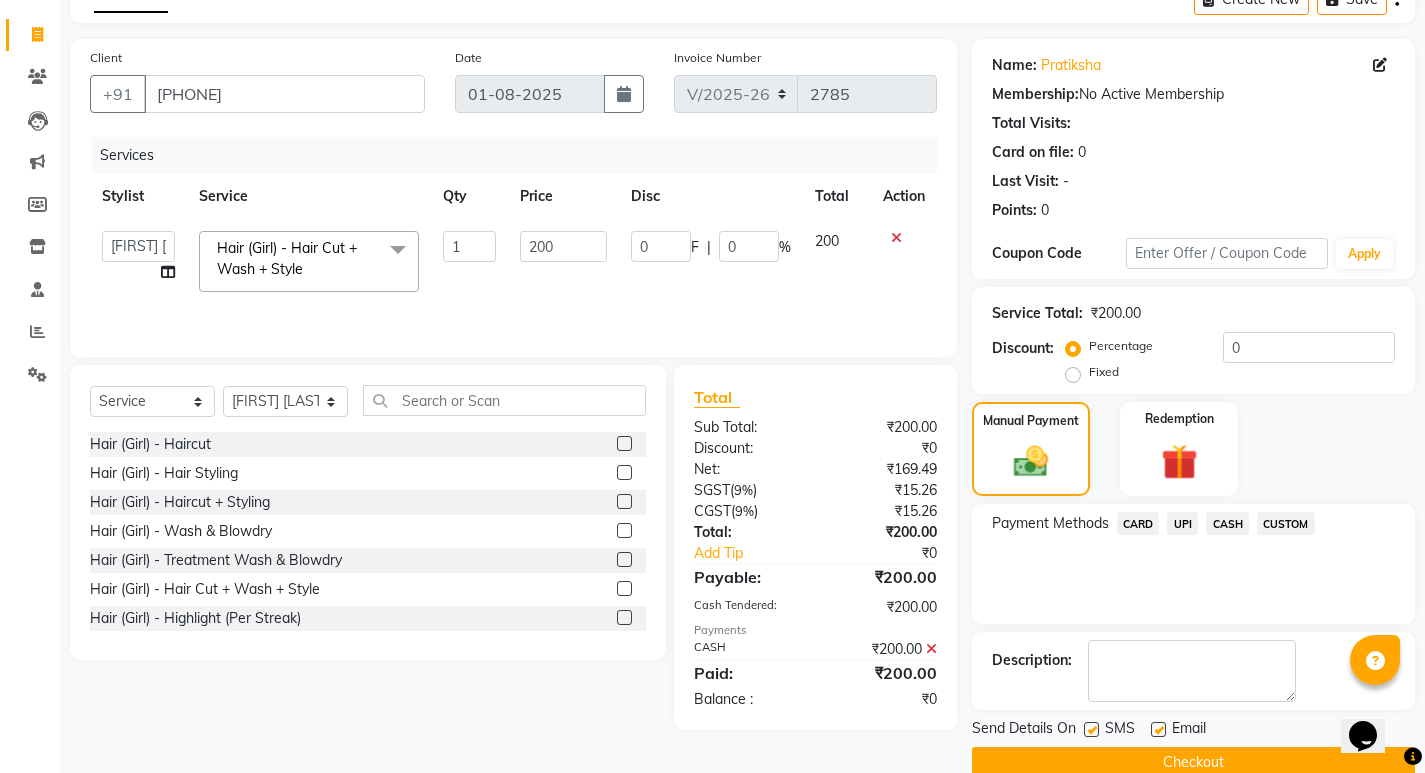 scroll, scrollTop: 146, scrollLeft: 0, axis: vertical 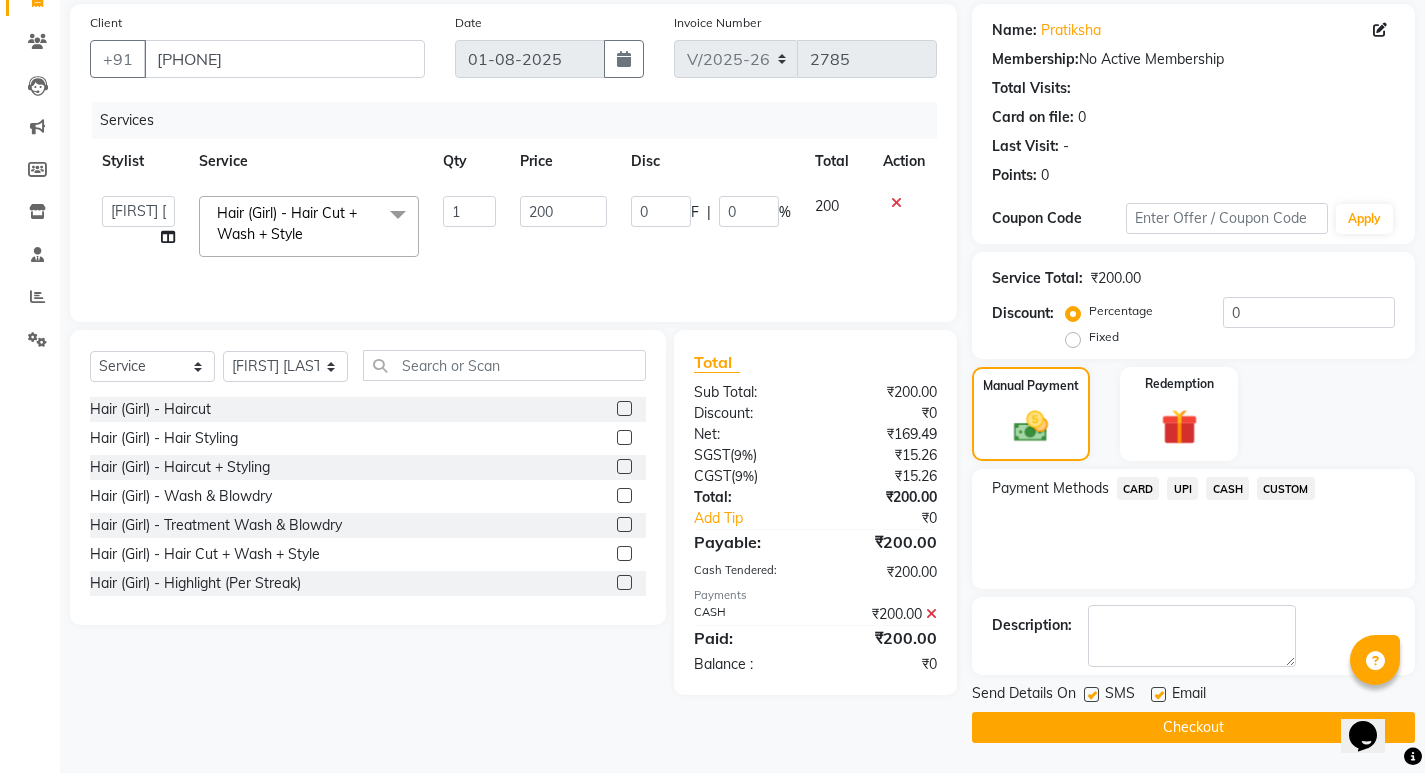 click on "Checkout" 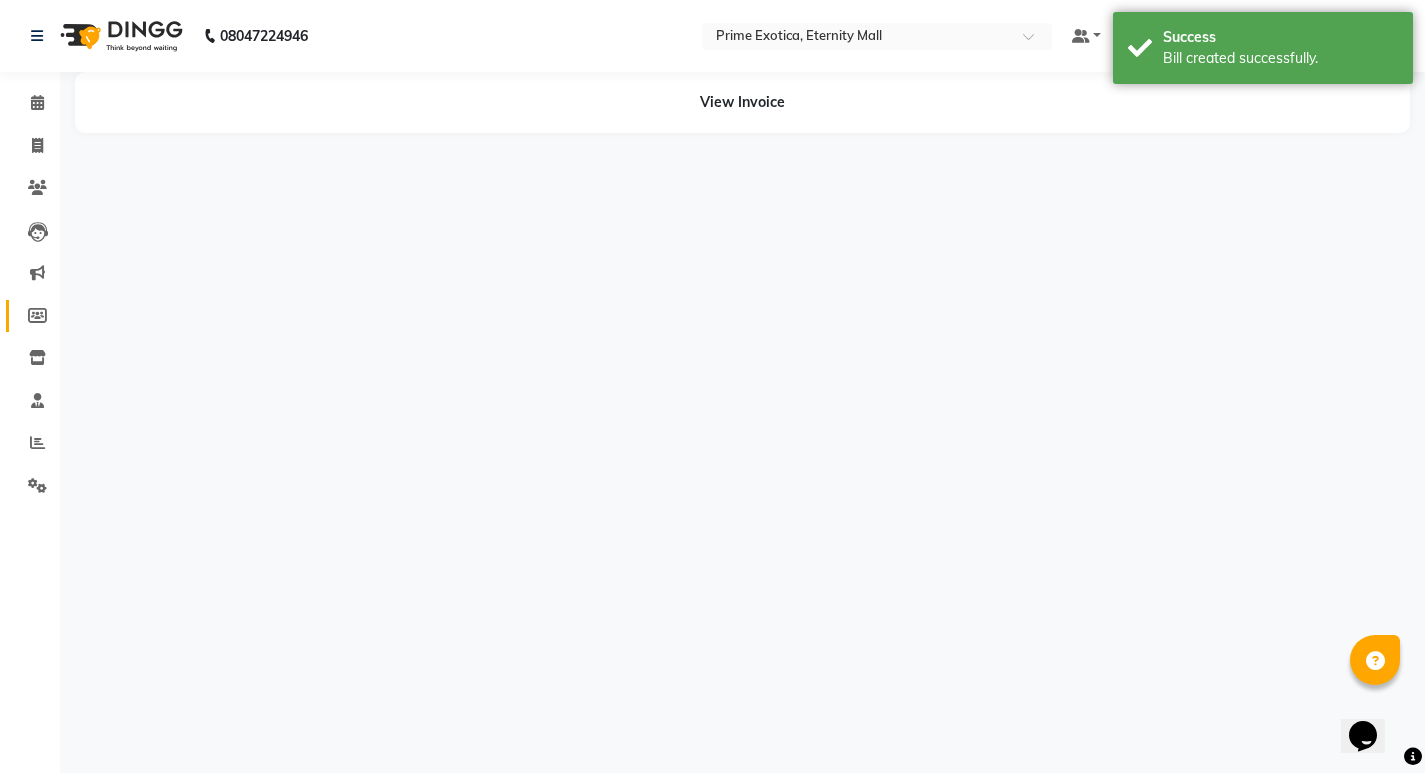 scroll, scrollTop: 0, scrollLeft: 0, axis: both 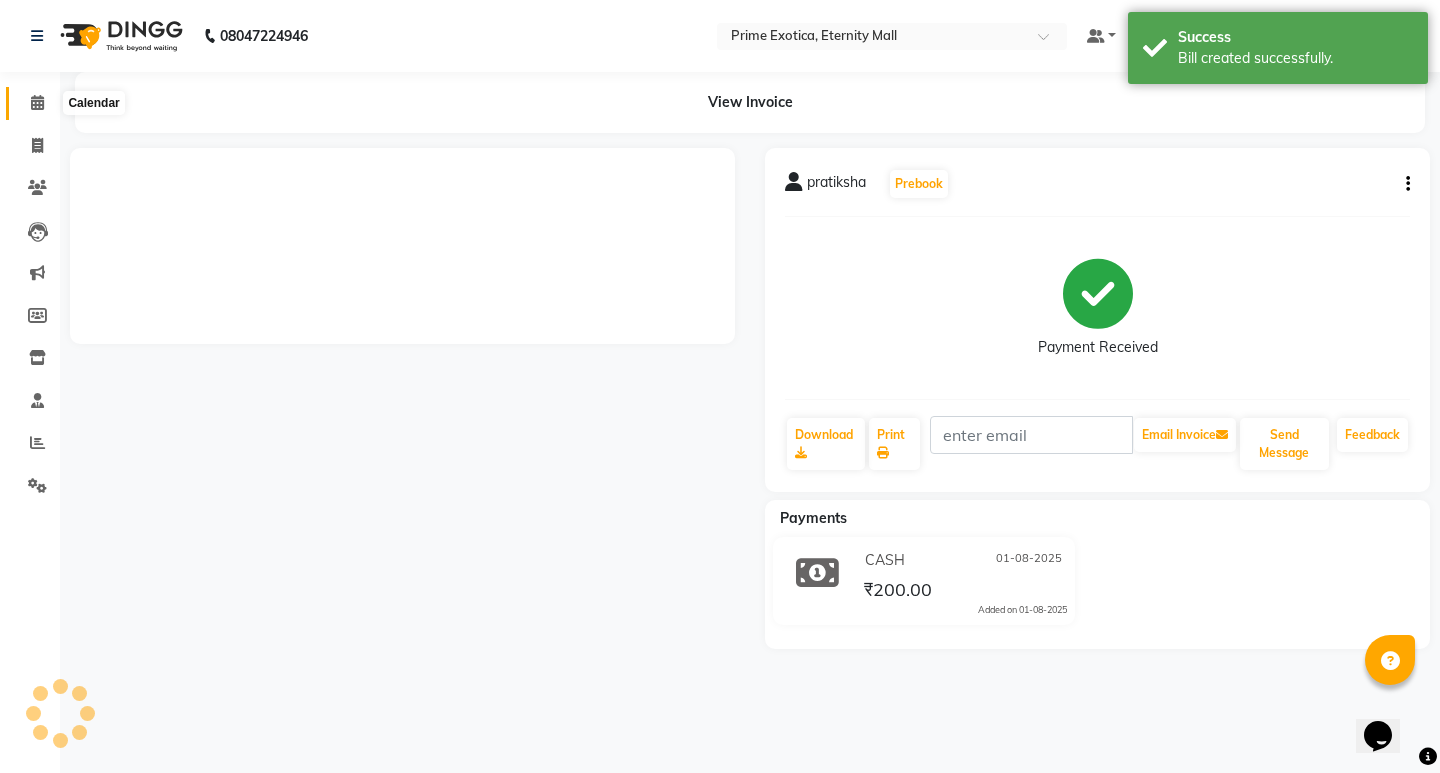 click 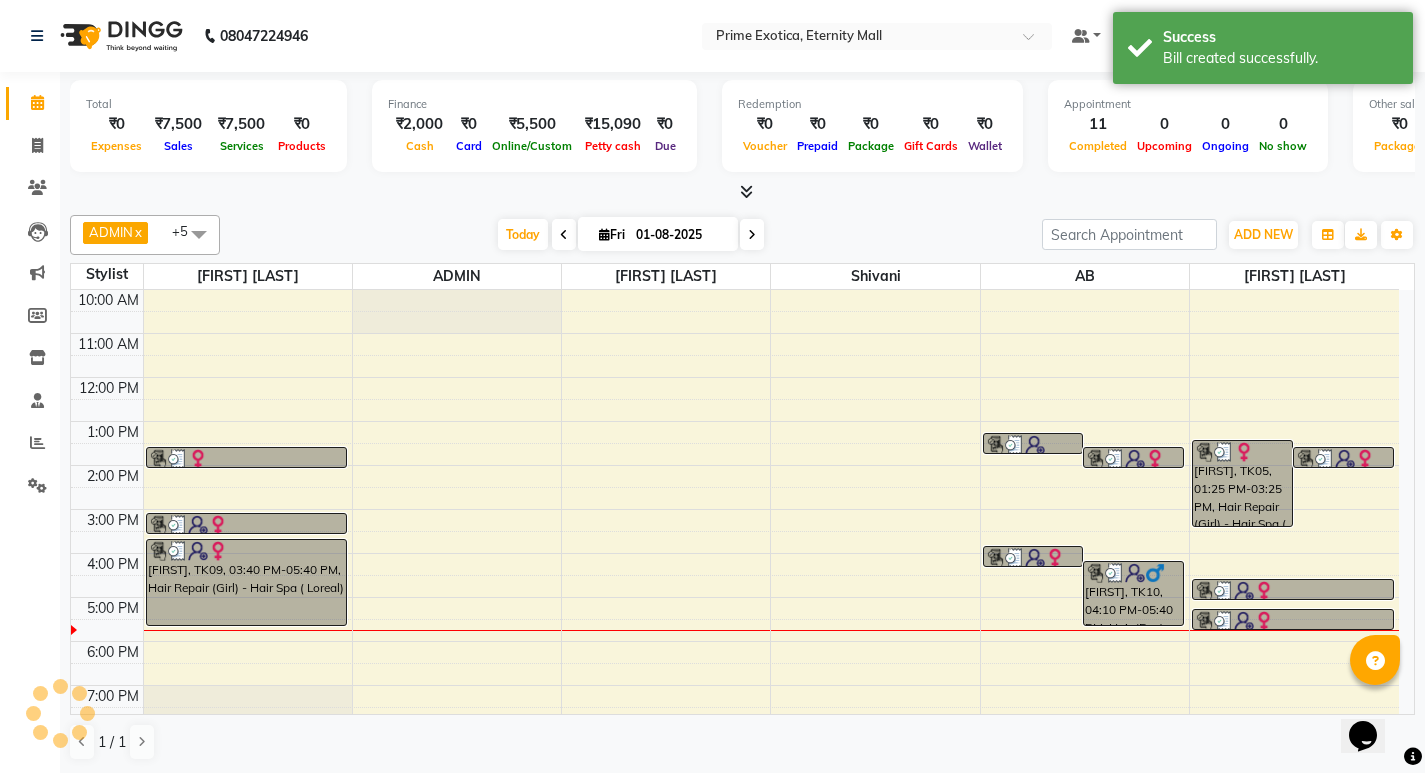 scroll, scrollTop: 0, scrollLeft: 0, axis: both 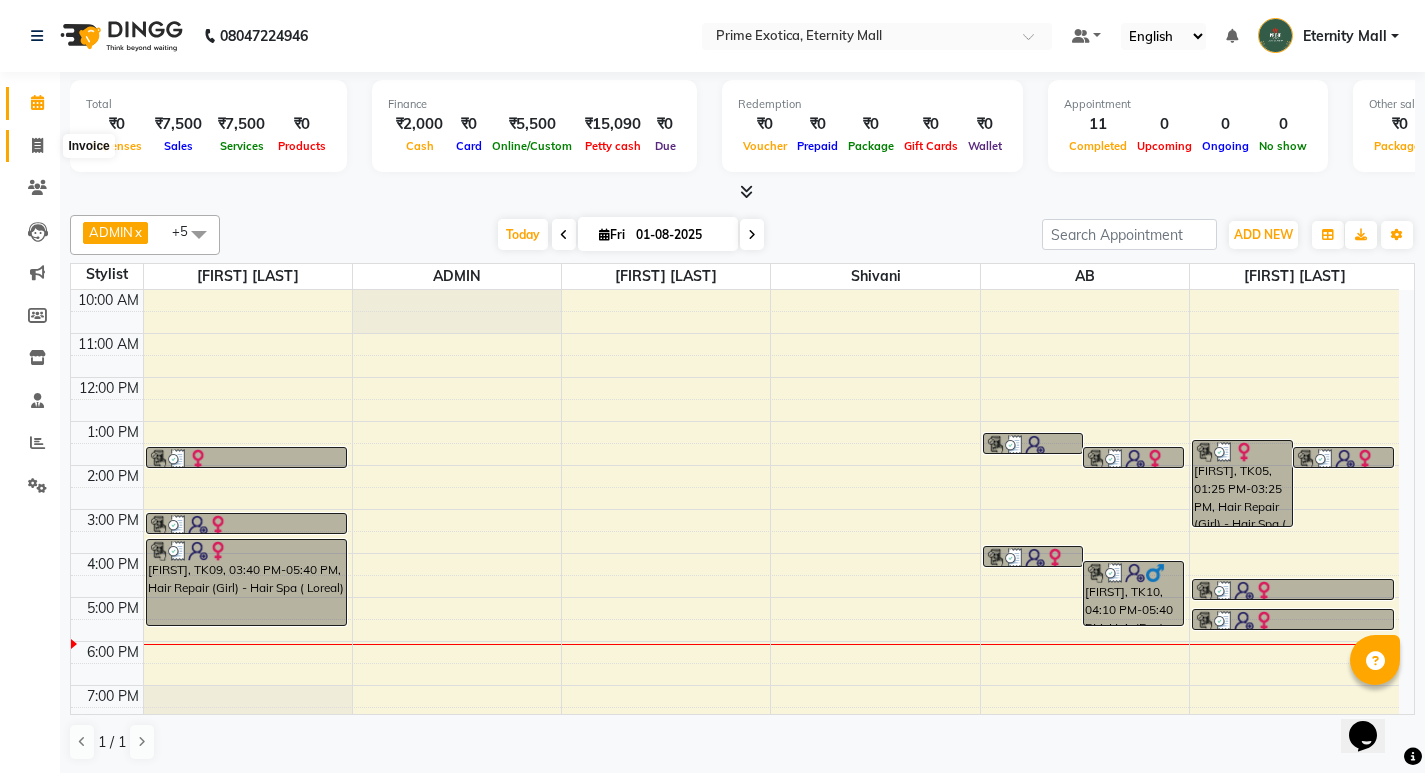 click 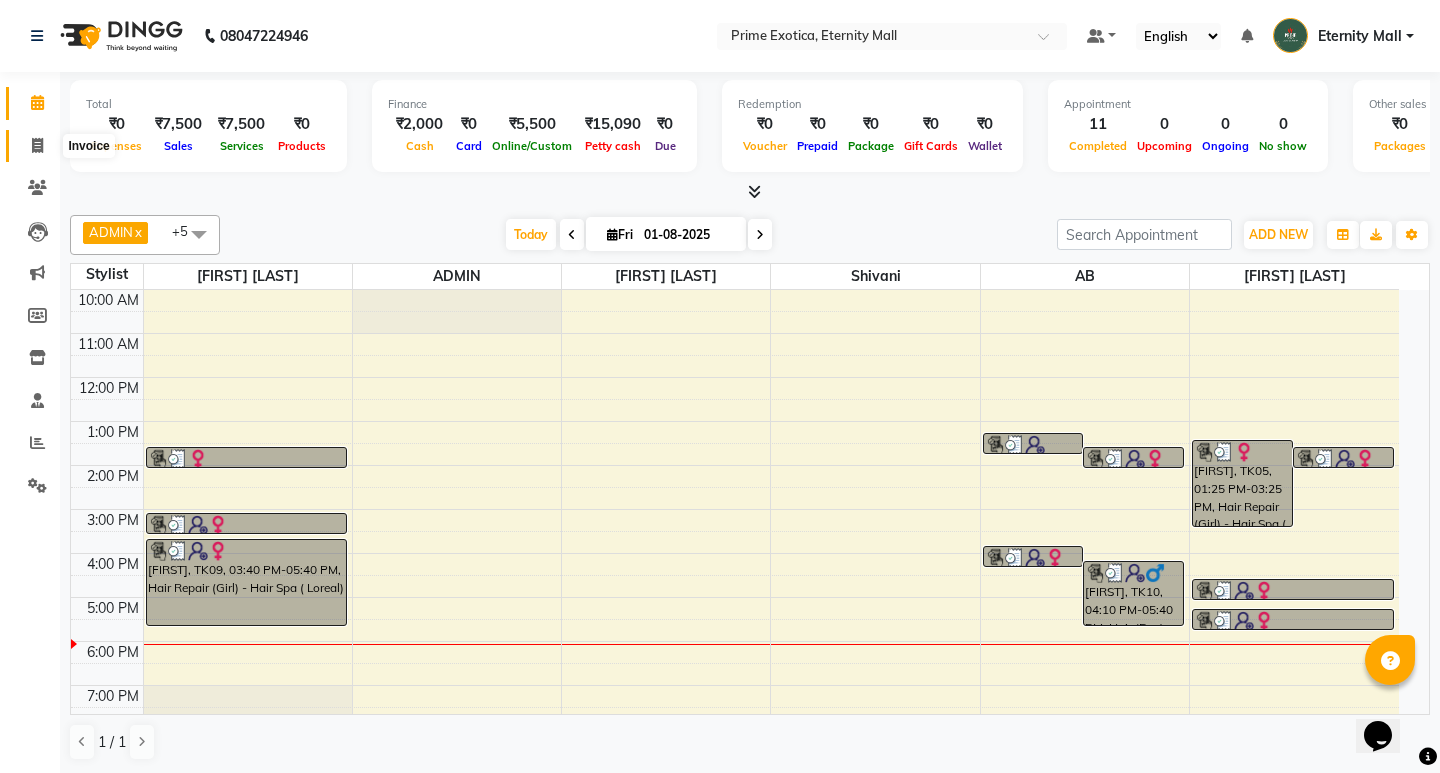 select on "service" 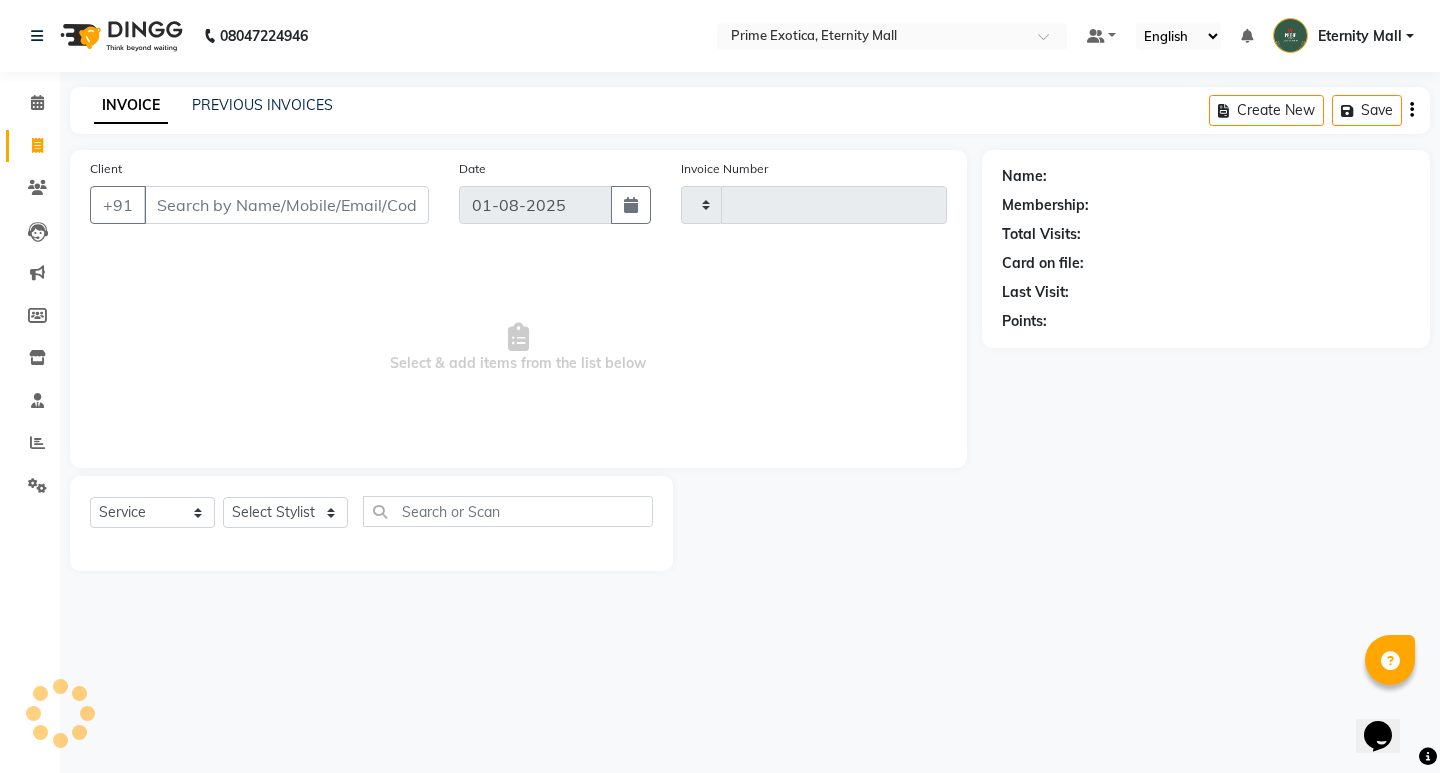 type on "2786" 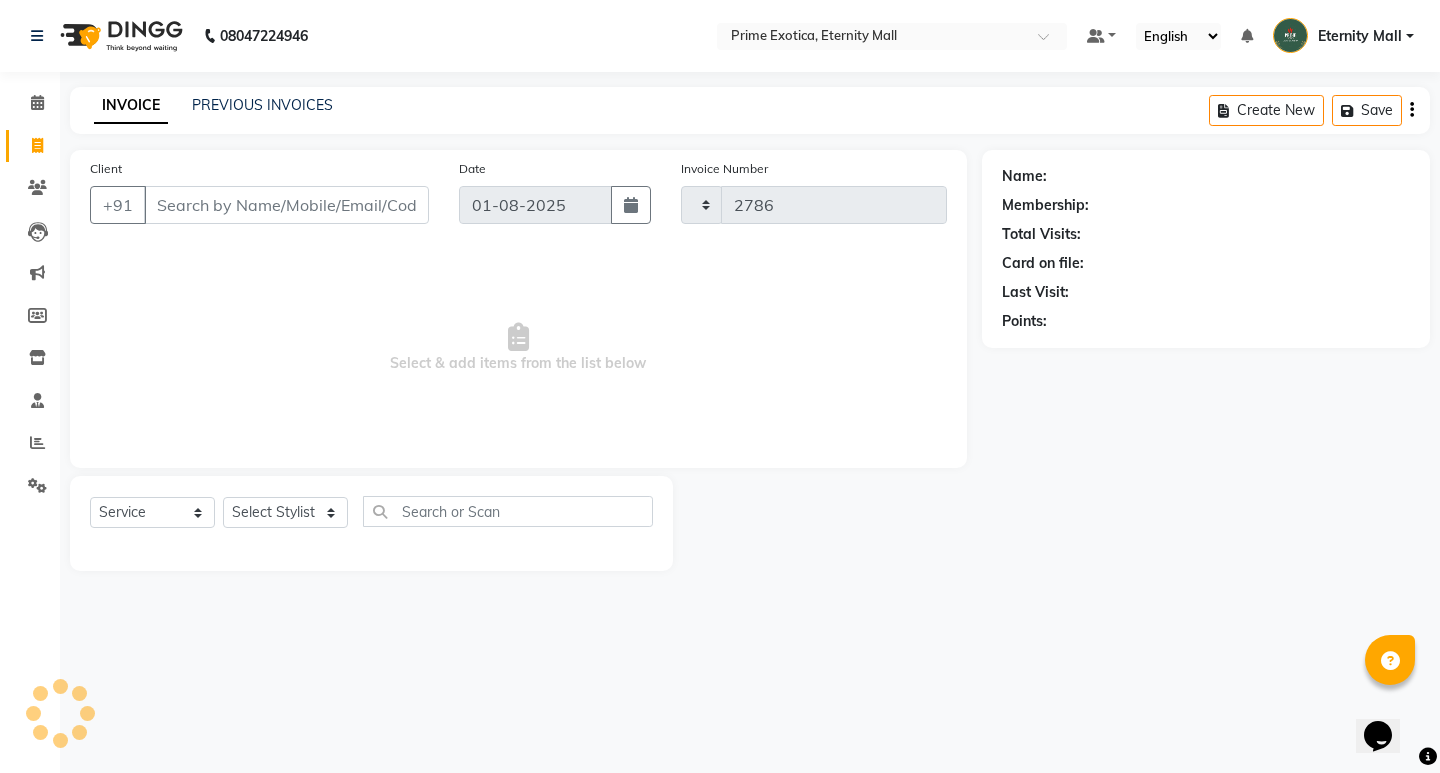 select on "5774" 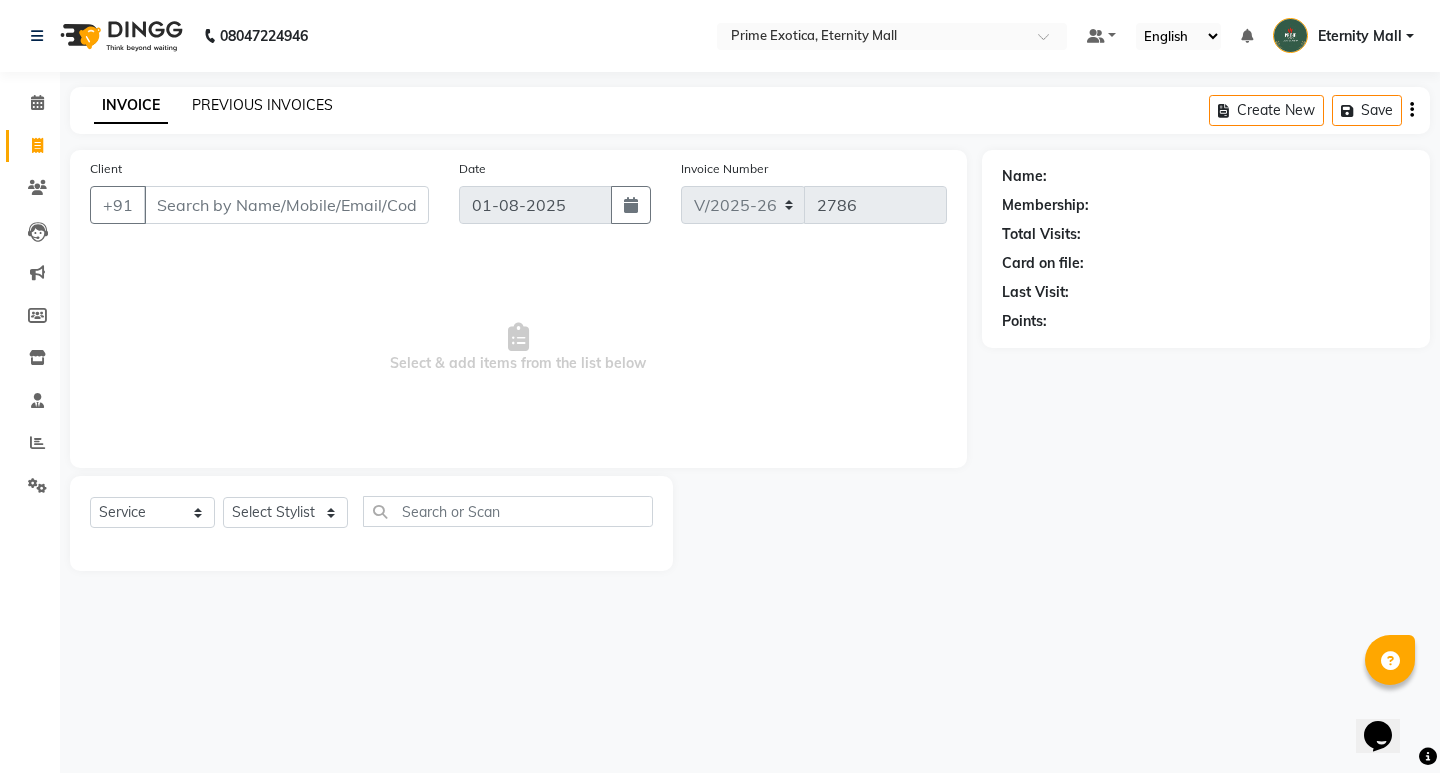 click on "PREVIOUS INVOICES" 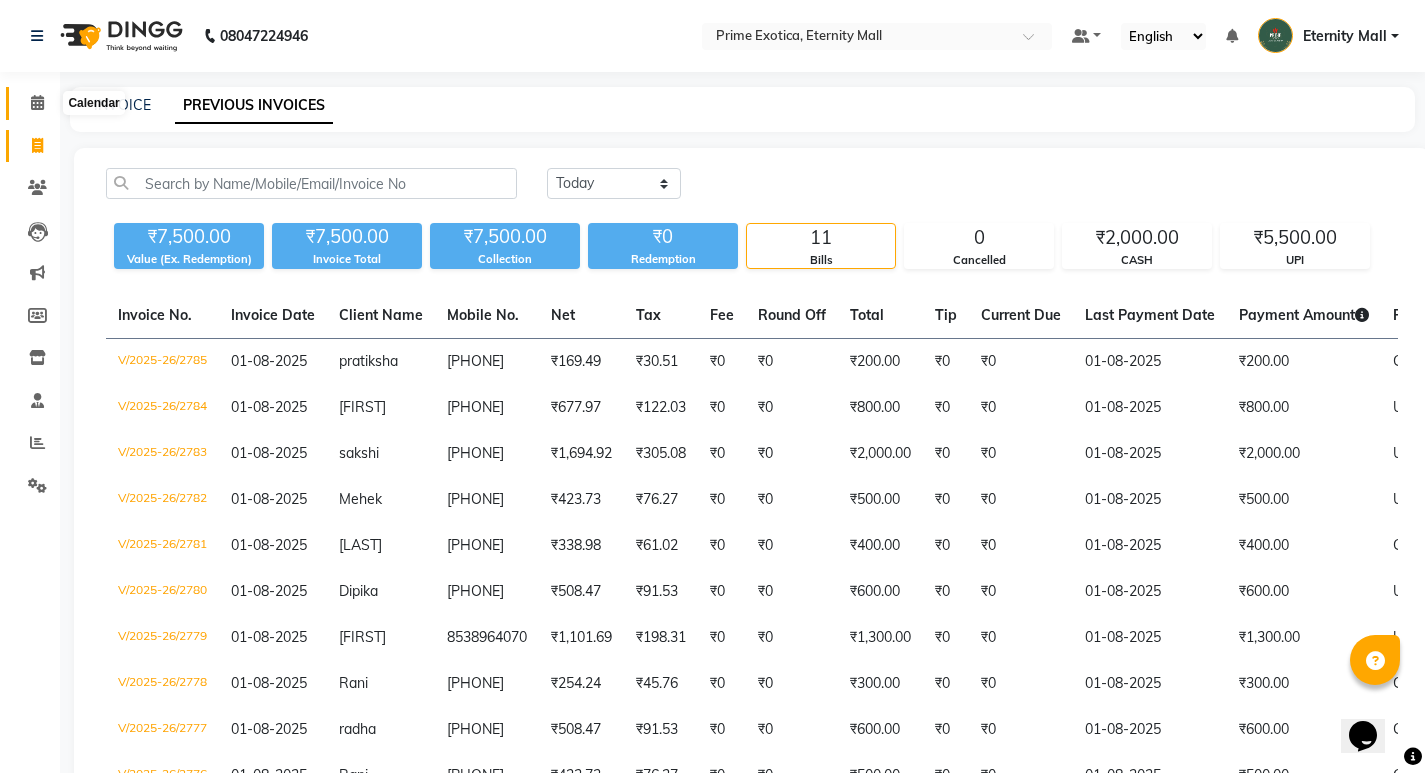 click 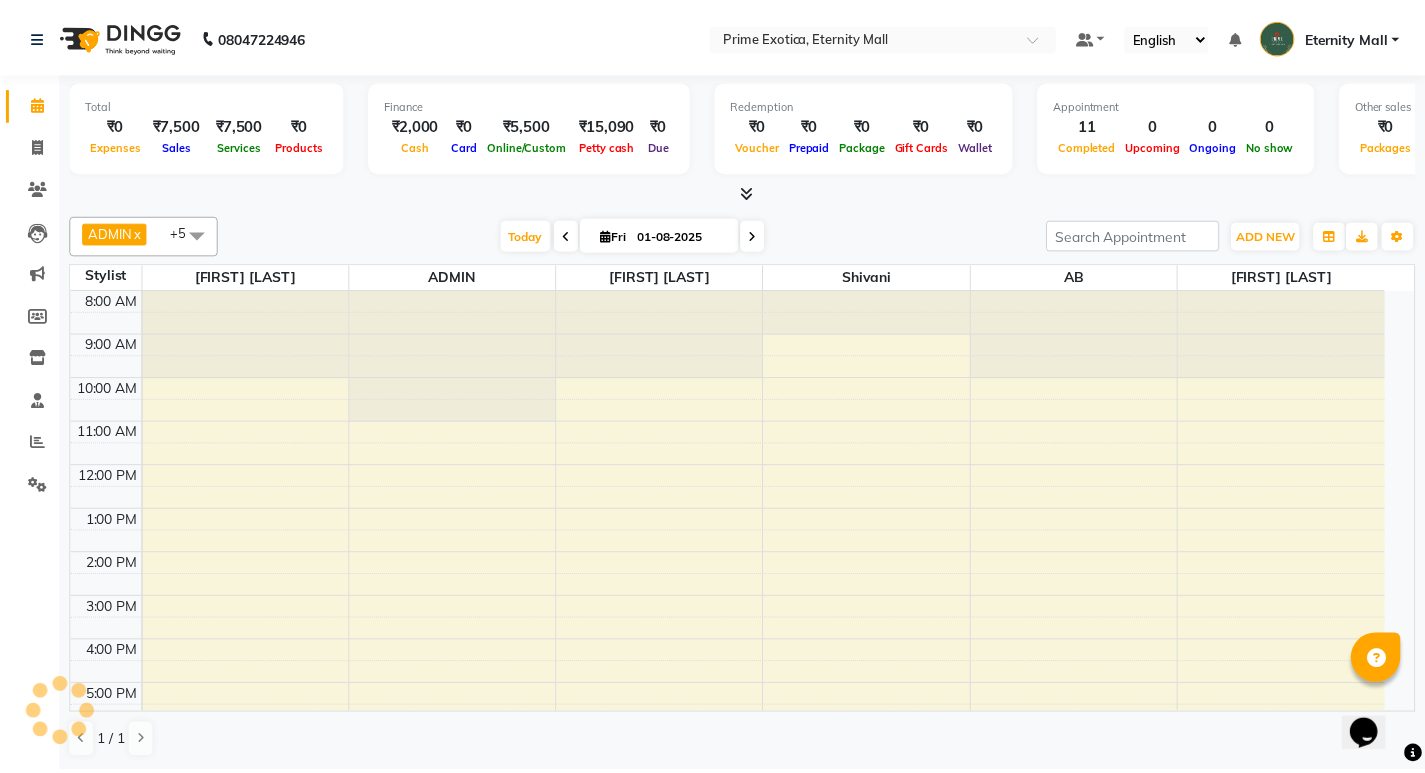 scroll, scrollTop: 0, scrollLeft: 0, axis: both 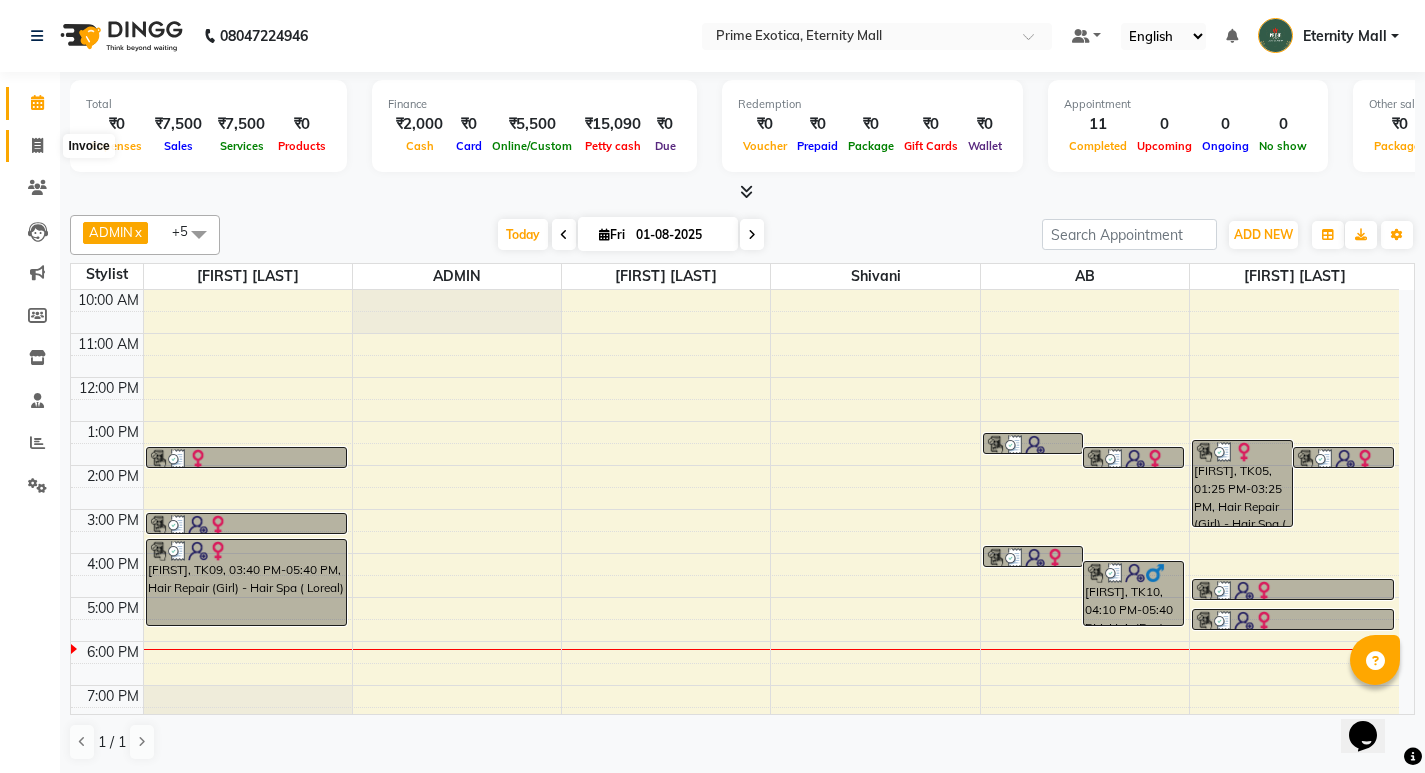 click 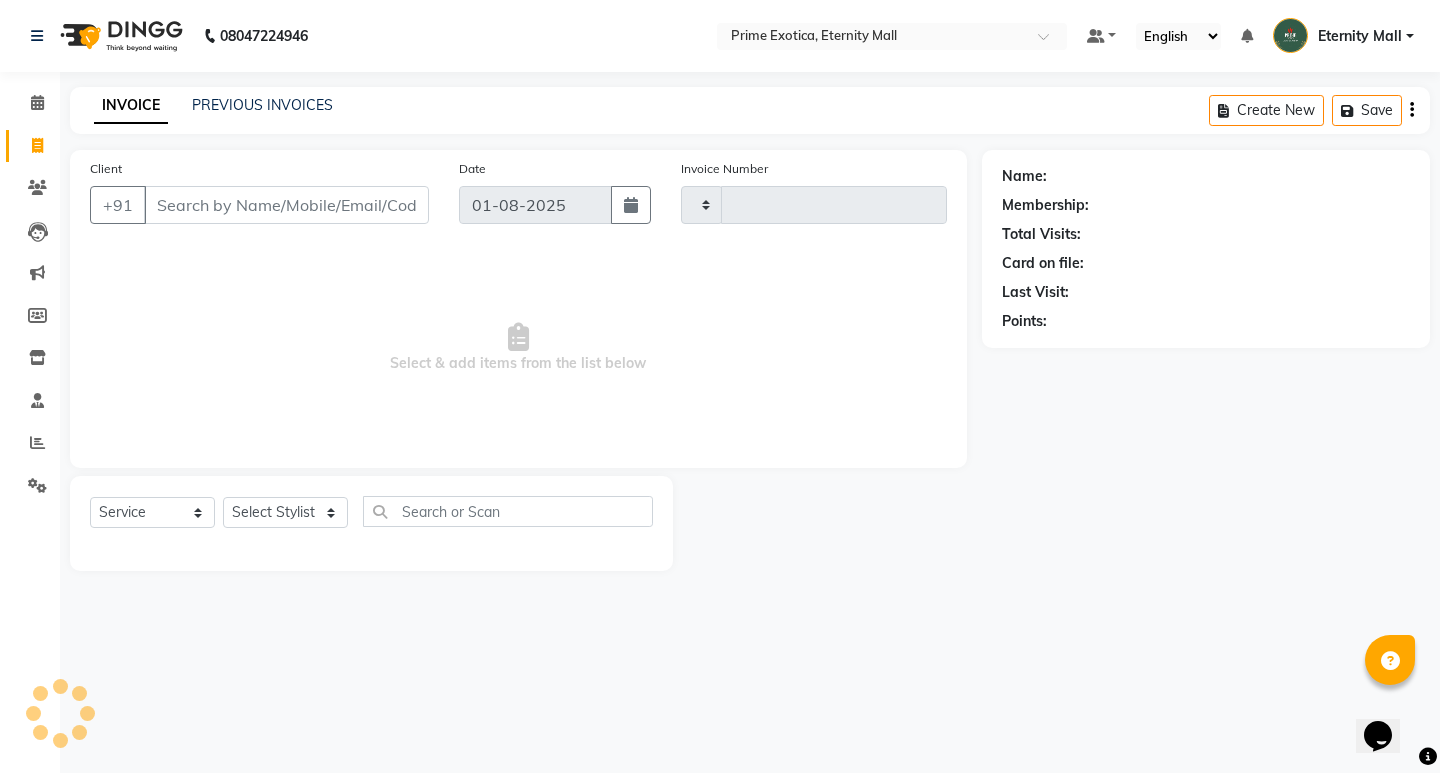type on "2786" 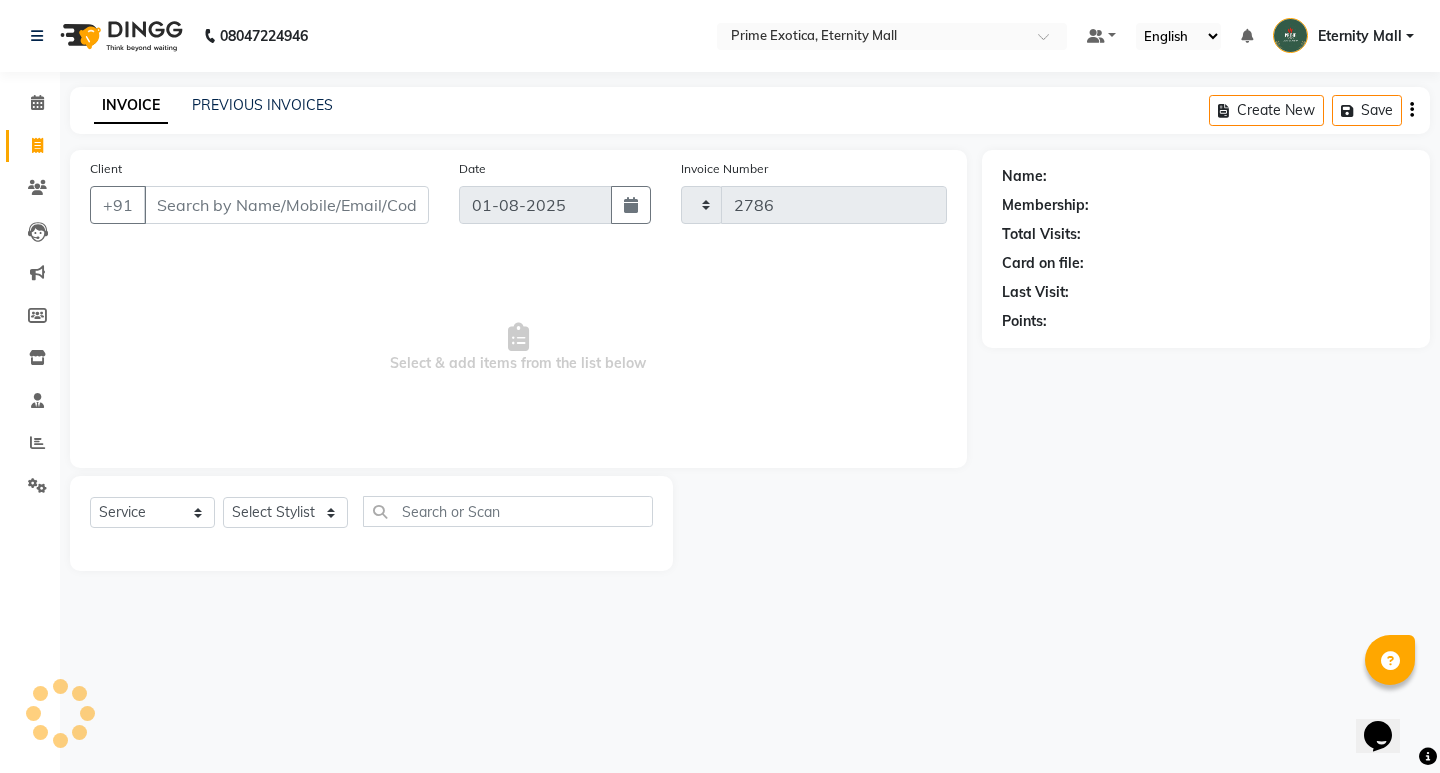 select on "5774" 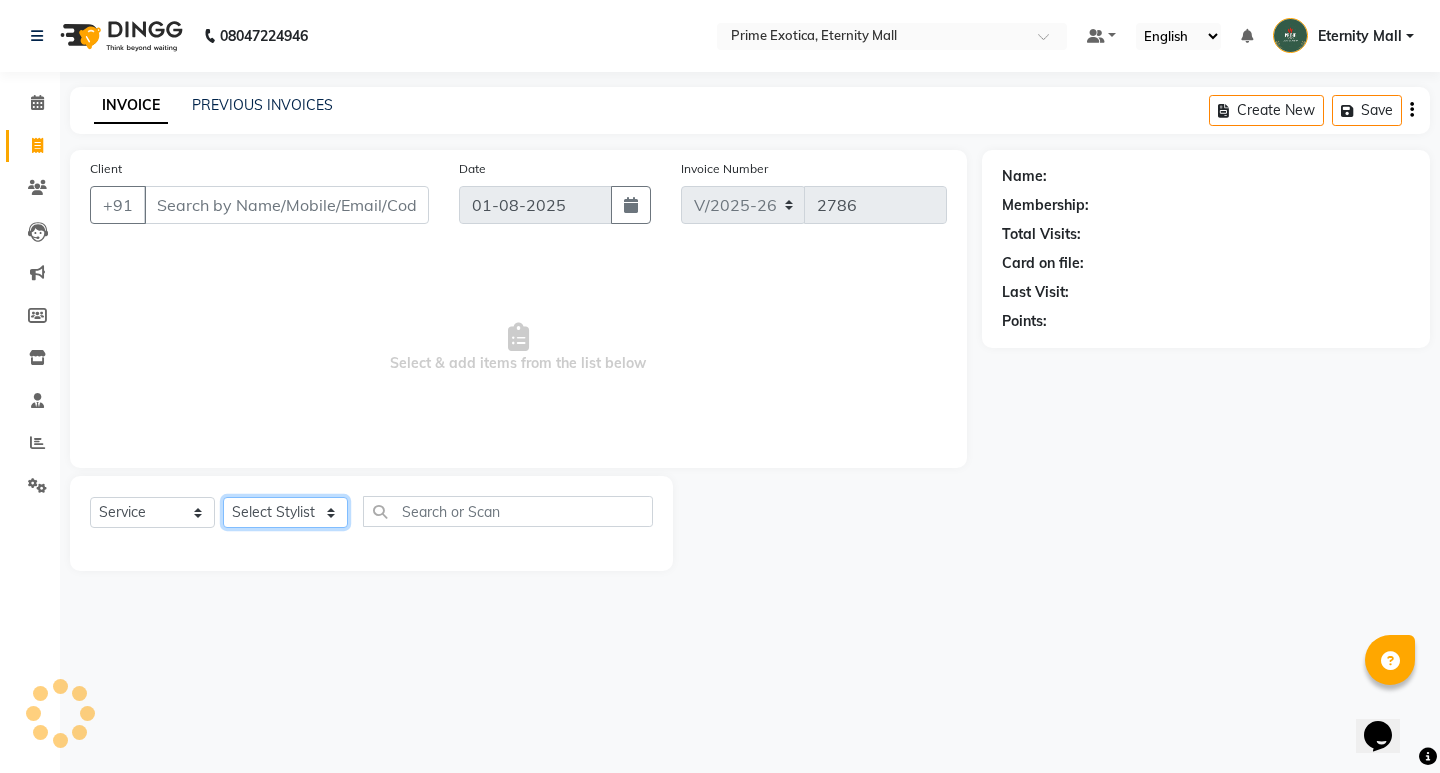 click on "Select Stylist" 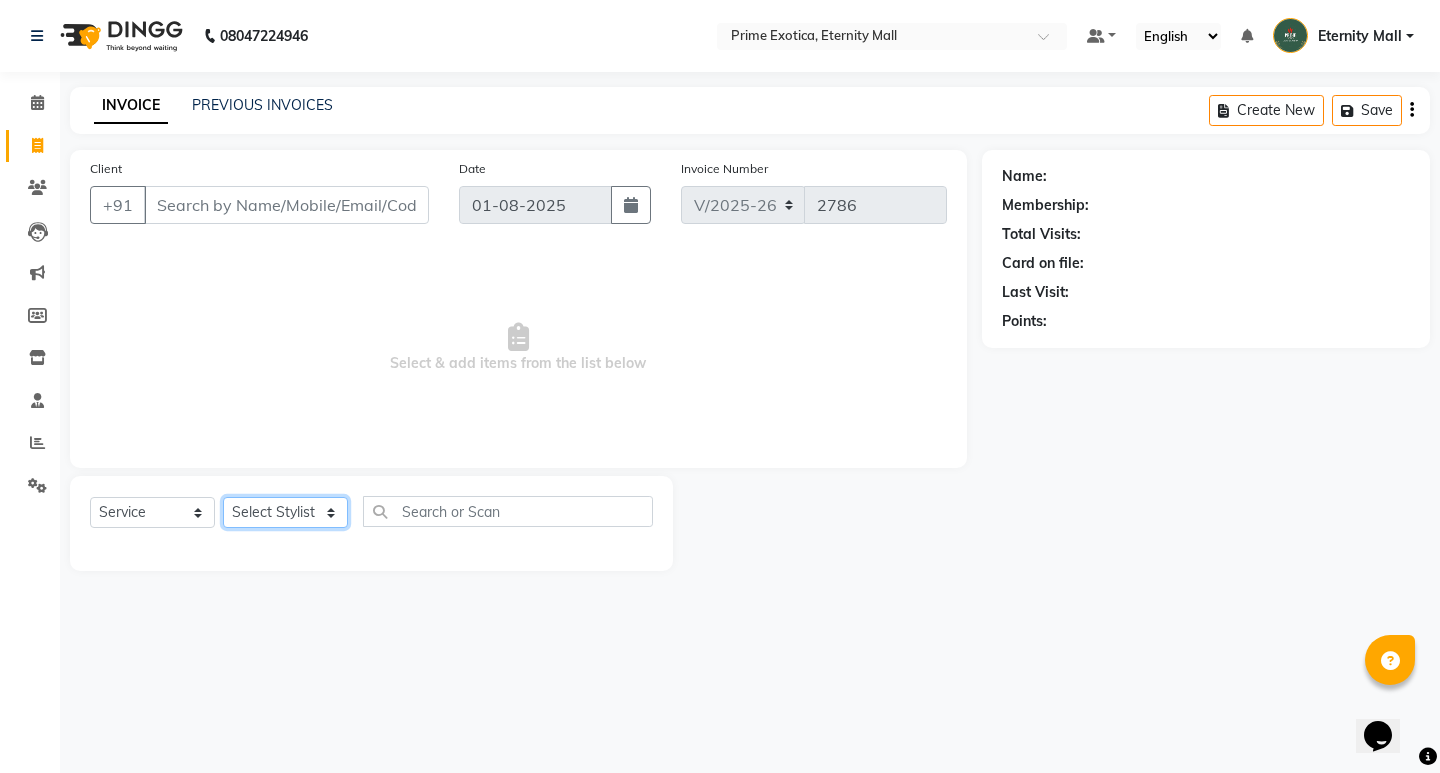 select on "36457" 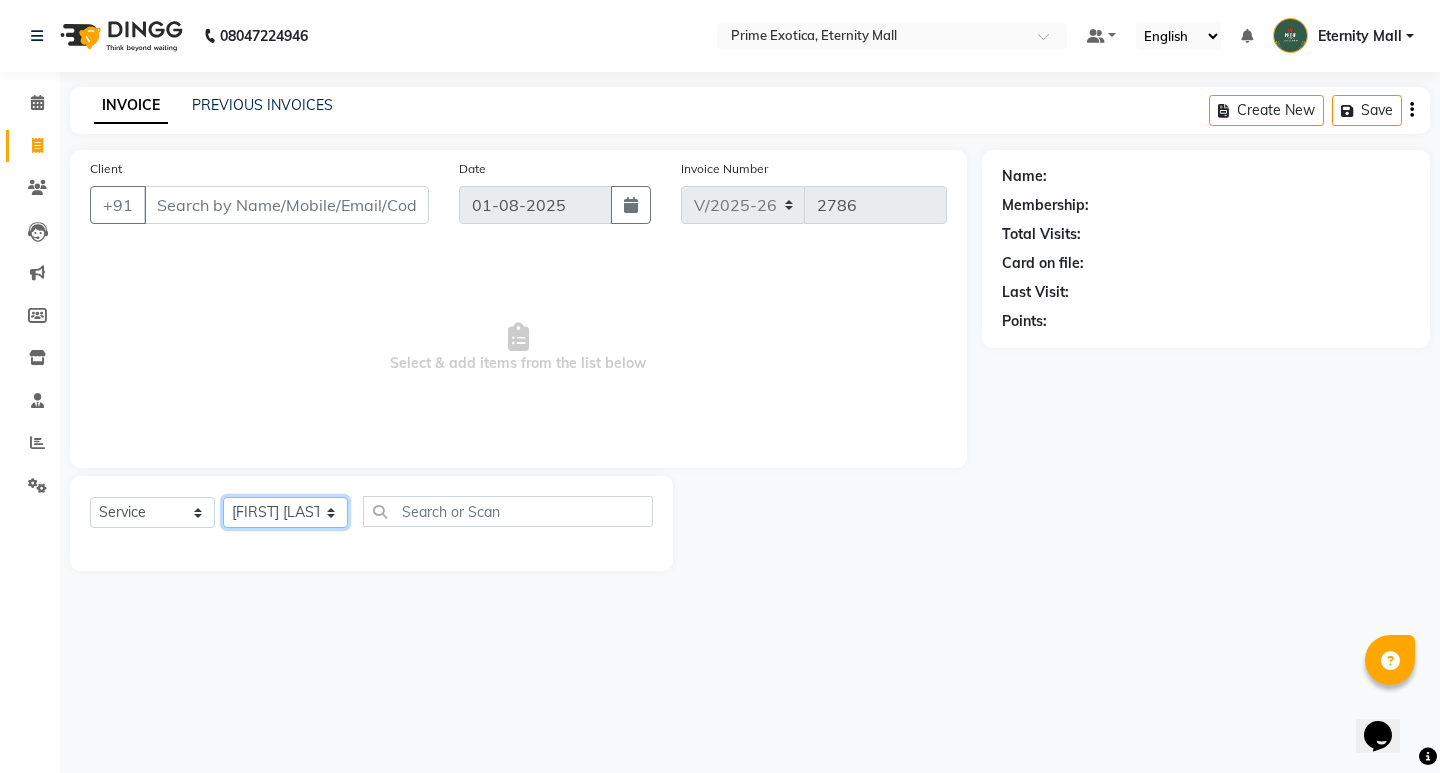 click on "Select Stylist AB ADMIN ajay vikram lakshane Dipak Narnaware Rajeshri shivani" 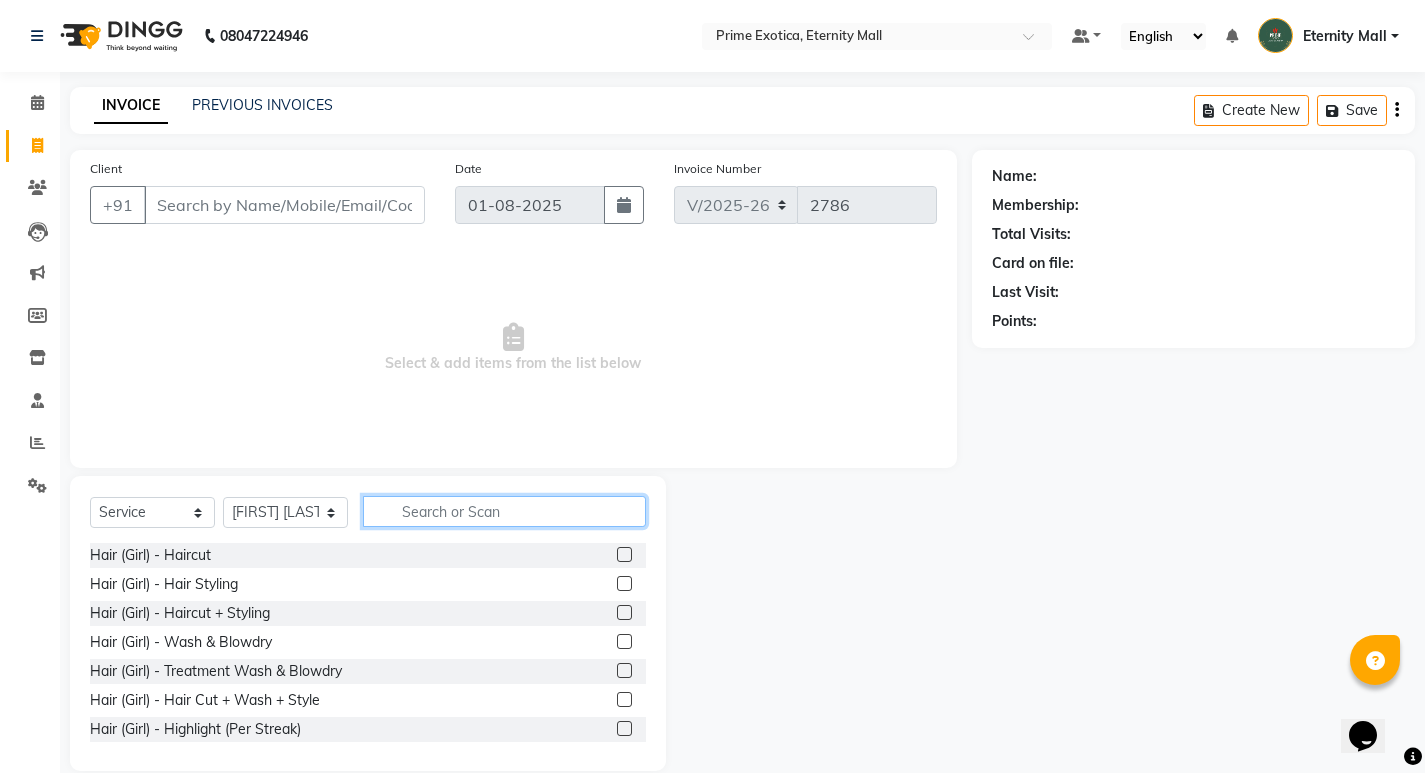 click 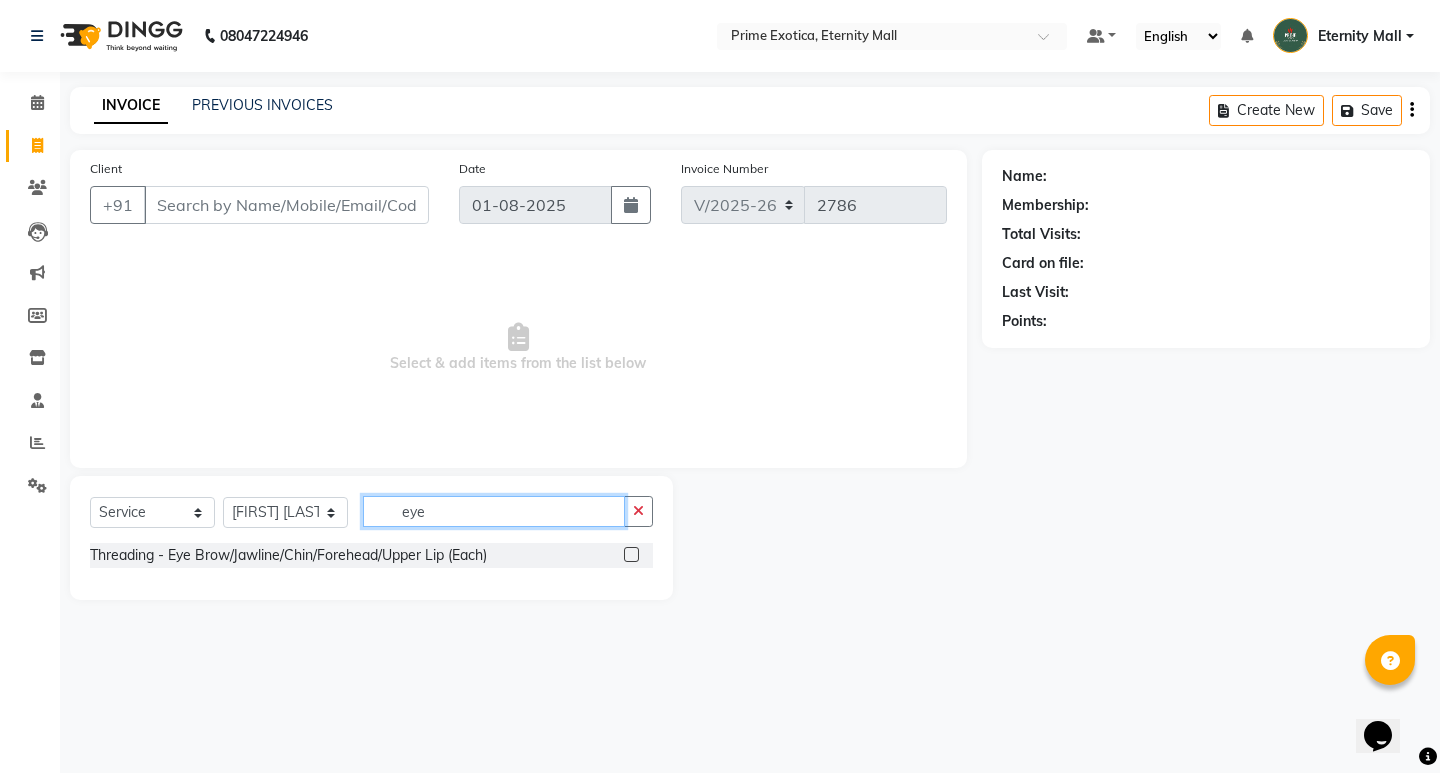 type on "eye" 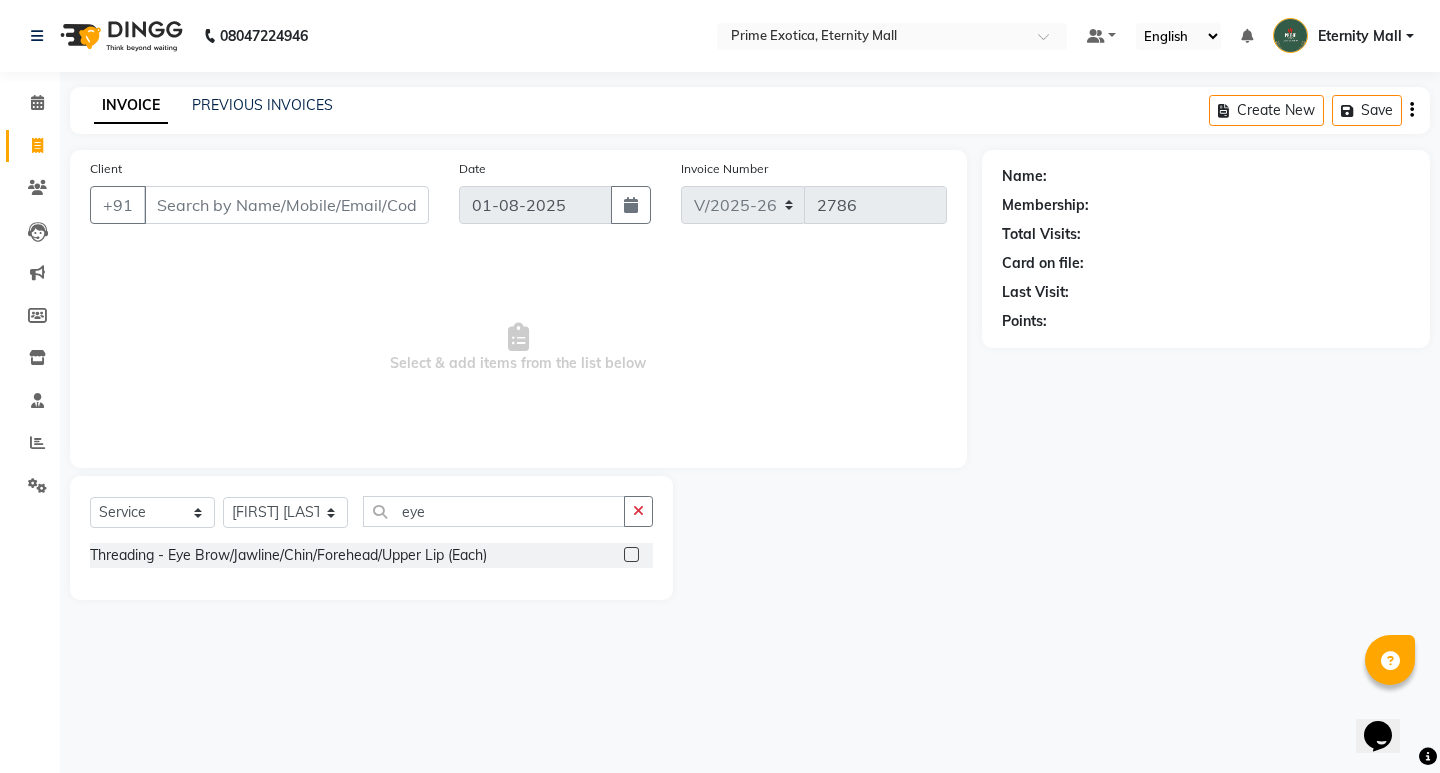 click 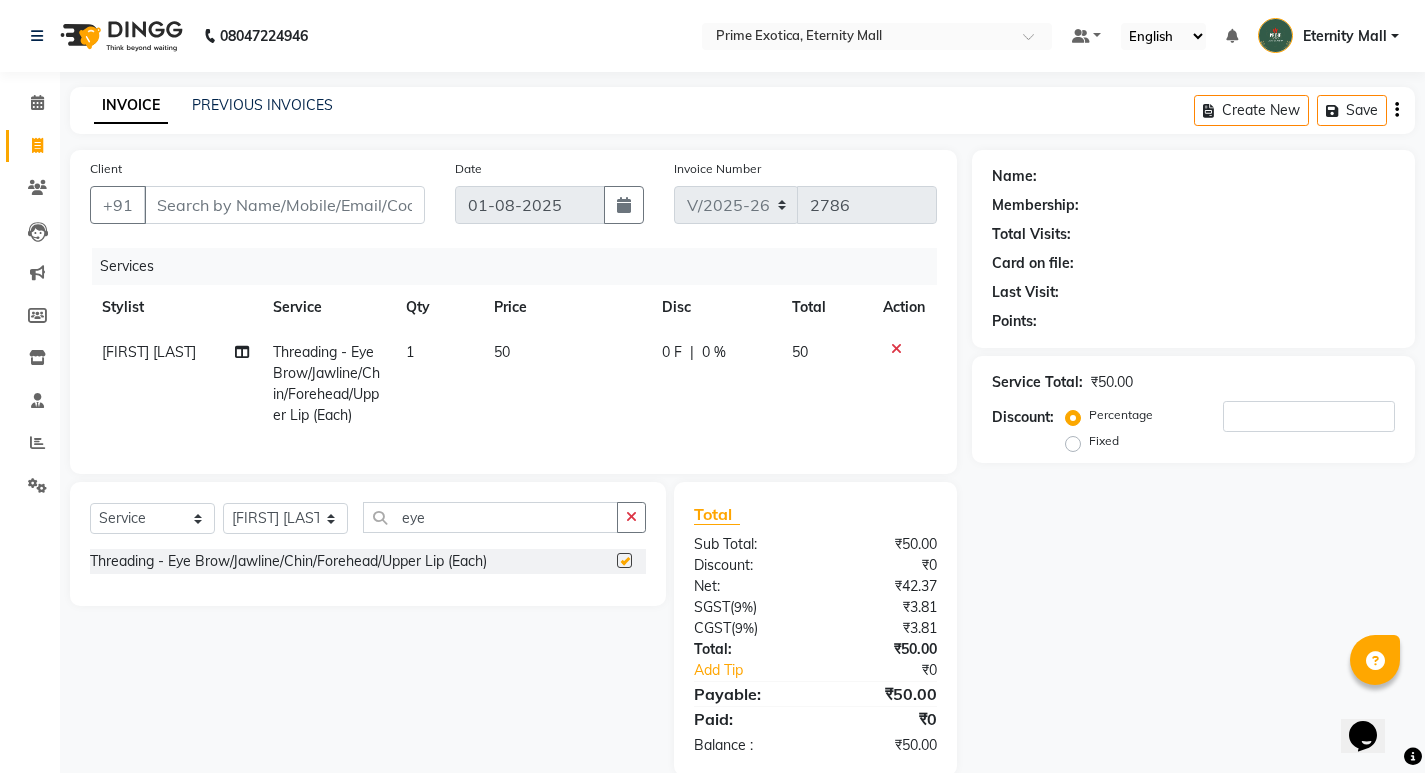 checkbox on "false" 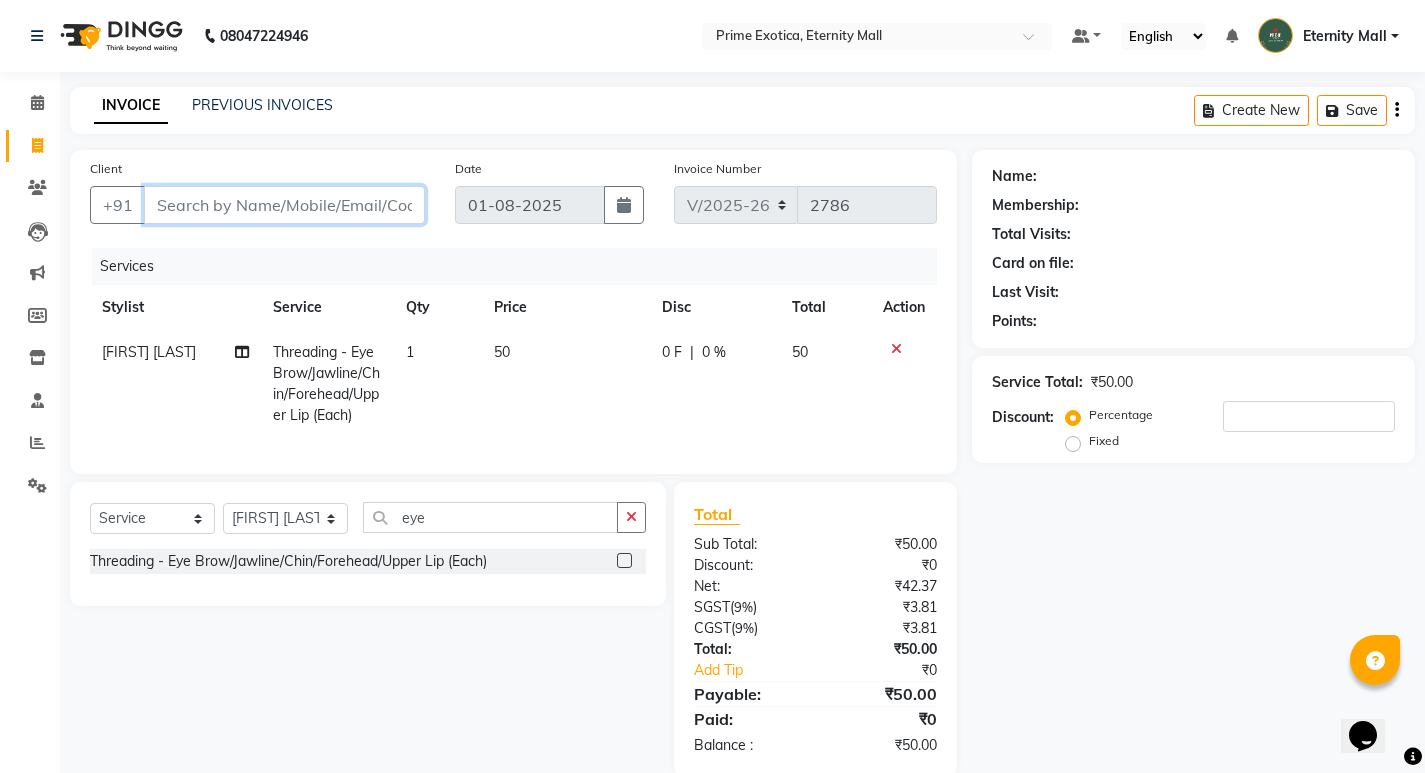 click on "Client" at bounding box center [284, 205] 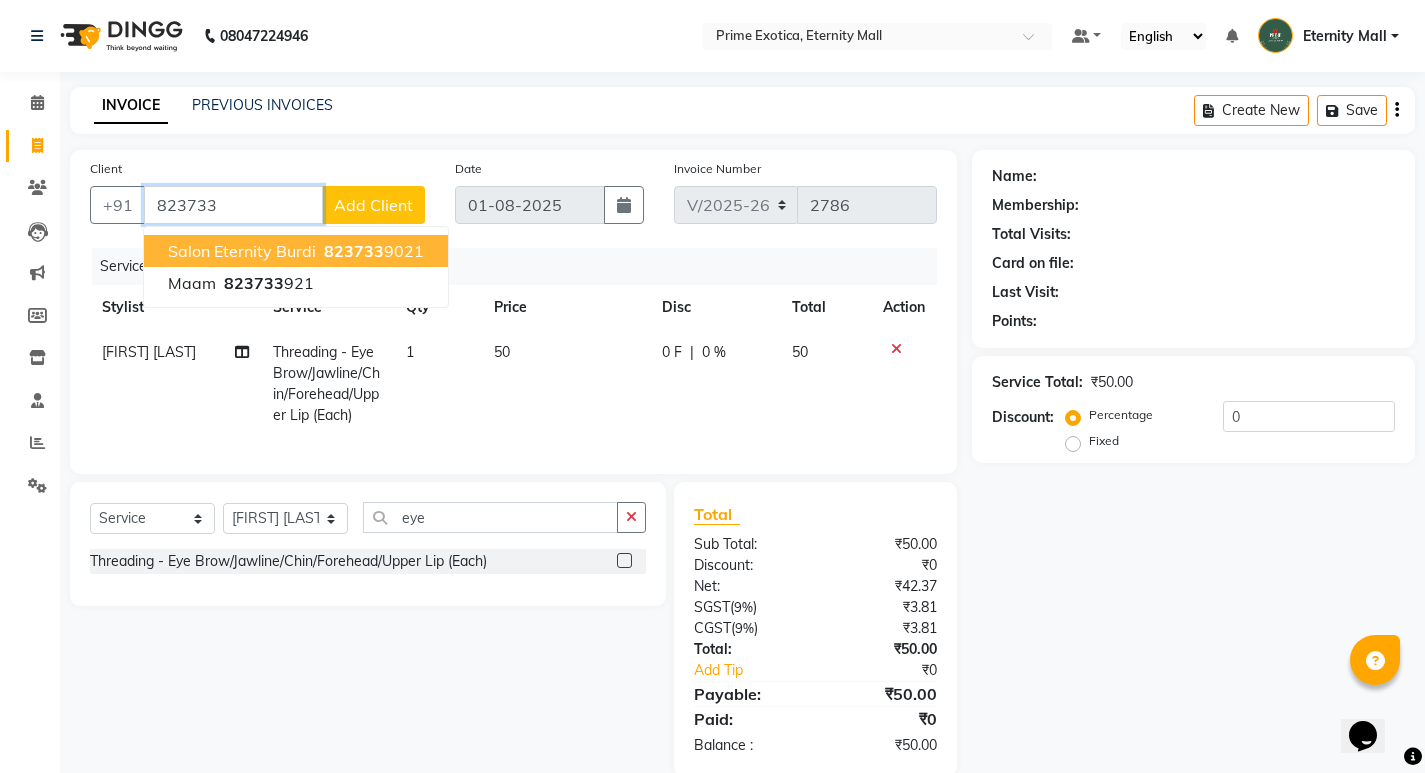click on "Salon eternity burdi" at bounding box center [242, 251] 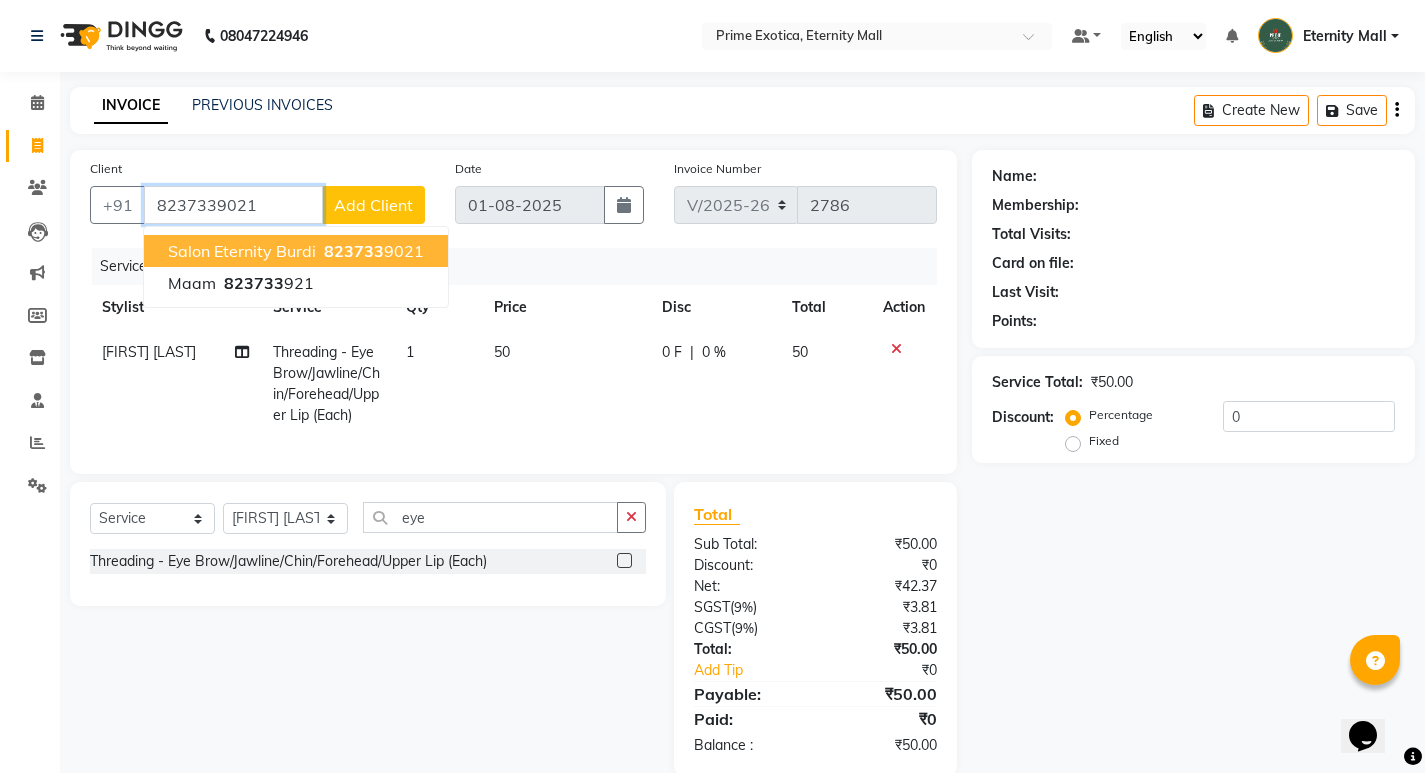 type on "8237339021" 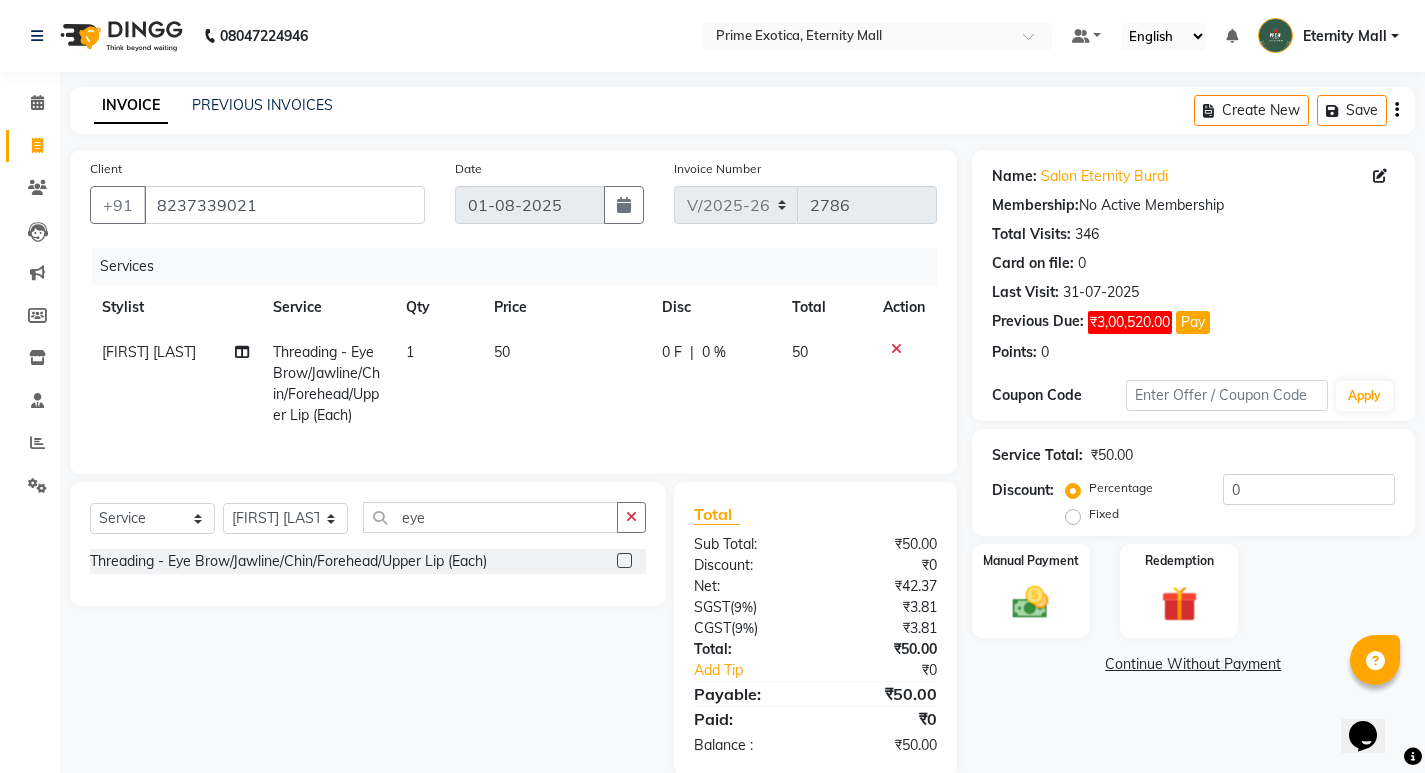 click on "1" 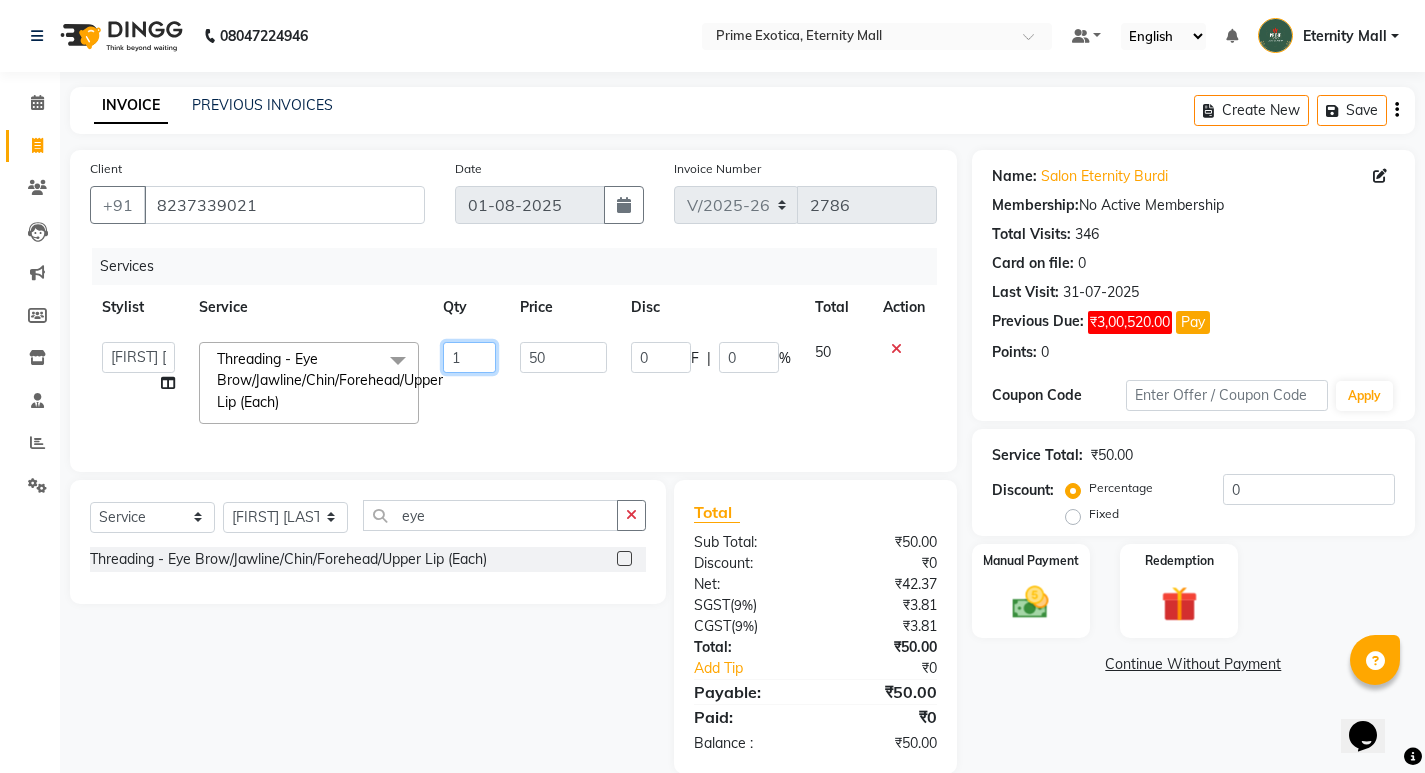 click on "1" 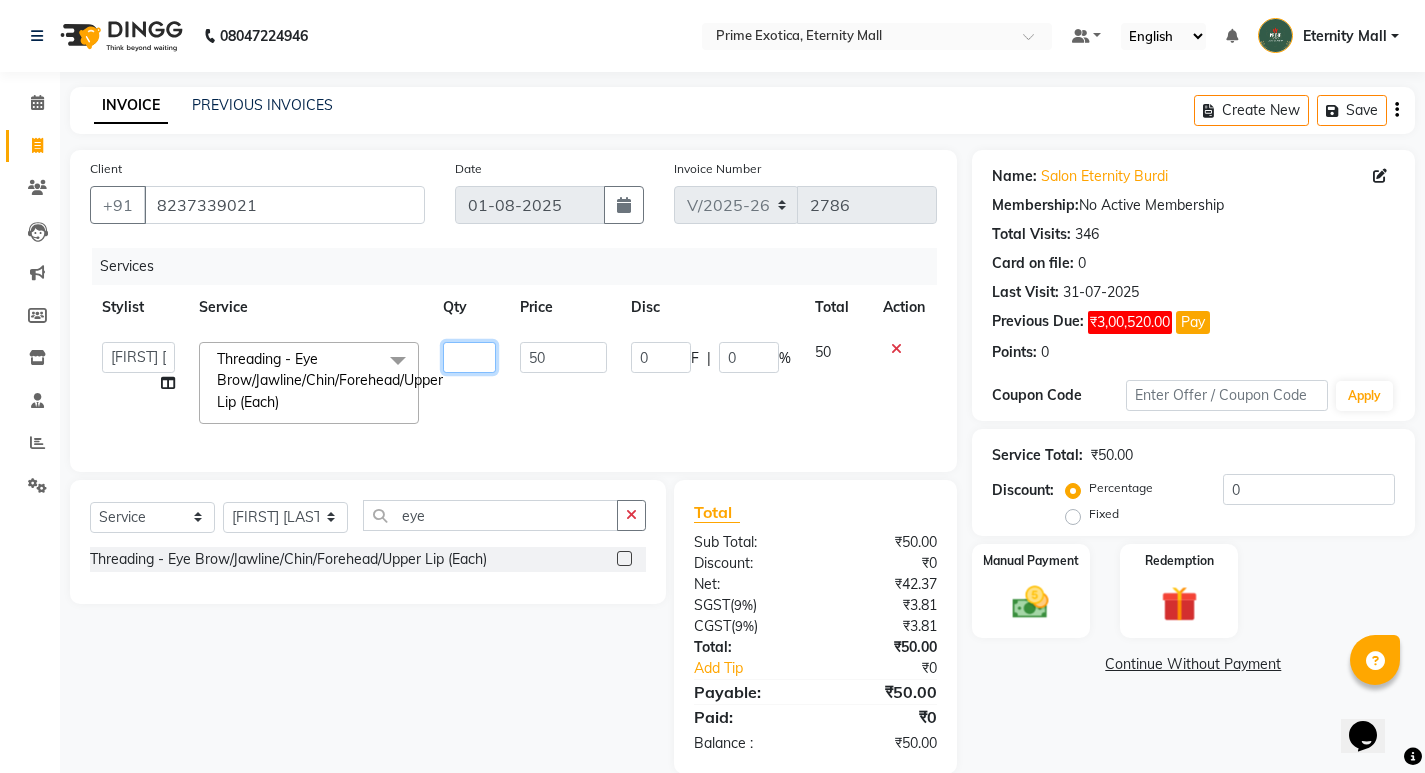 type on "3" 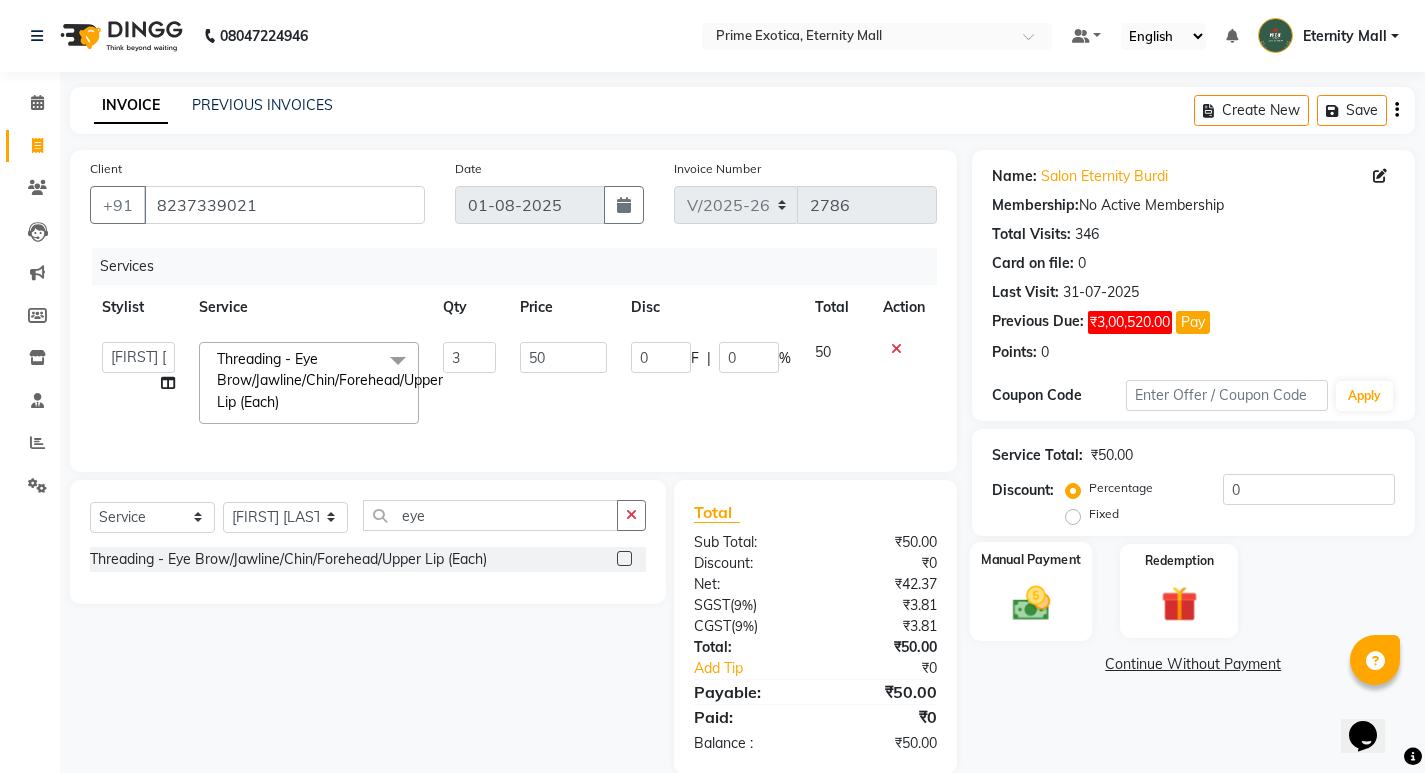click 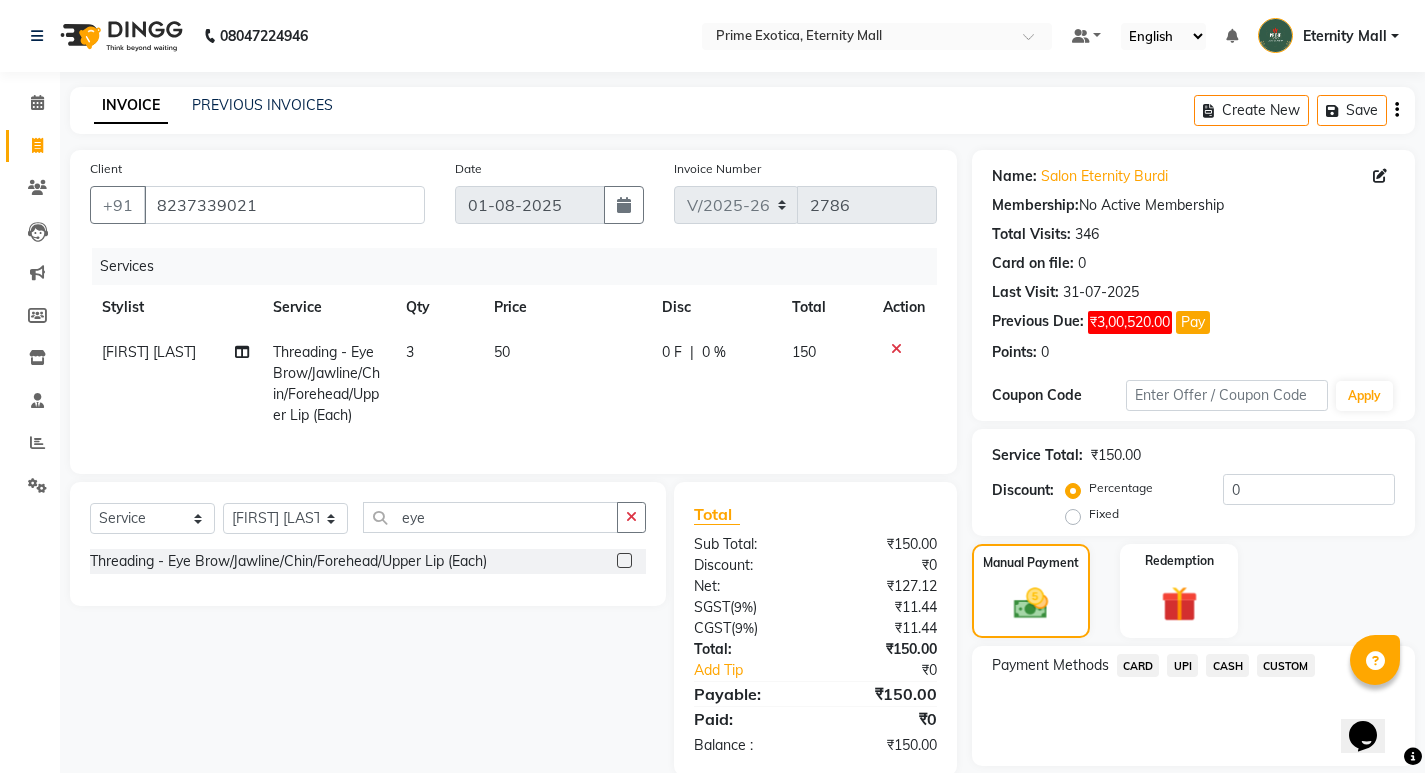 click on "CASH" 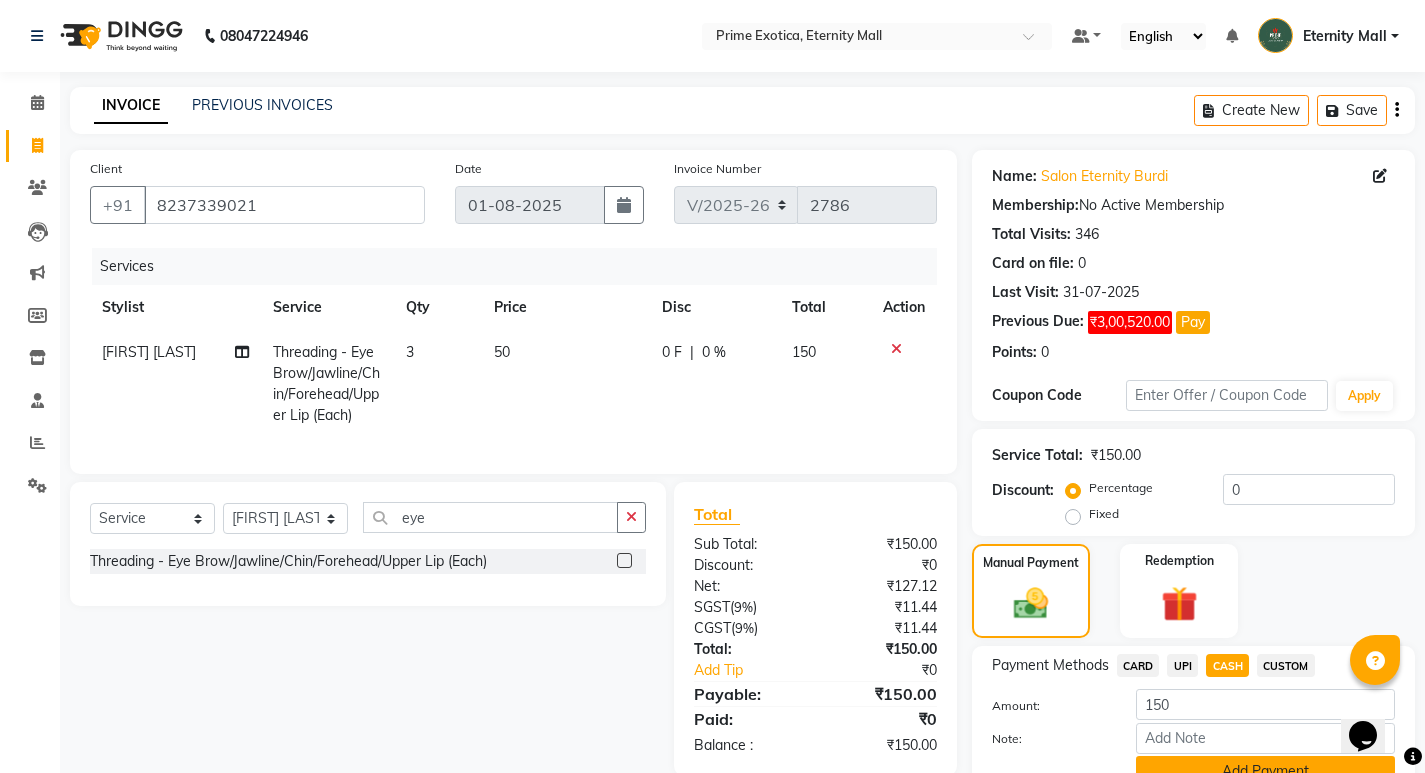click on "Add Payment" 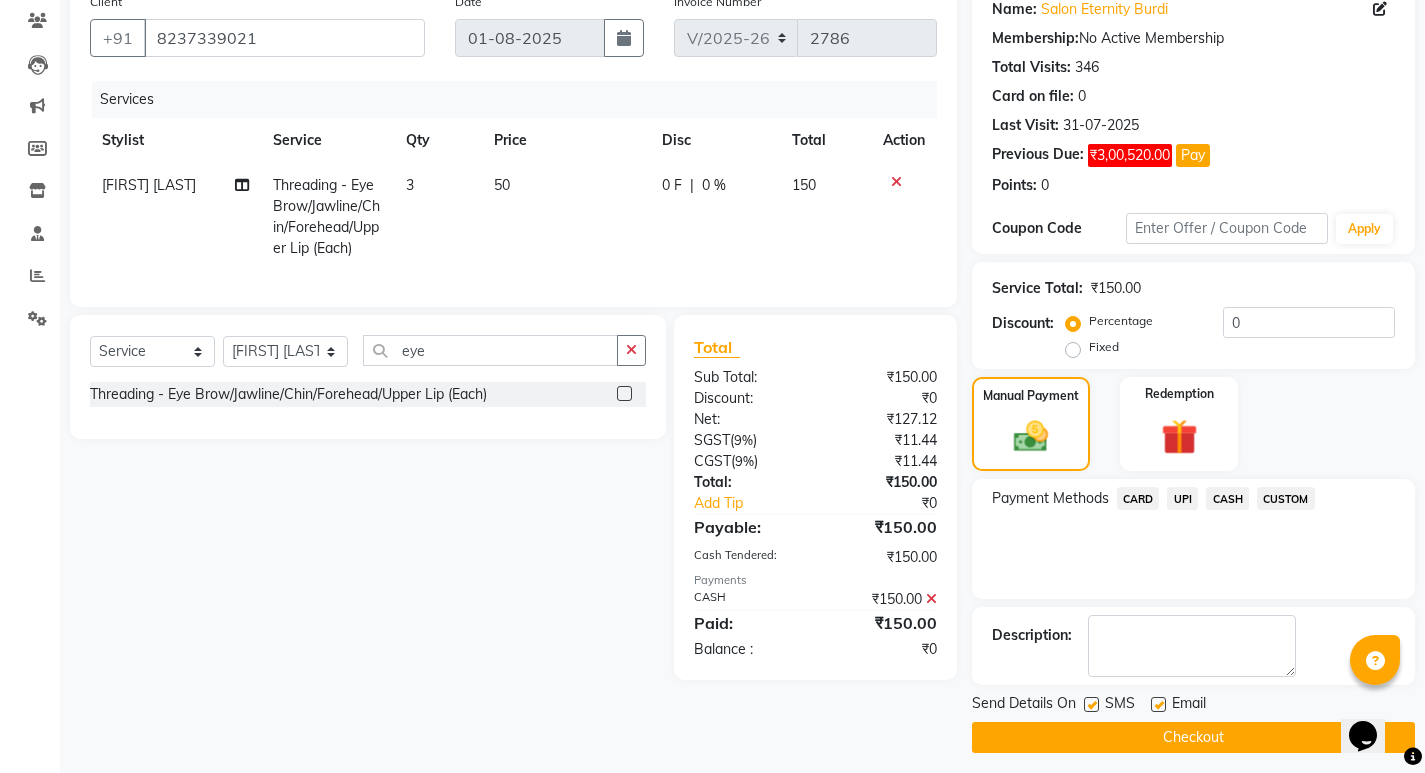 scroll, scrollTop: 177, scrollLeft: 0, axis: vertical 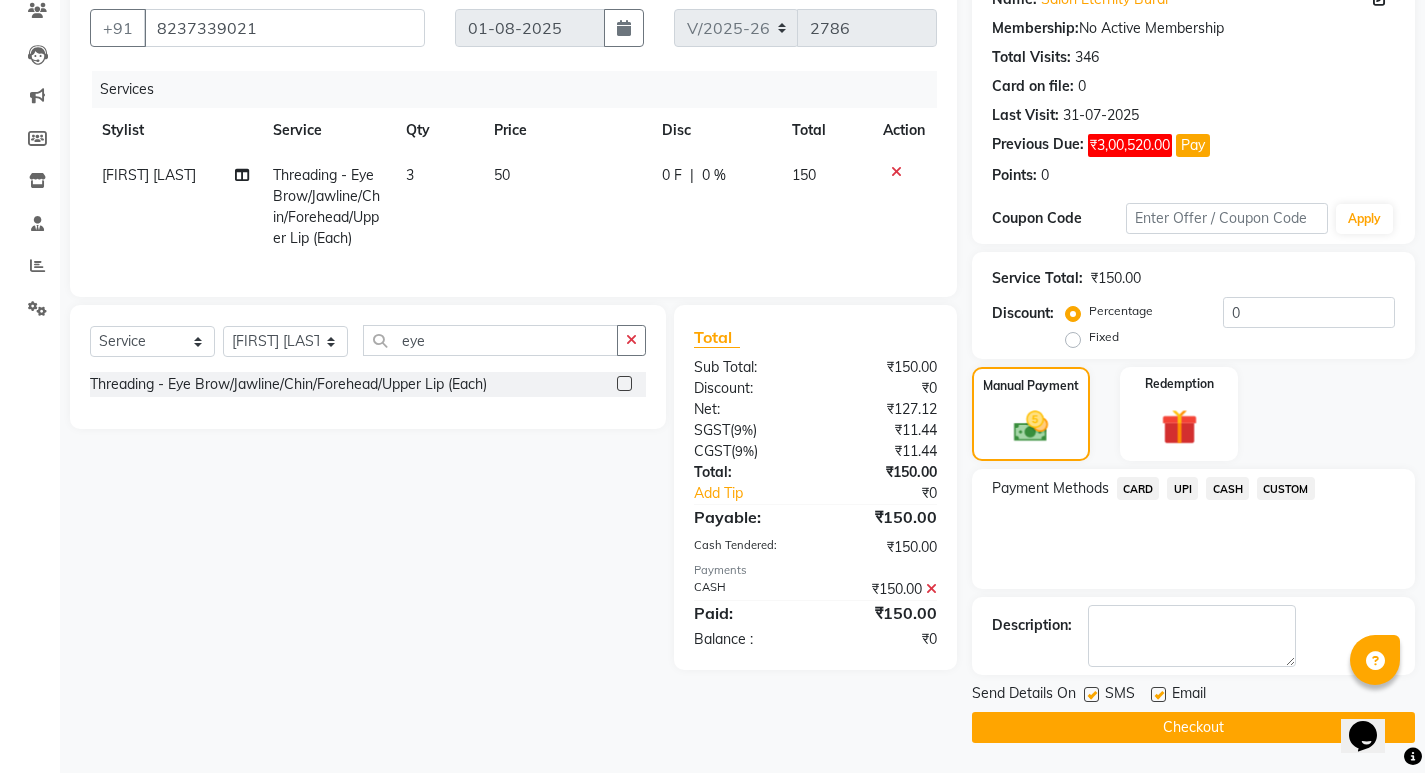 click on "Checkout" 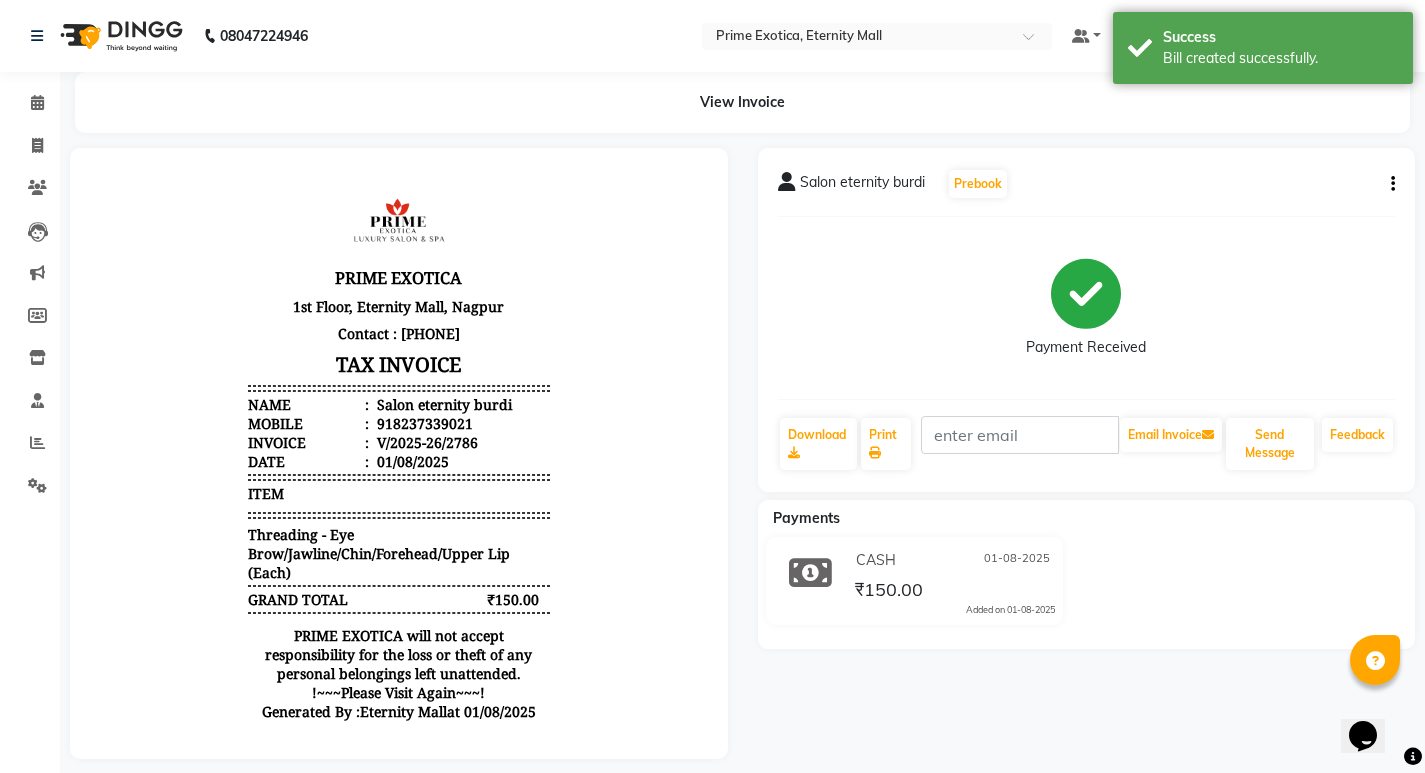 scroll, scrollTop: 0, scrollLeft: 0, axis: both 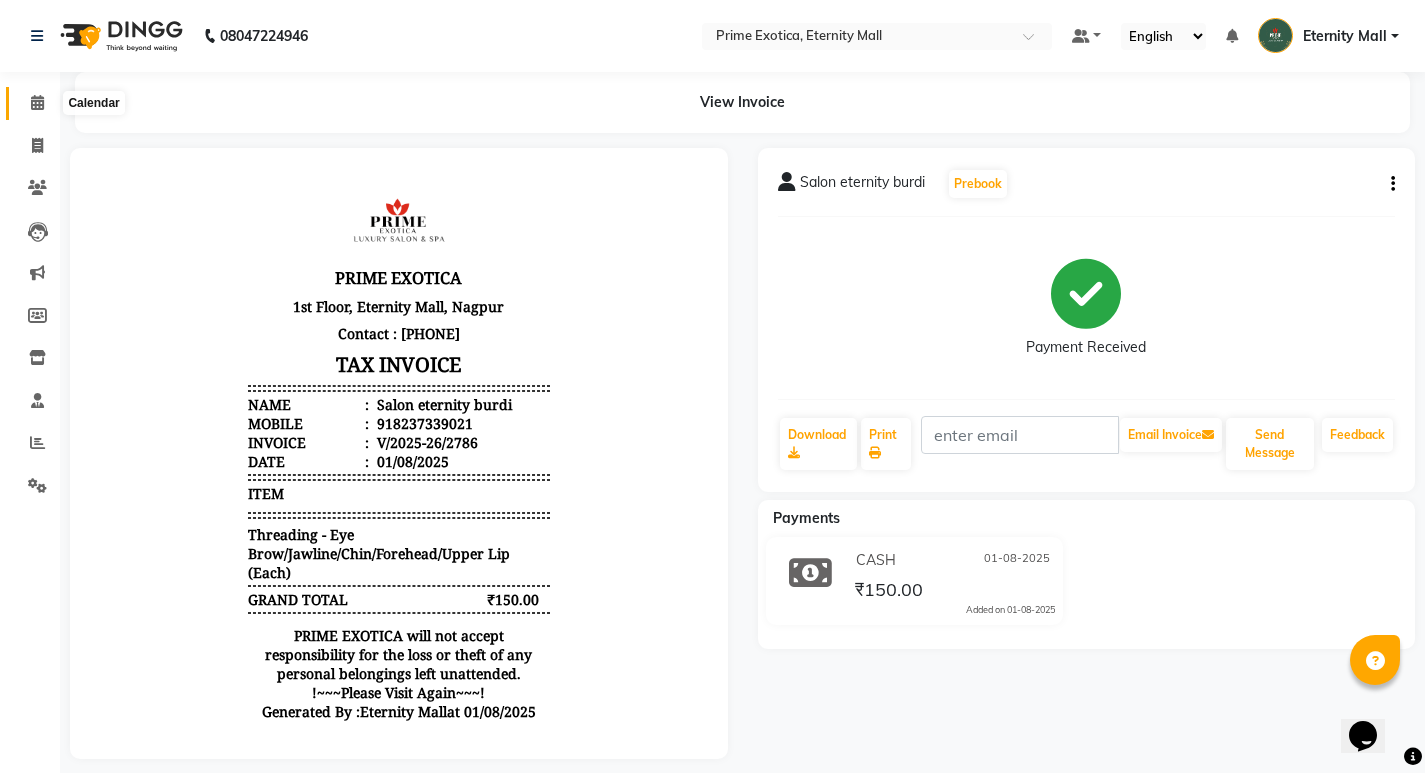 click 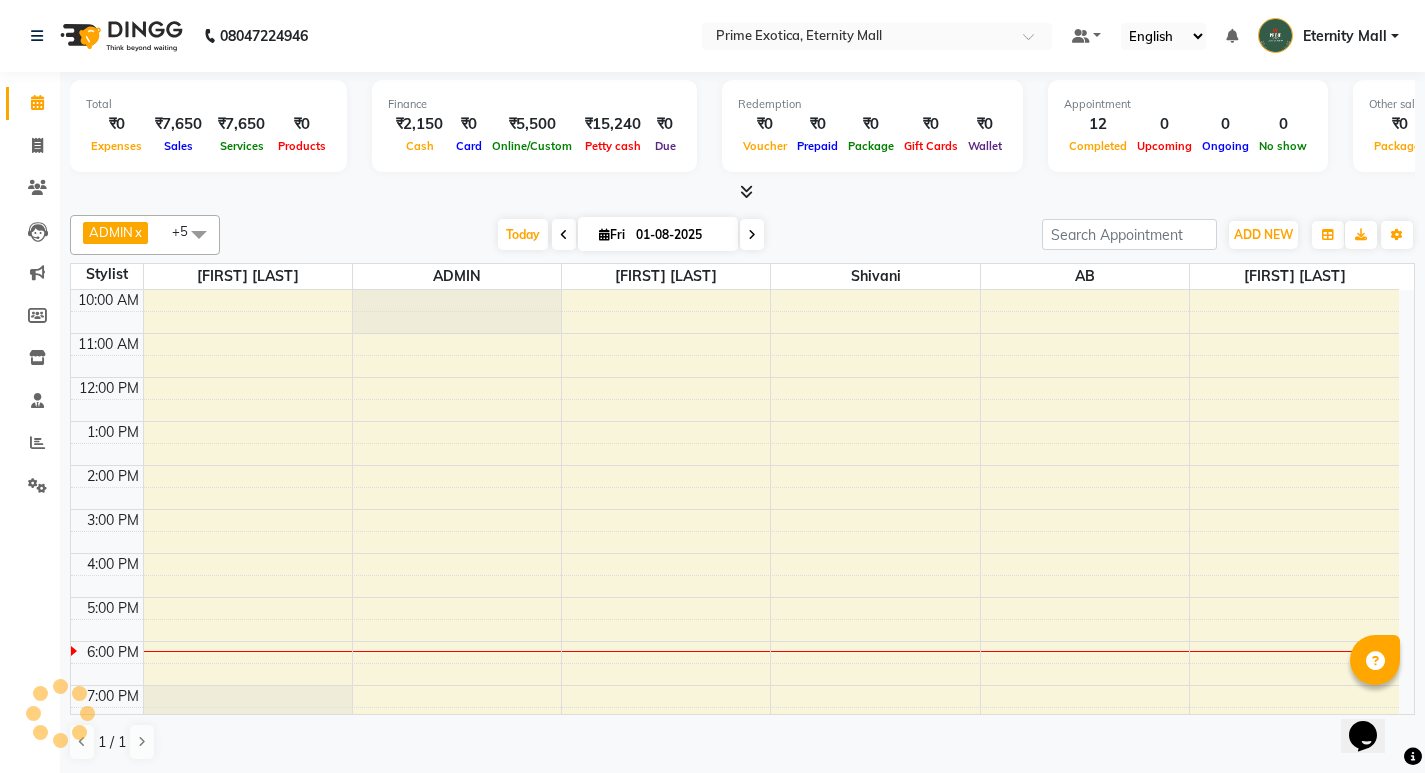 scroll, scrollTop: 0, scrollLeft: 0, axis: both 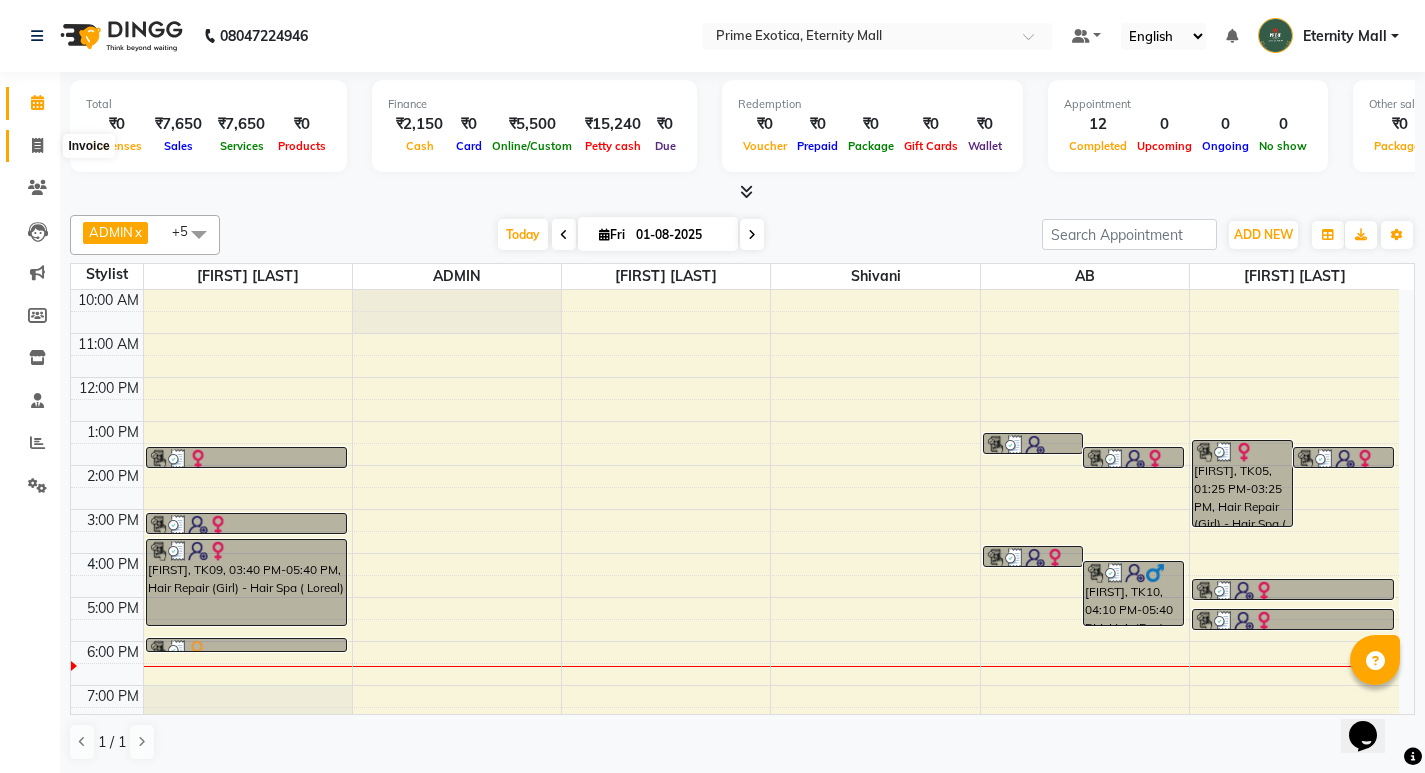 click 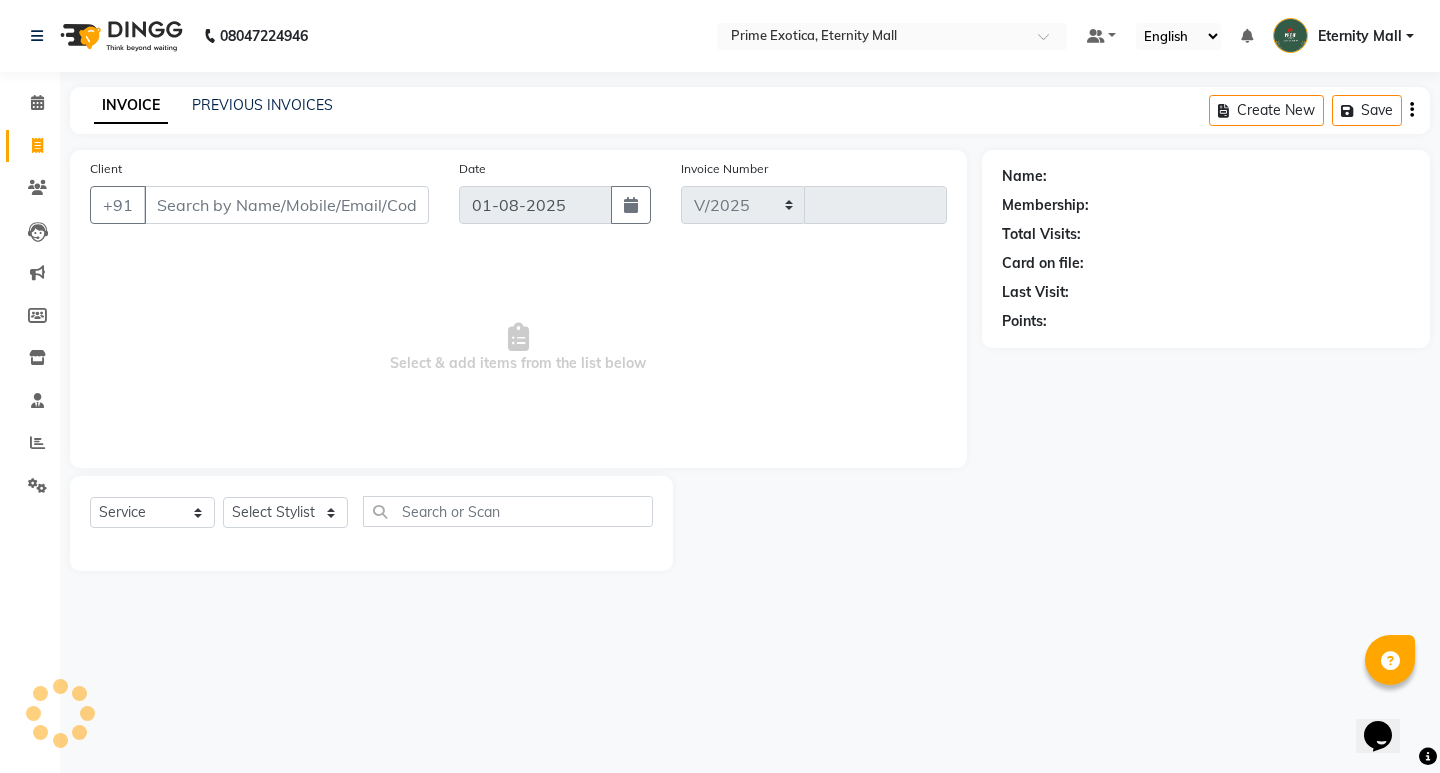 select on "5774" 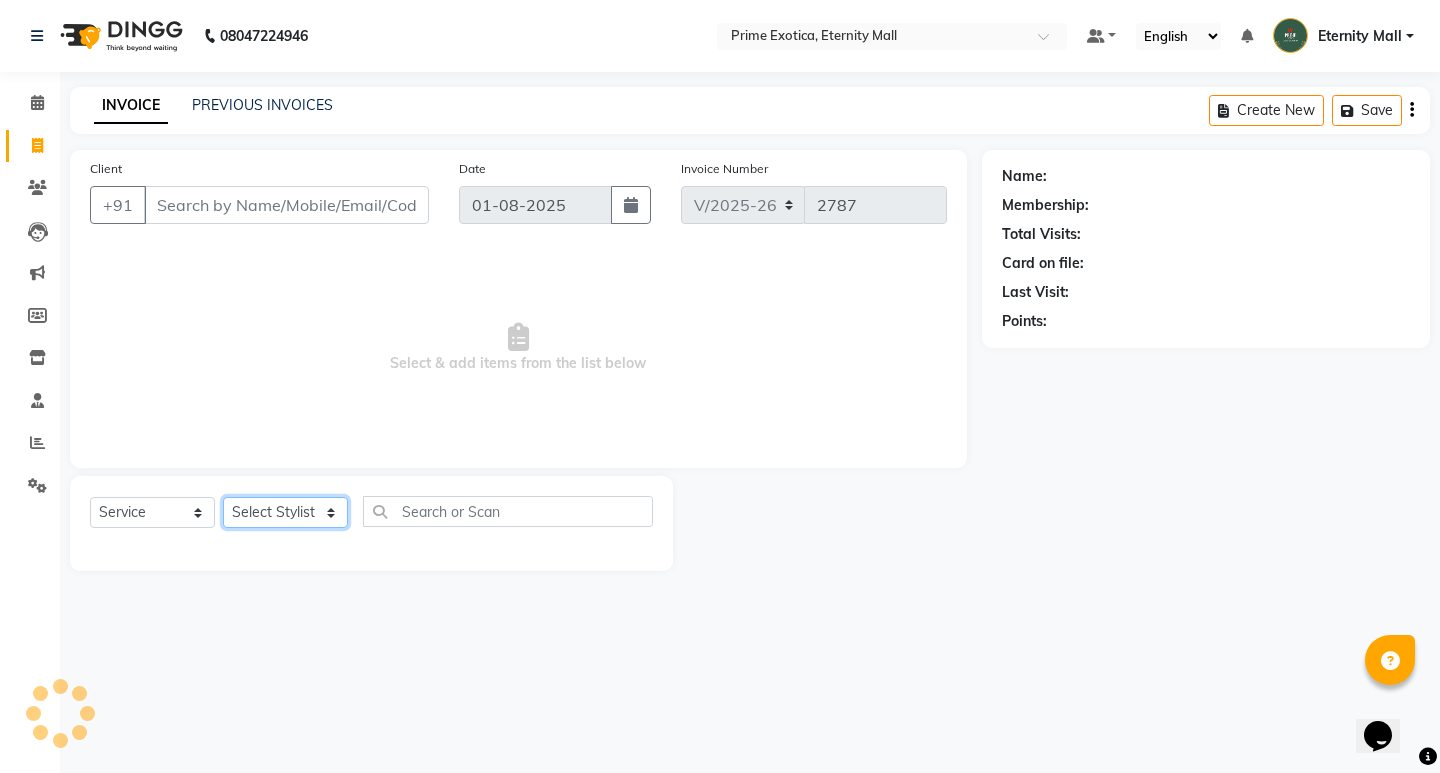 click on "Select Stylist AB ADMIN ajay vikram lakshane Dipak Narnaware Rajeshri shivani" 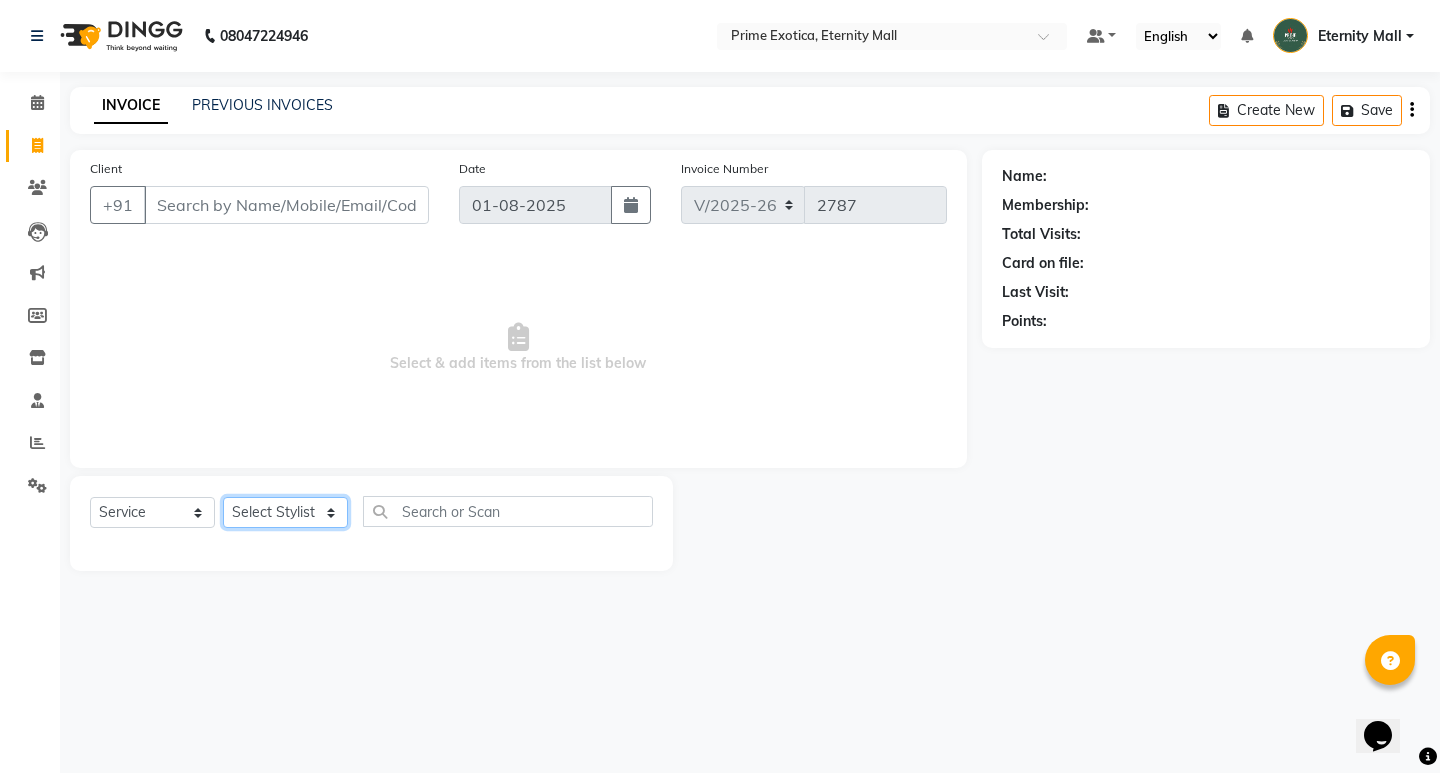 select on "67677" 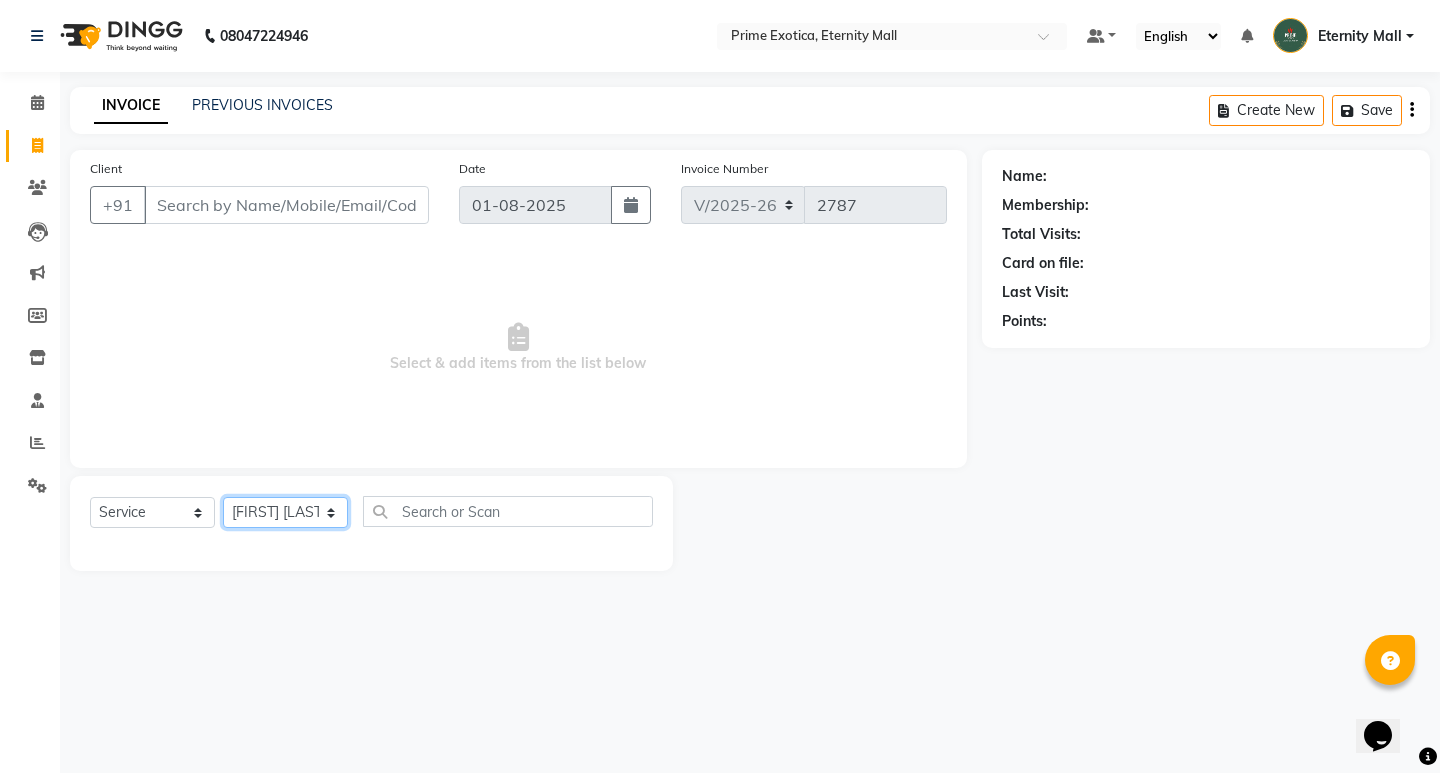 click on "Select Stylist AB ADMIN ajay vikram lakshane Dipak Narnaware Rajeshri shivani" 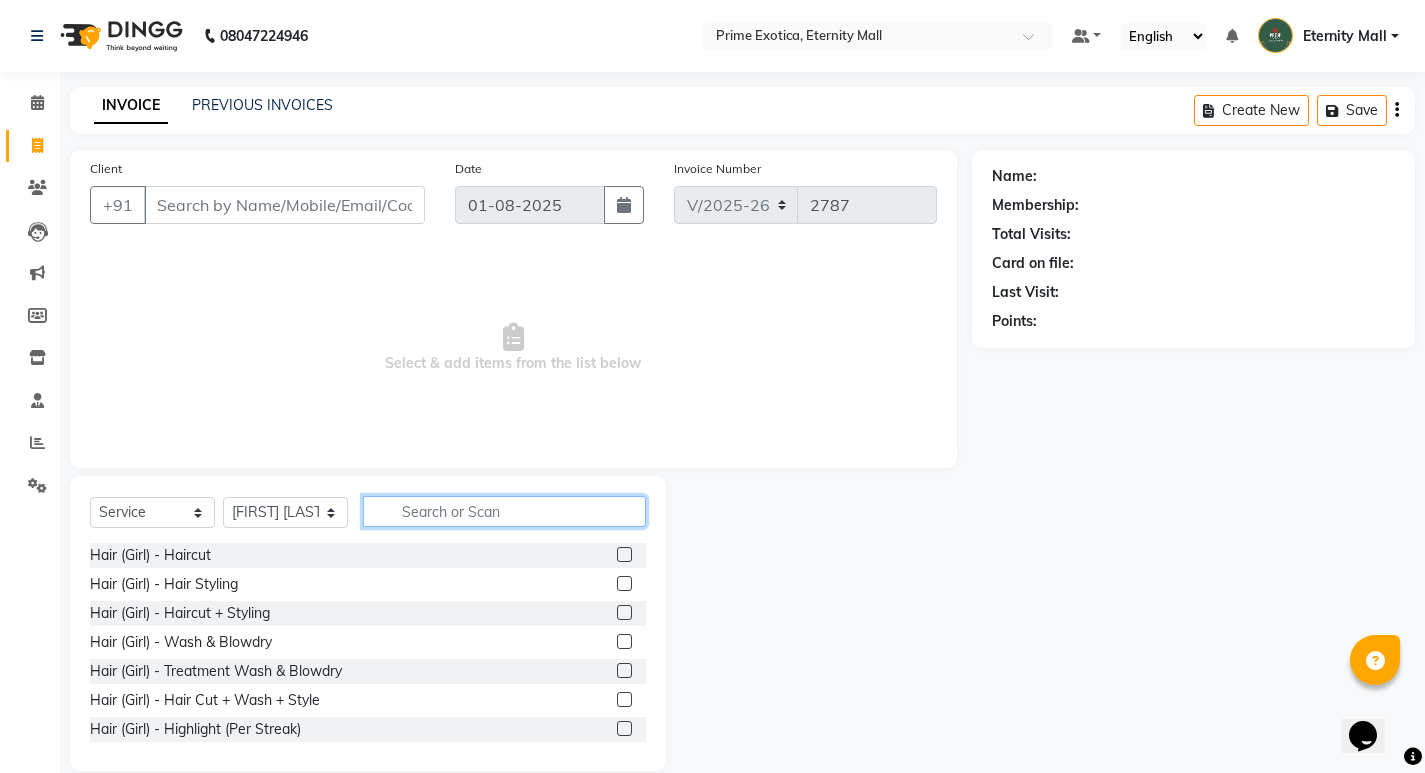 click 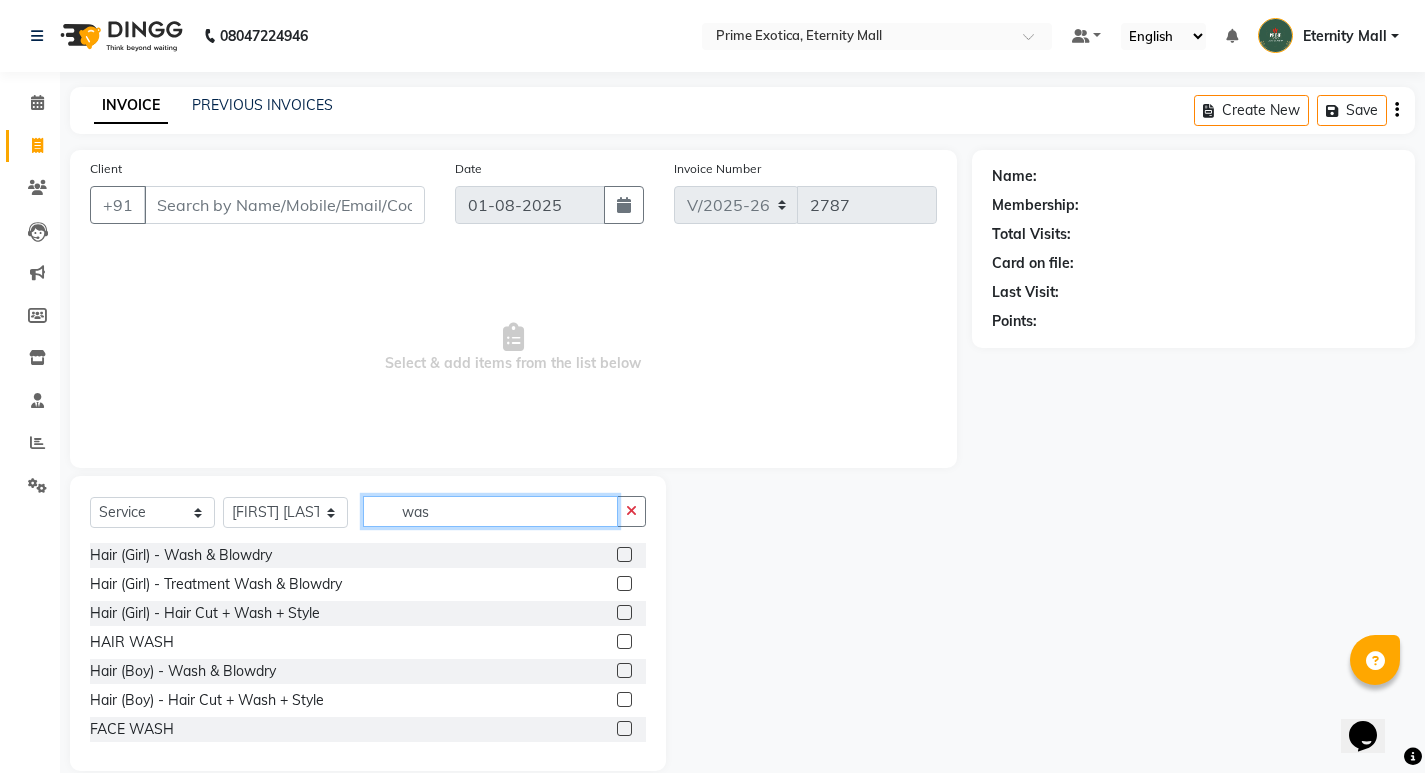type on "was" 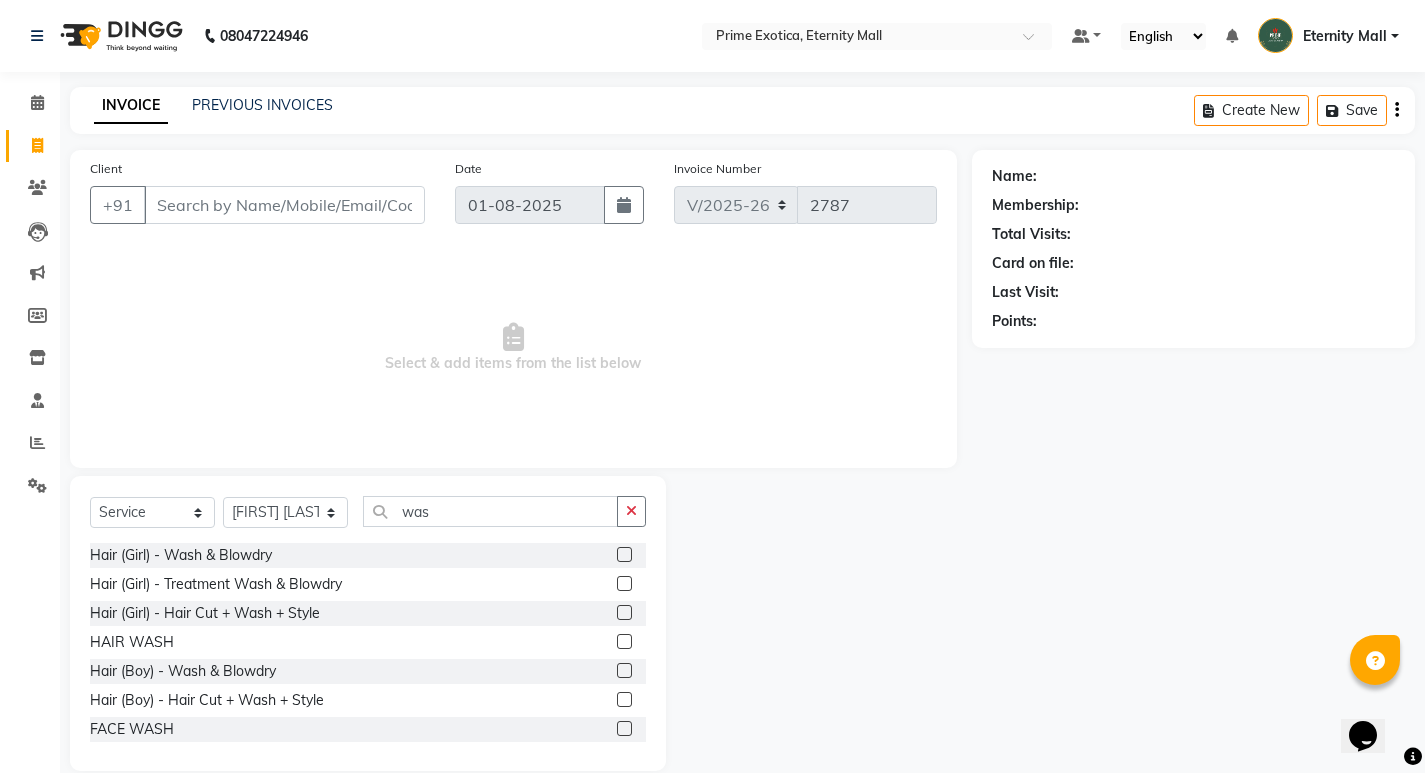 click 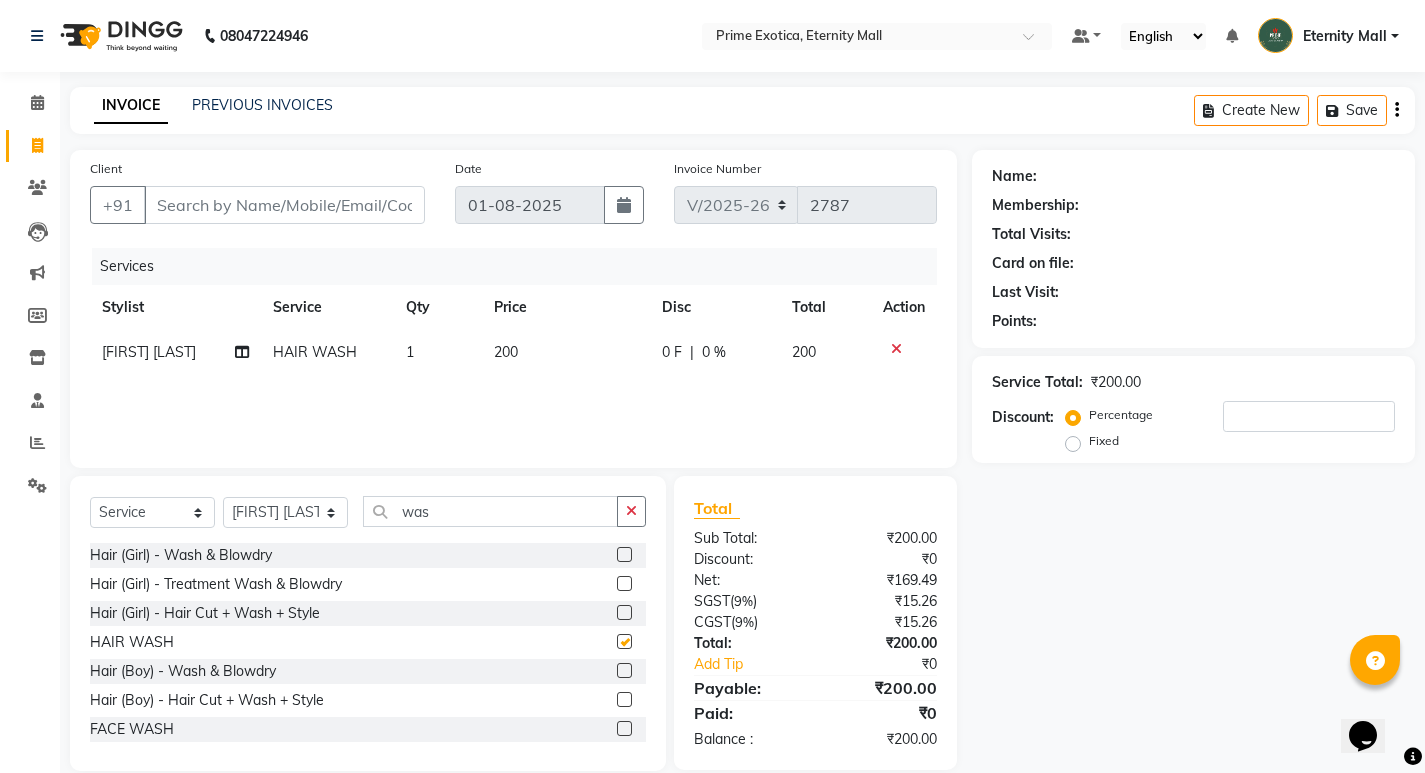 checkbox on "false" 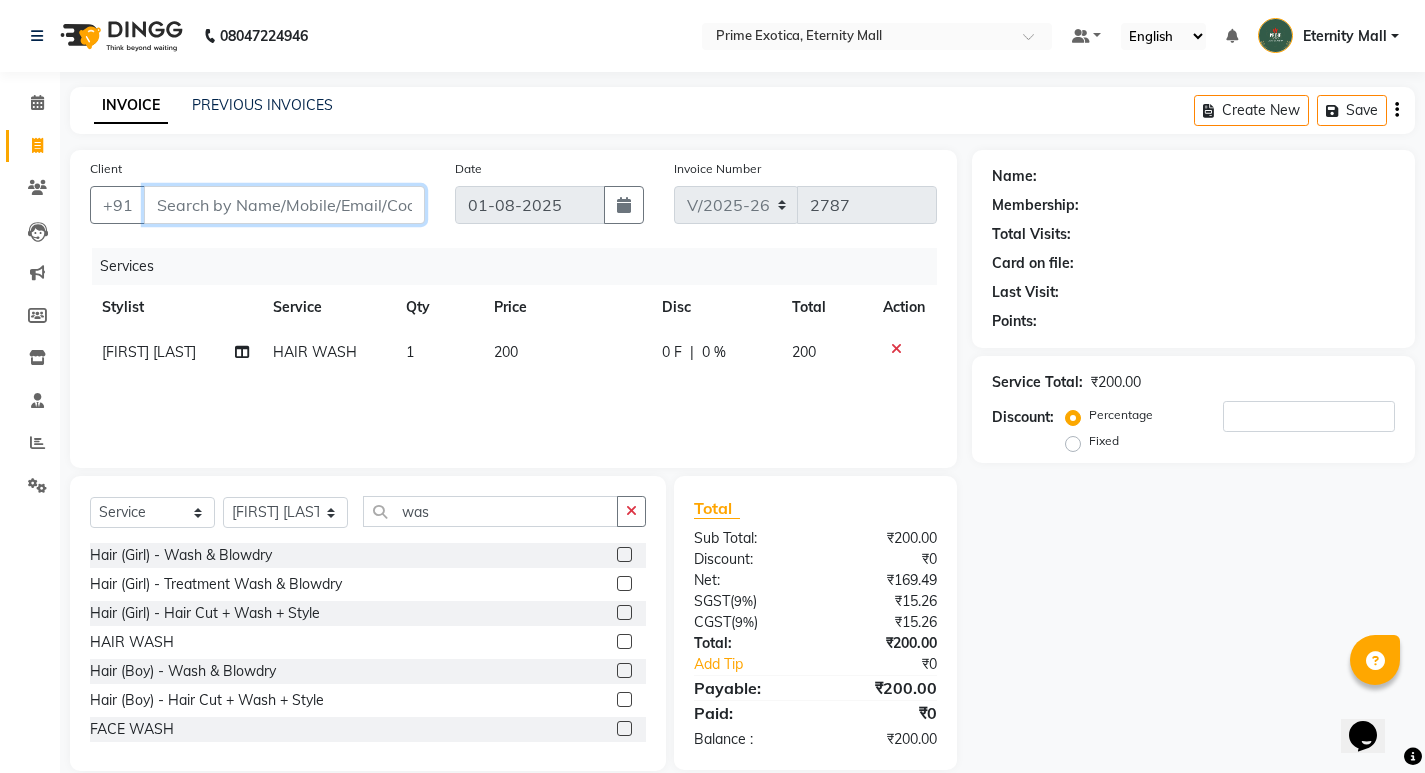 click on "Client" at bounding box center [284, 205] 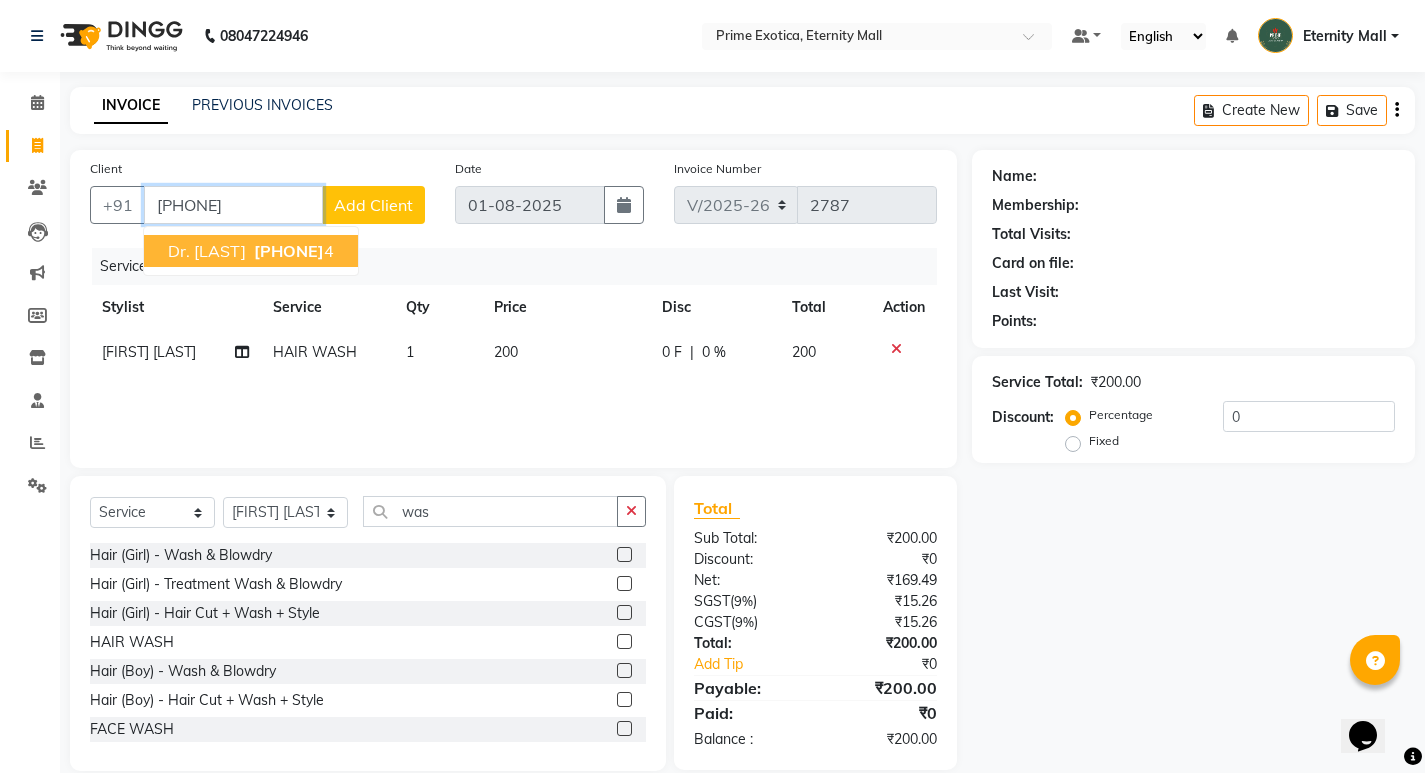 click on "[PHONE]" at bounding box center [289, 251] 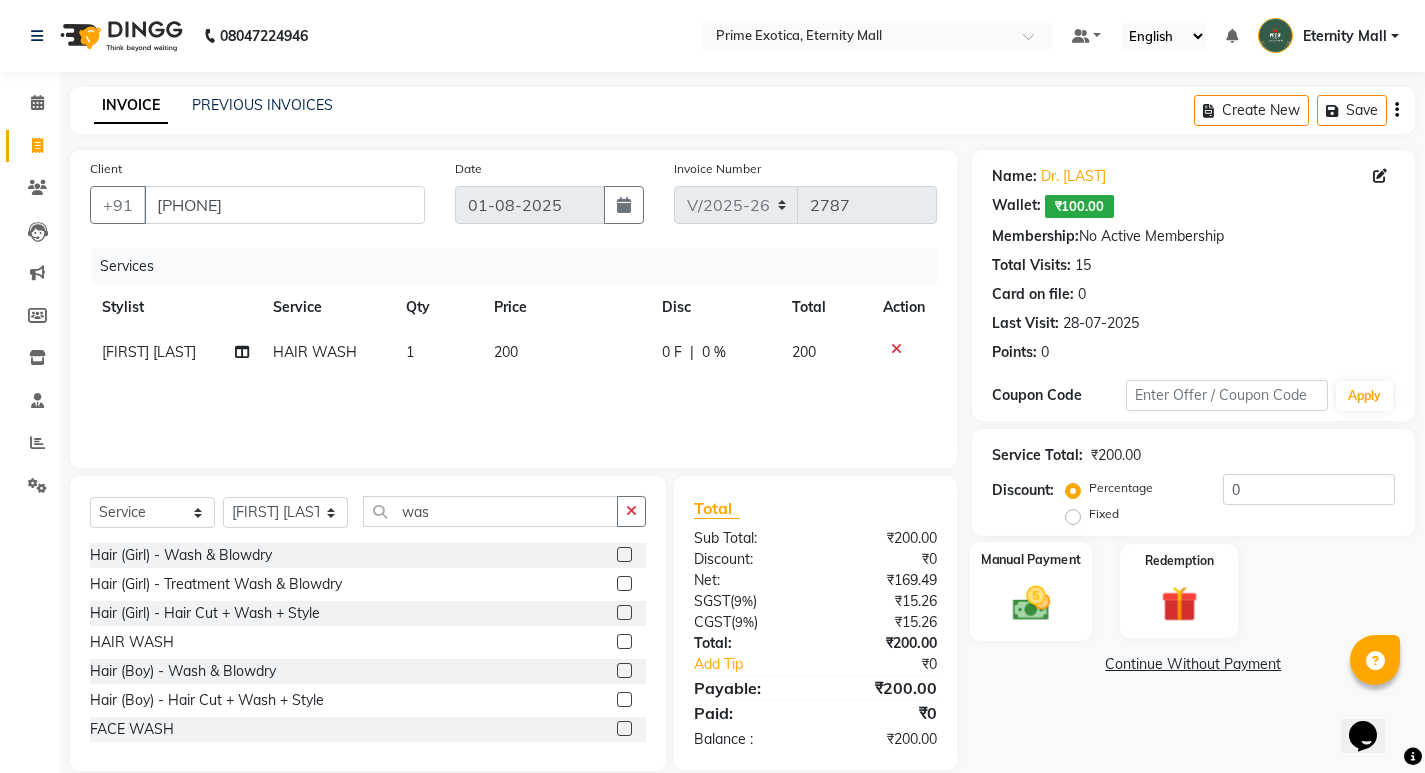 click 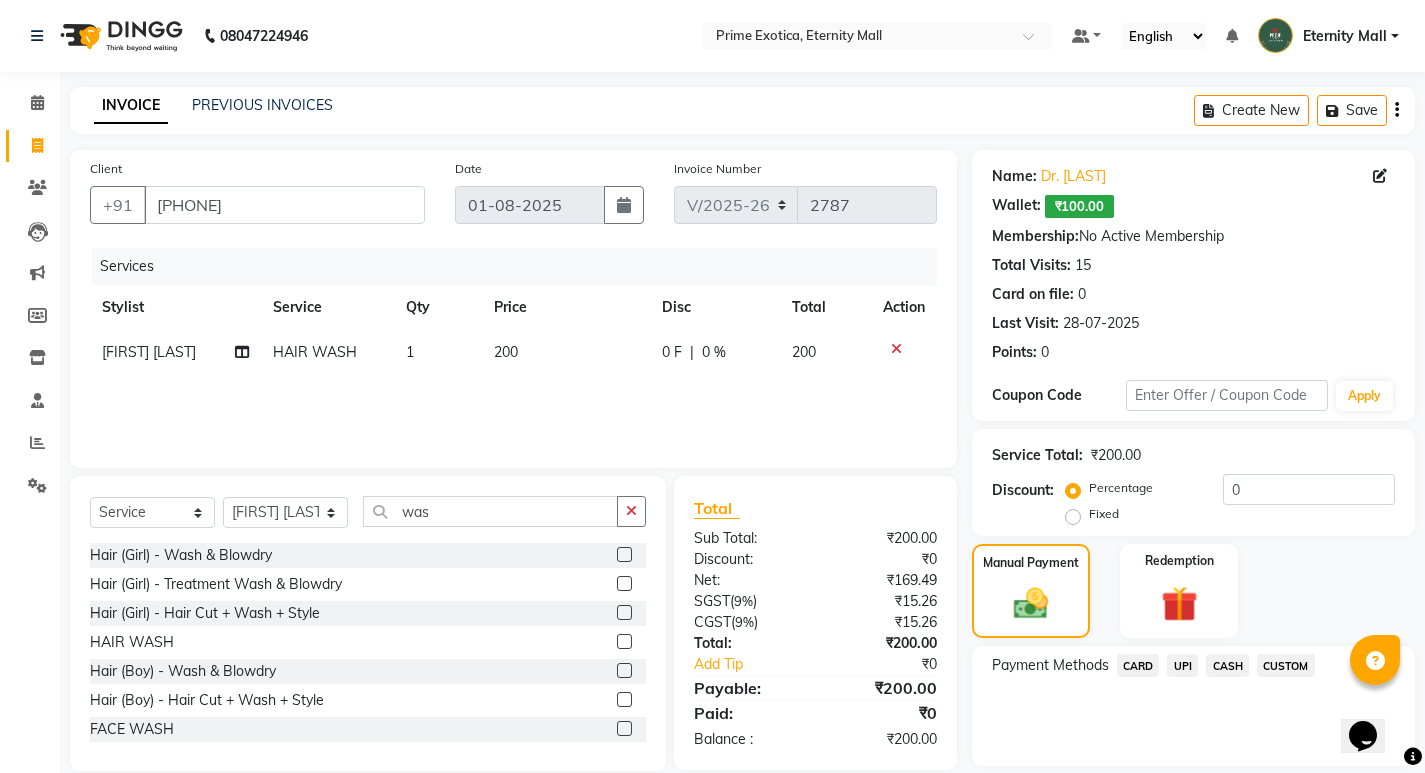 click on "CASH" 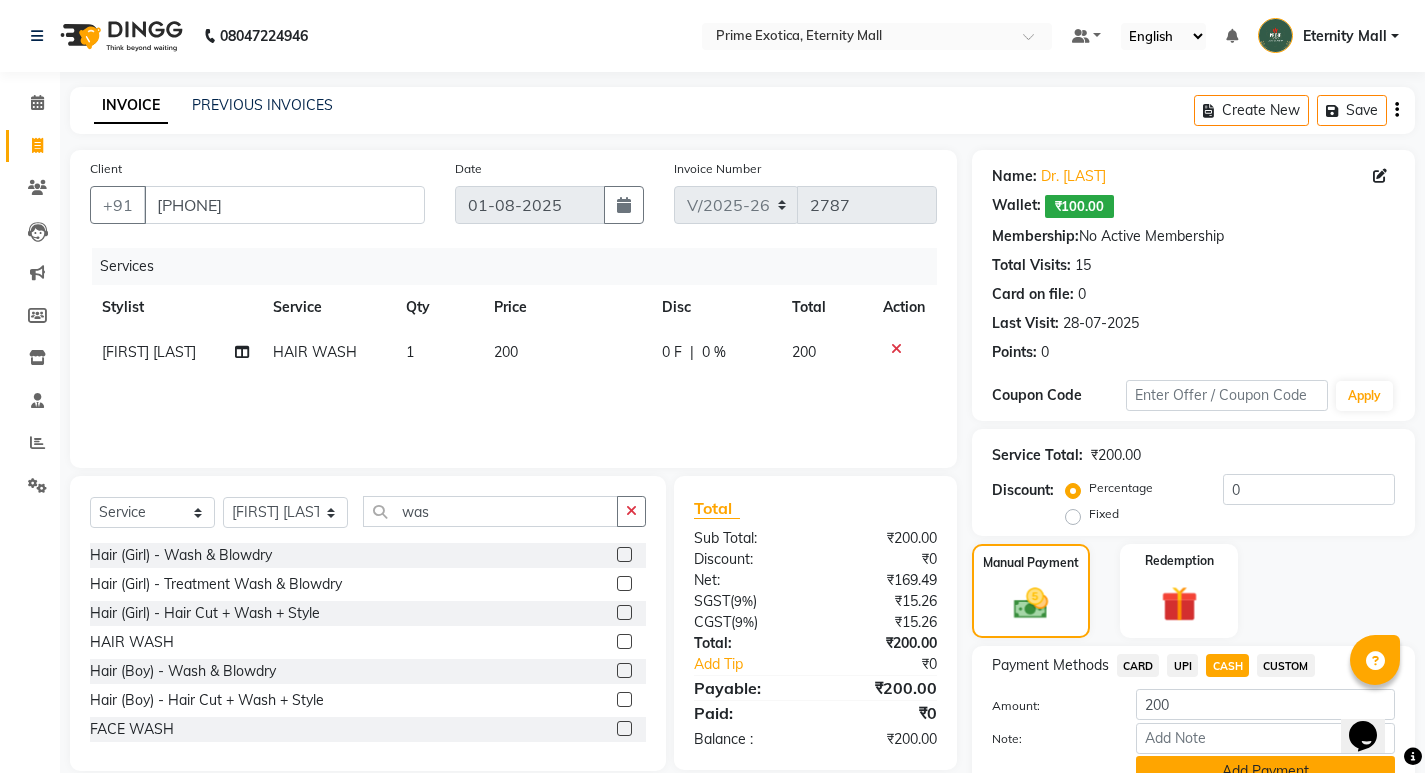 click on "Add Payment" 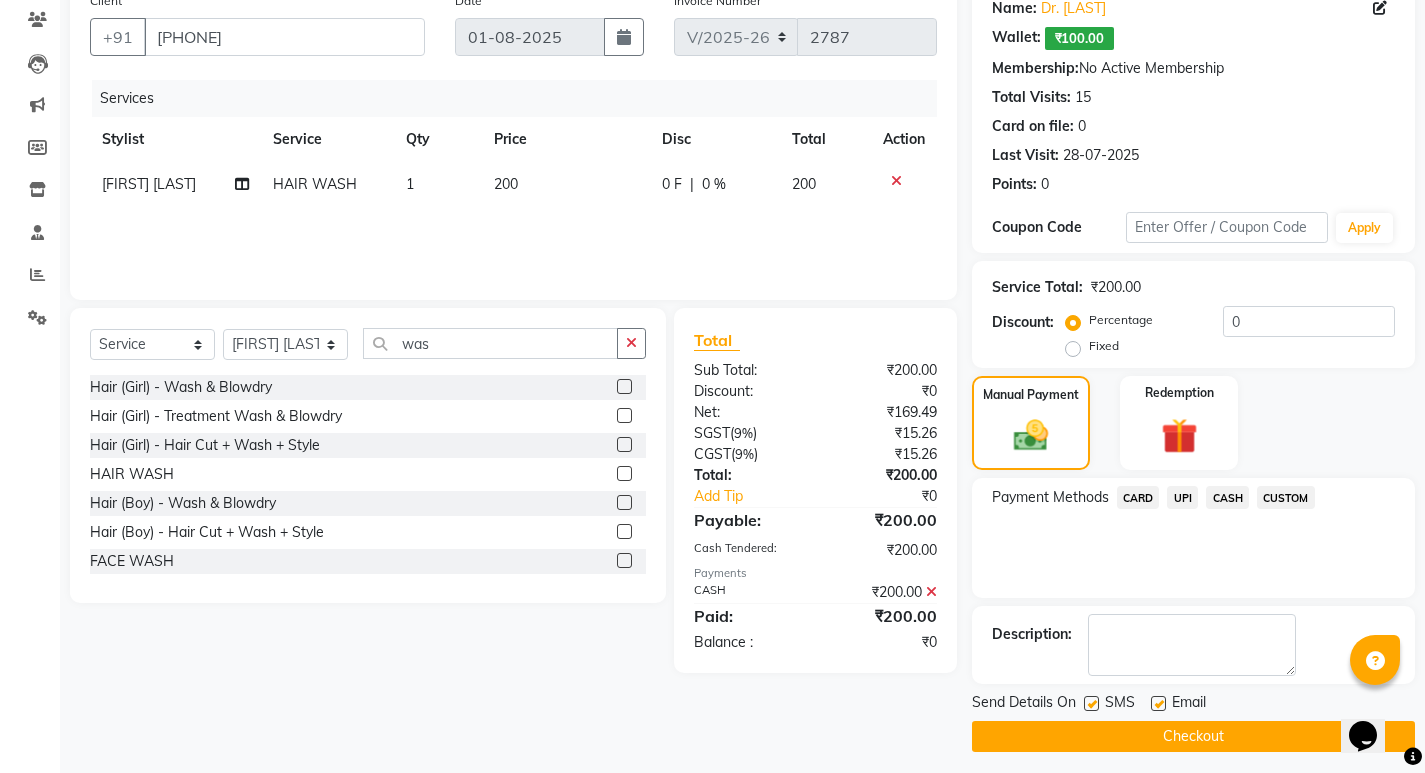 scroll, scrollTop: 177, scrollLeft: 0, axis: vertical 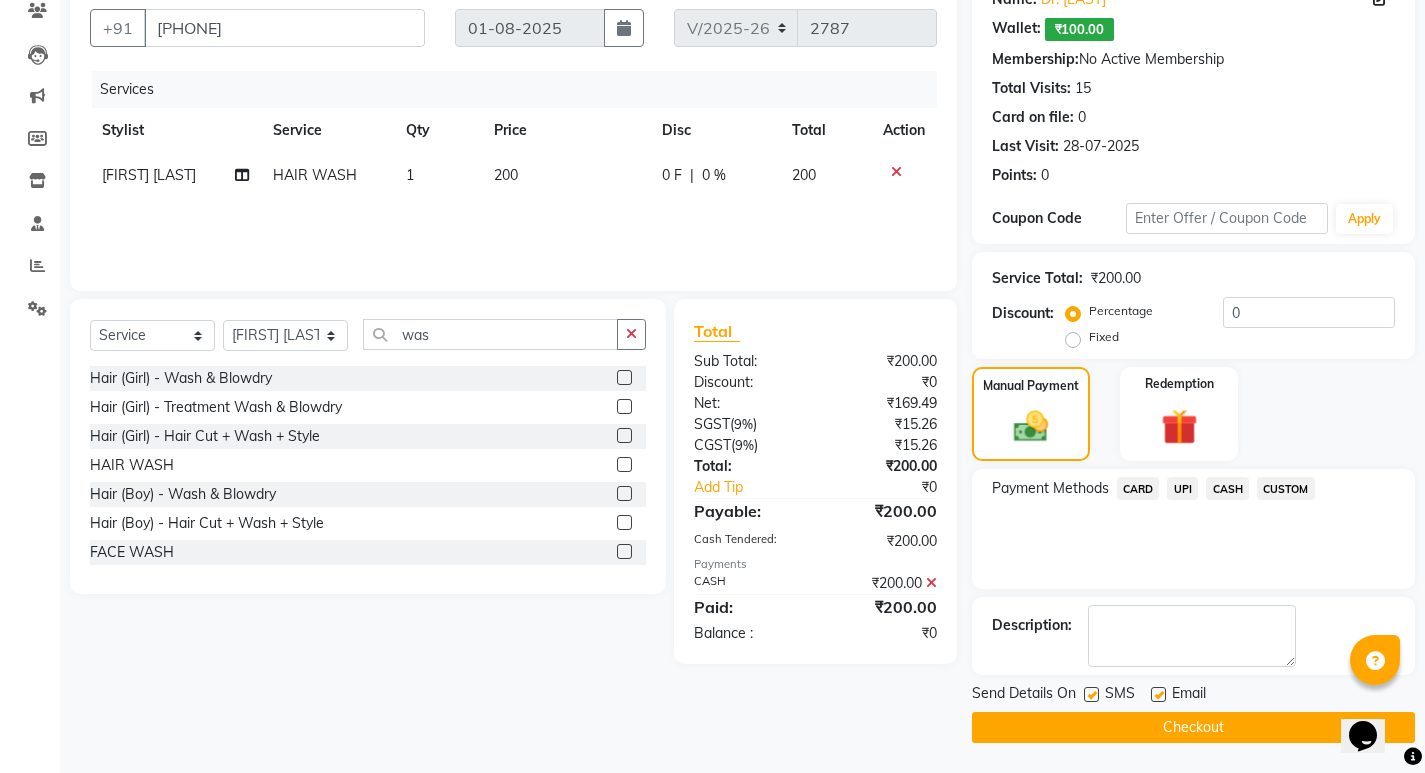 click on "Checkout" 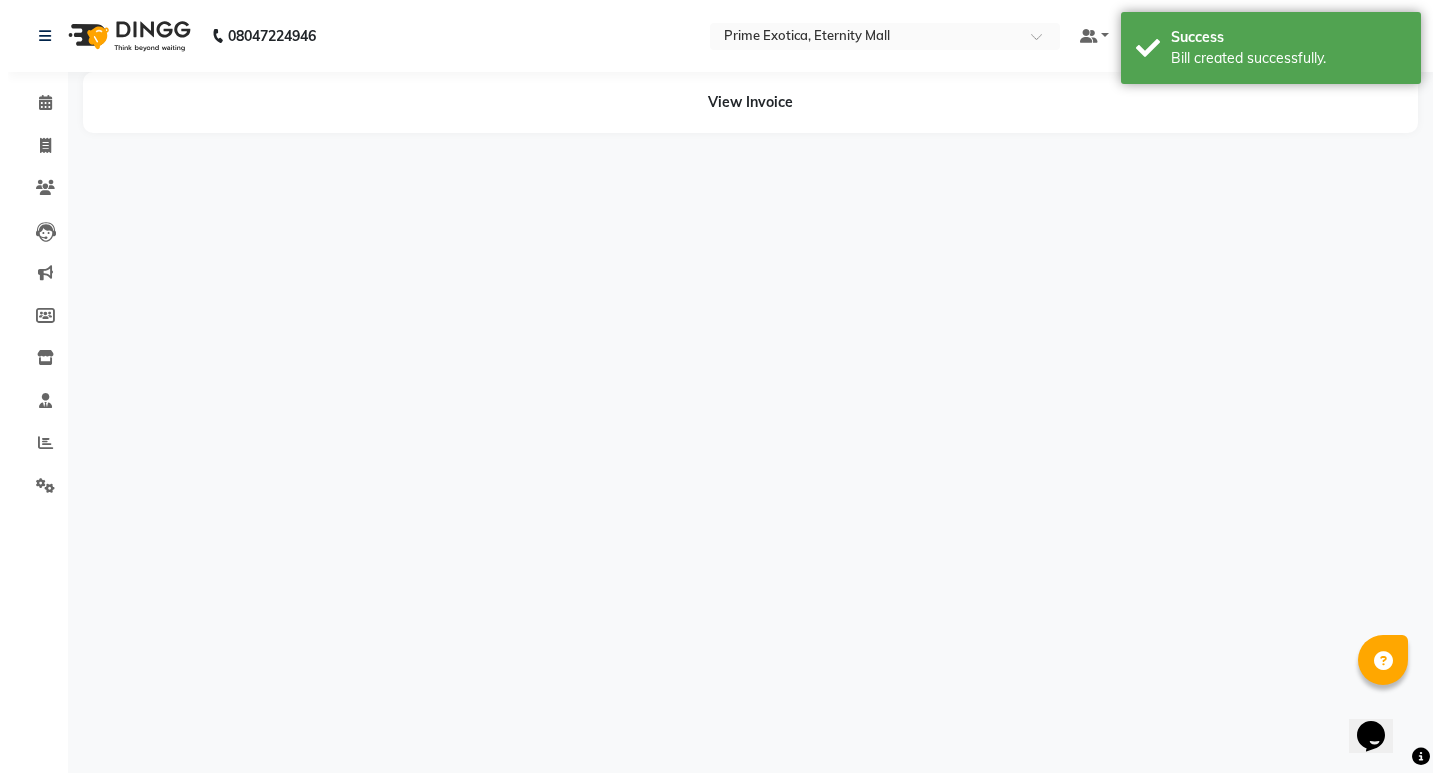 scroll, scrollTop: 0, scrollLeft: 0, axis: both 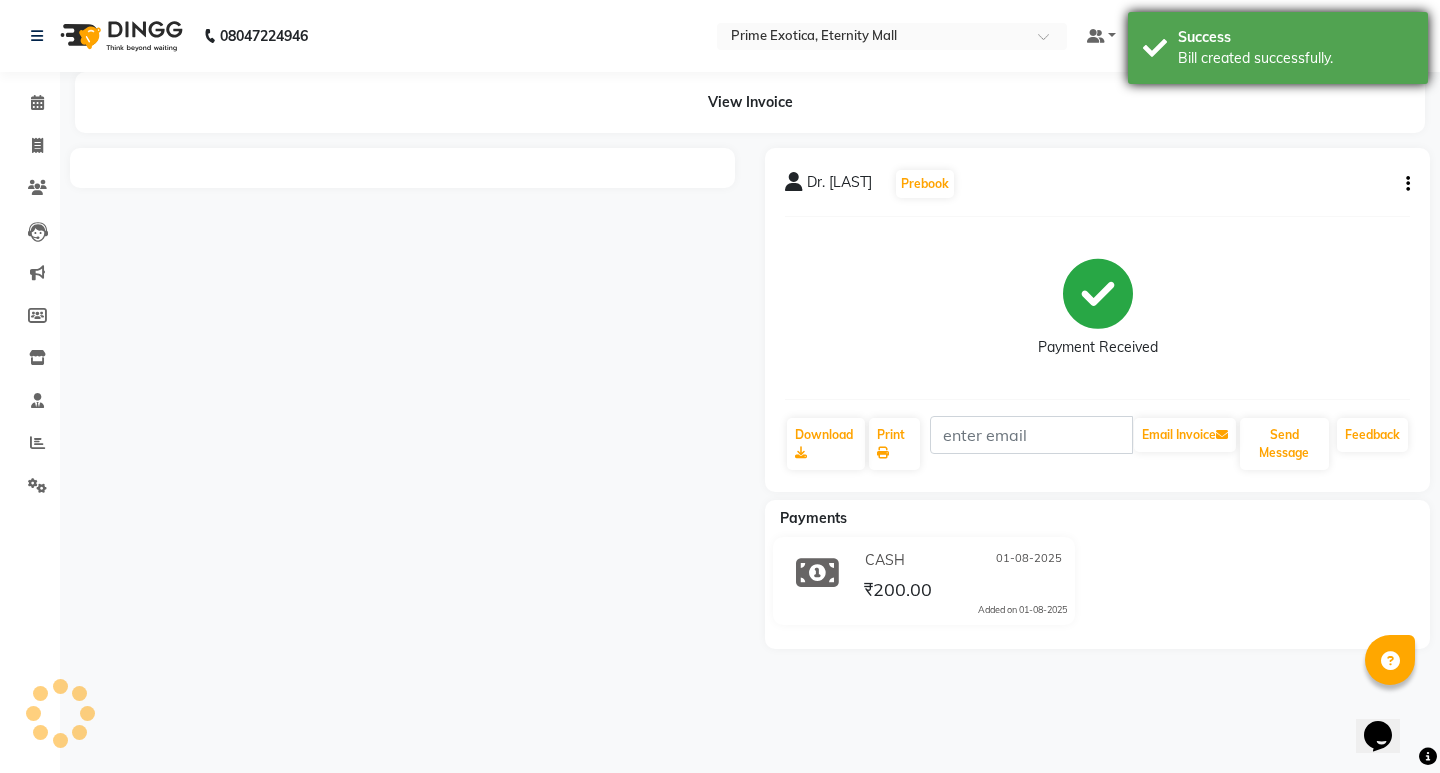 click on "Success" at bounding box center (1295, 37) 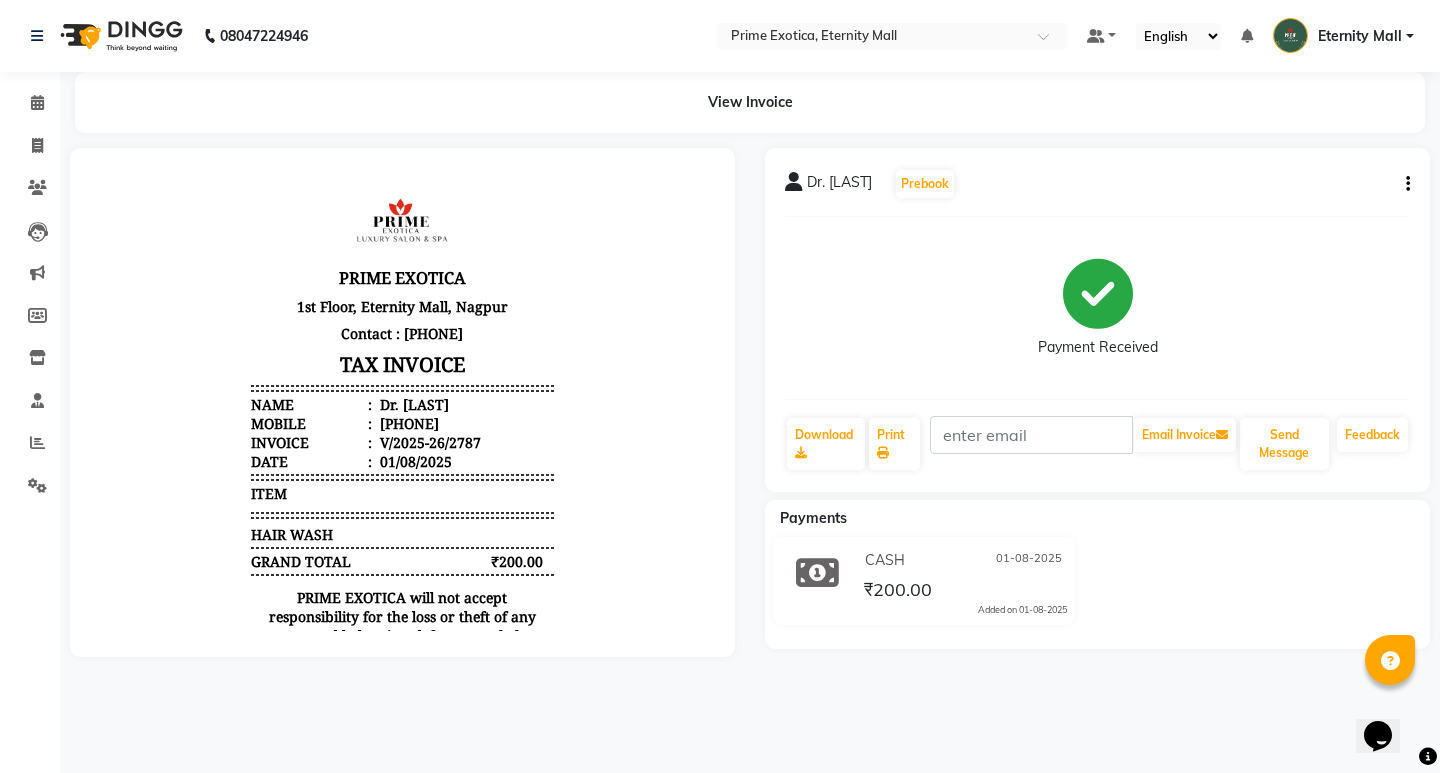 scroll, scrollTop: 0, scrollLeft: 0, axis: both 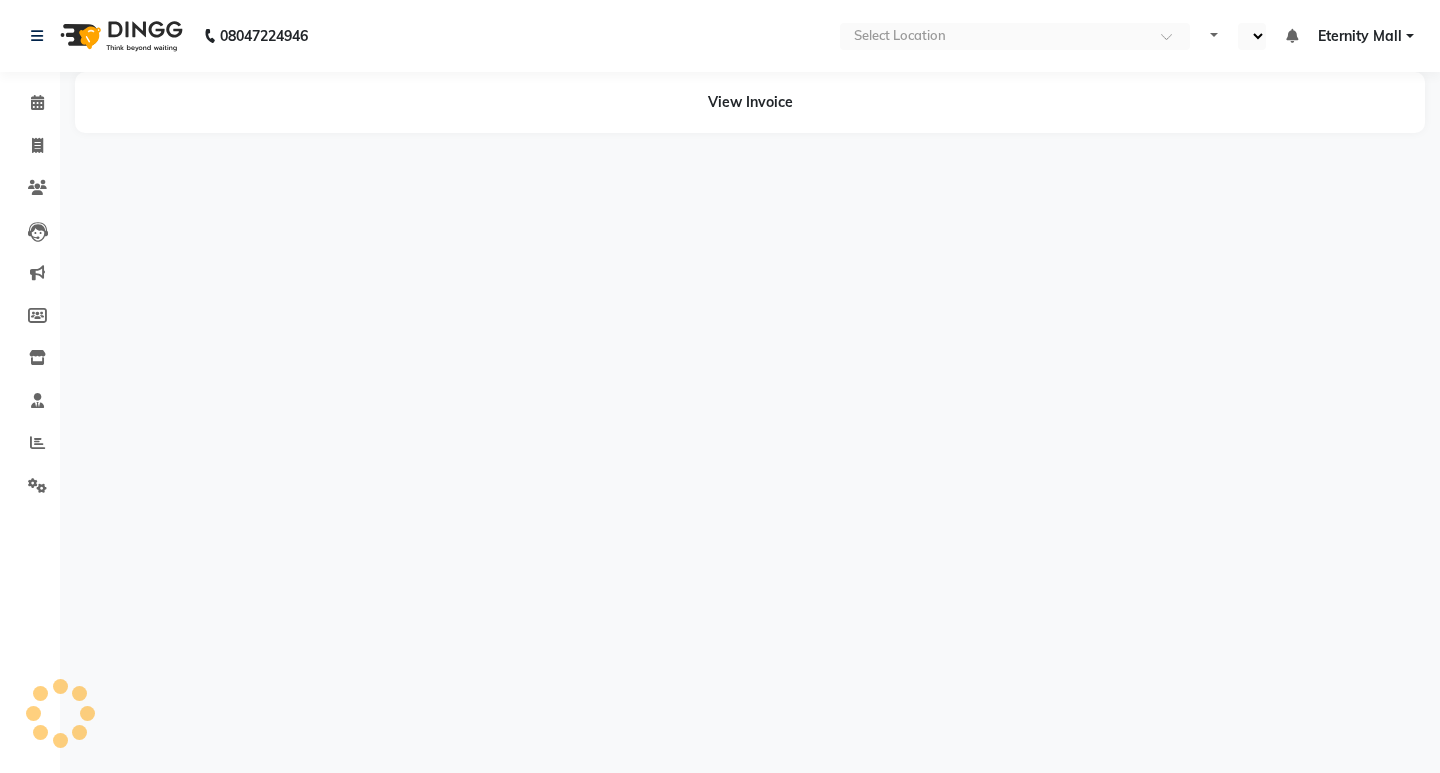 select on "en" 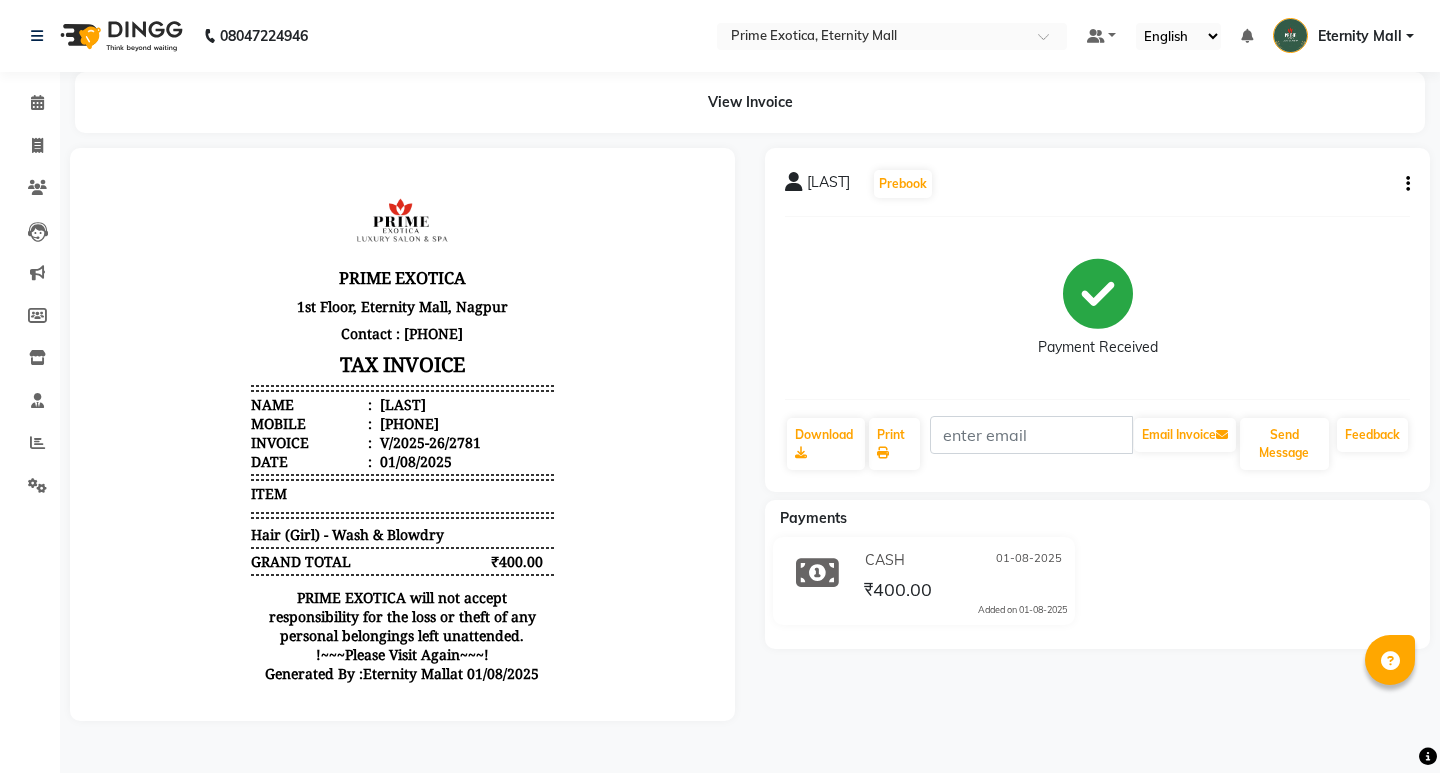 scroll, scrollTop: 0, scrollLeft: 0, axis: both 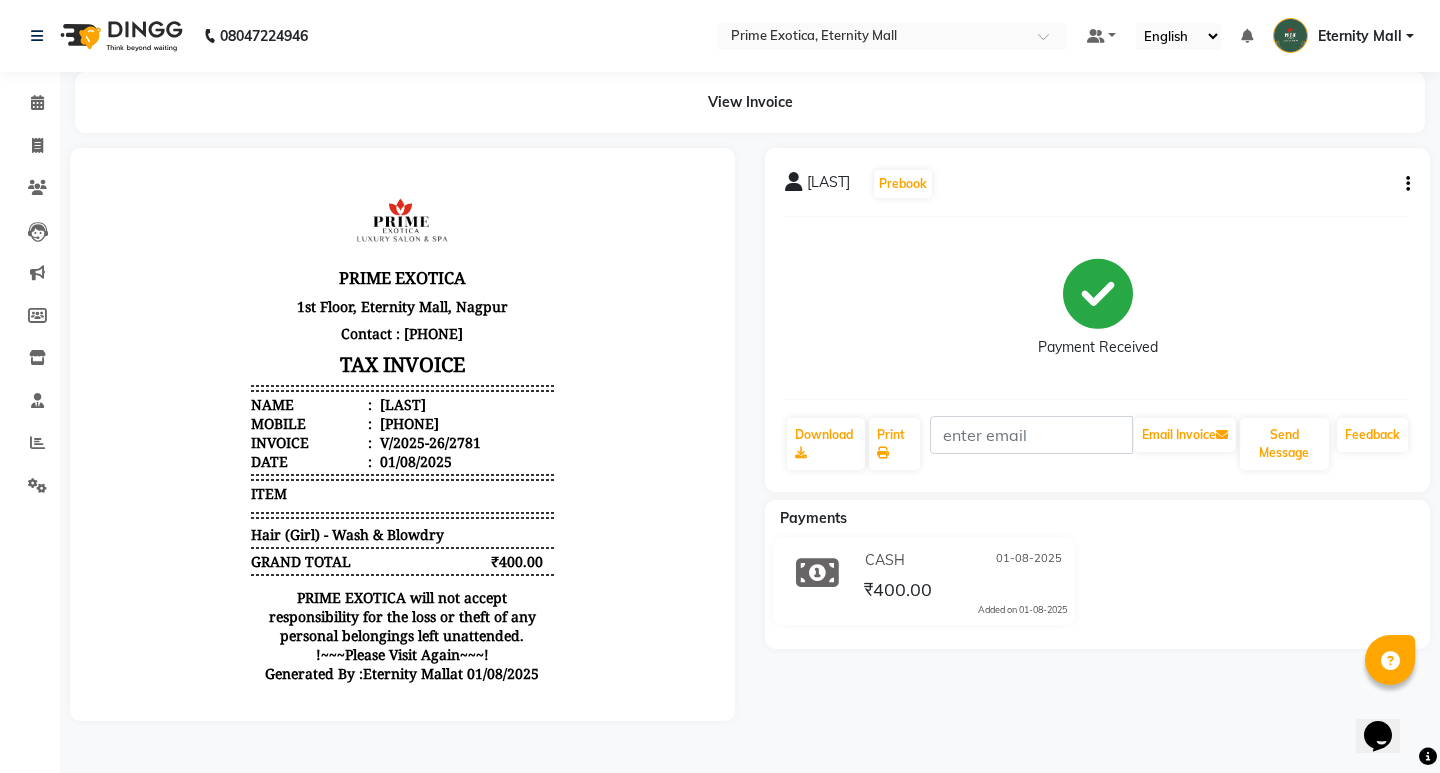 click 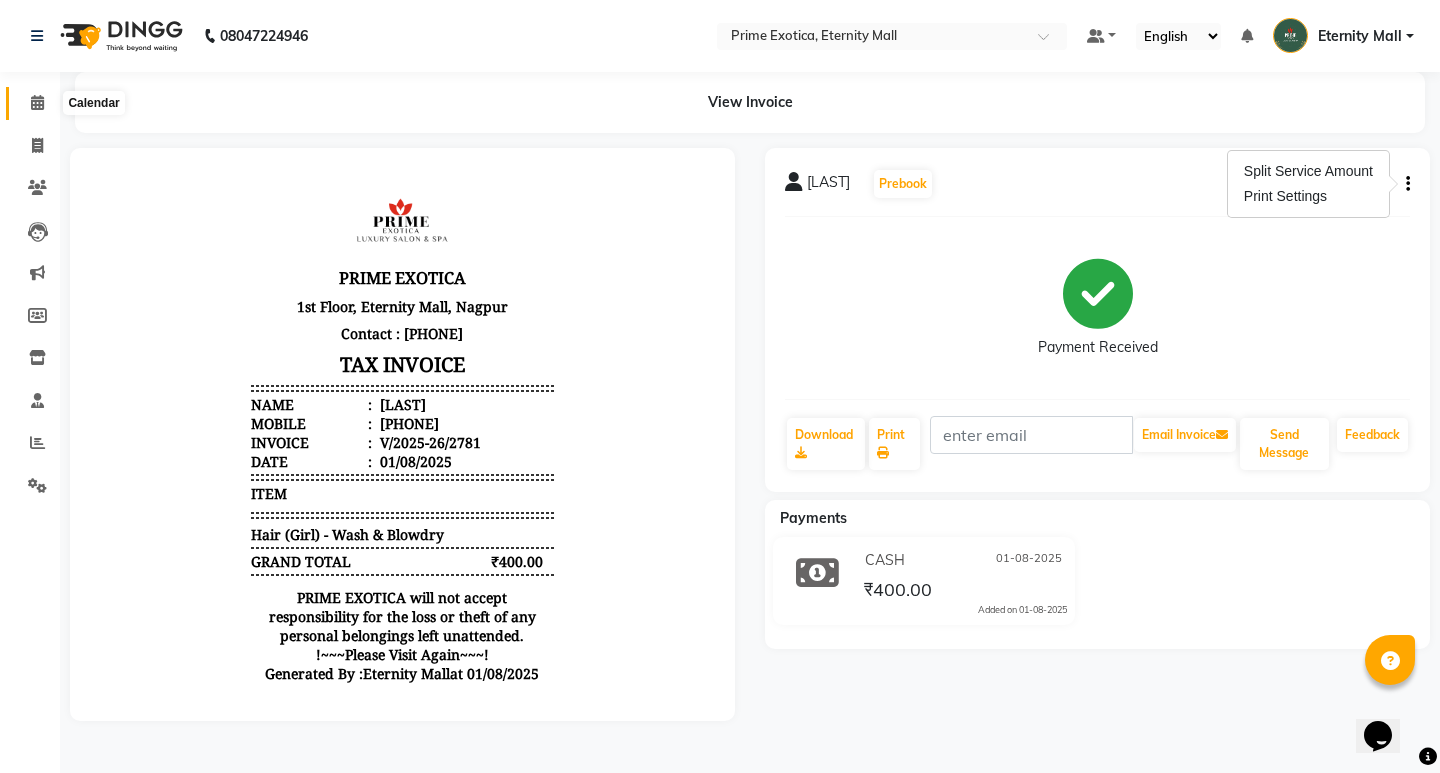 click 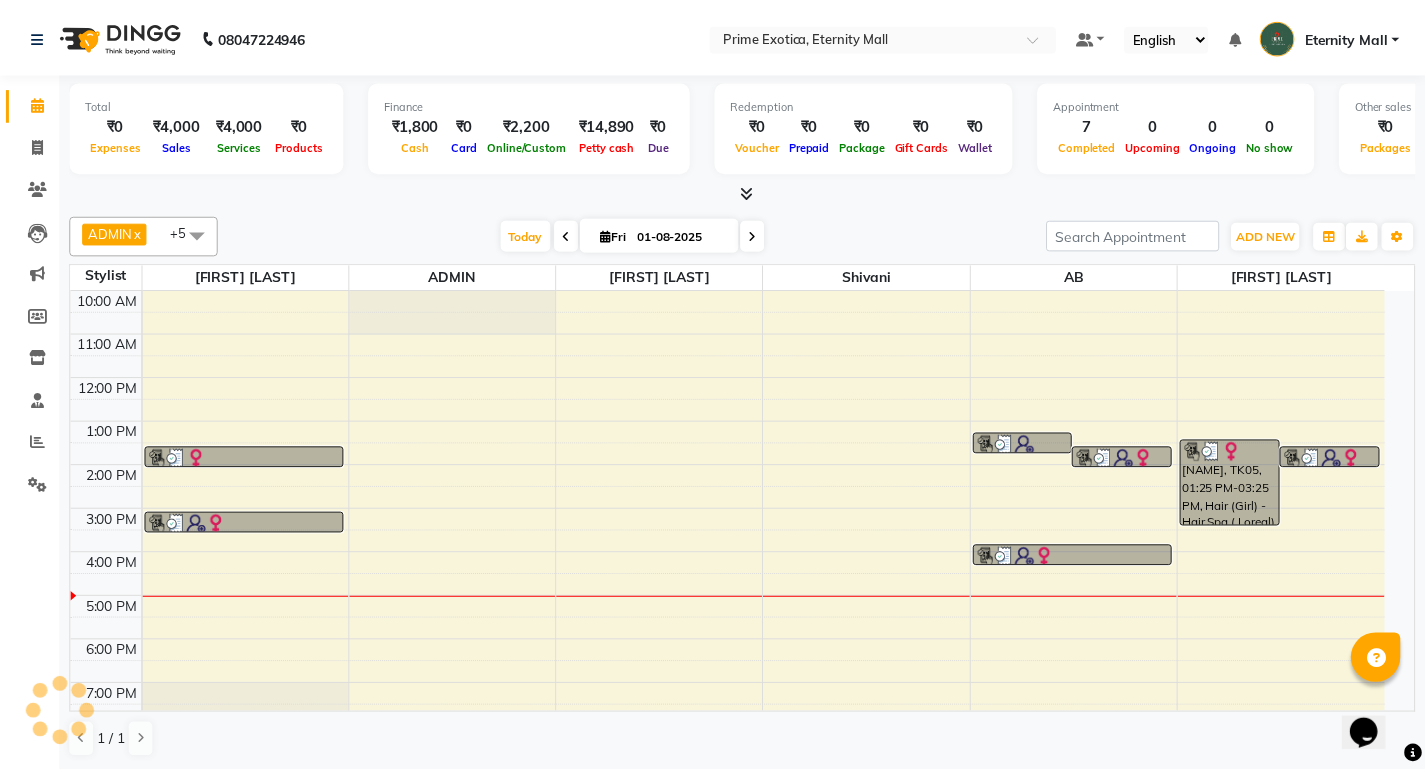 scroll, scrollTop: 0, scrollLeft: 0, axis: both 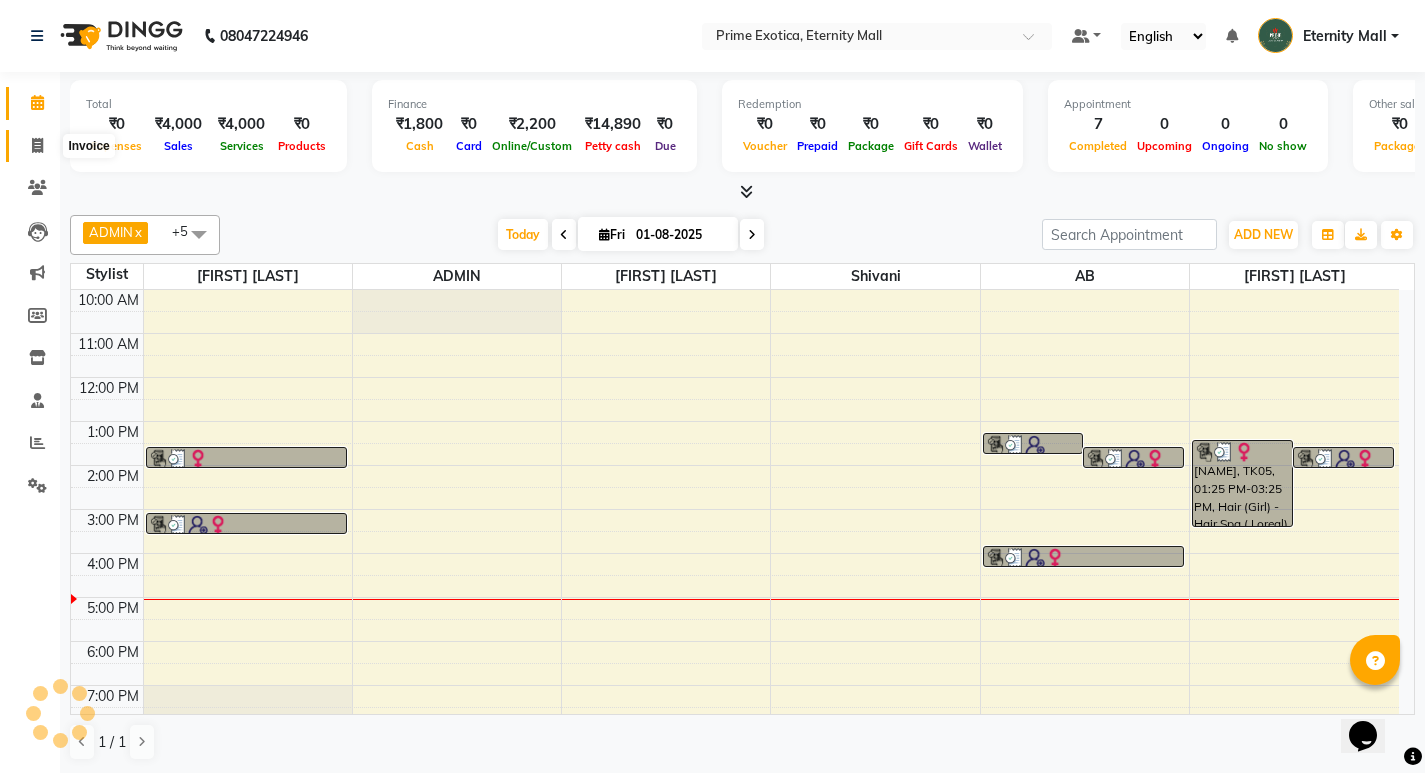 click 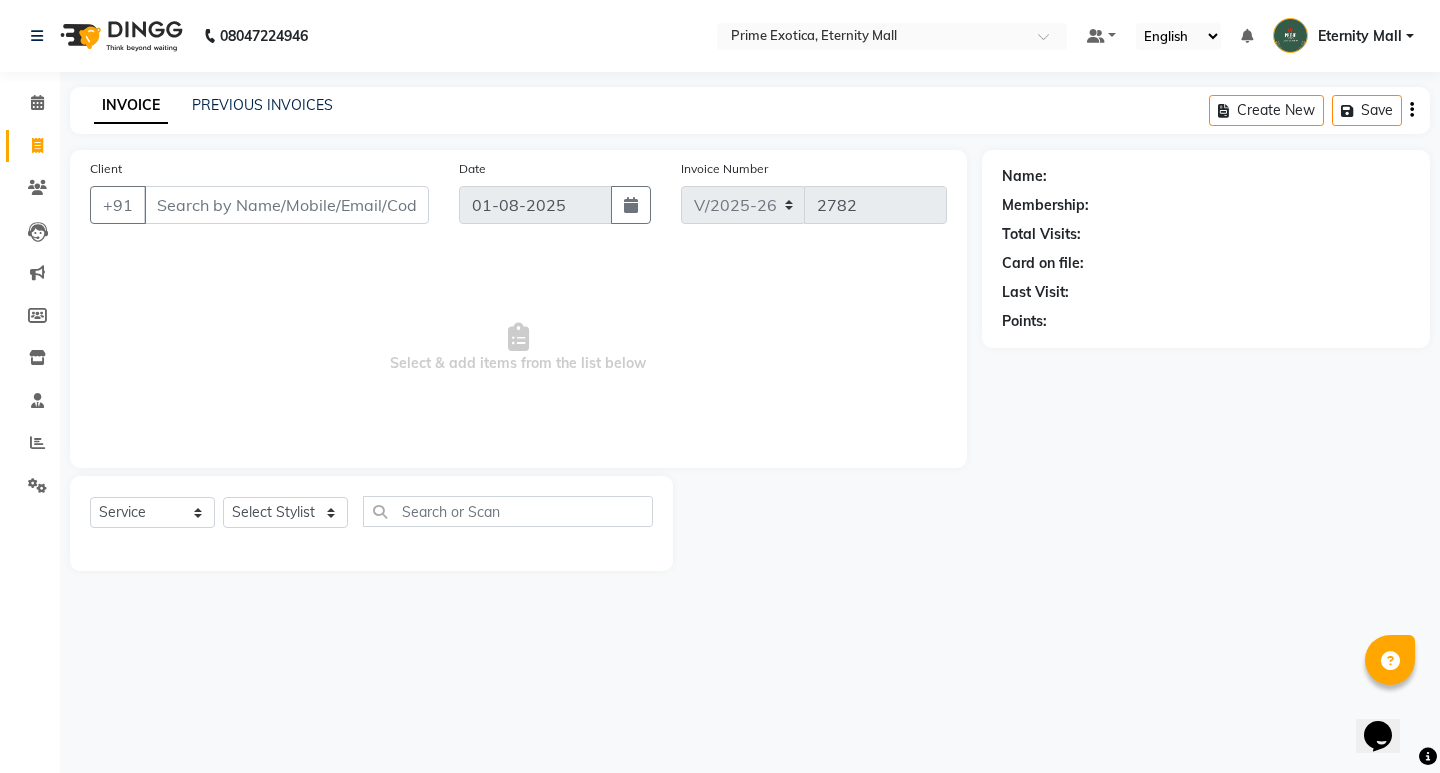 click on "Client" at bounding box center [286, 205] 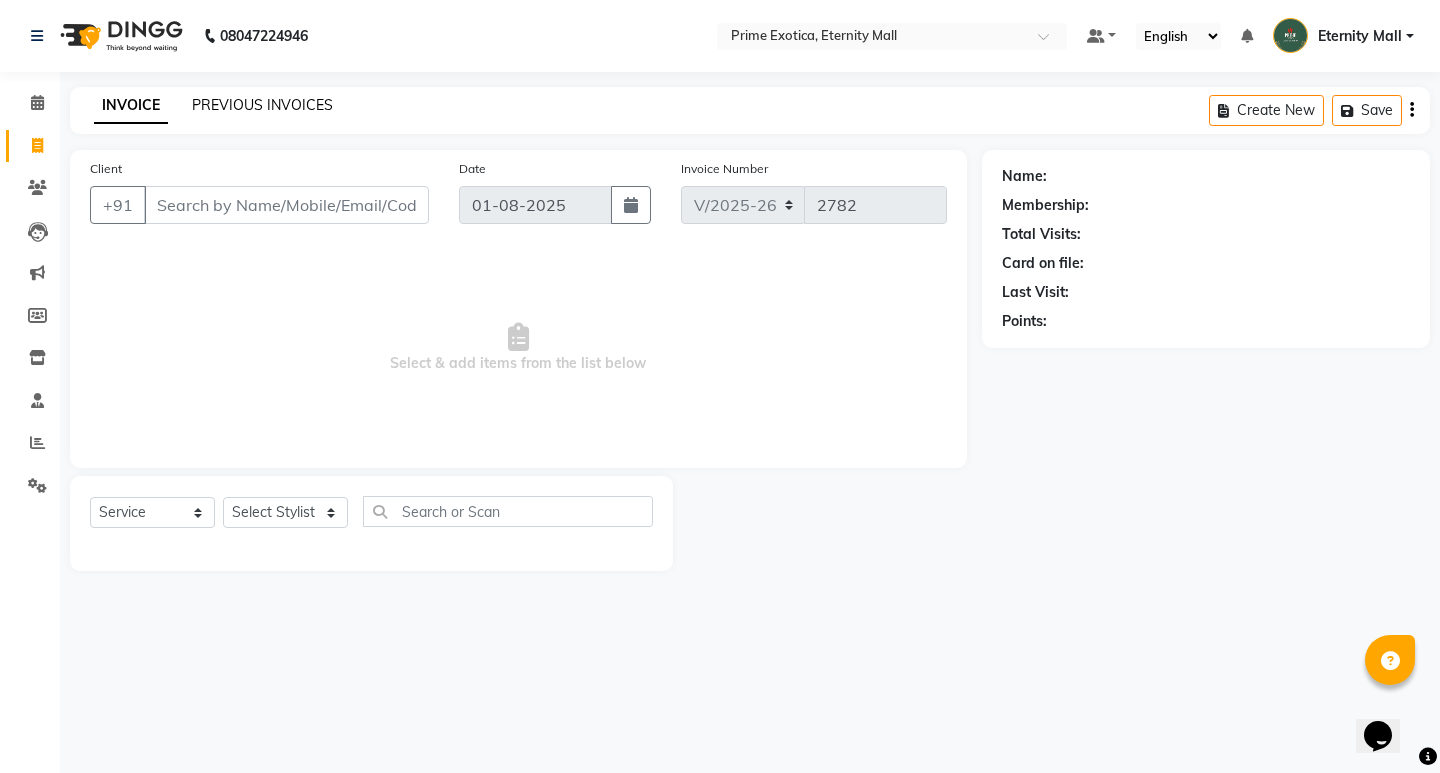 click on "PREVIOUS INVOICES" 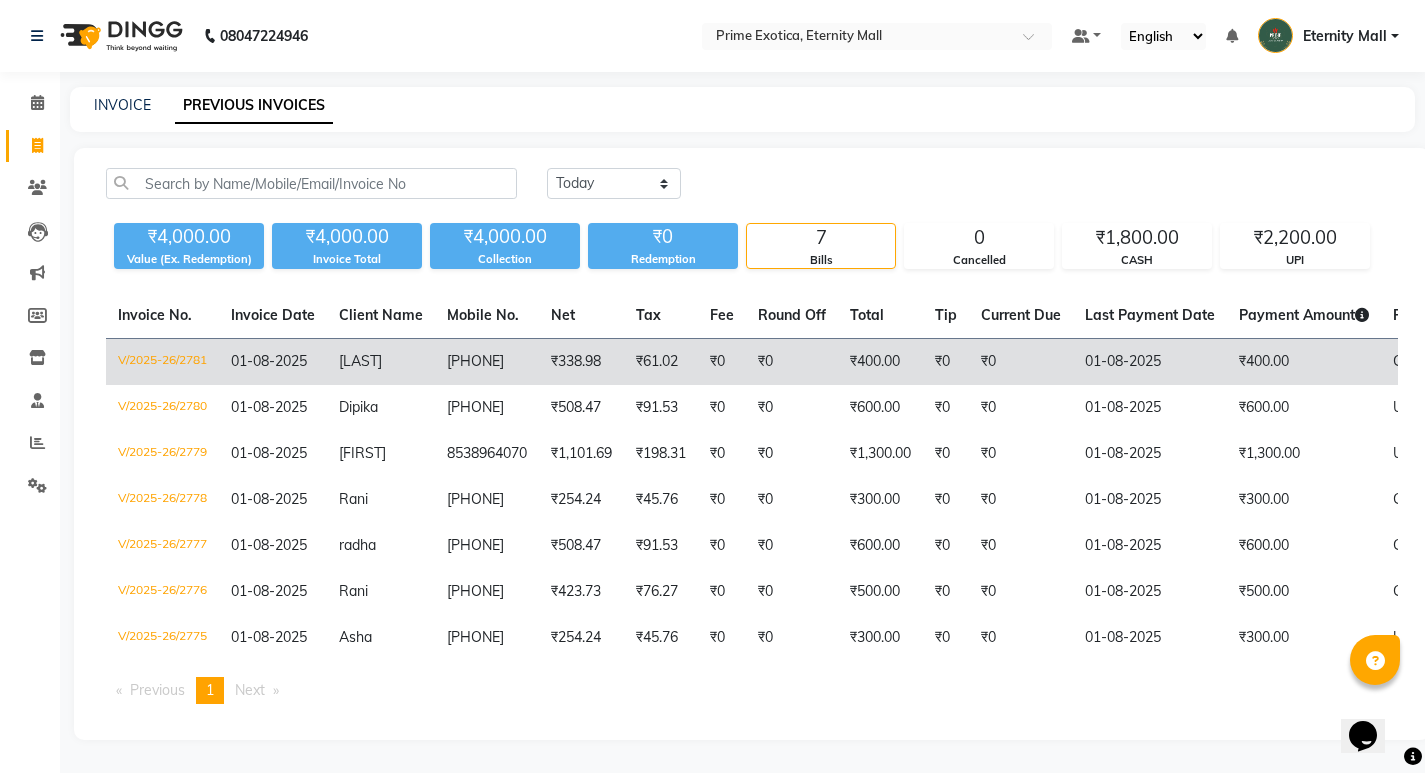 click on "V/2025-26/2781" 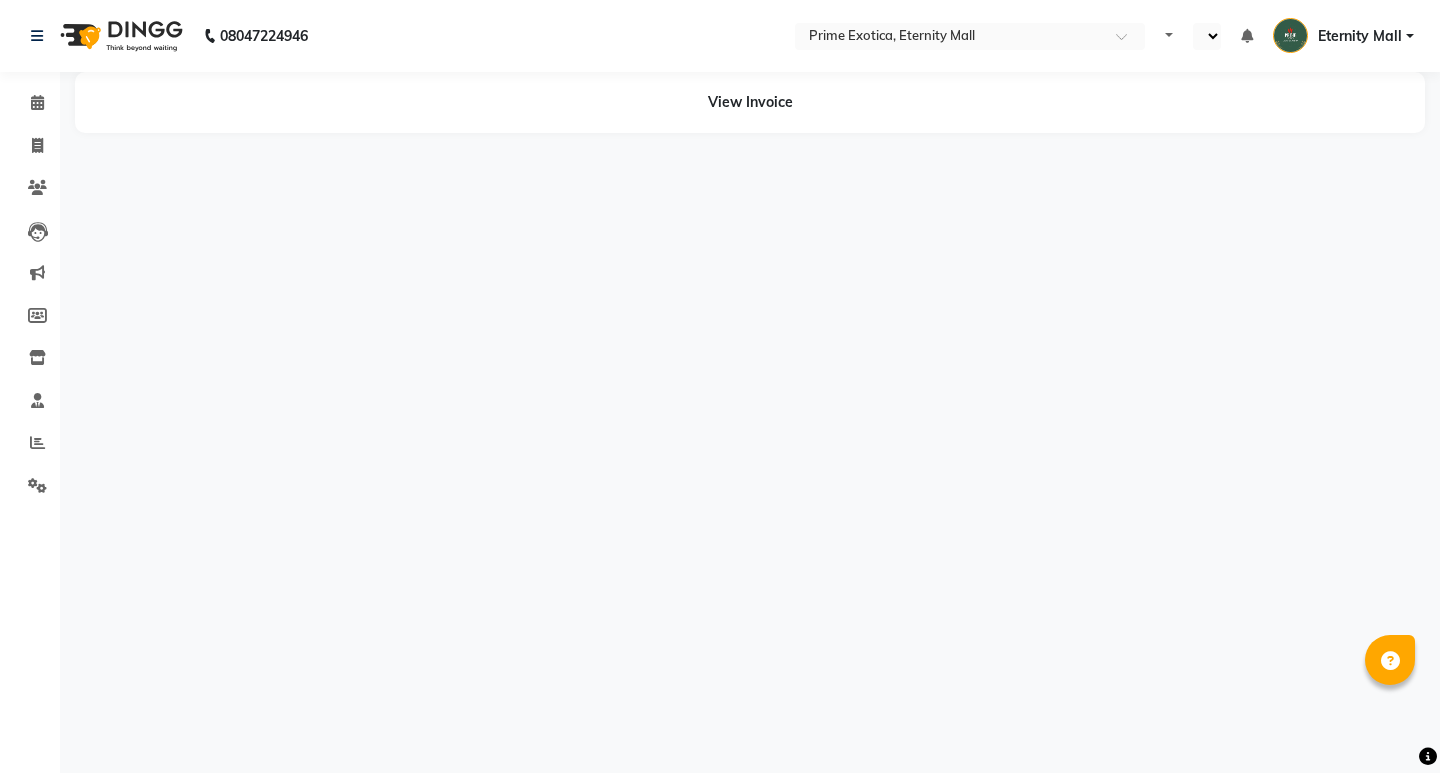 scroll, scrollTop: 0, scrollLeft: 0, axis: both 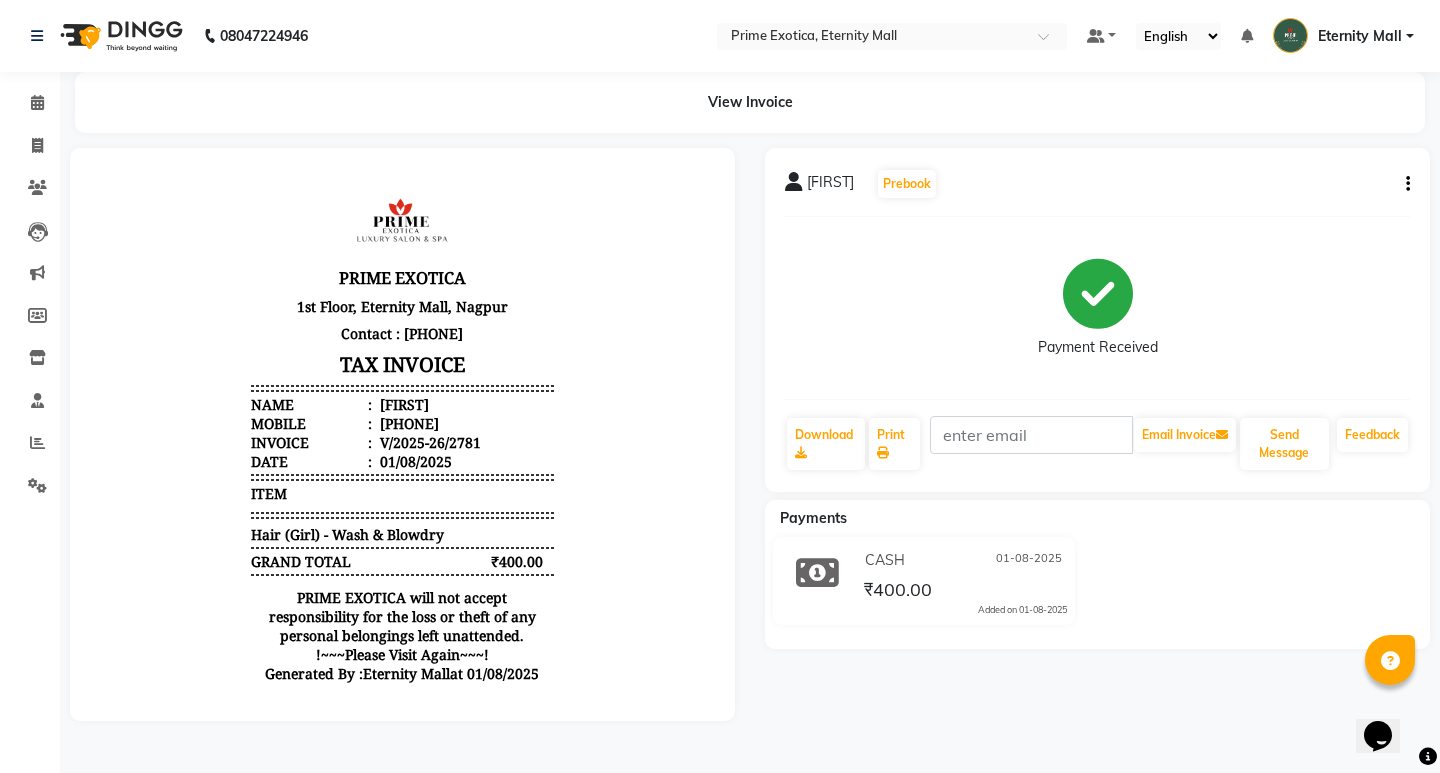 click 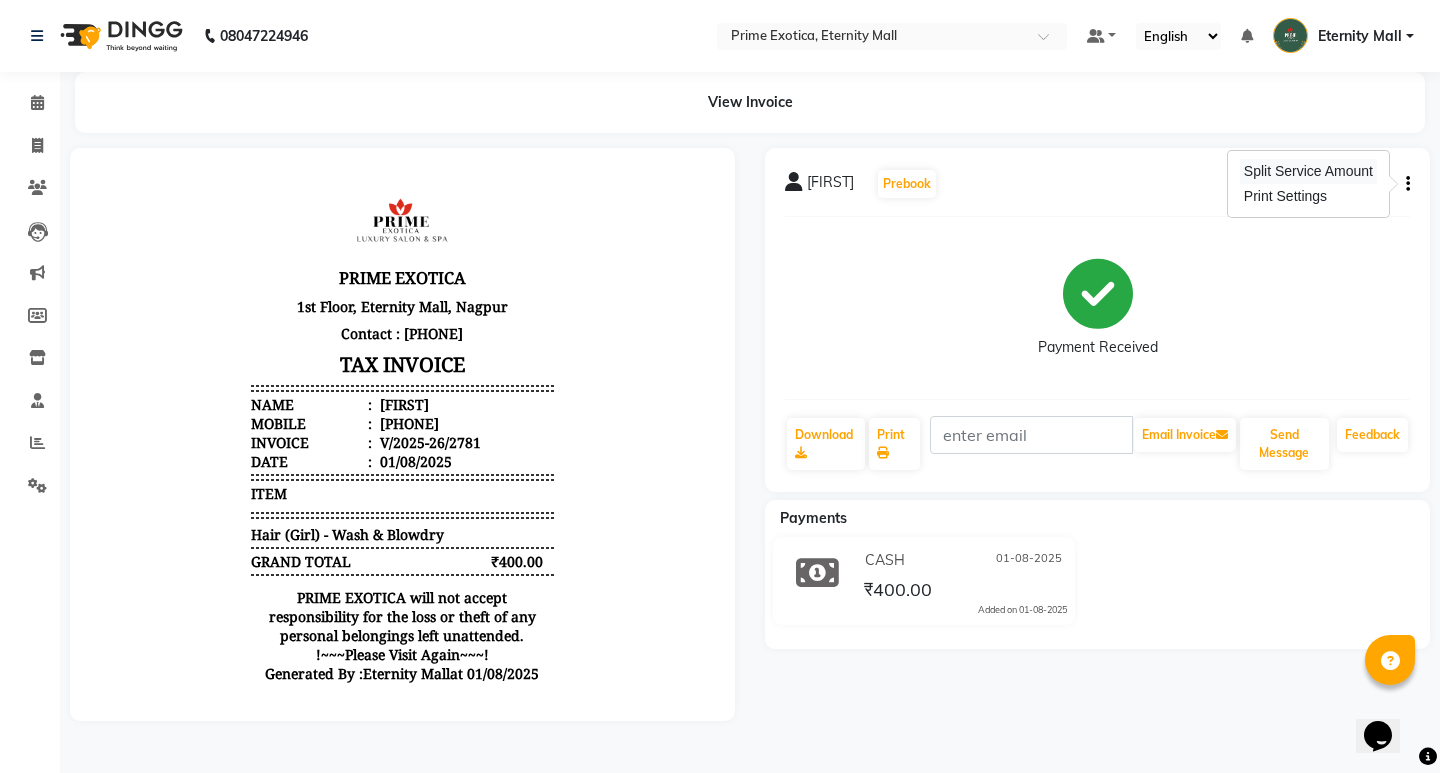 click on "Split Service Amount" at bounding box center (1308, 171) 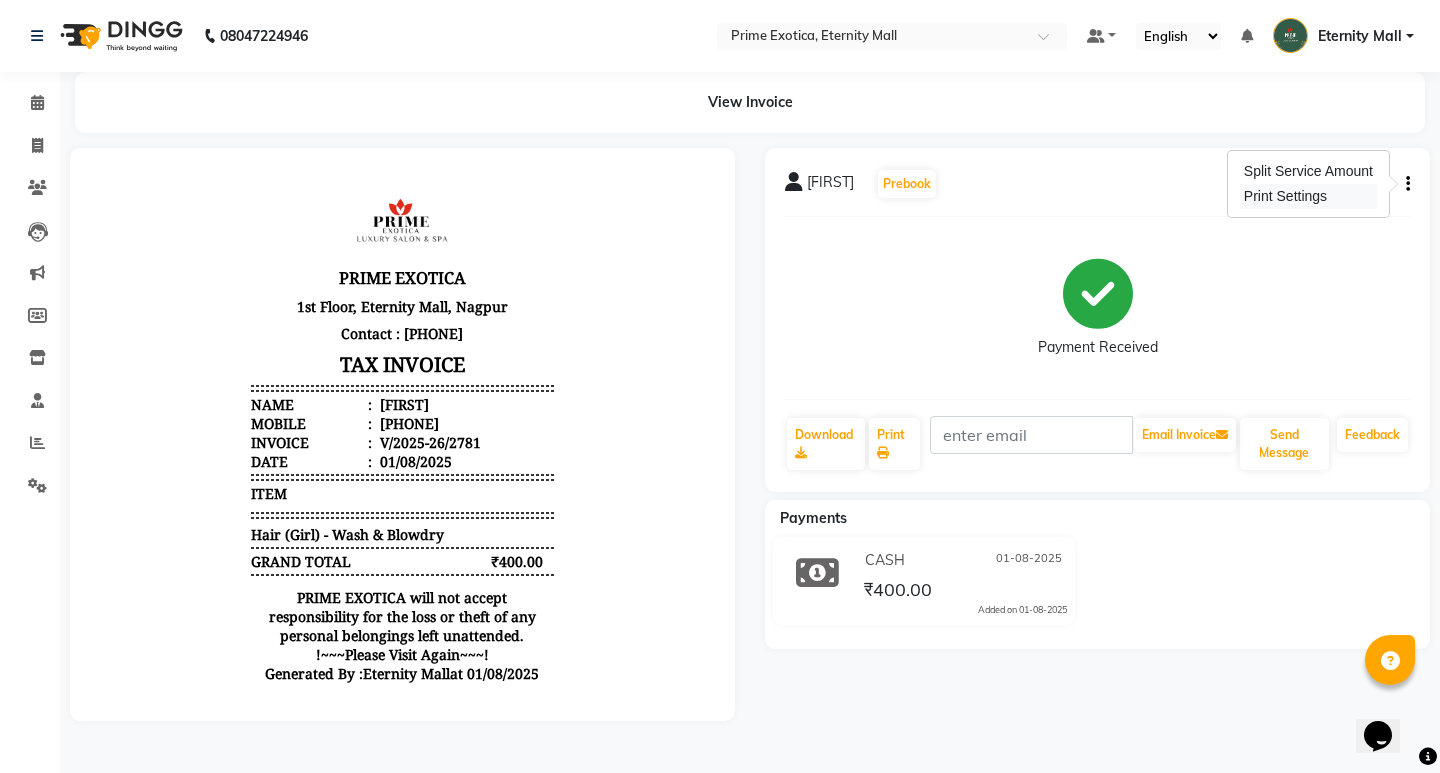 select on "66509" 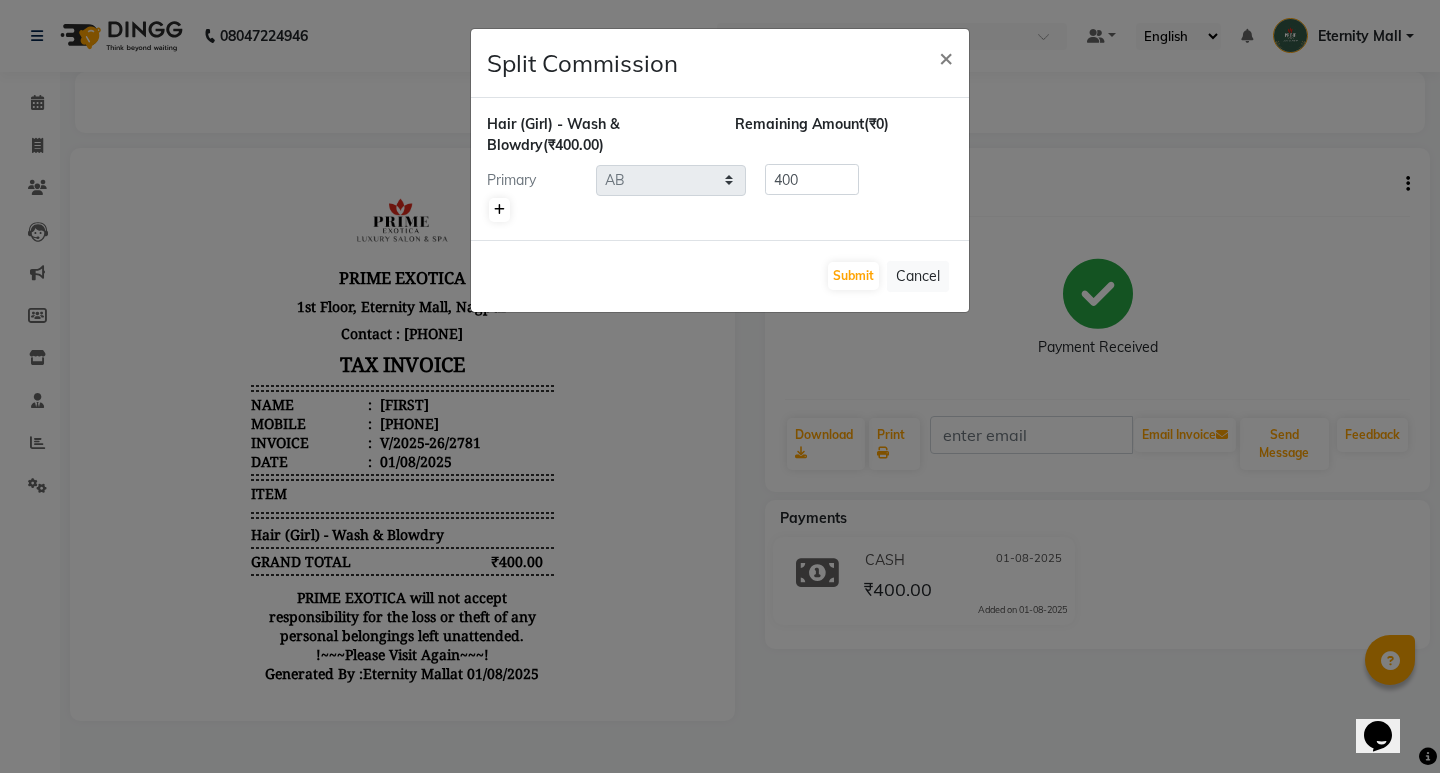 click 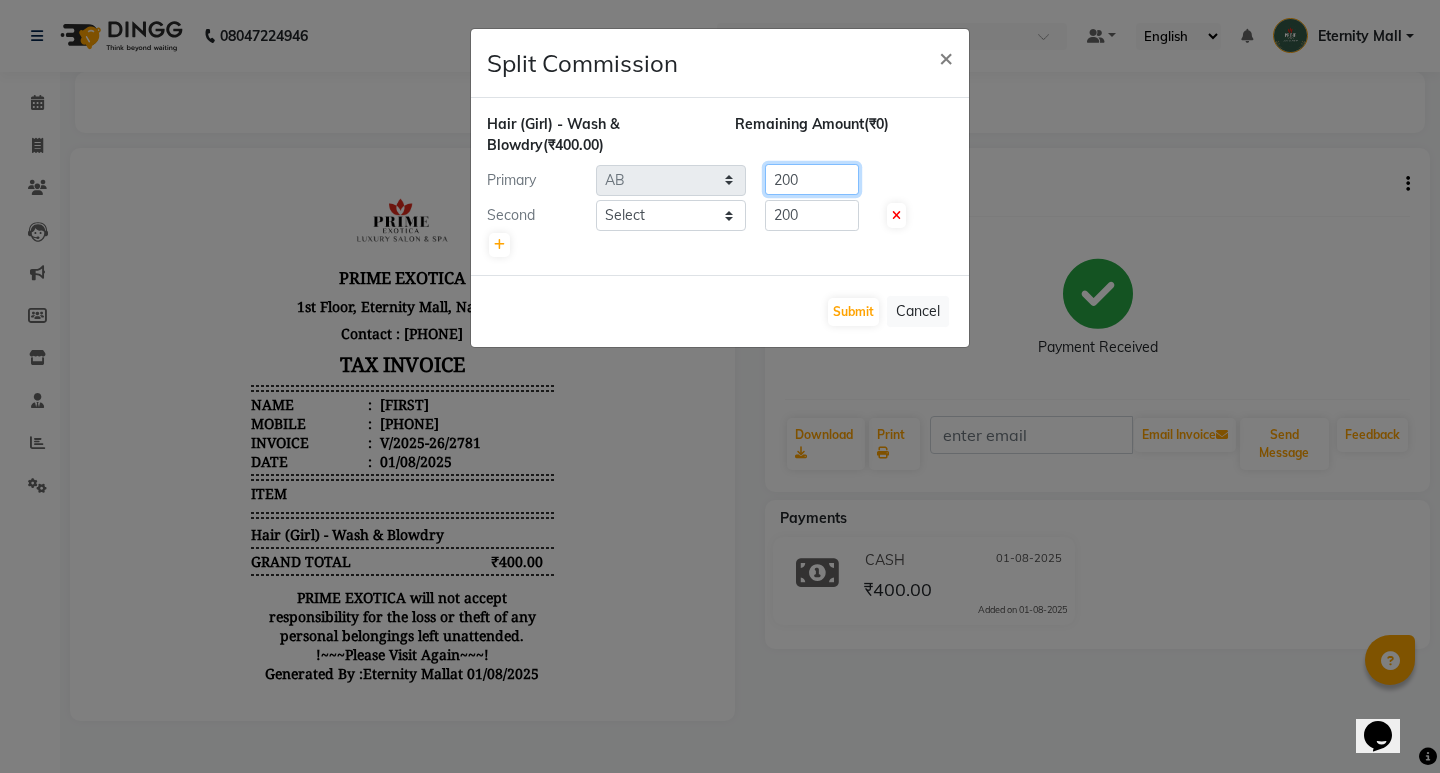 click on "200" 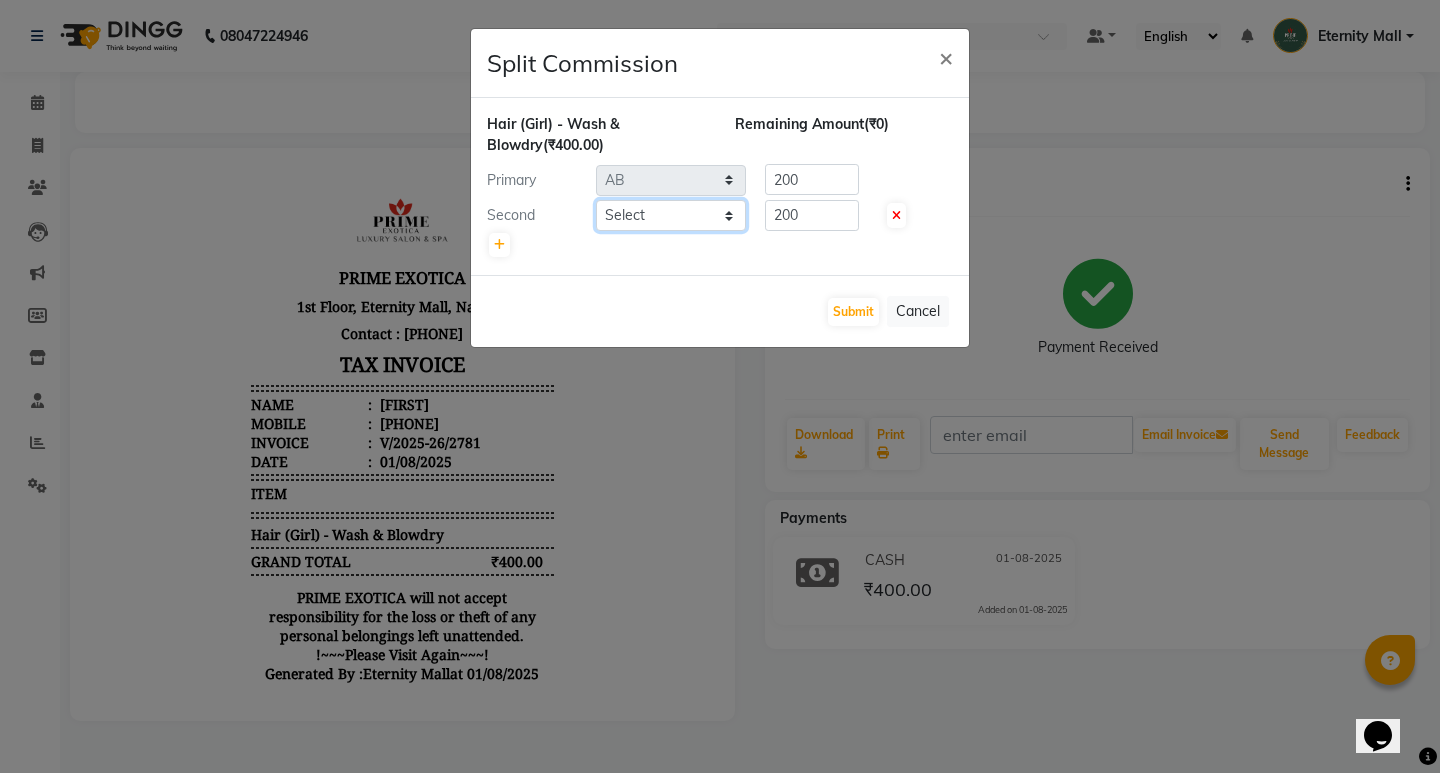 click on "Select  AB    ADMIN   ajay vikram lakshane   Dipak Narnaware   Isha Bahel   Rajeshri    shivani" 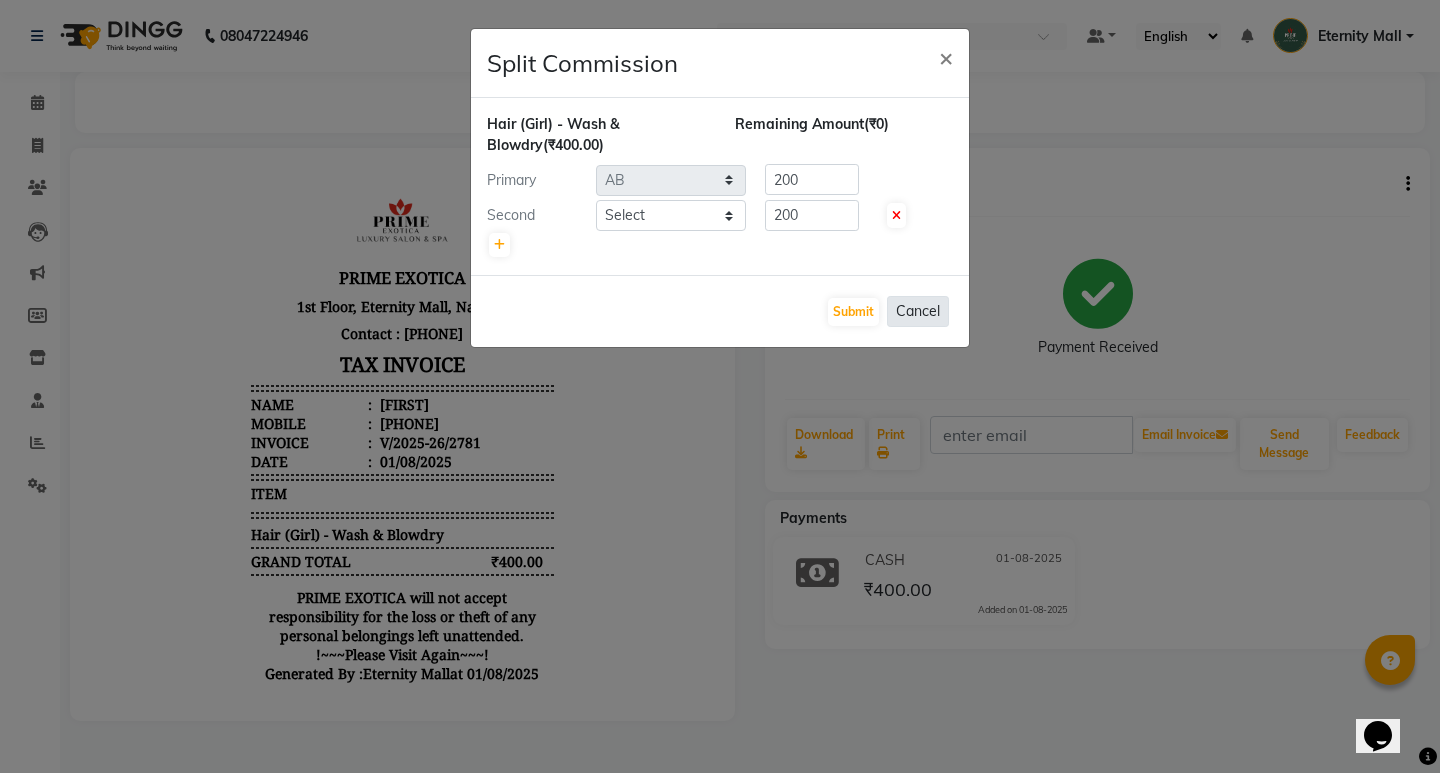 click on "Cancel" 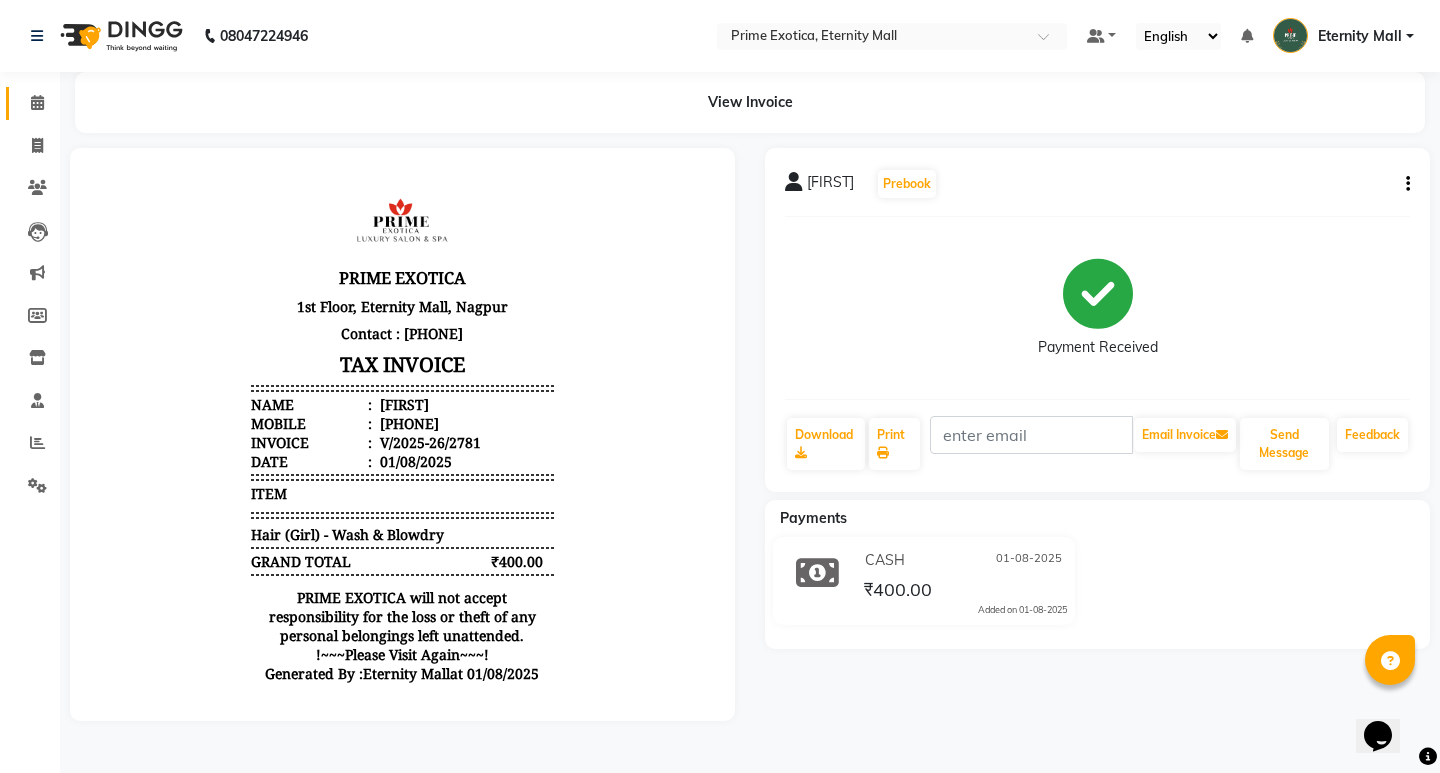 click on "Calendar" 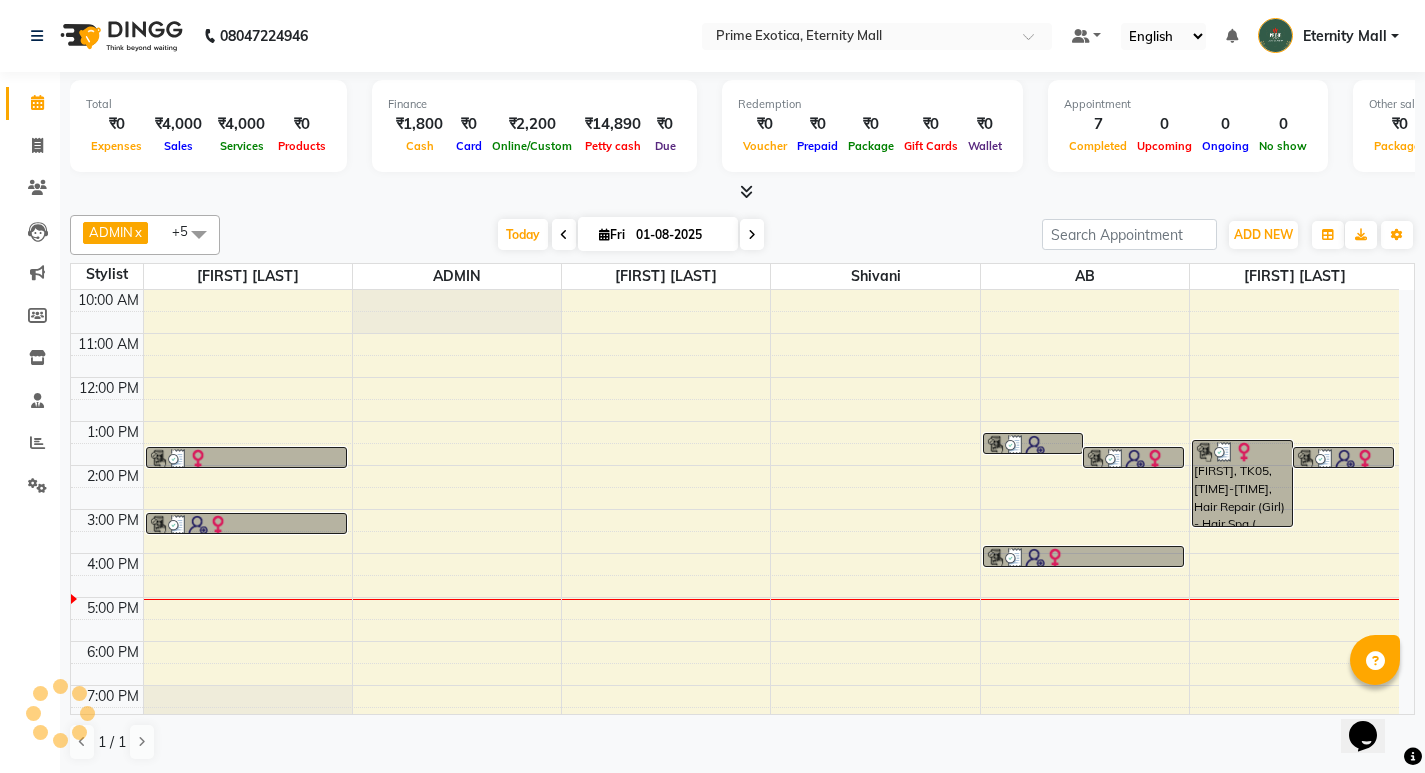 scroll, scrollTop: 0, scrollLeft: 0, axis: both 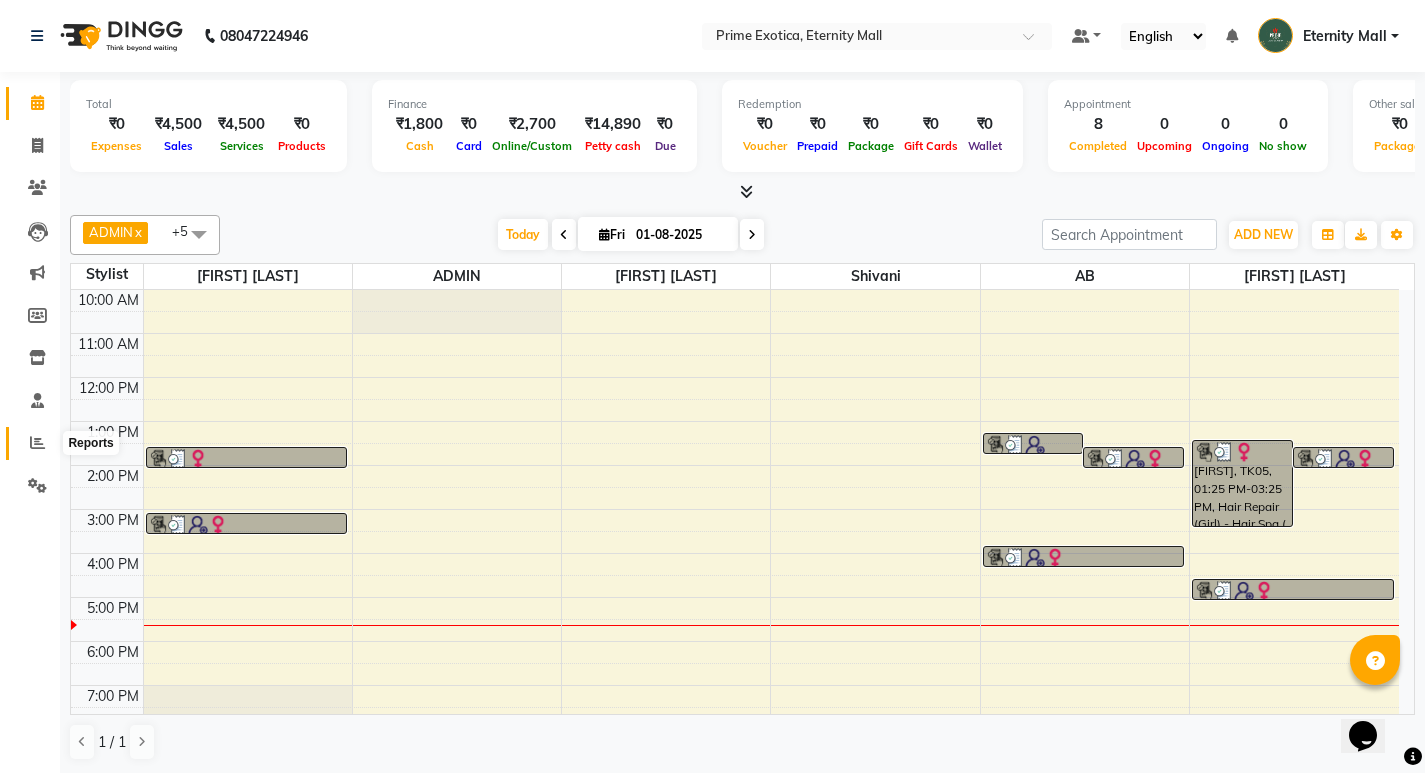 click 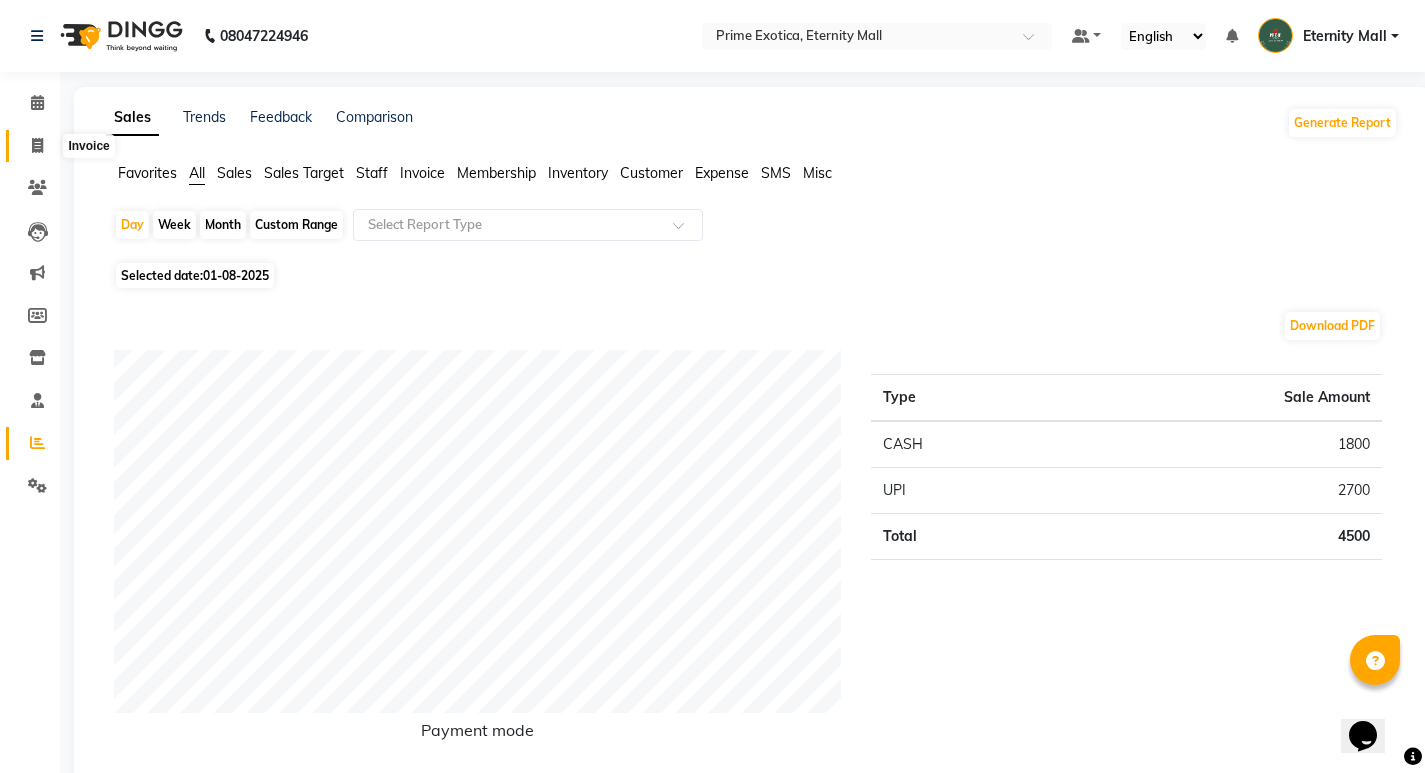 click 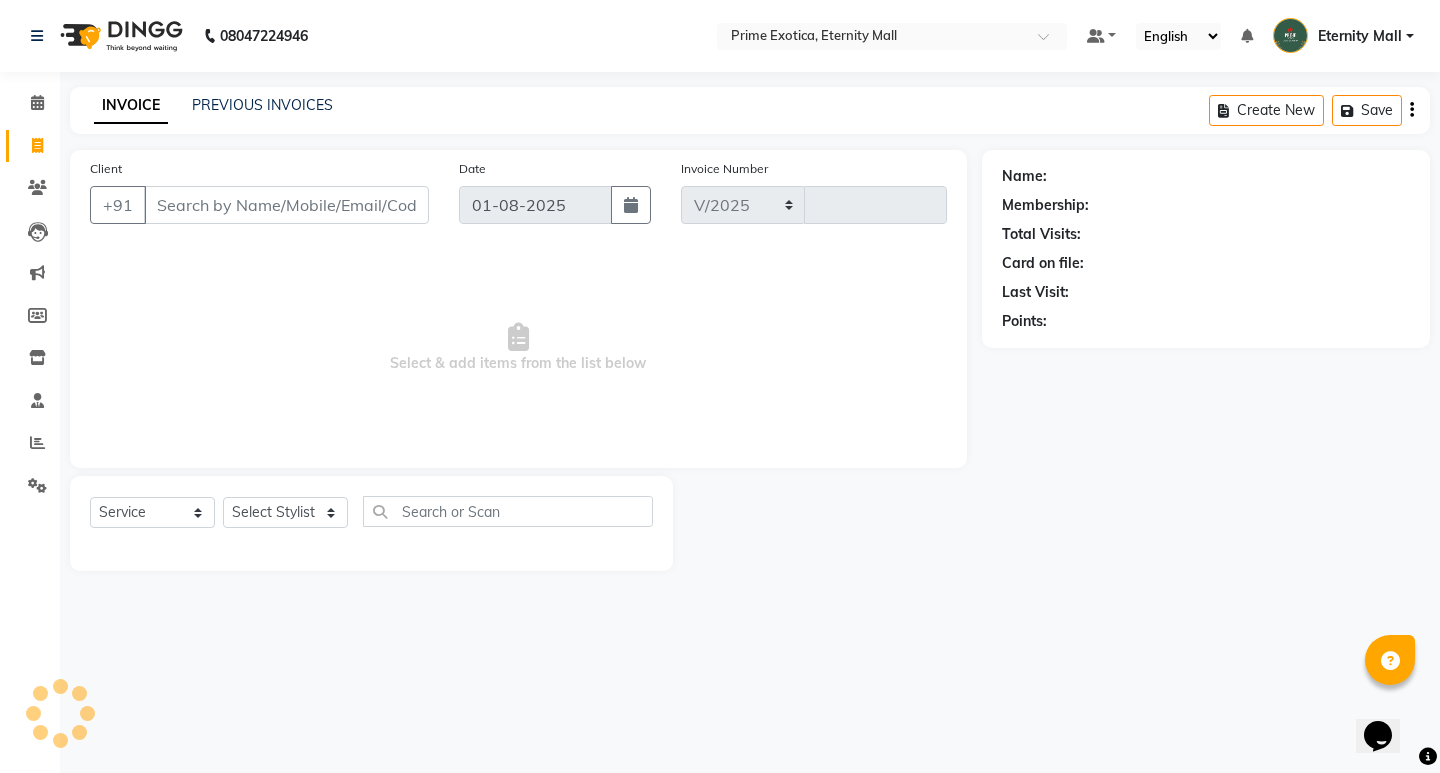 select on "5774" 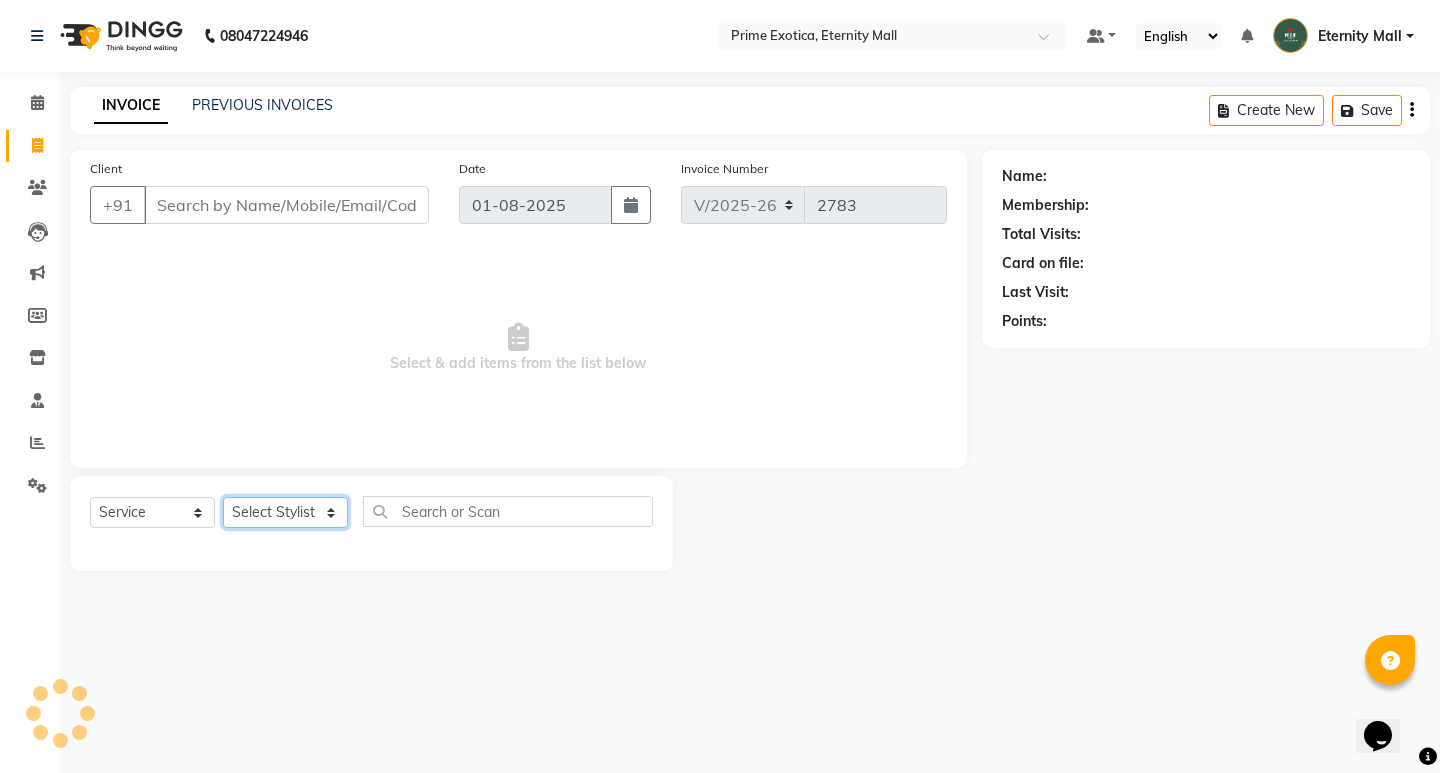 click on "Select Stylist" 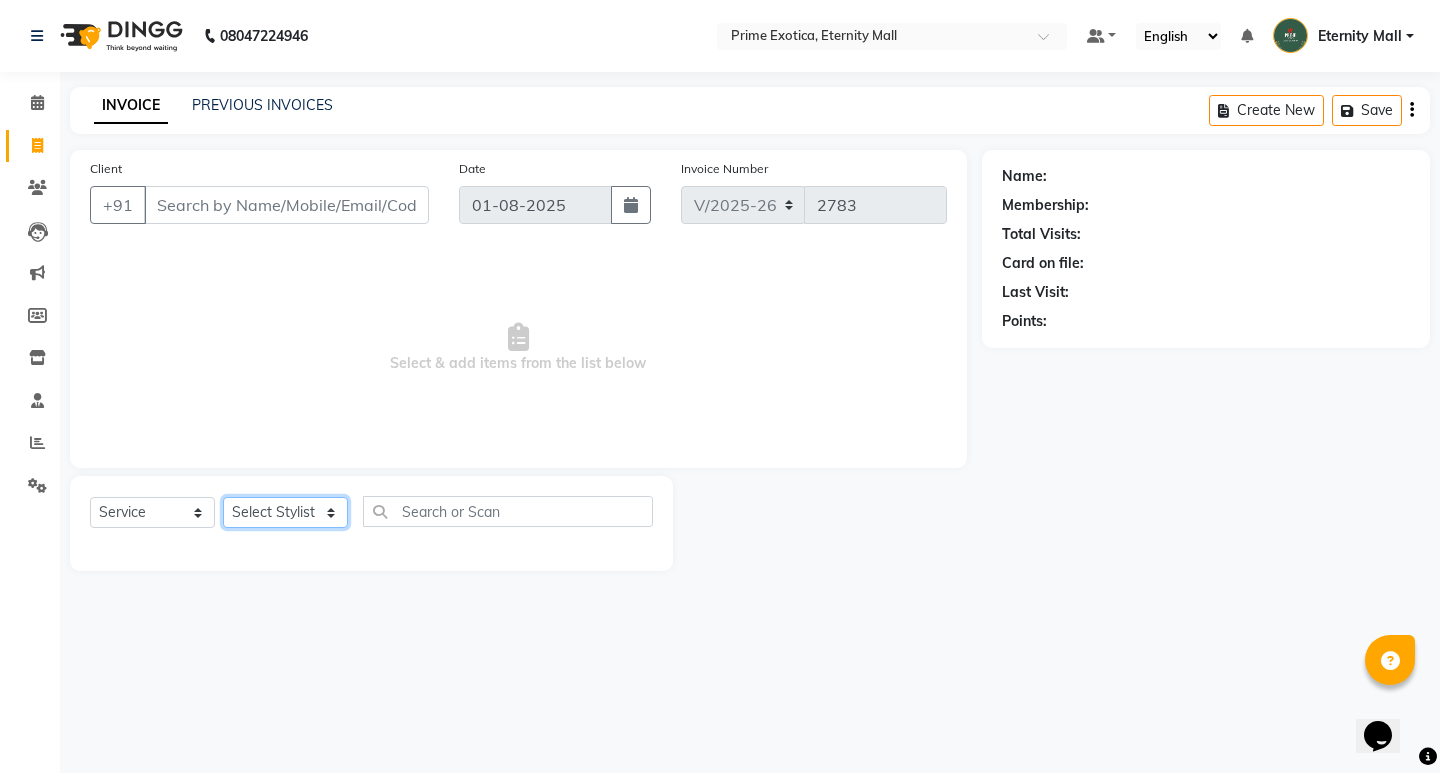 select on "36457" 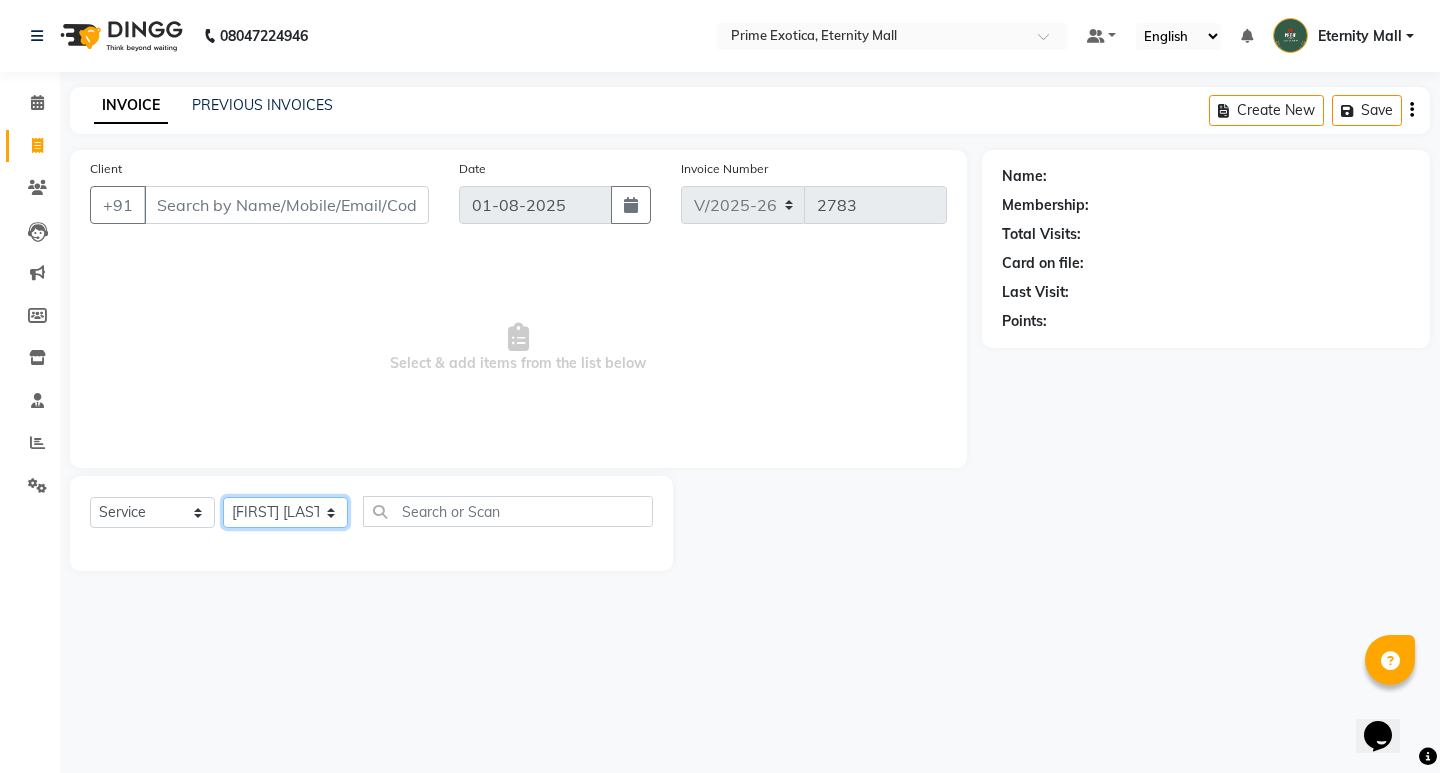 click on "Select Stylist AB ADMIN ajay vikram lakshane Dipak Narnaware Rajeshri shivani" 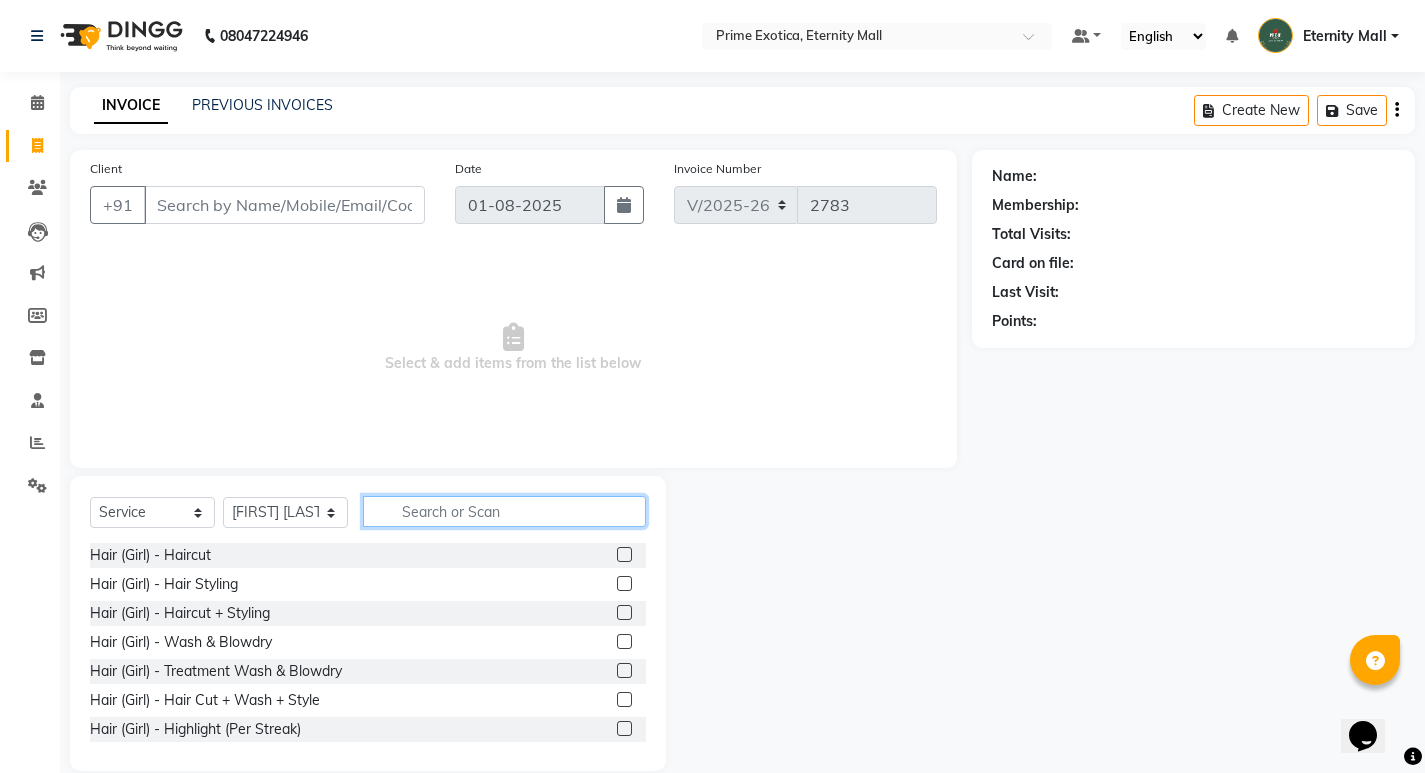 click 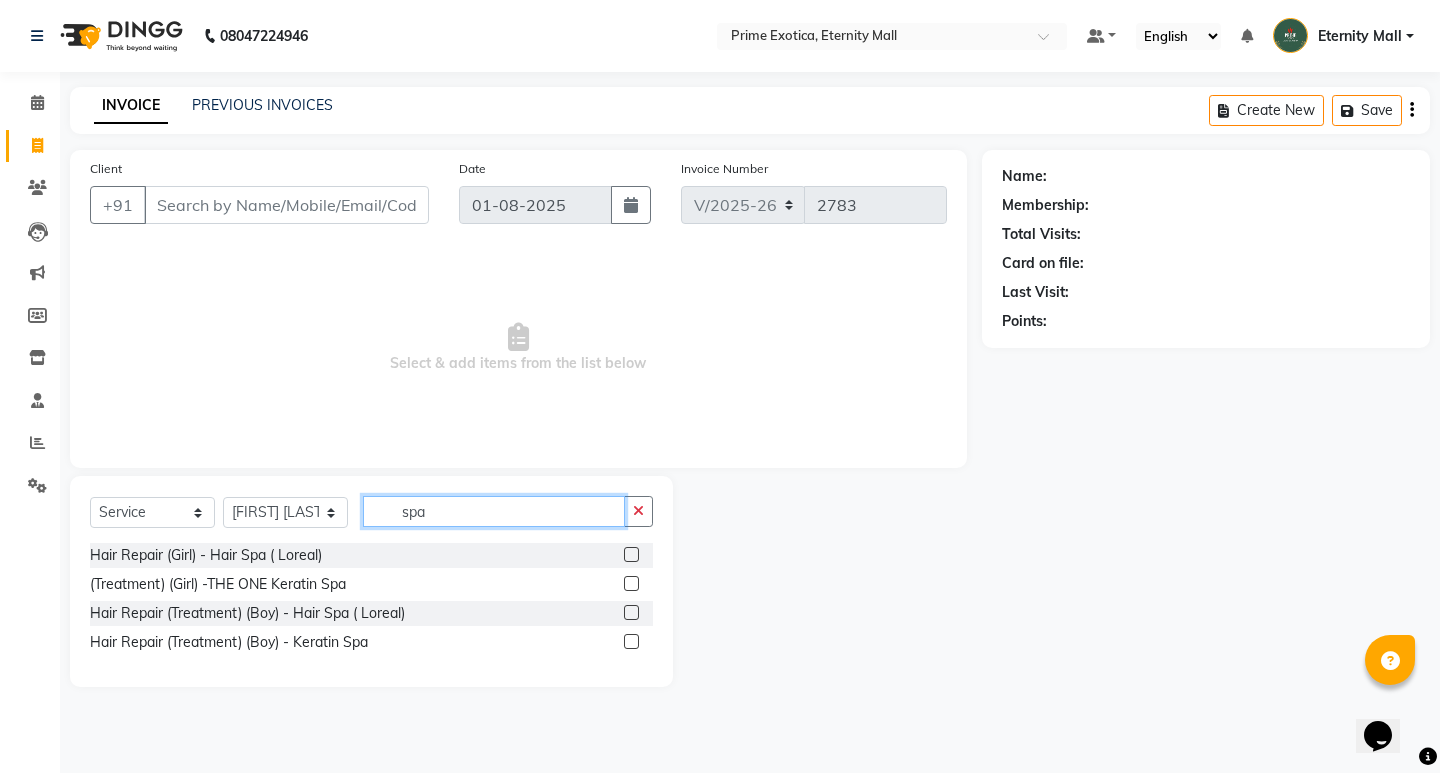 type on "spa" 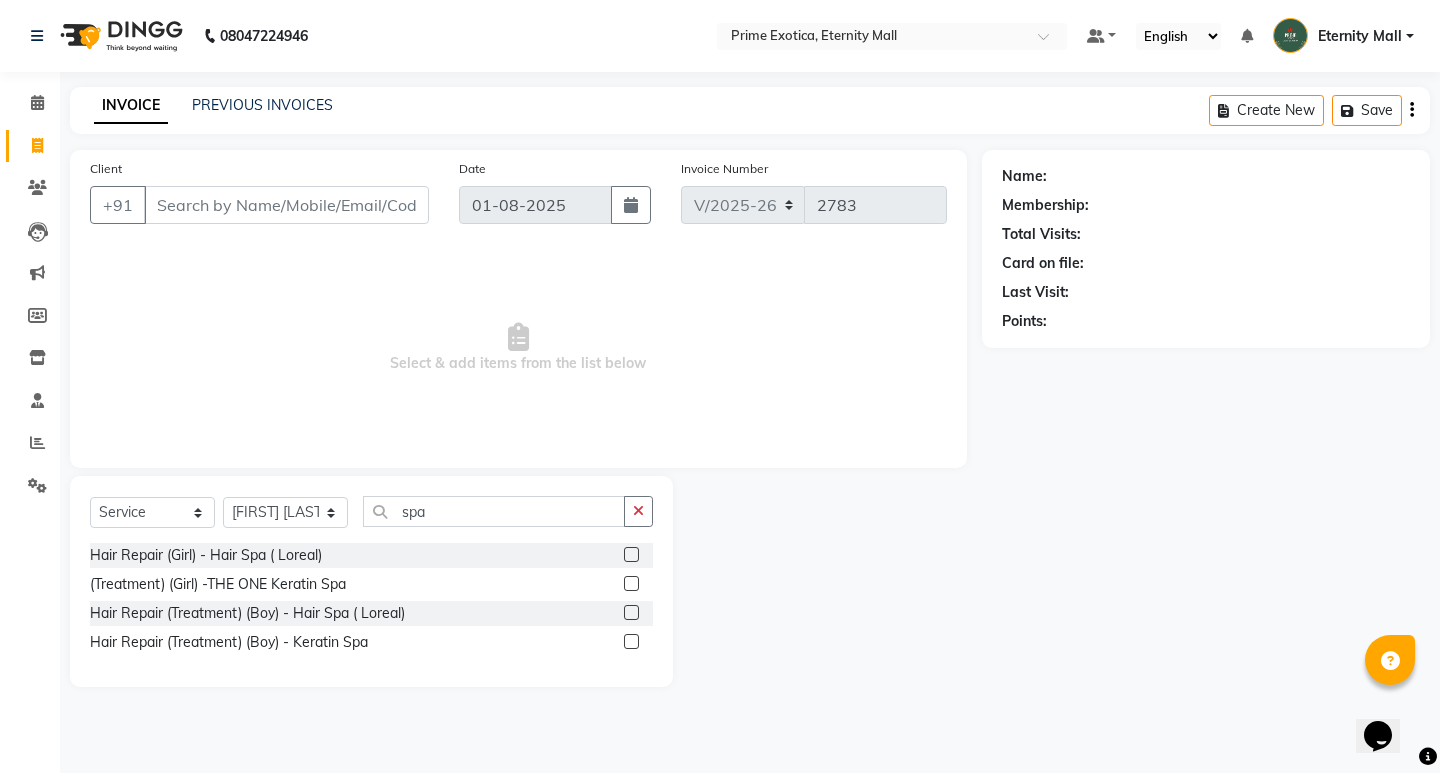 click 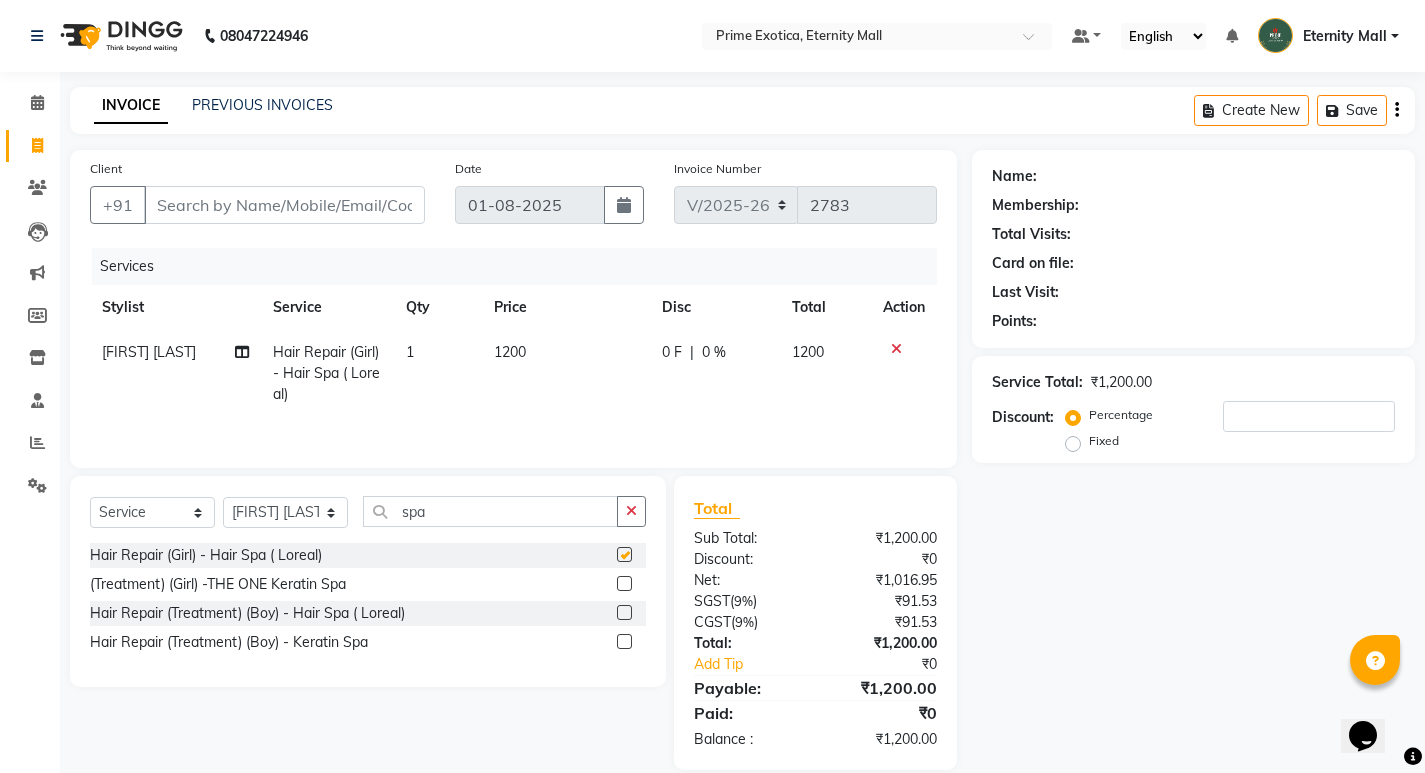 checkbox on "false" 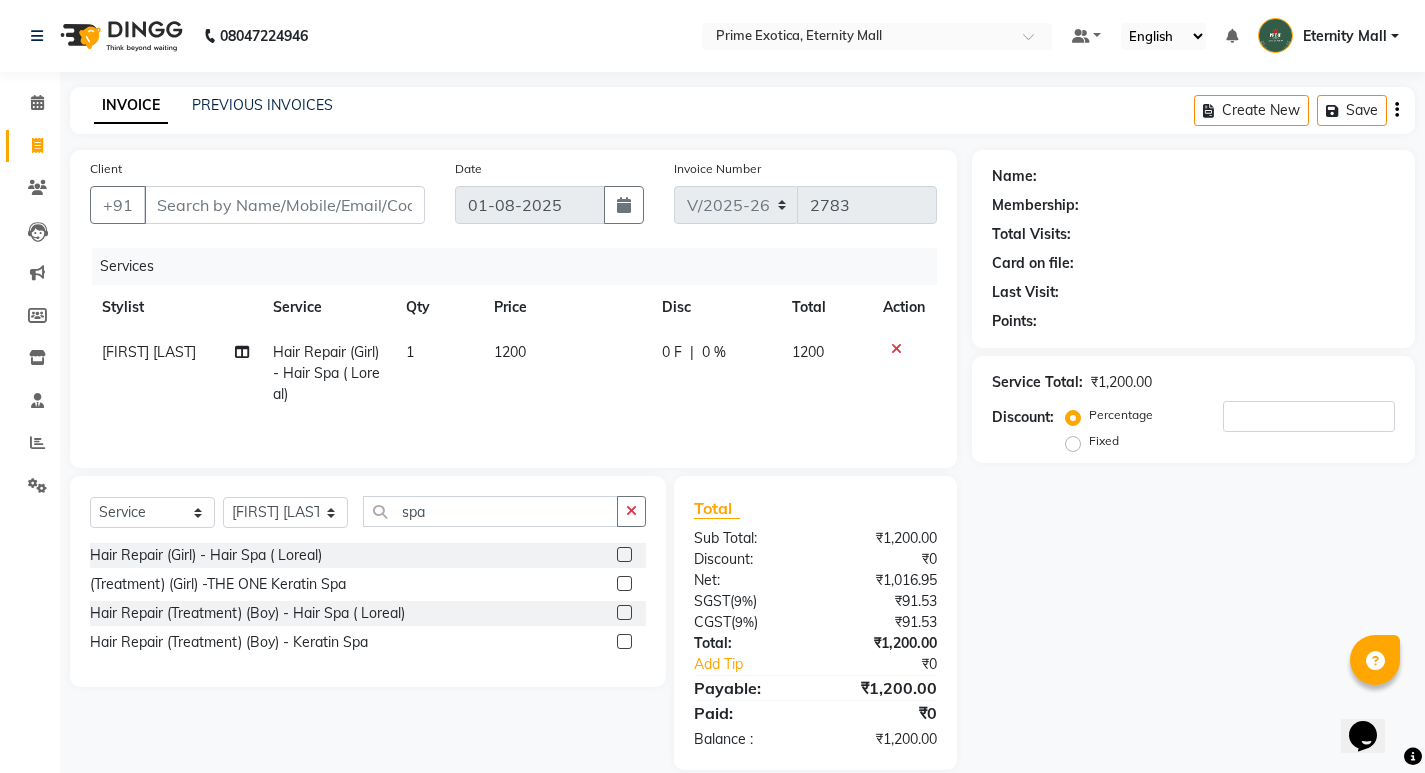 click on "1200" 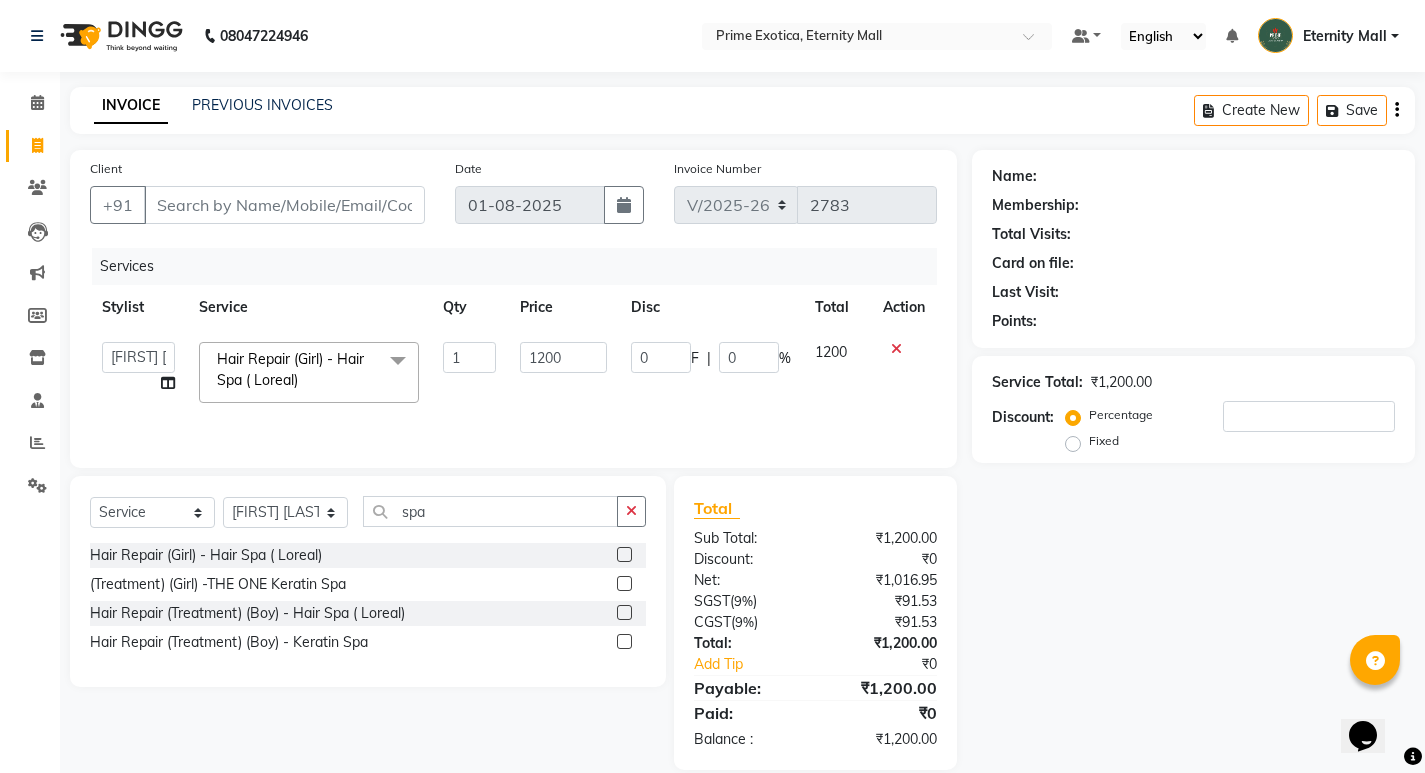 click on "1200" 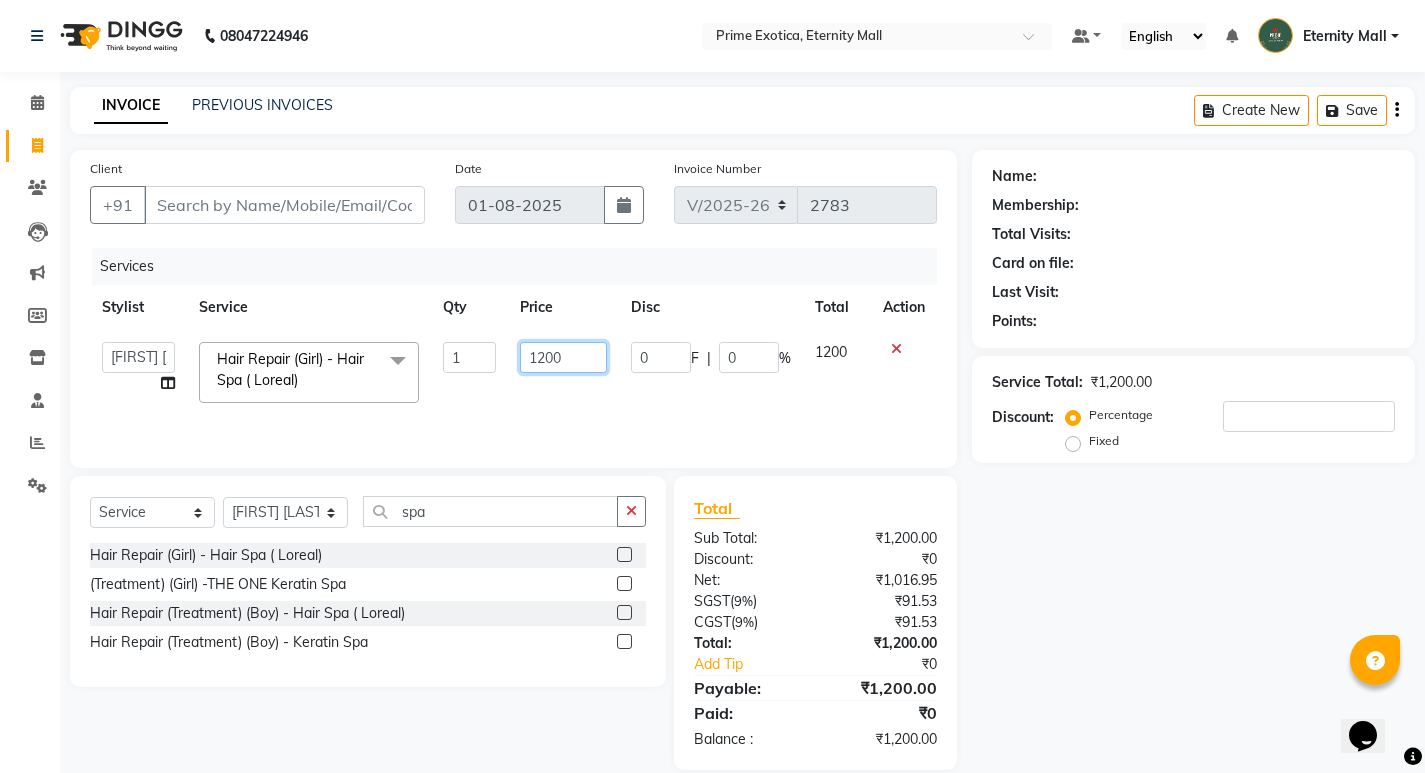 click on "1200" 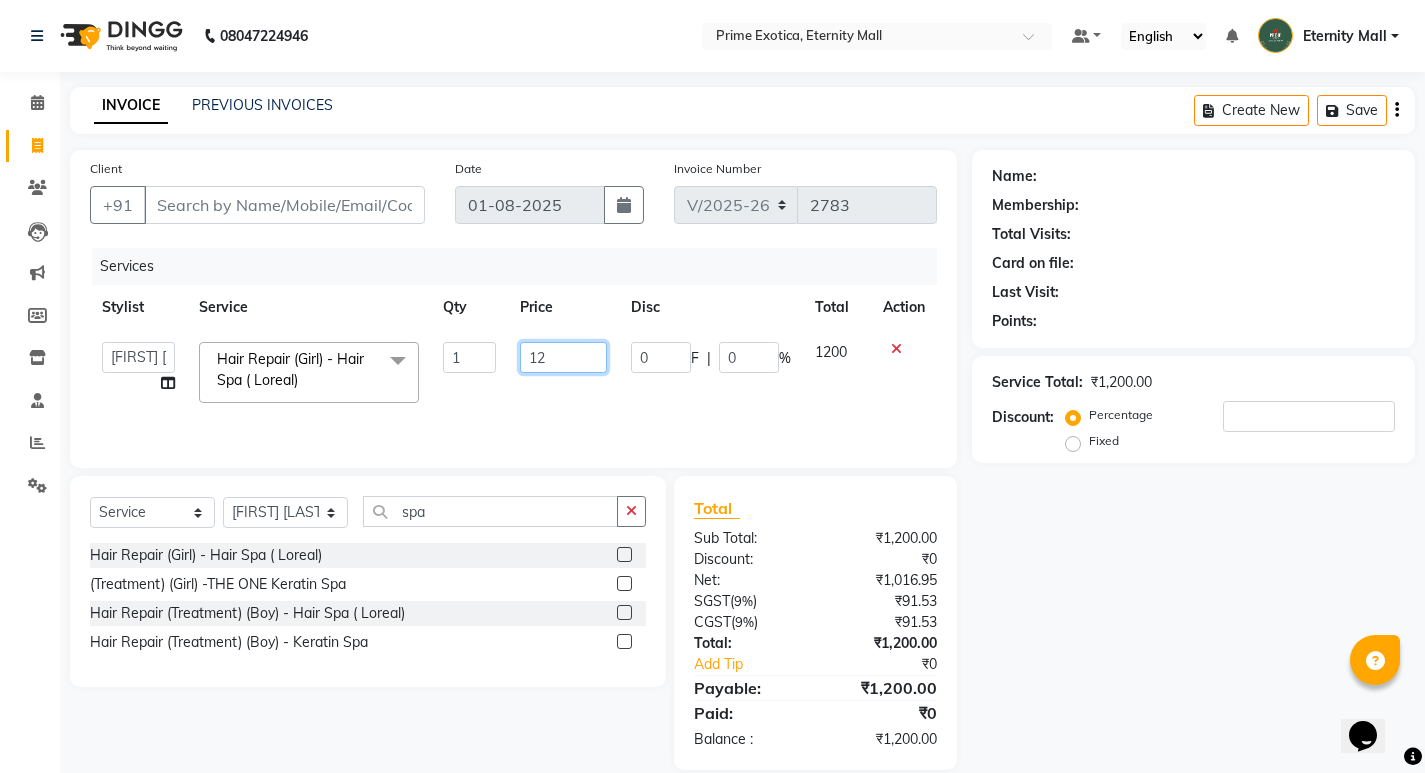 type on "1" 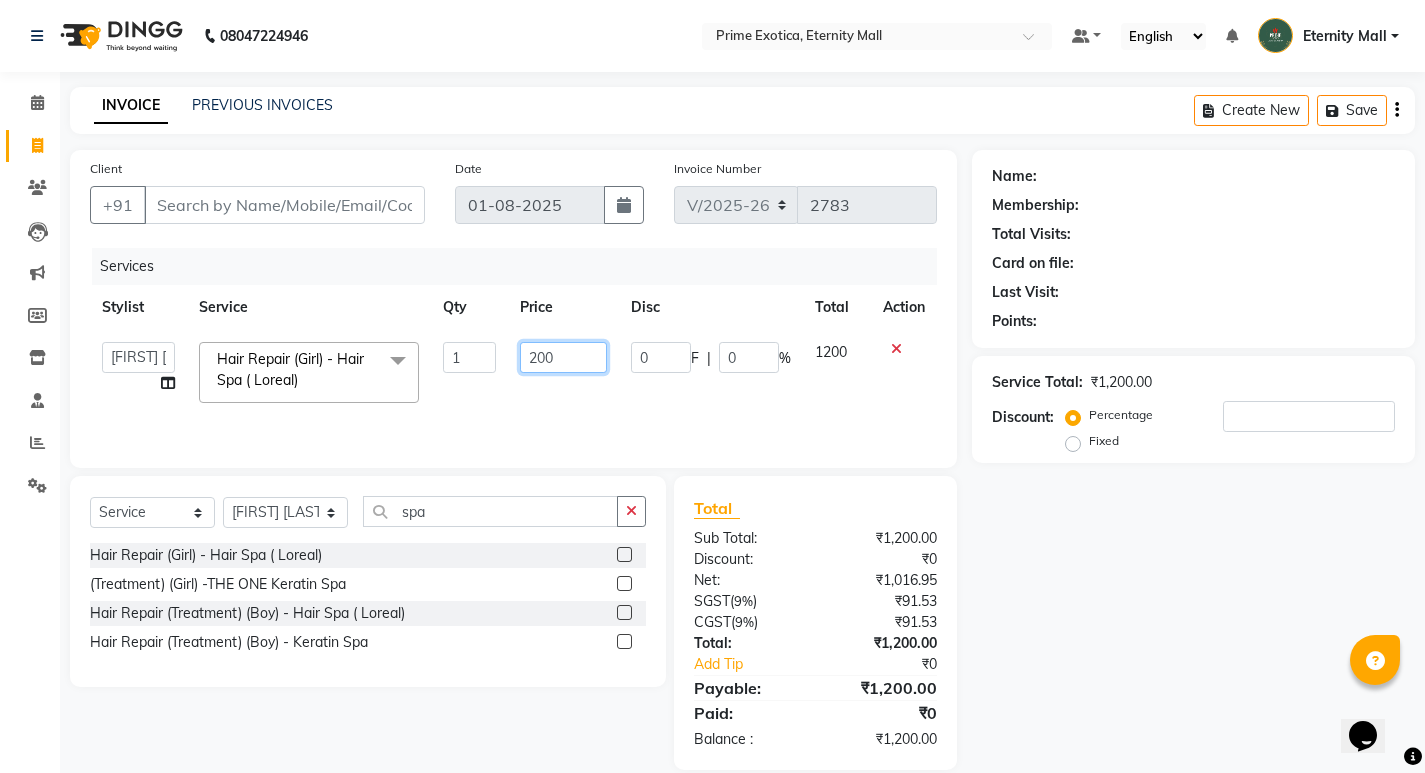 type on "2000" 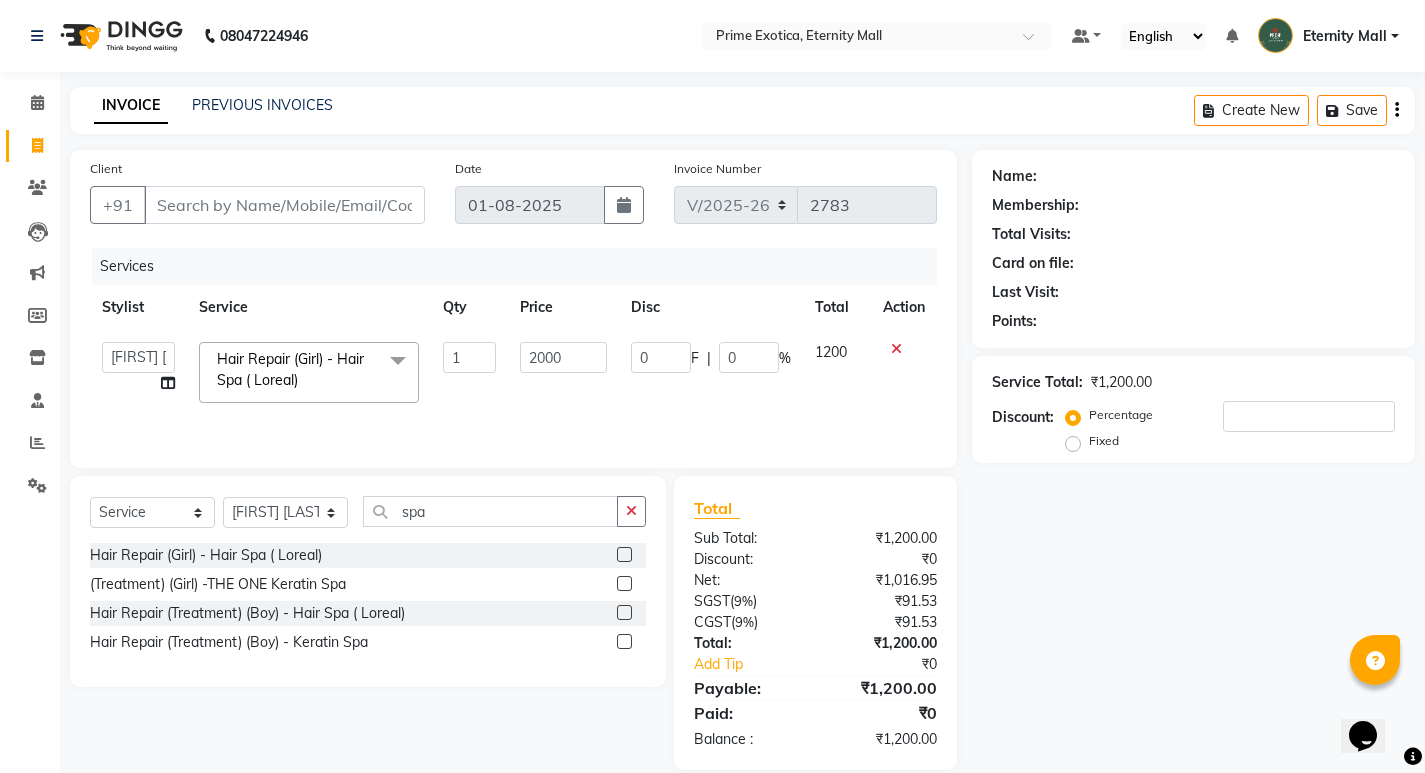 click on "2000" 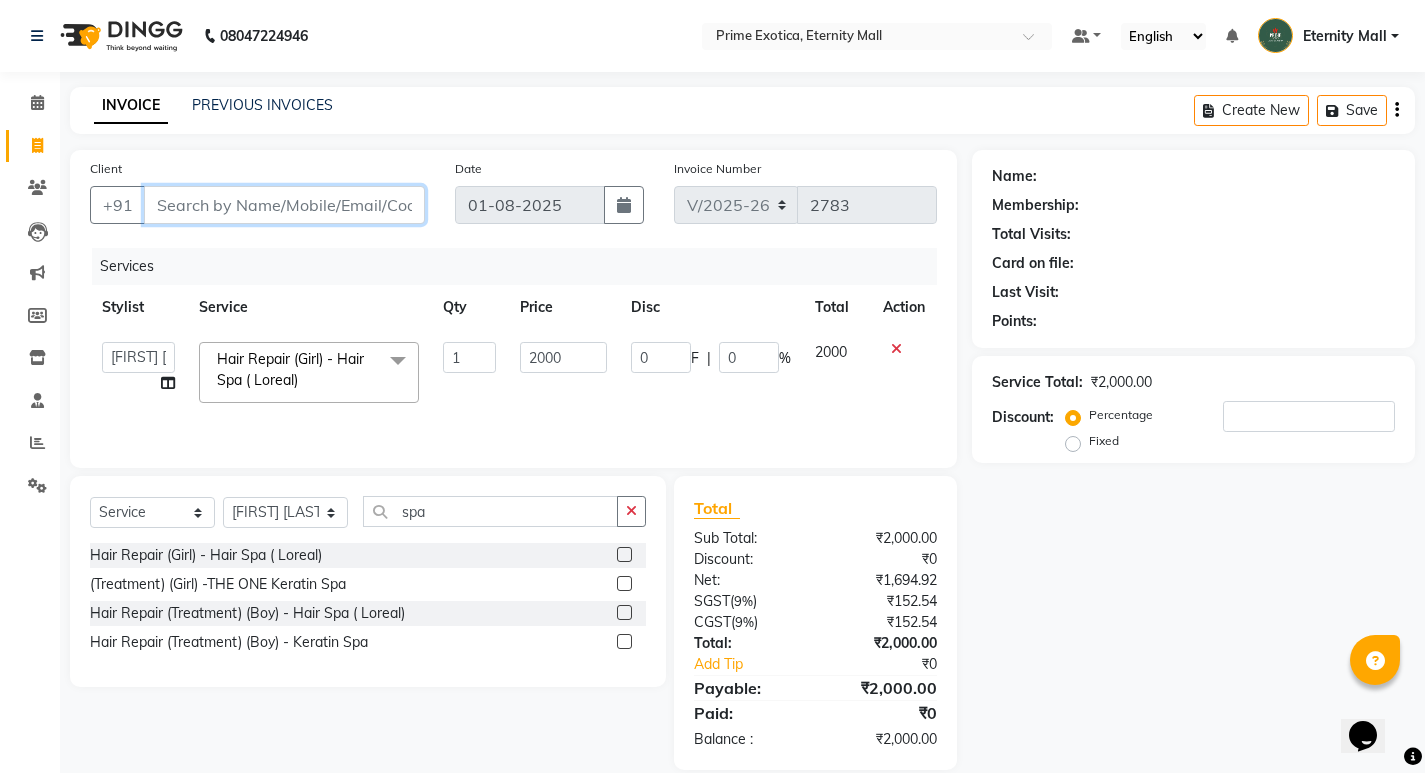 click on "Client" at bounding box center [284, 205] 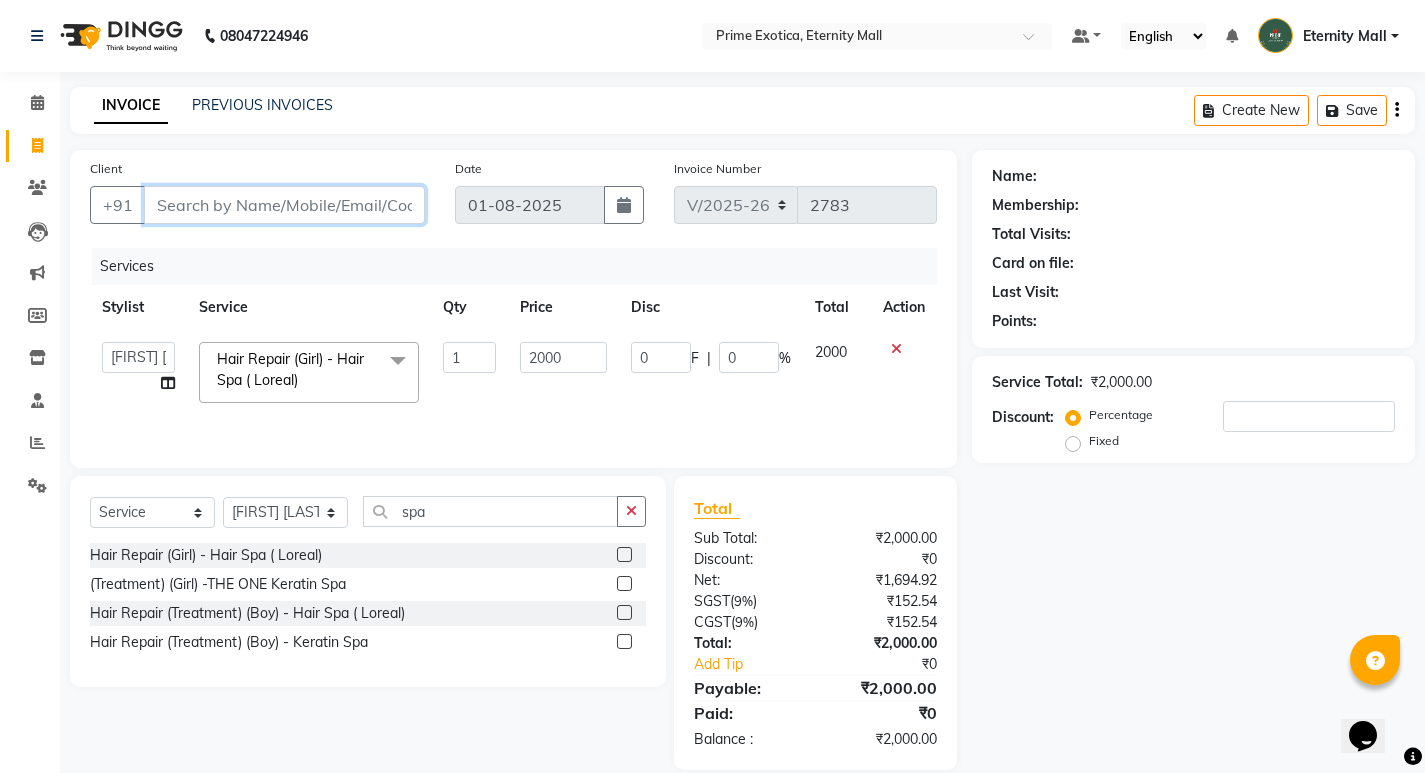 type on "7" 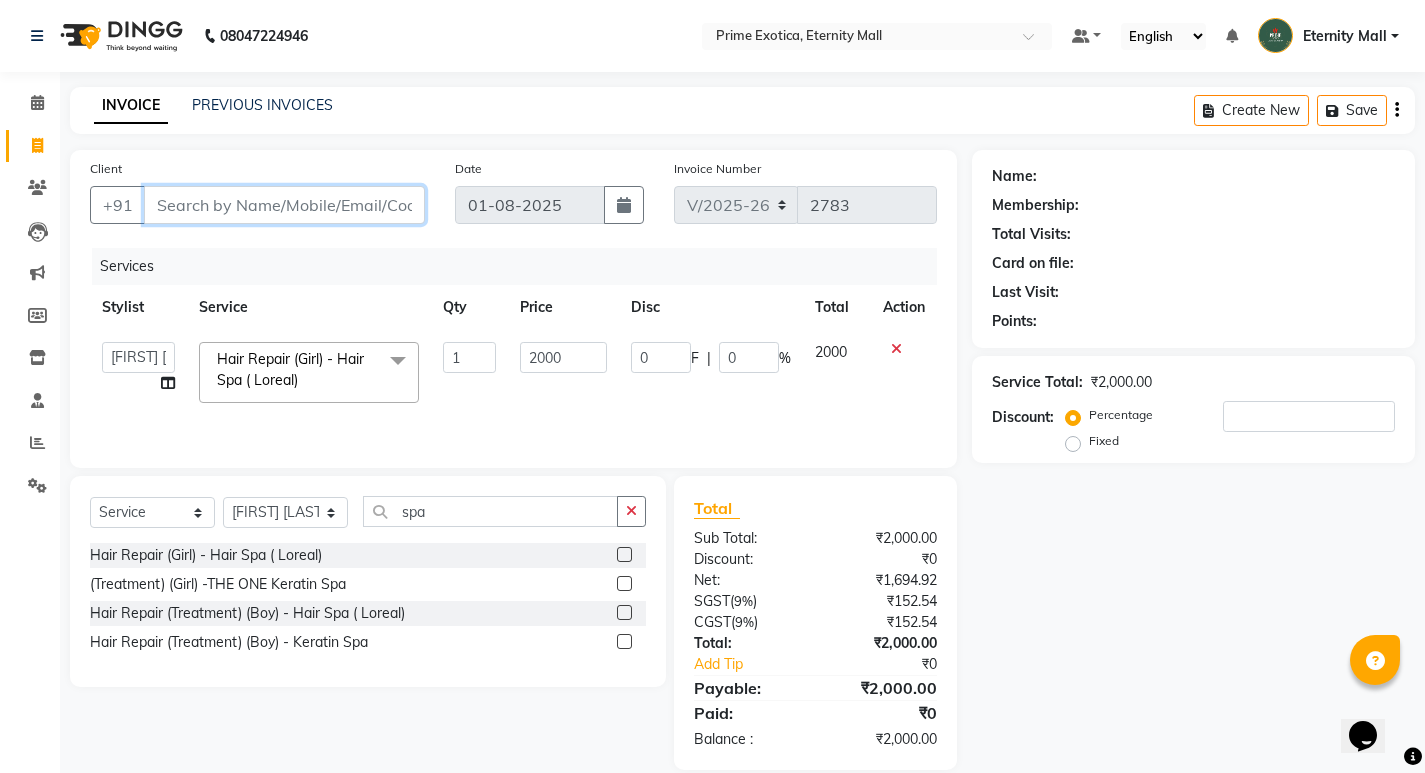 type on "0" 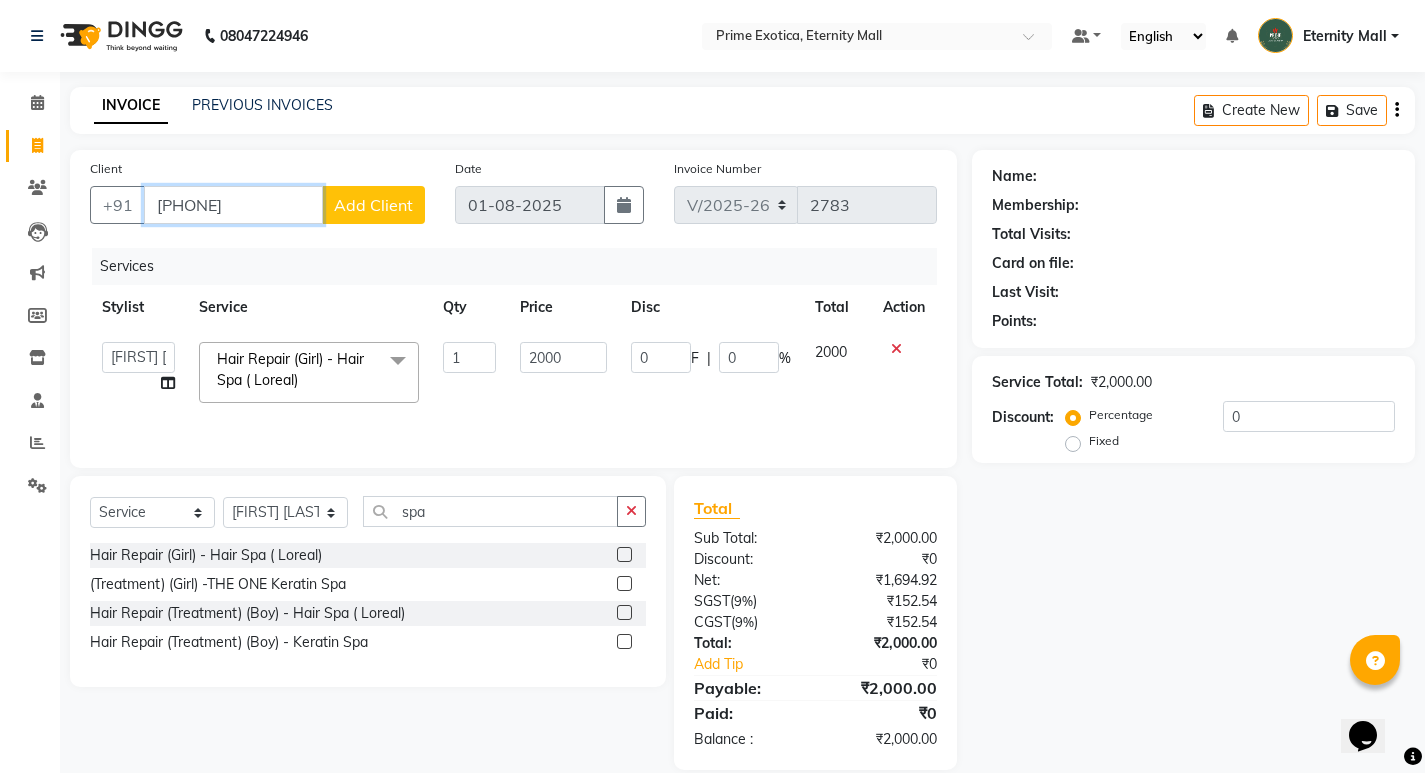 type on "[PHONE]" 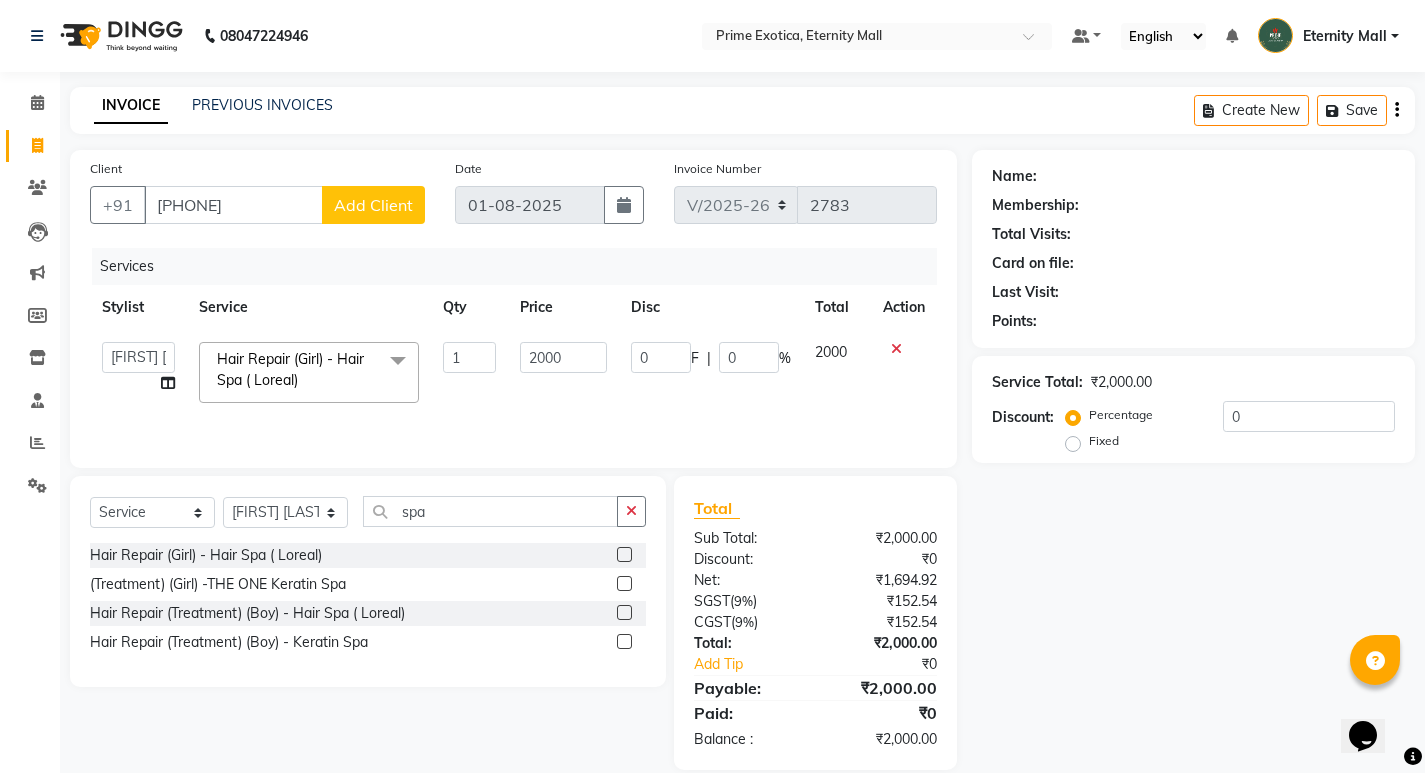 click on "Add Client" 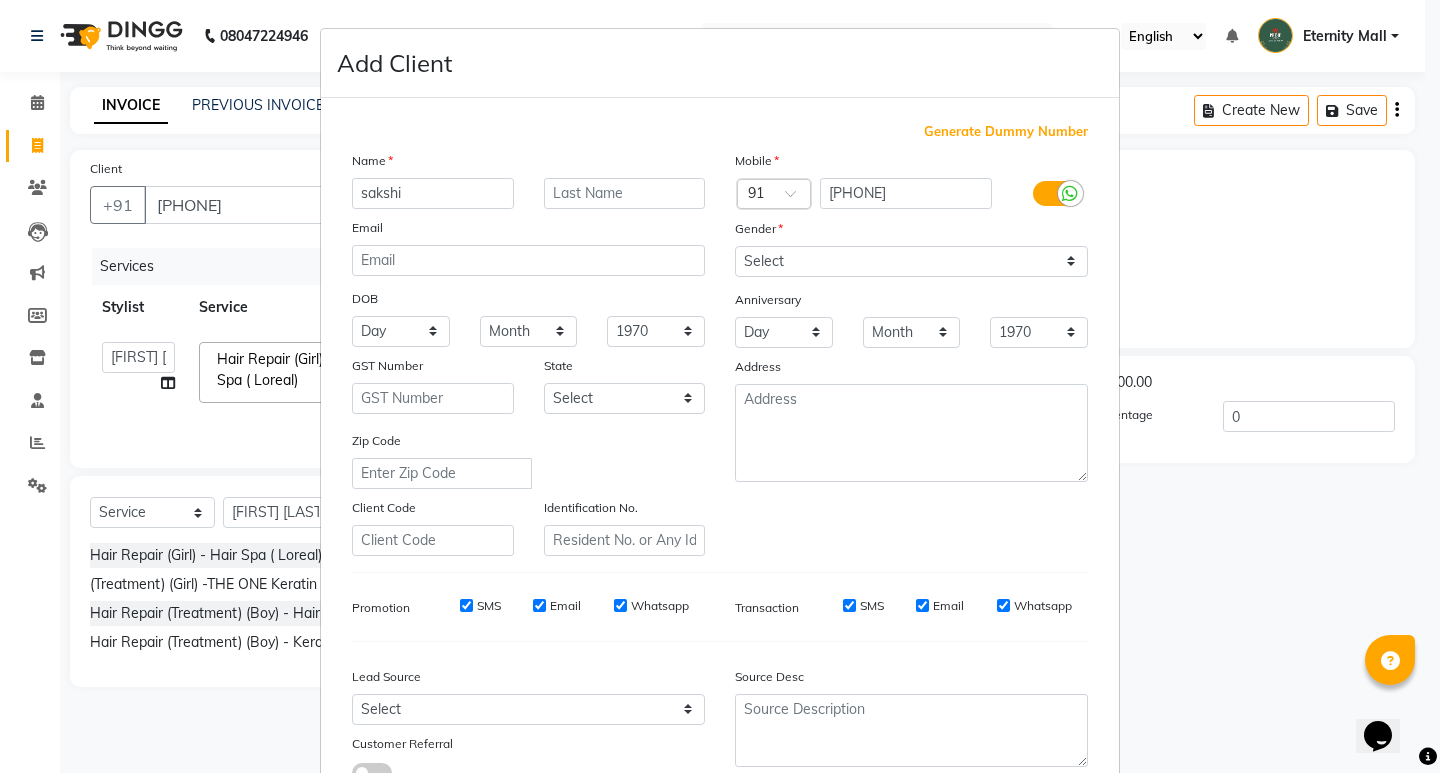 type on "sakshi" 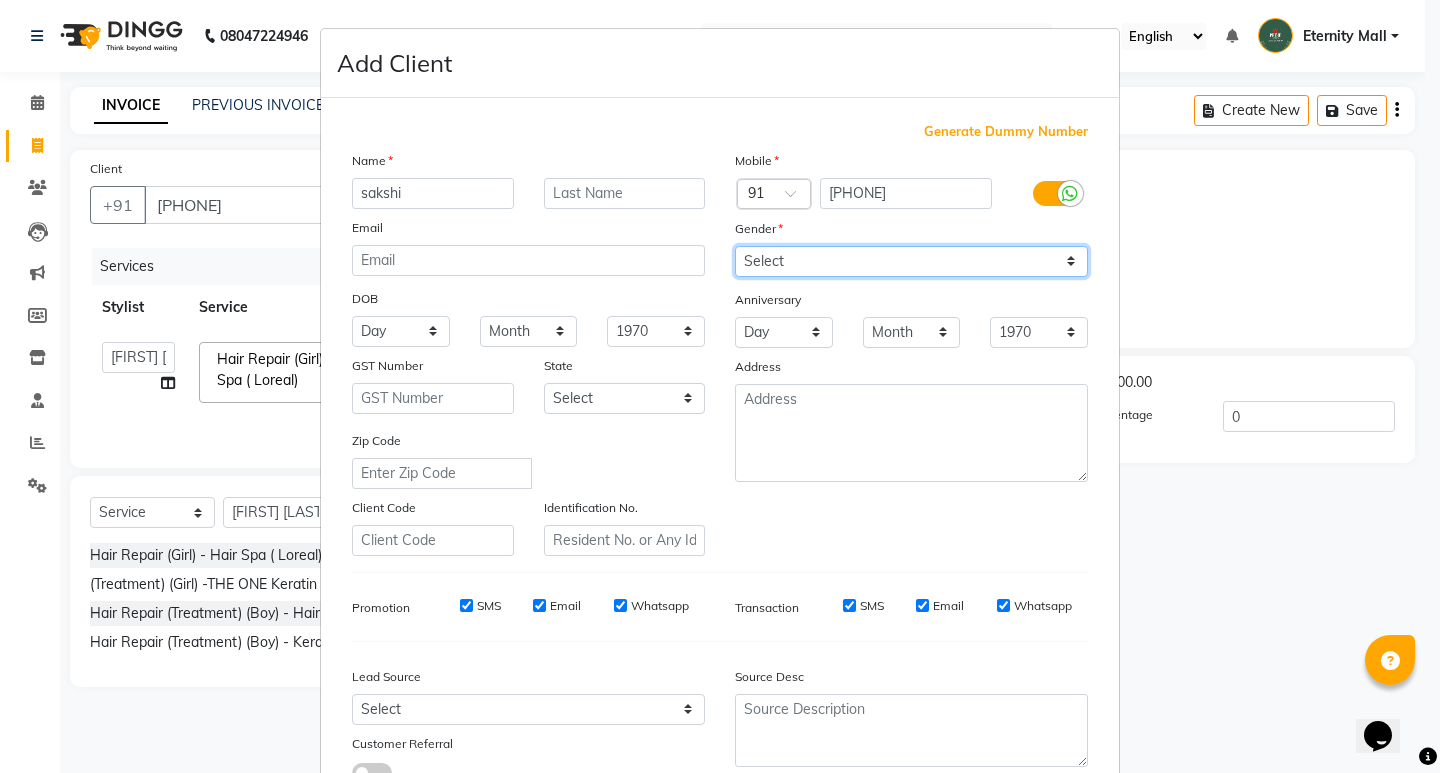 click on "Select Male Female Other Prefer Not To Say" at bounding box center [911, 261] 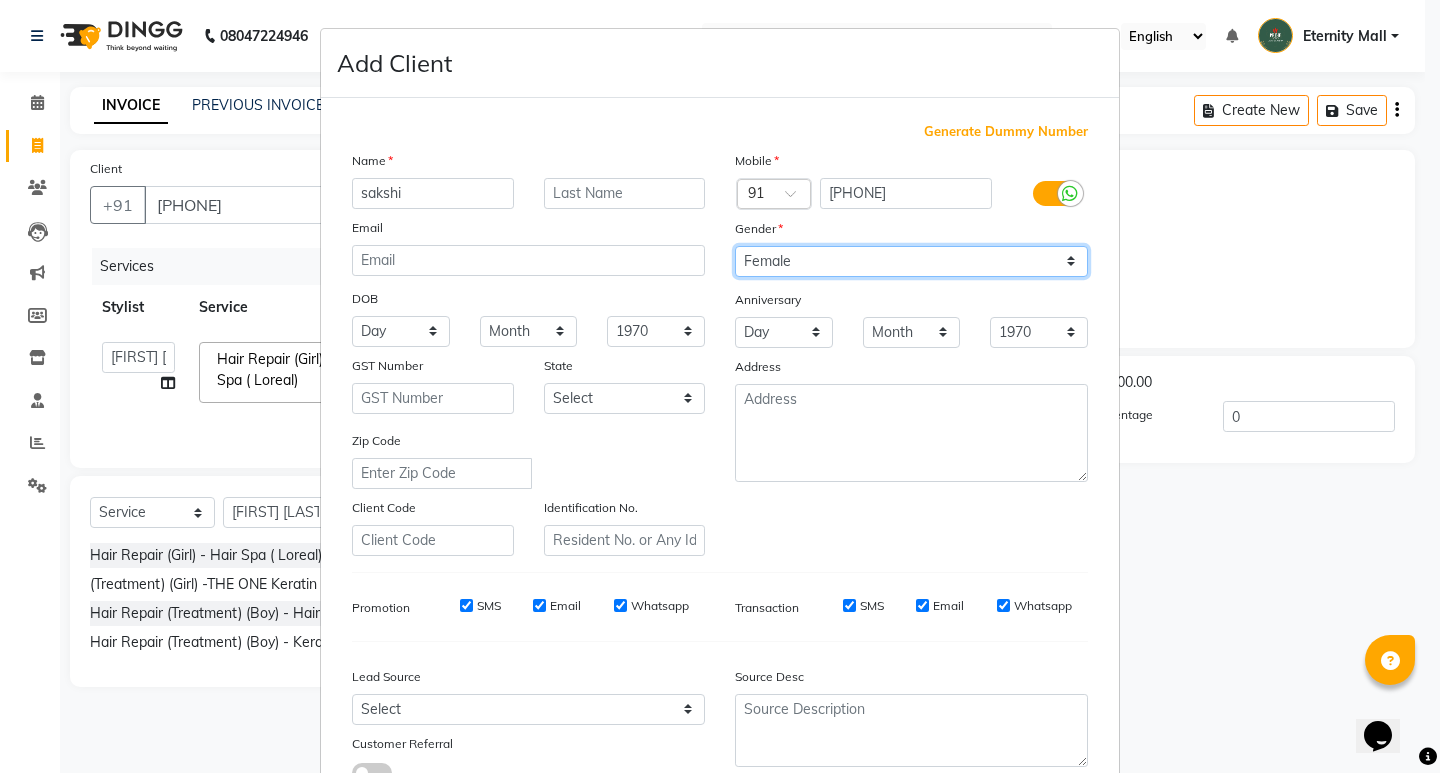 click on "Select Male Female Other Prefer Not To Say" at bounding box center (911, 261) 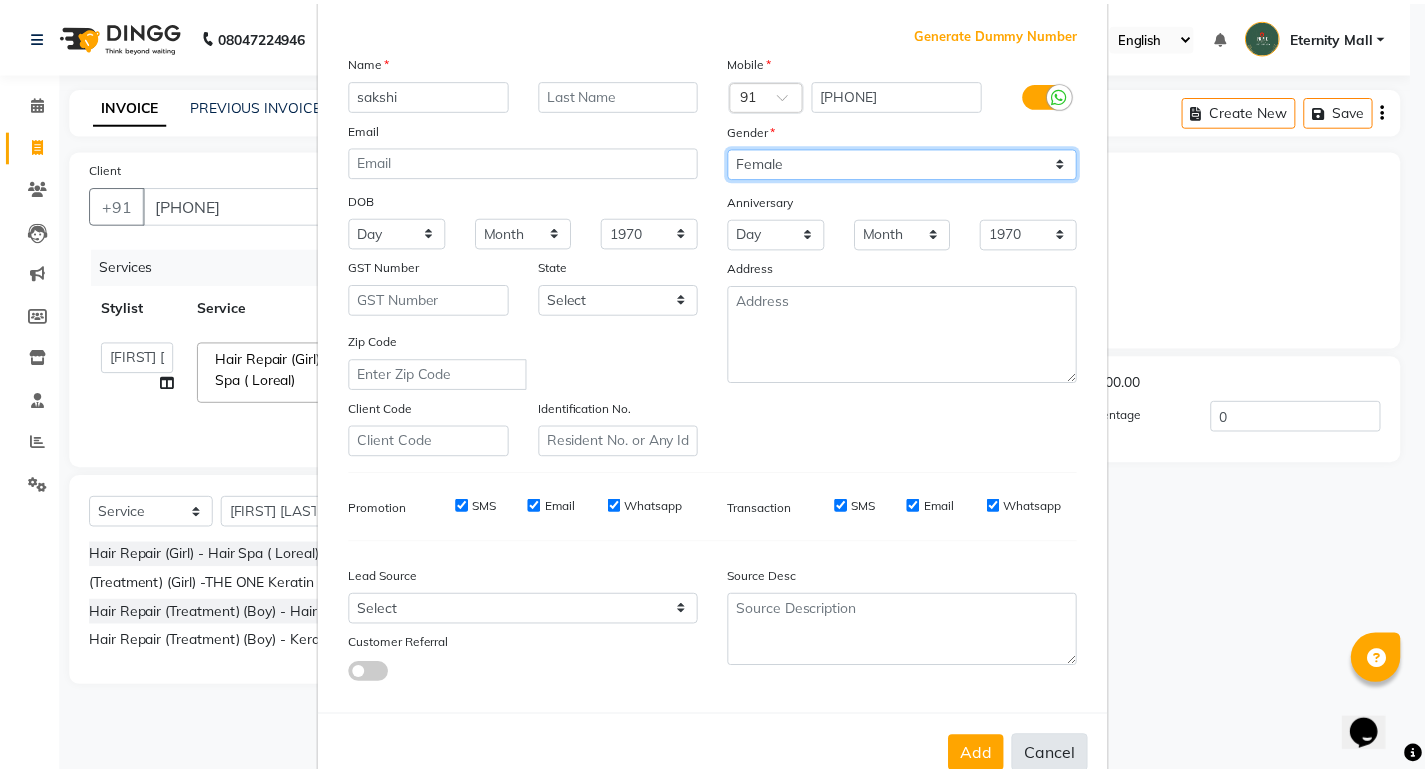 scroll, scrollTop: 100, scrollLeft: 0, axis: vertical 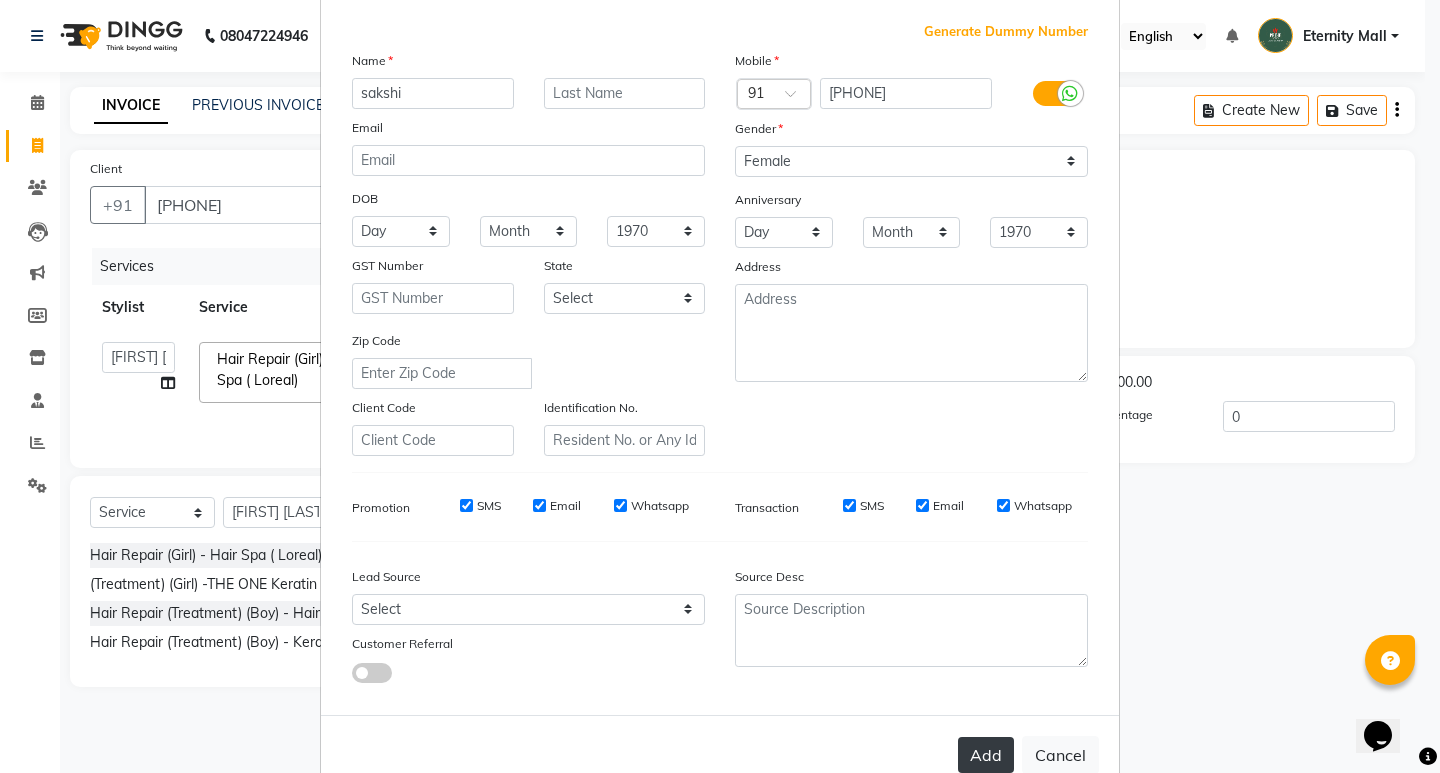 click on "Add" at bounding box center [986, 755] 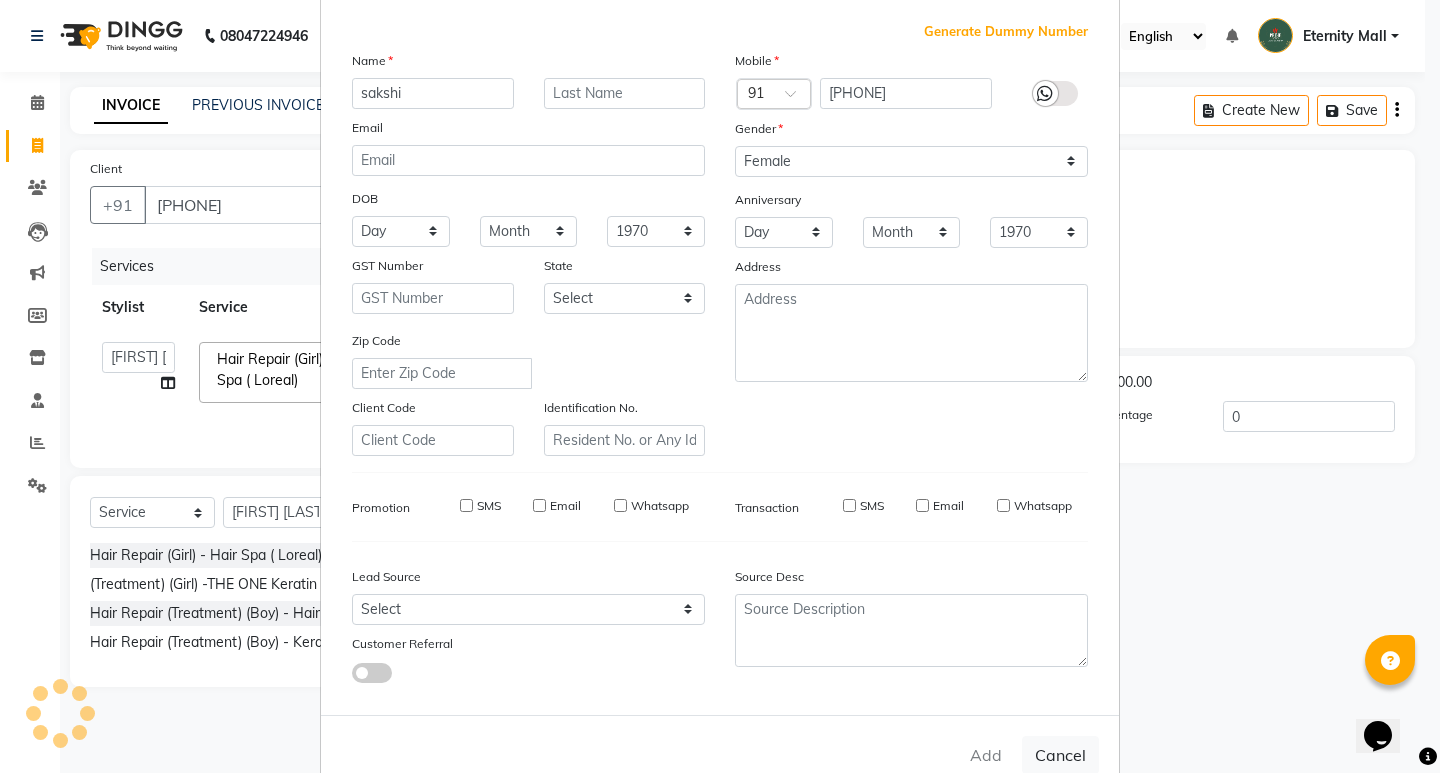 type 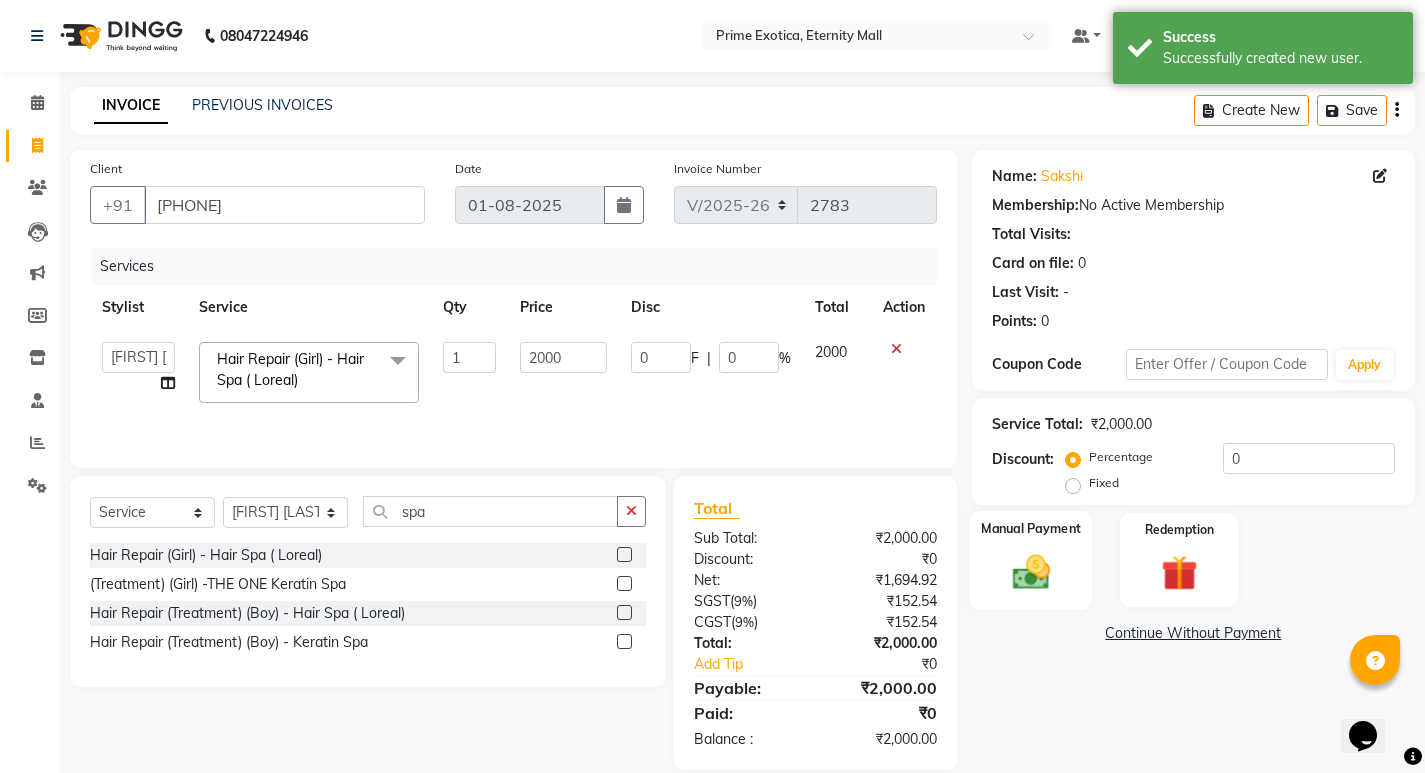 click 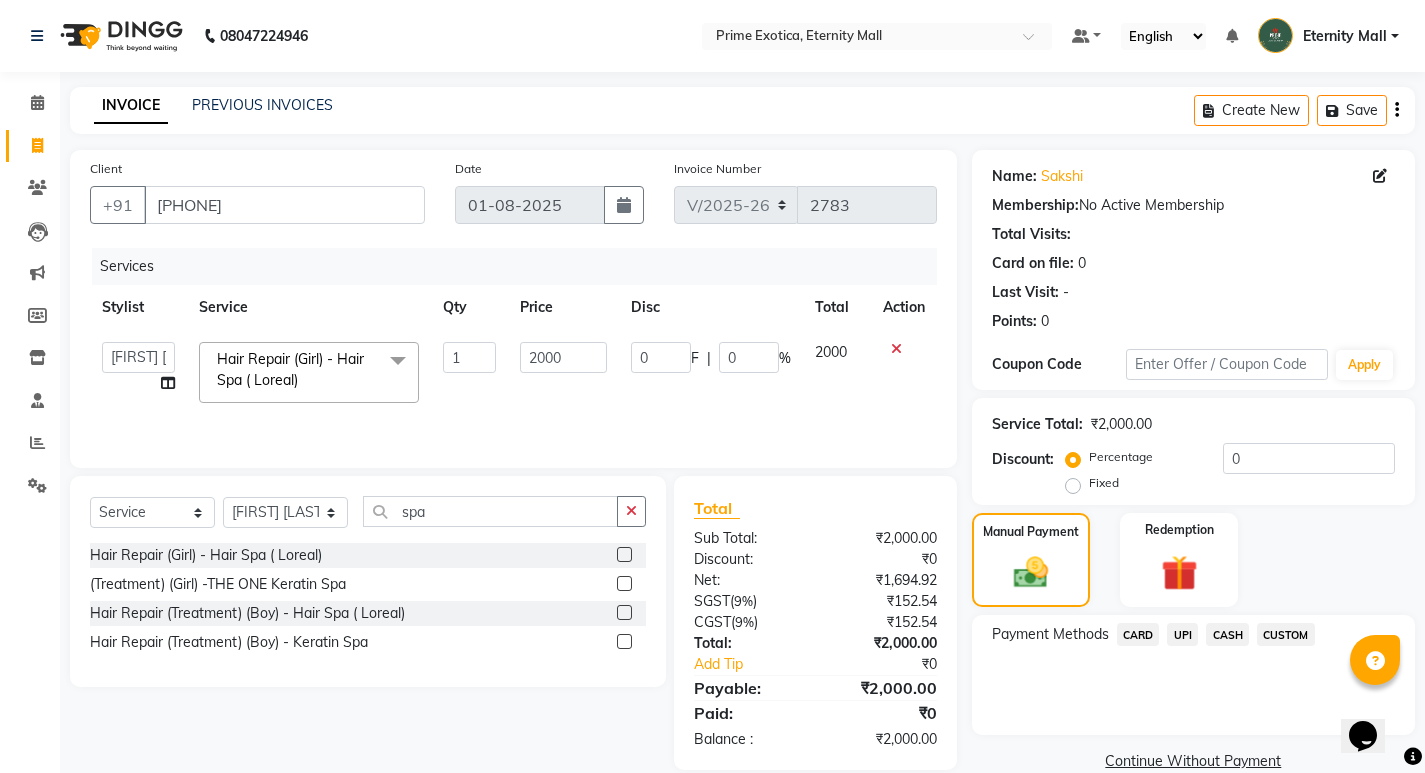click on "UPI" 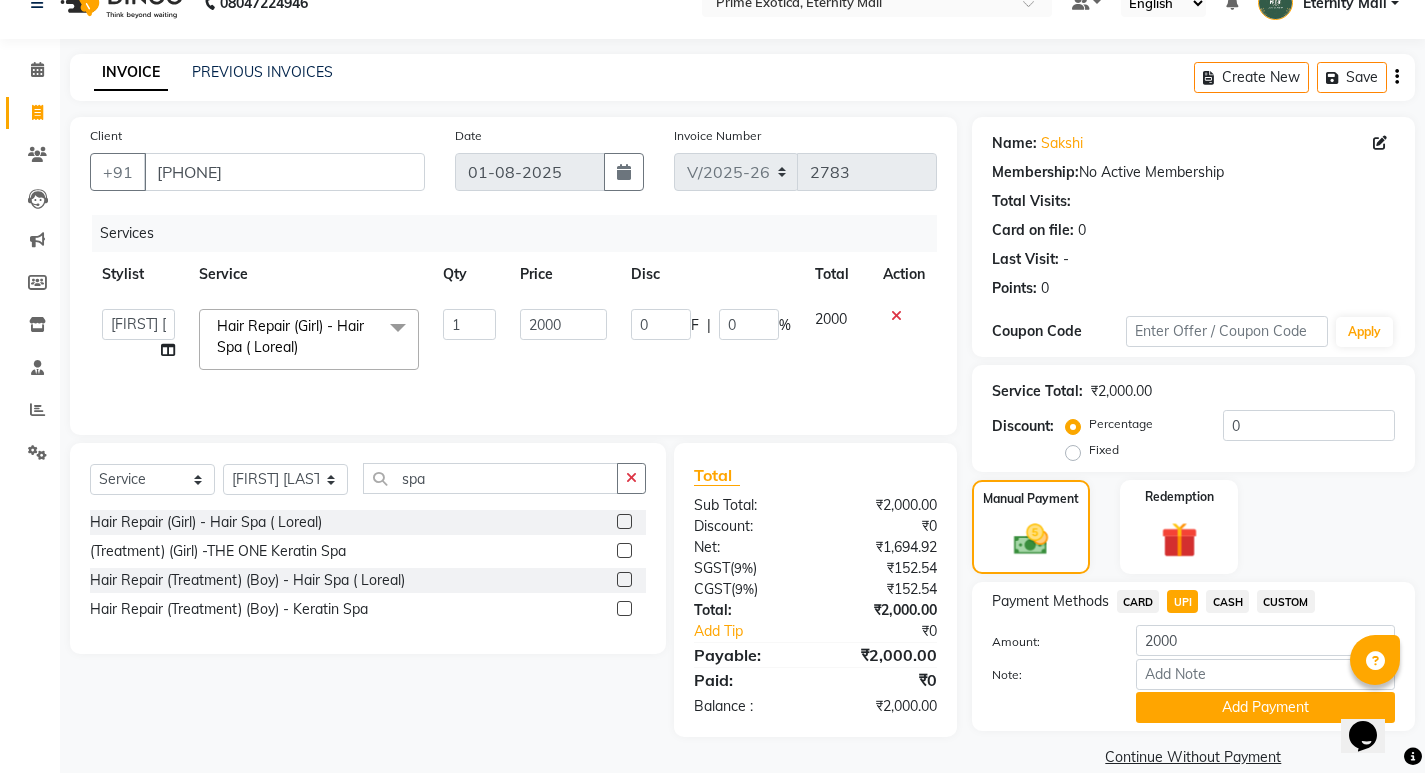 scroll, scrollTop: 62, scrollLeft: 0, axis: vertical 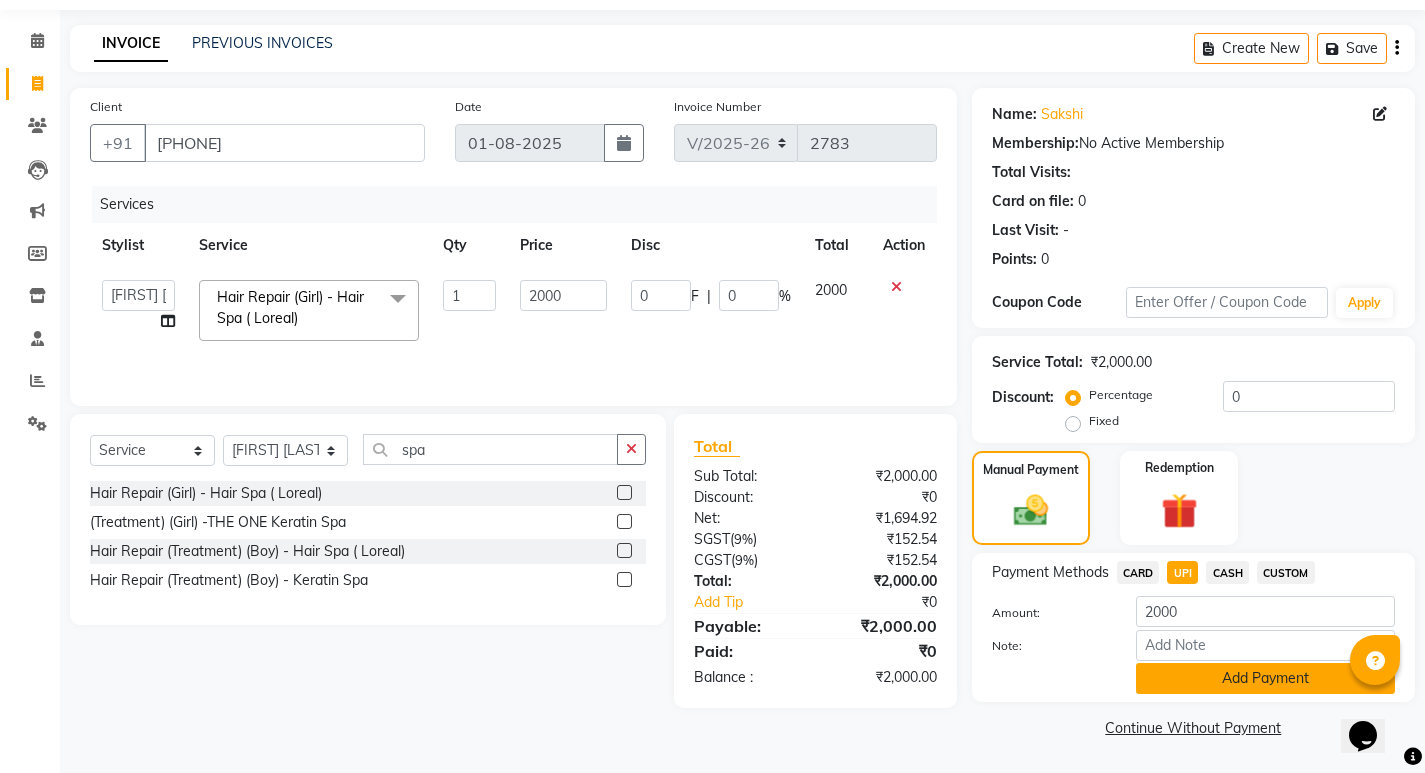 click on "Add Payment" 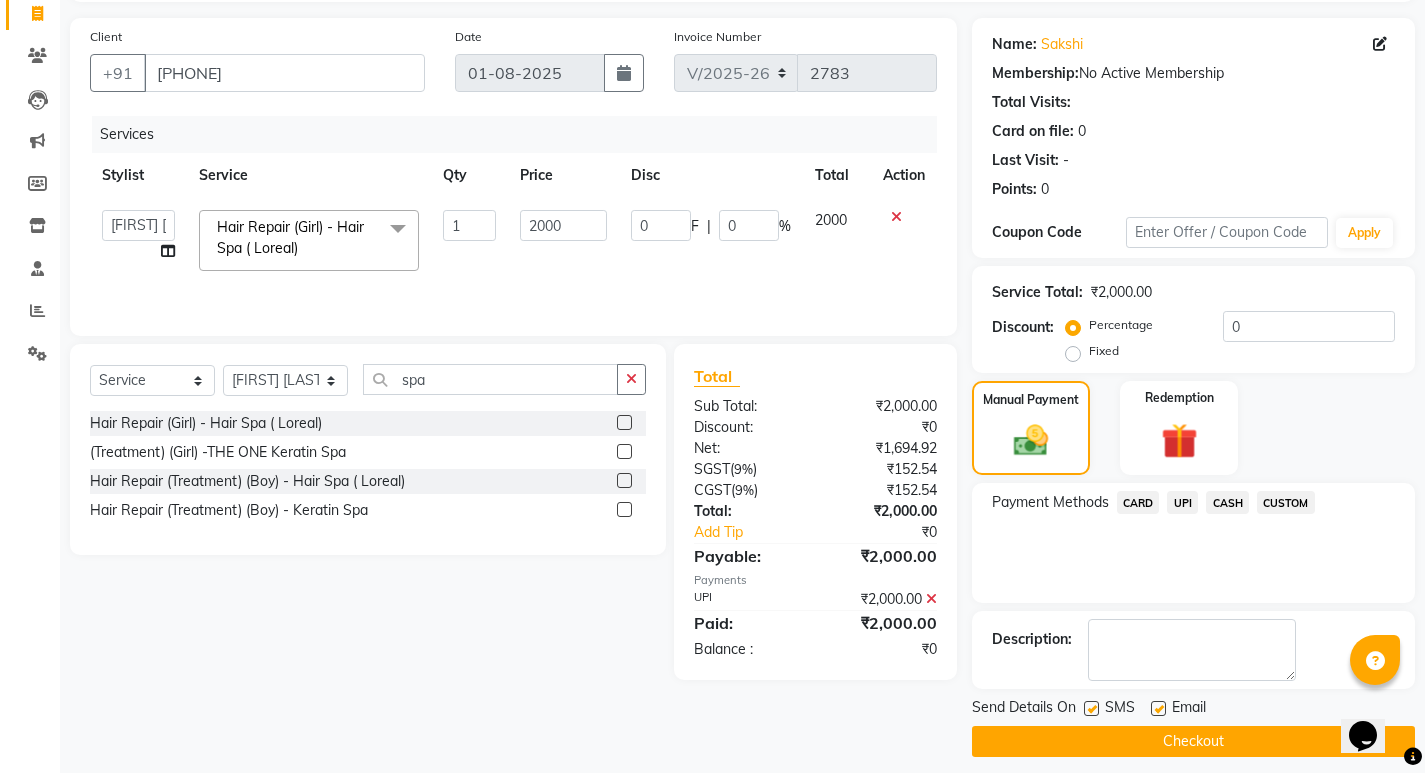 scroll, scrollTop: 146, scrollLeft: 0, axis: vertical 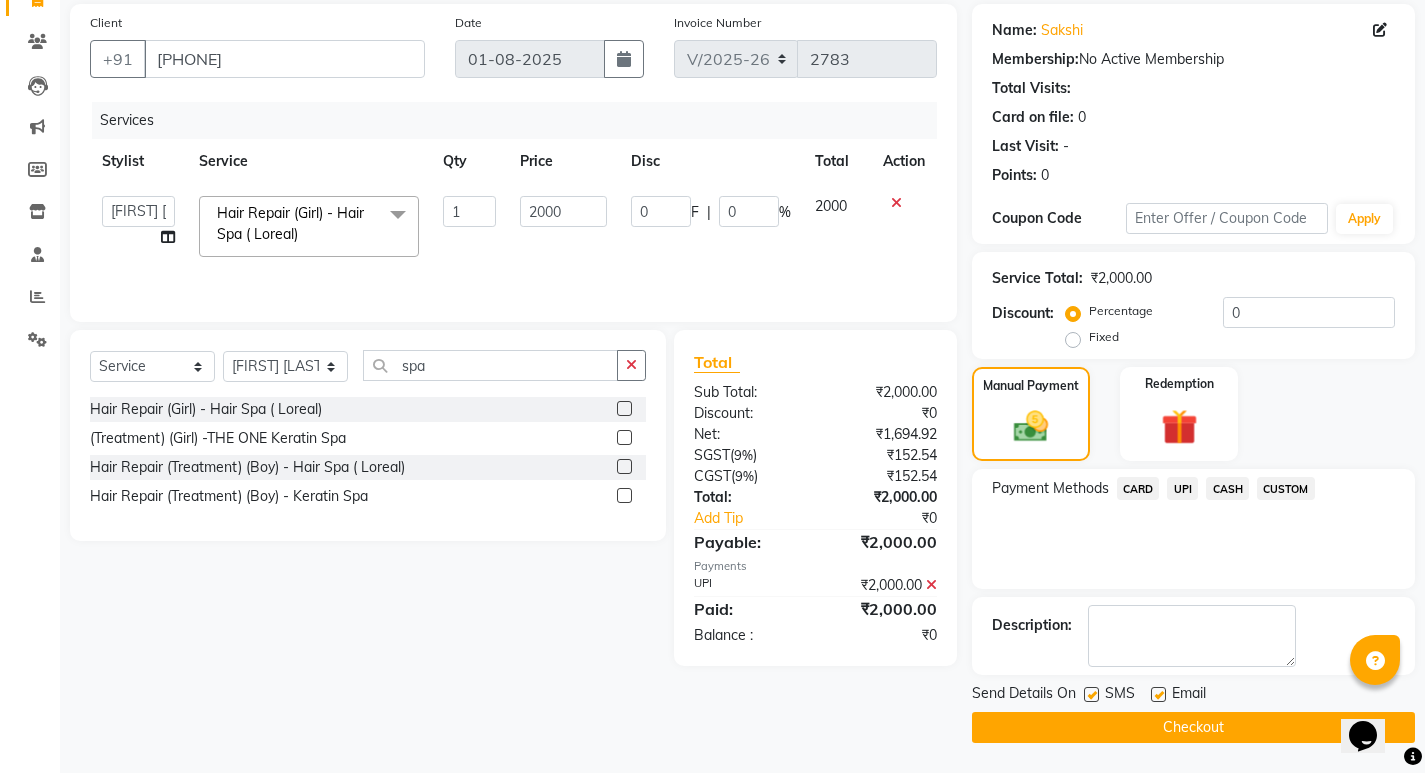 click on "Checkout" 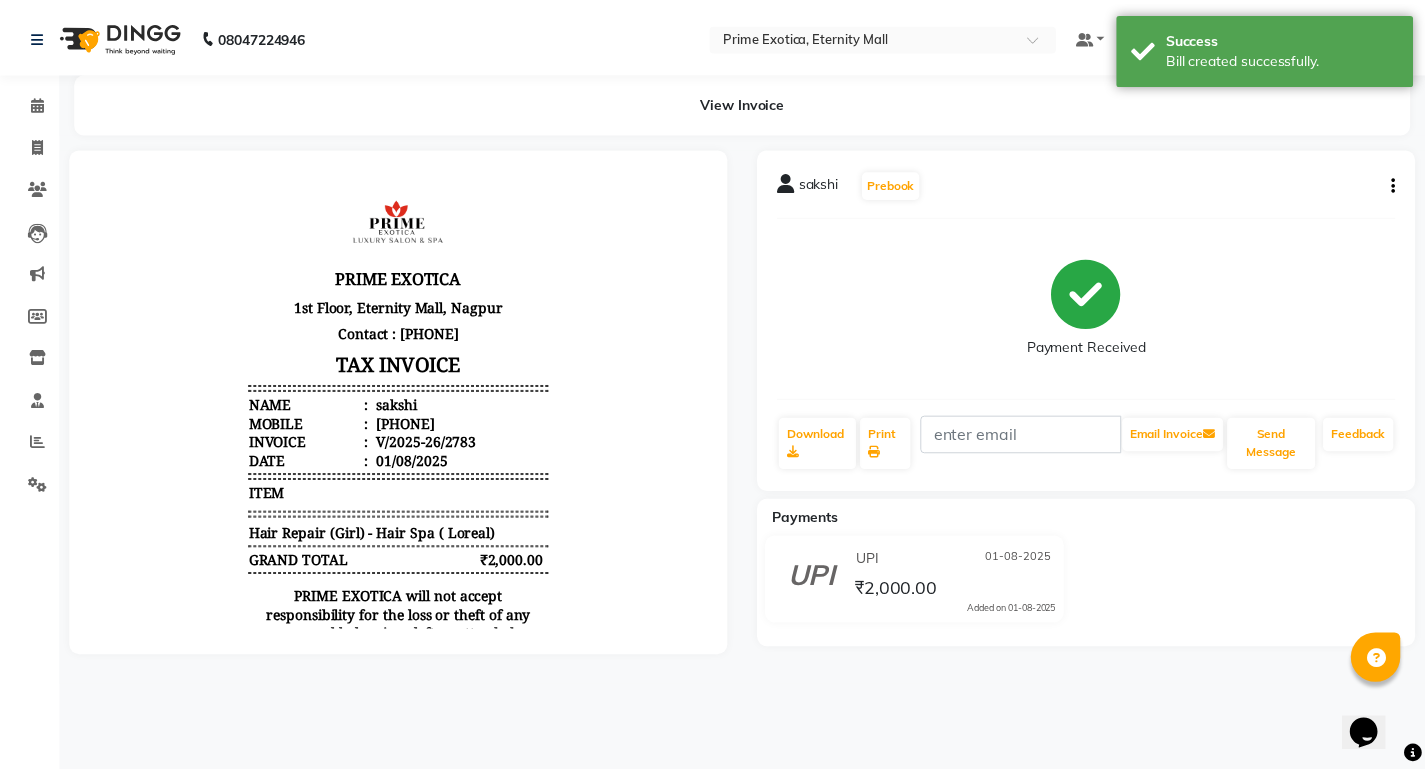scroll, scrollTop: 0, scrollLeft: 0, axis: both 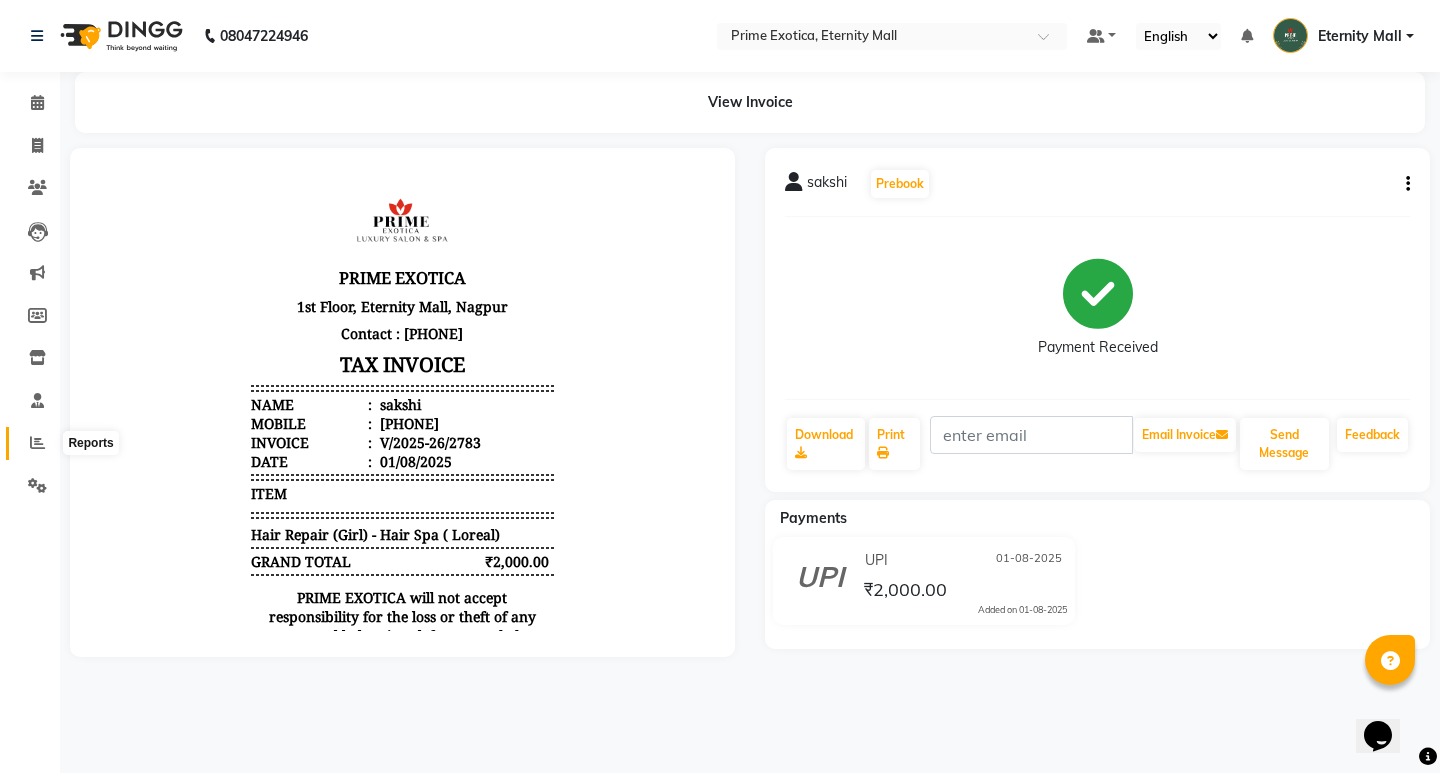 click 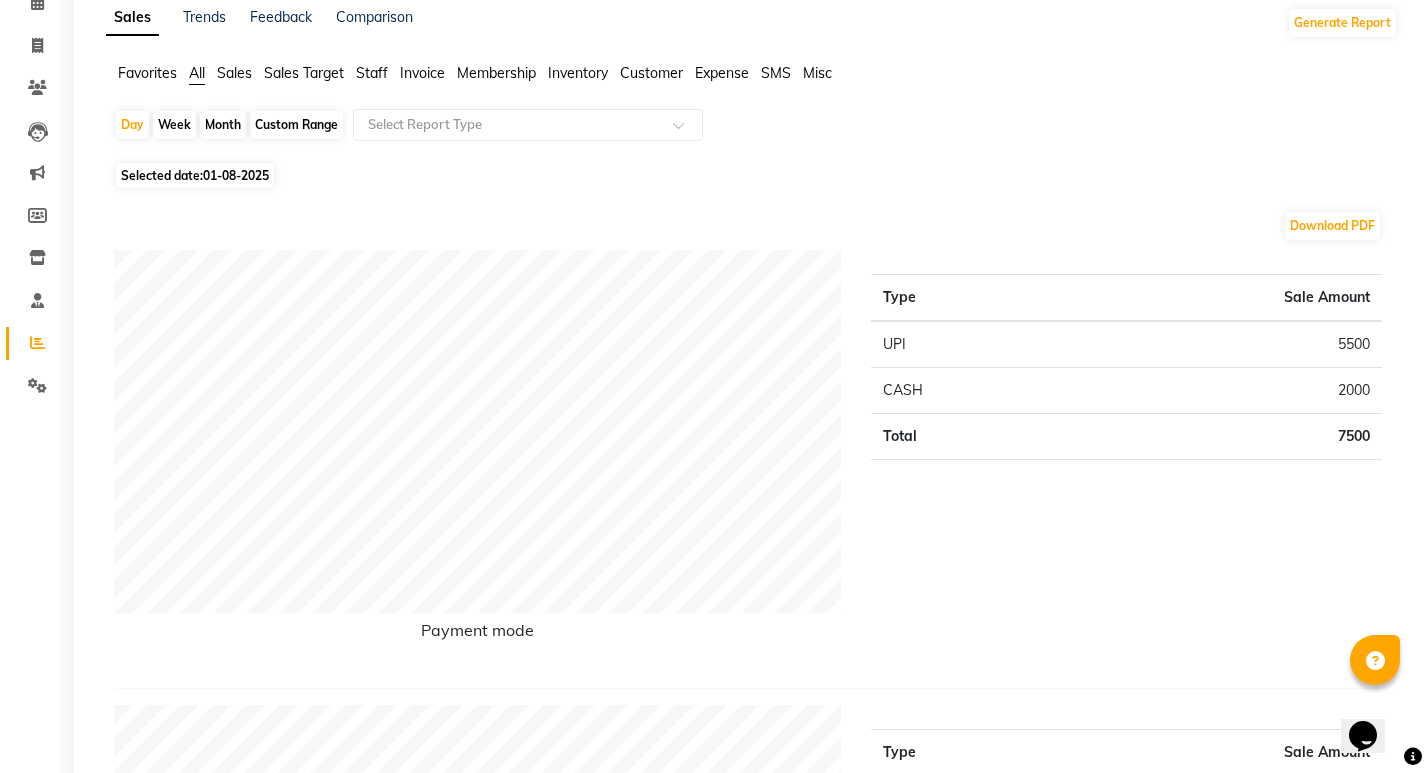scroll, scrollTop: 0, scrollLeft: 0, axis: both 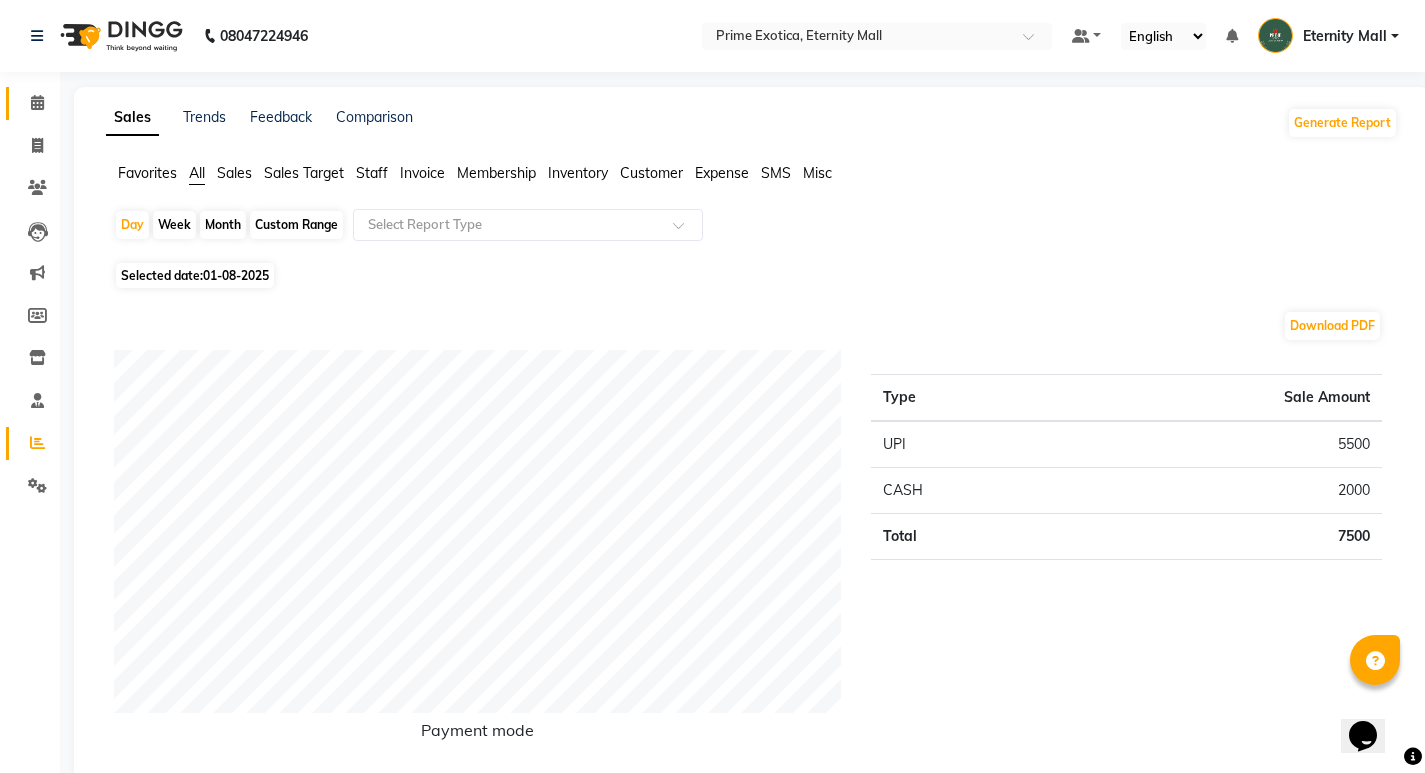 click on "Calendar" 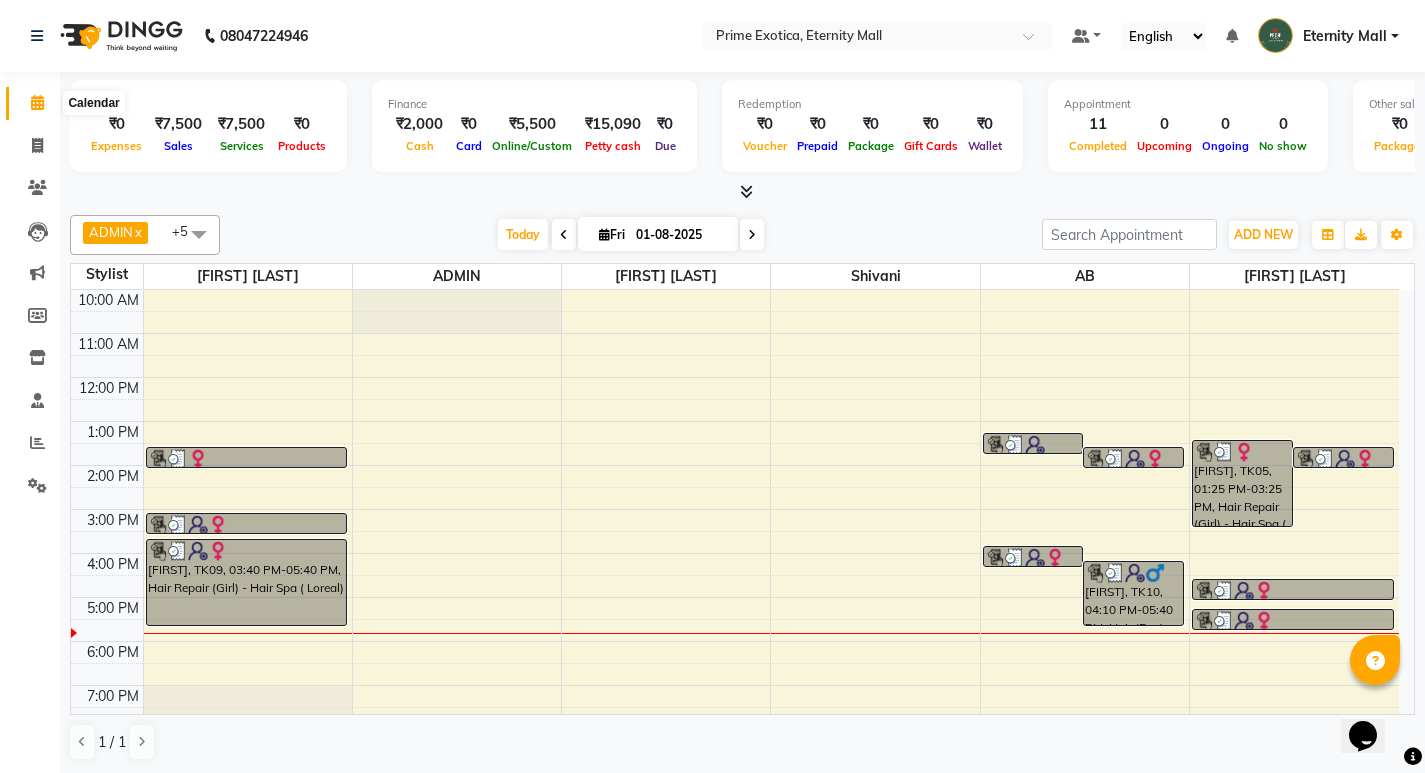 click 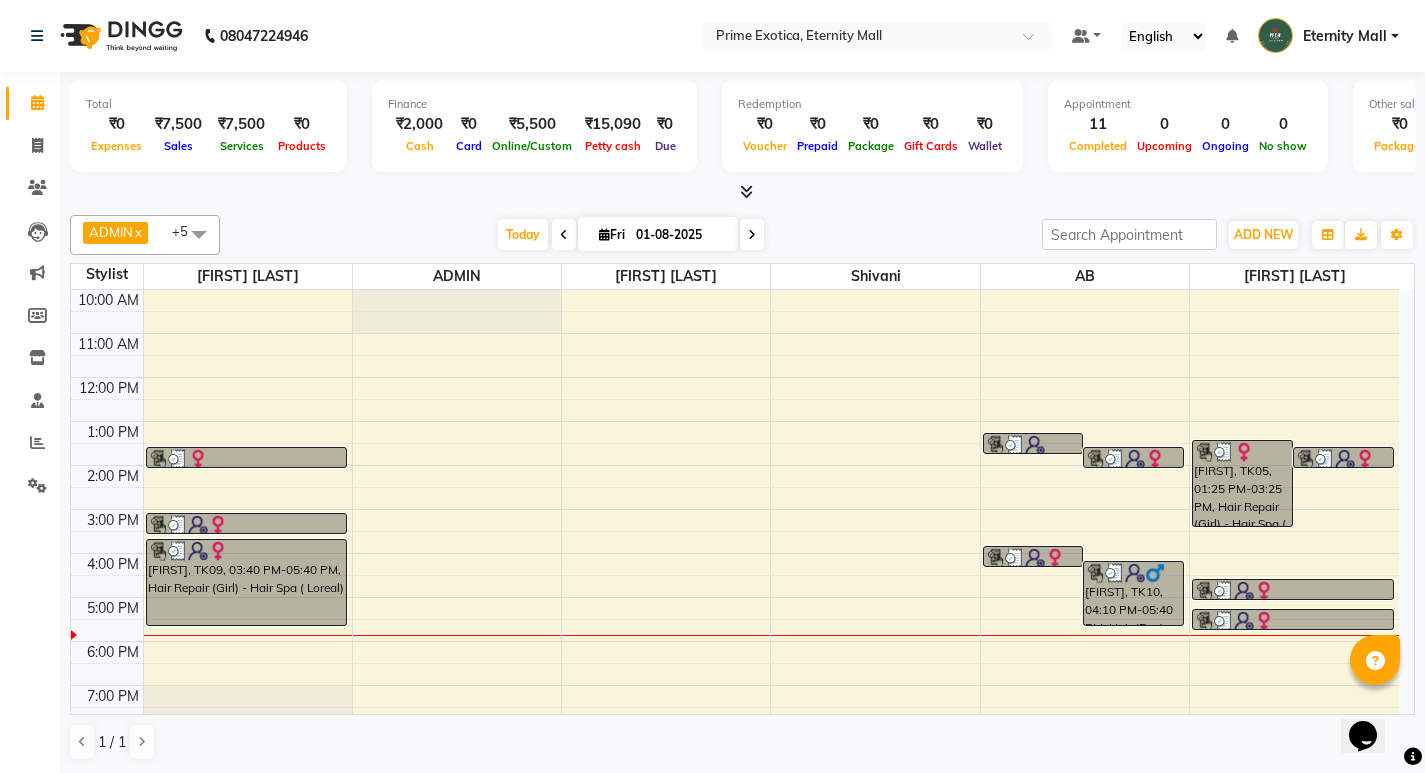 click on "ADMIN  x Dipak Narnaware  x Isha Bahel  x shivani   x ajay vikram lakshane  x AB   x +5 Select All AB  ADMIN ajay vikram lakshane Dipak Narnaware Isha Bahel Rajeshri  shivani  Today  Fri 01-08-2025 Toggle Dropdown Add Appointment Add Invoice Add Expense Add Attendance Add Client Add Transaction Toggle Dropdown Add Appointment Add Invoice Add Expense Add Attendance Add Client ADD NEW Toggle Dropdown Add Appointment Add Invoice Add Expense Add Attendance Add Client Add Transaction ADMIN  x Dipak Narnaware  x Isha Bahel  x shivani   x ajay vikram lakshane  x AB   x +5 Select All AB  ADMIN ajay vikram lakshane Dipak Narnaware Isha Bahel Rajeshri  shivani  Group By  Staff View   Room View  View as Vertical  Vertical - Week View  Horizontal  Horizontal - Week View  List  Toggle Dropdown Calendar Settings Manage Tags   Arrange Stylists   Reset Stylists  Full Screen  Show Available Stylist  Appointment Form Zoom 50% Staff/Room Display Count 6 Stylist Isha Bahel ADMIN ajay vikram lakshane shivani  AB" 